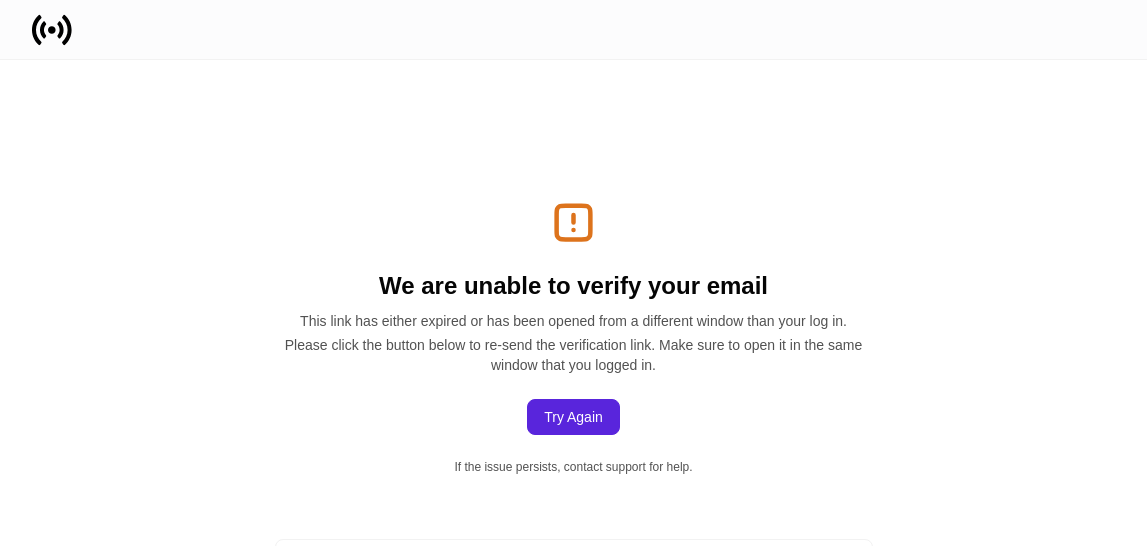 scroll, scrollTop: 0, scrollLeft: 0, axis: both 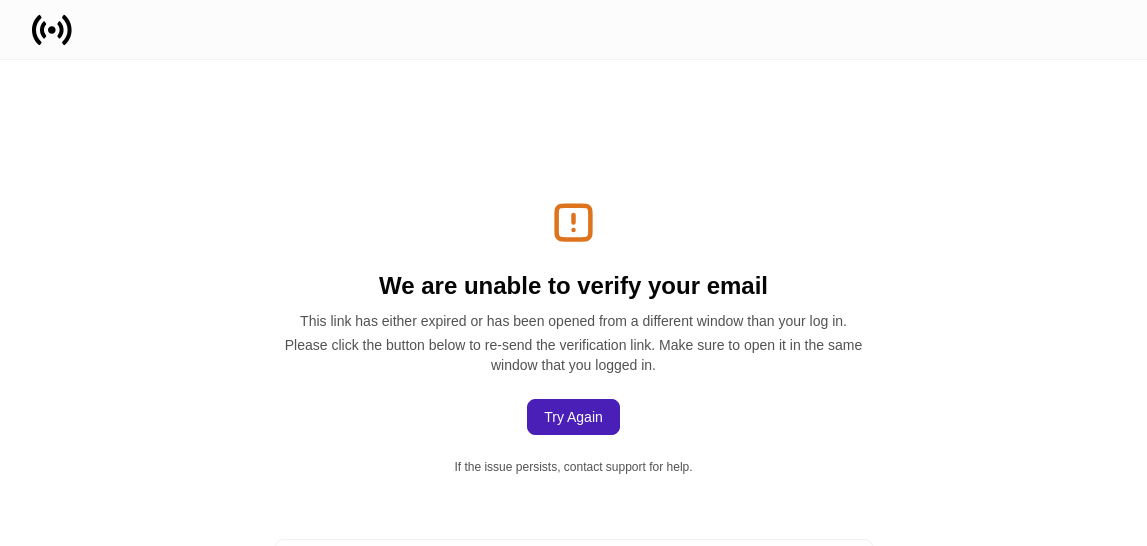 click on "Try Again" at bounding box center [573, 417] 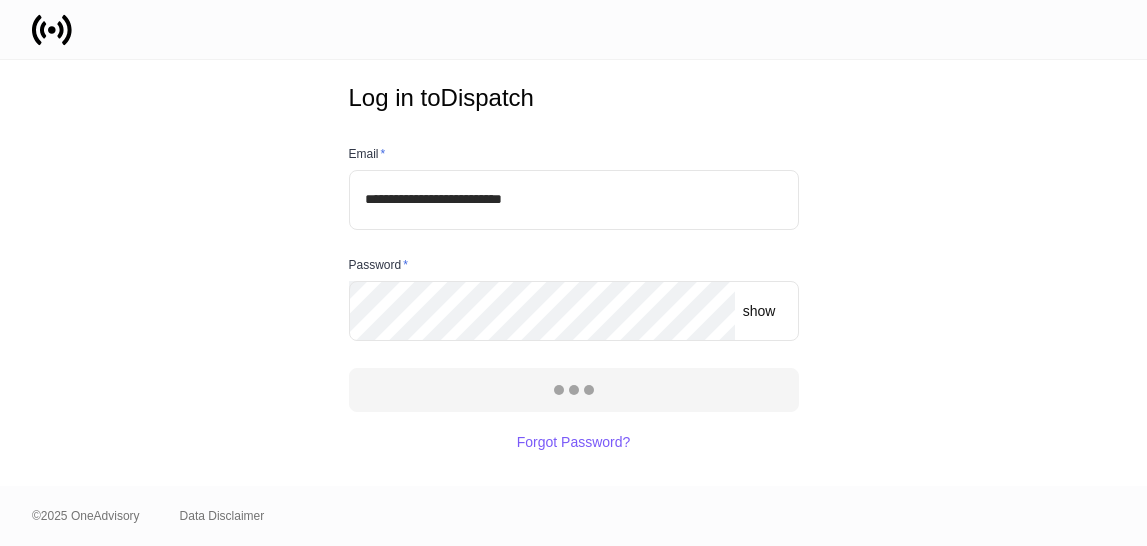 click at bounding box center [573, 273] 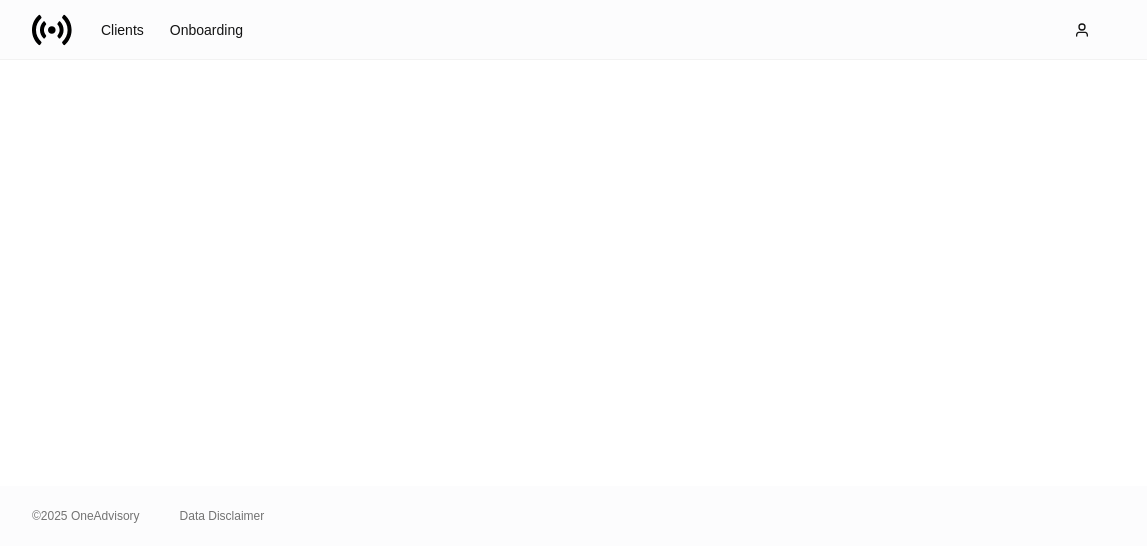 scroll, scrollTop: 0, scrollLeft: 0, axis: both 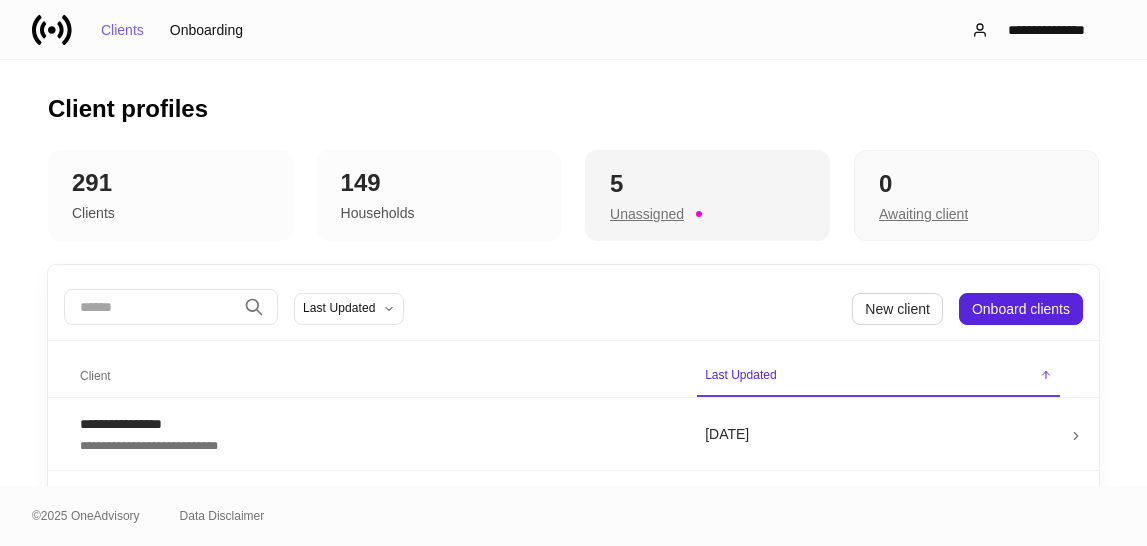 click on "Unassigned" at bounding box center [647, 214] 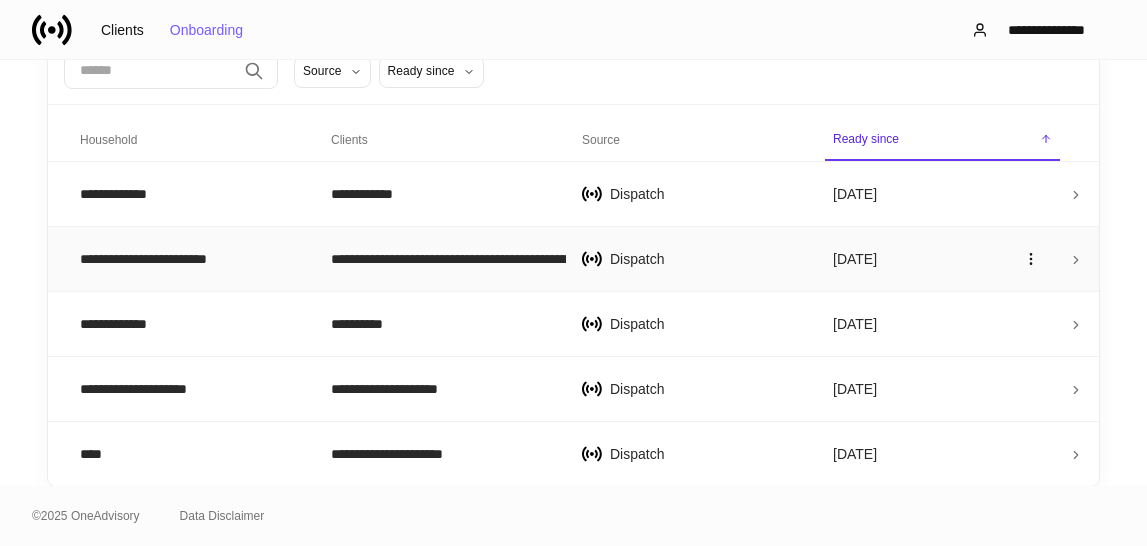 scroll, scrollTop: 0, scrollLeft: 0, axis: both 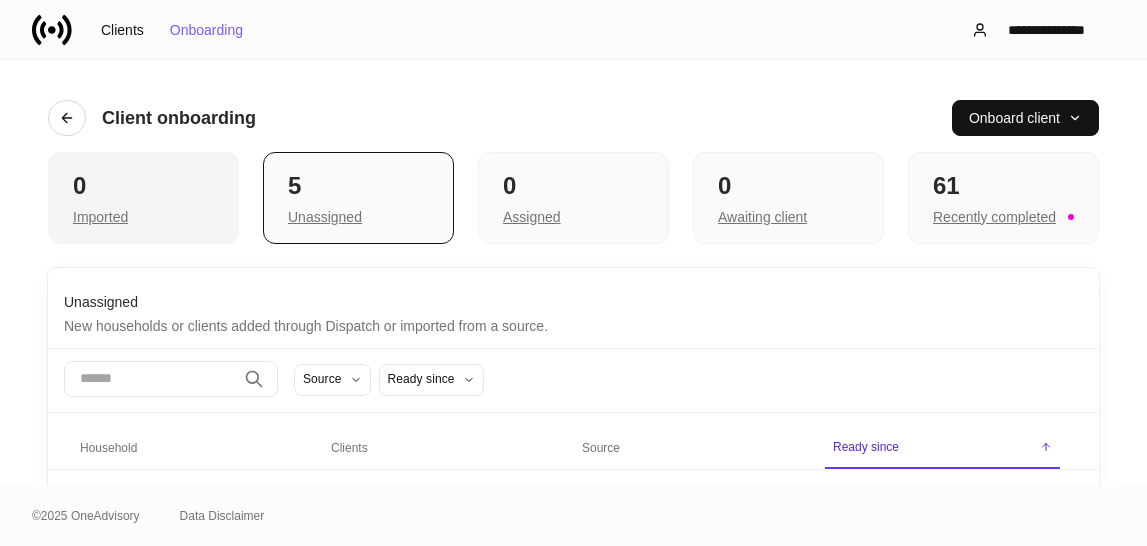 click on "Imported" at bounding box center (100, 217) 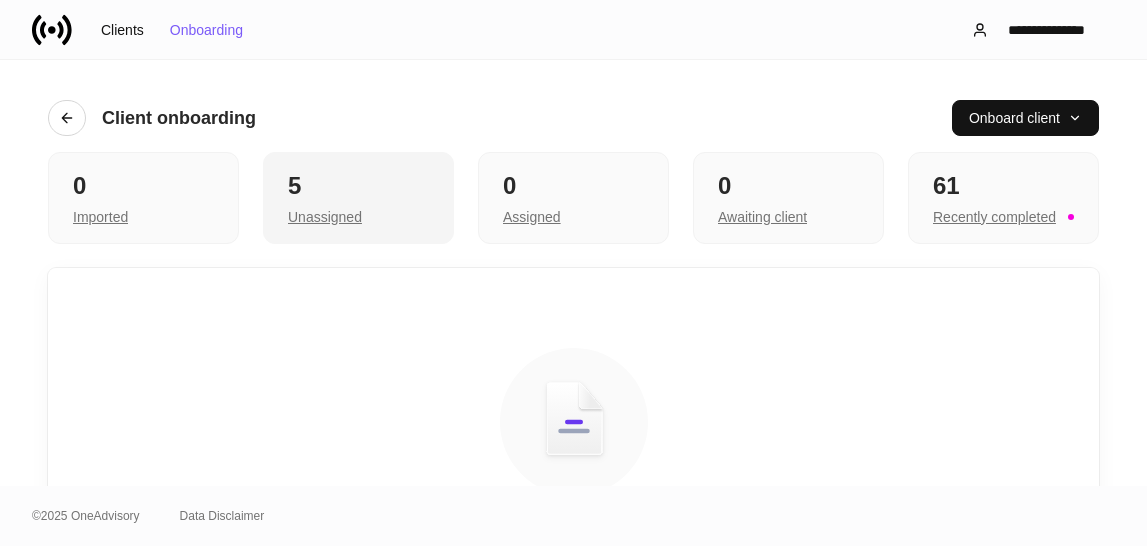 scroll, scrollTop: 50, scrollLeft: 0, axis: vertical 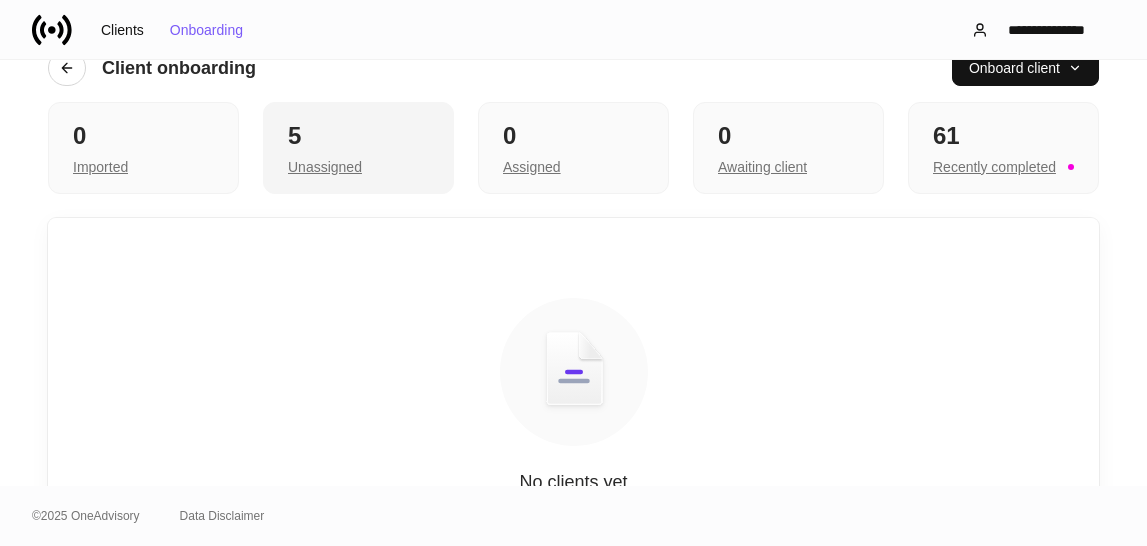 click on "5" at bounding box center [358, 136] 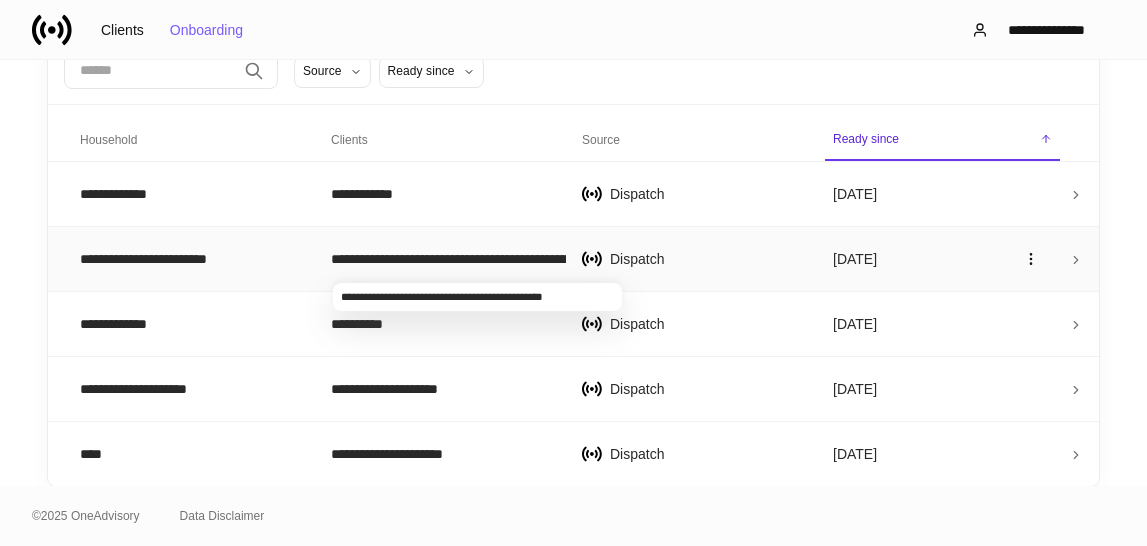 scroll, scrollTop: 0, scrollLeft: 0, axis: both 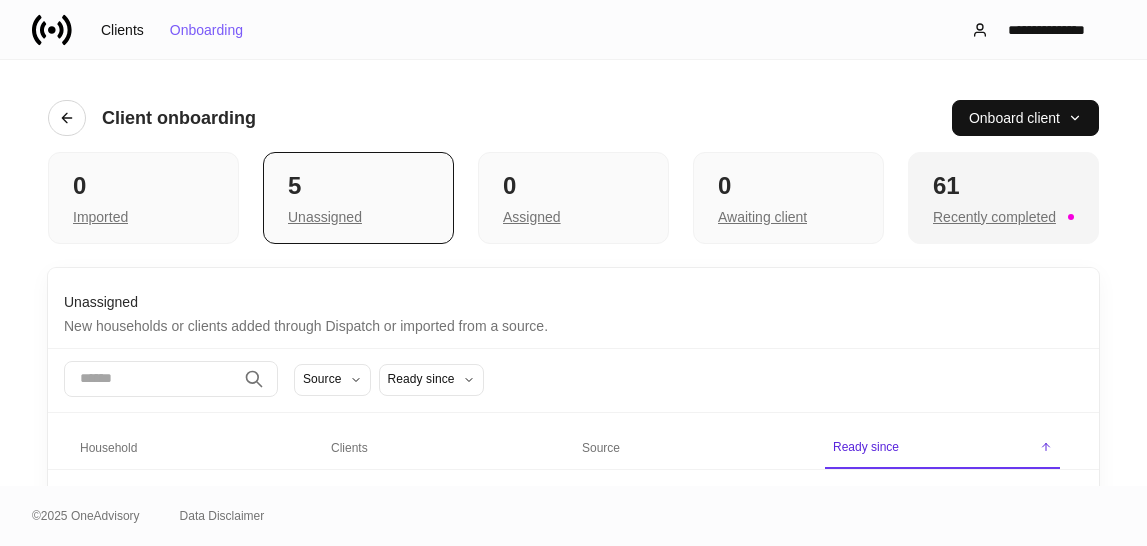 click on "Recently completed" at bounding box center [994, 217] 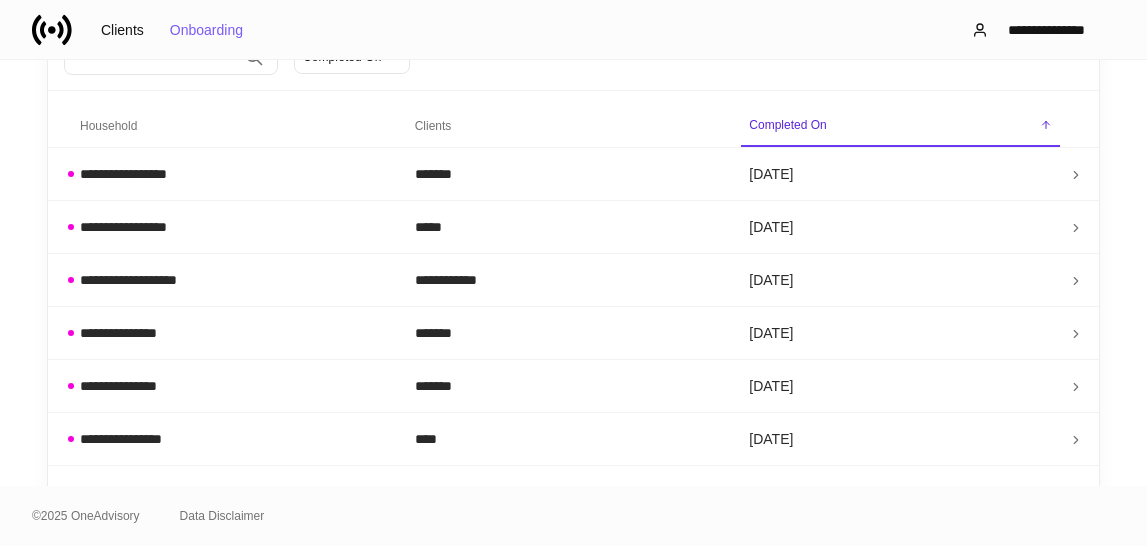 scroll, scrollTop: 0, scrollLeft: 0, axis: both 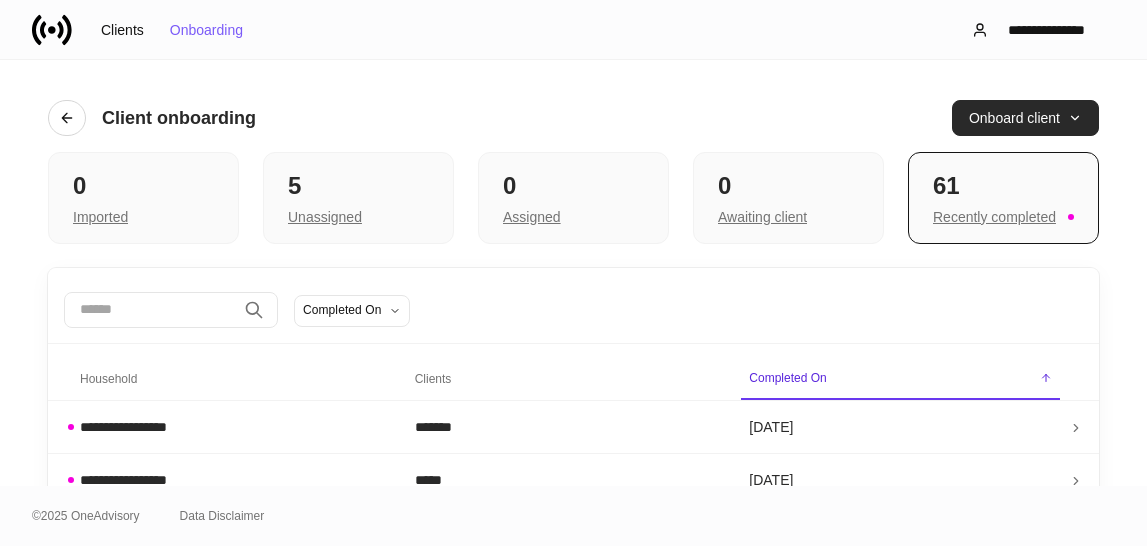 click on "Onboard client" at bounding box center (1025, 118) 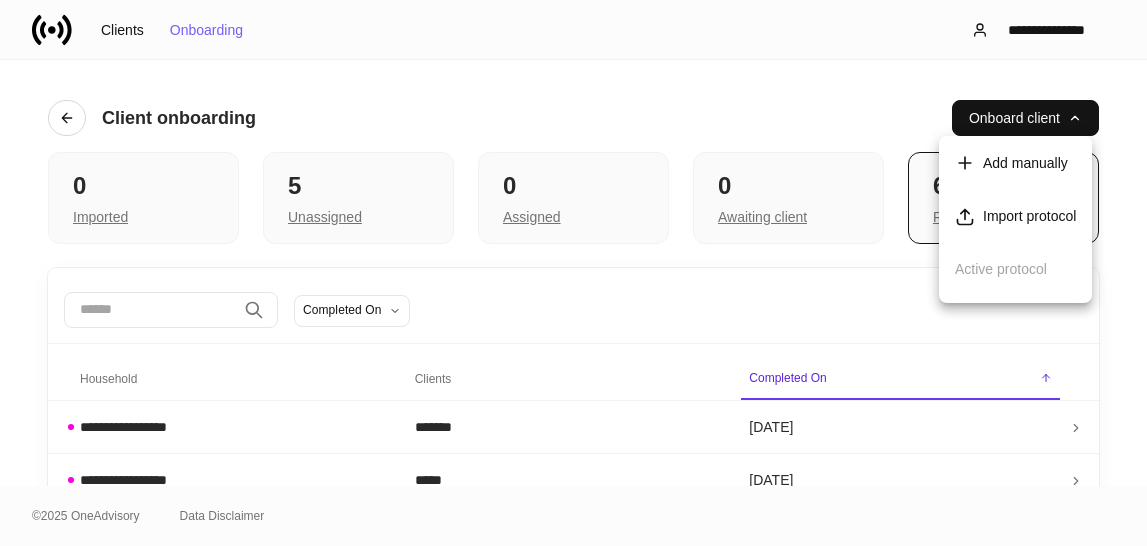 click at bounding box center [573, 273] 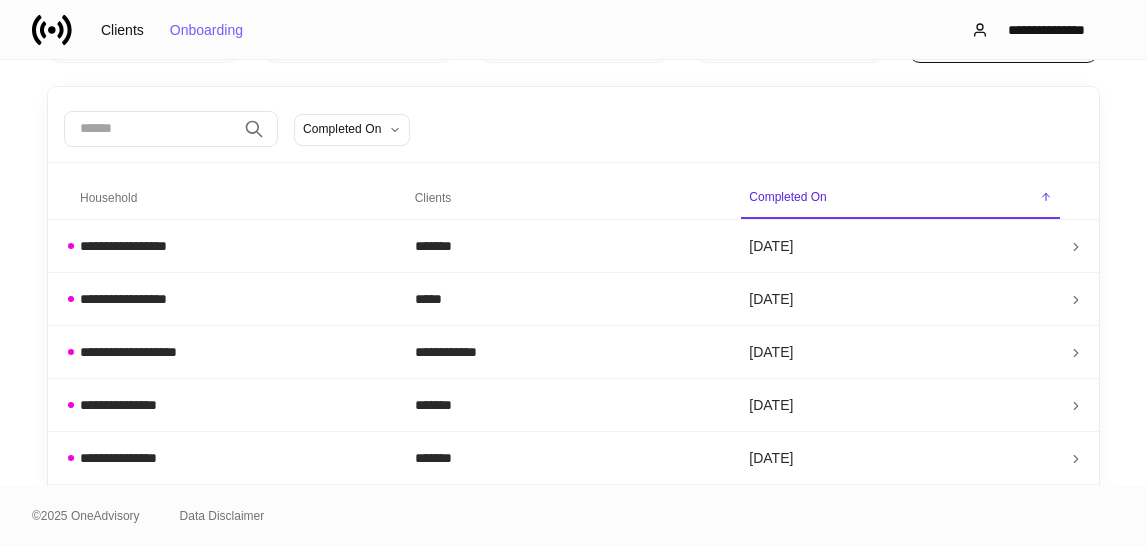 scroll, scrollTop: 0, scrollLeft: 0, axis: both 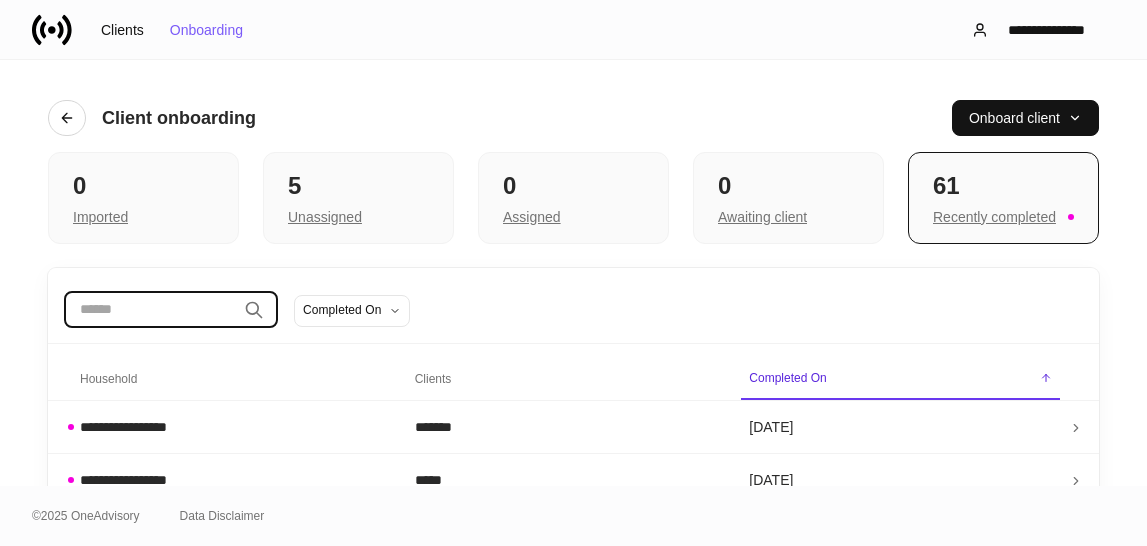 click at bounding box center [150, 310] 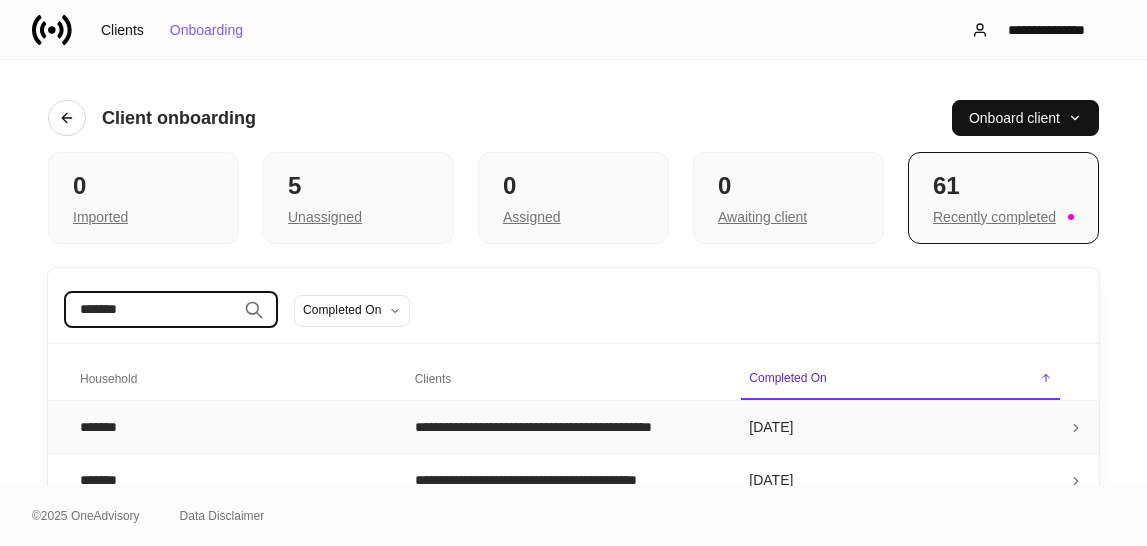 scroll, scrollTop: 39, scrollLeft: 0, axis: vertical 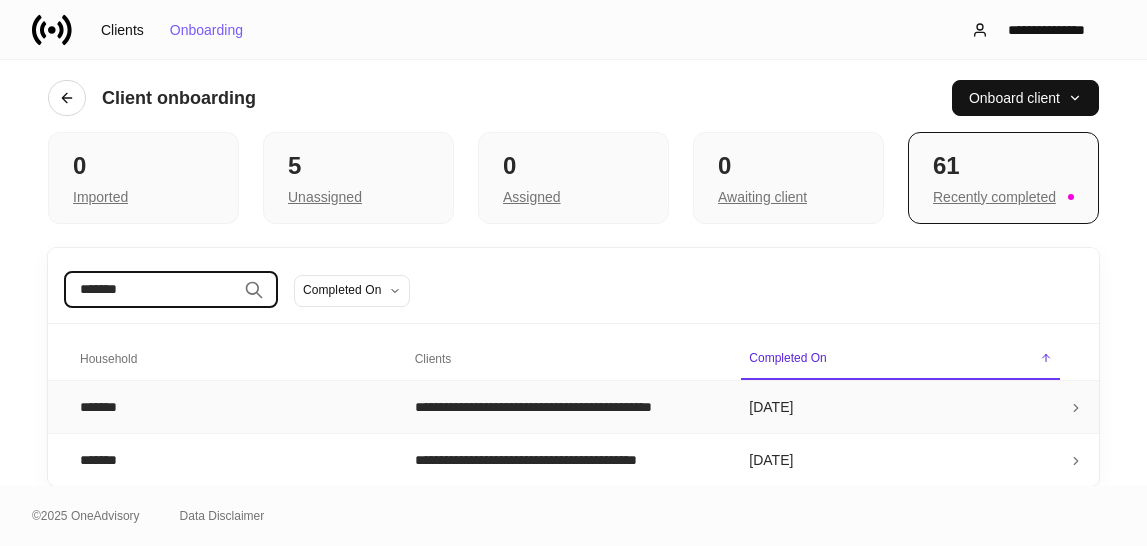 type on "*******" 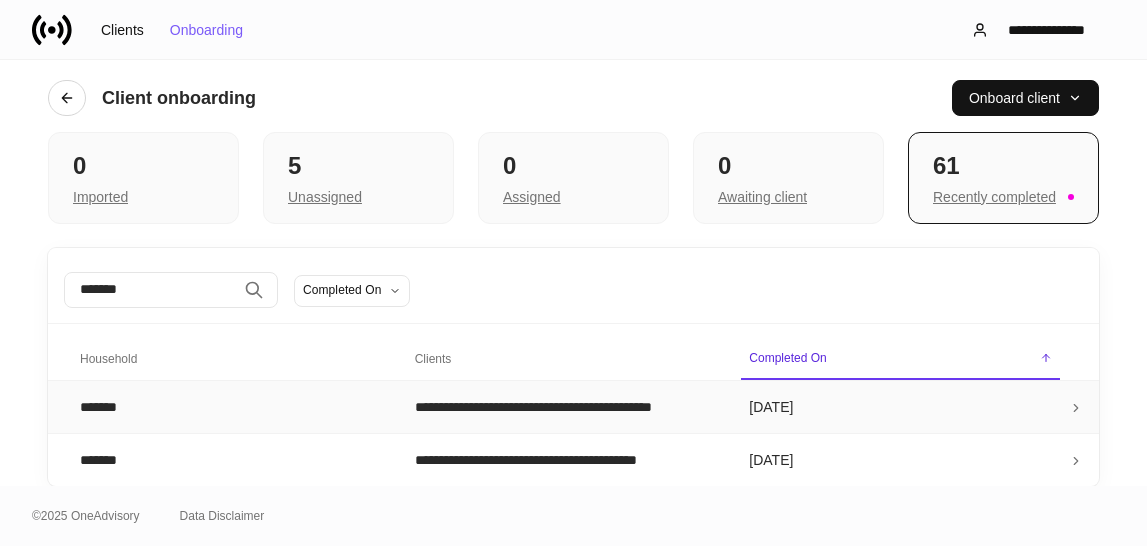 click on "**********" at bounding box center [566, 407] 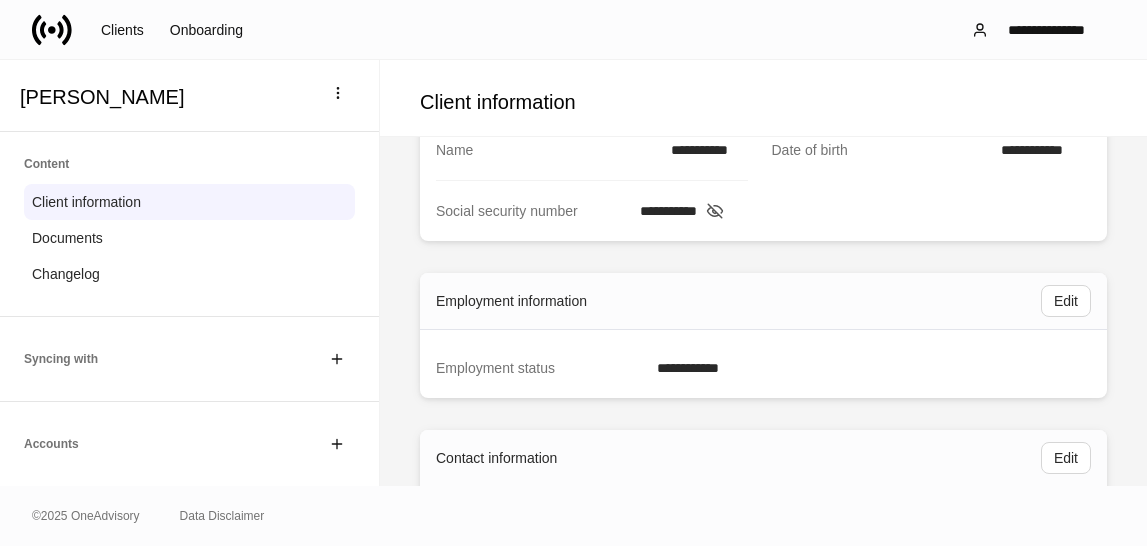 scroll, scrollTop: 0, scrollLeft: 0, axis: both 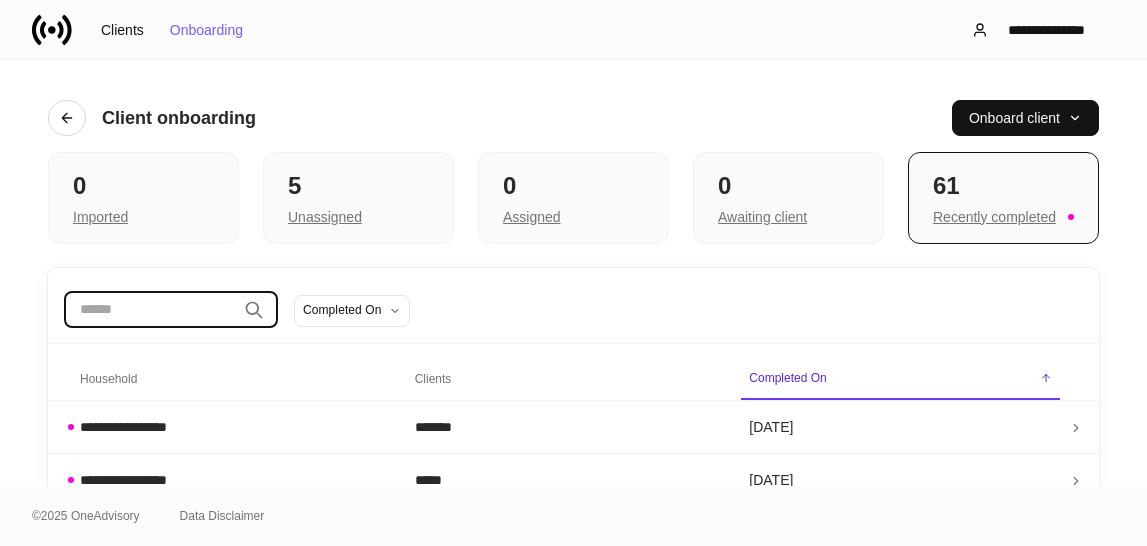 click at bounding box center (150, 310) 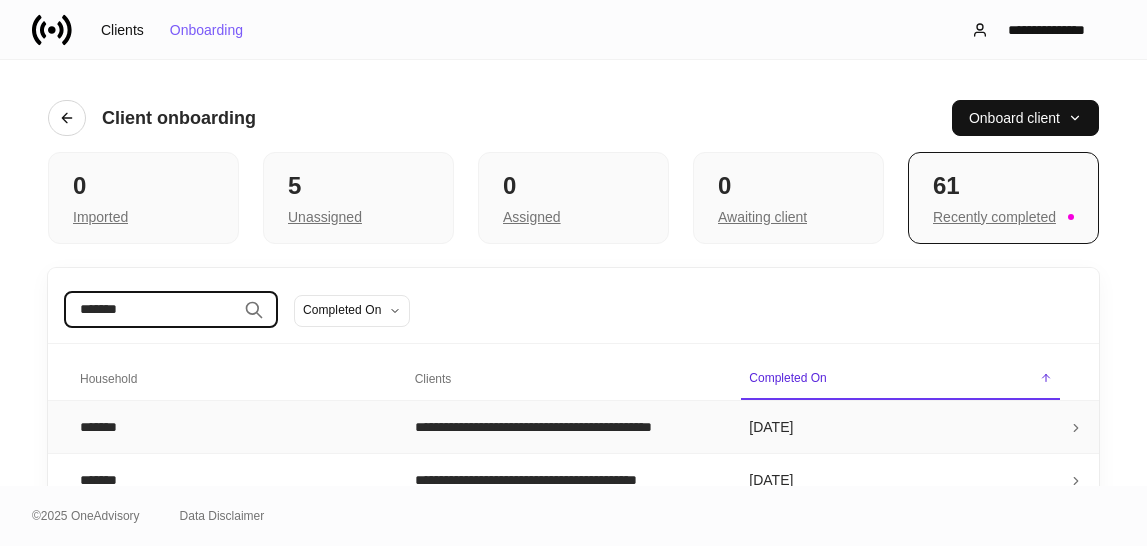 type on "*******" 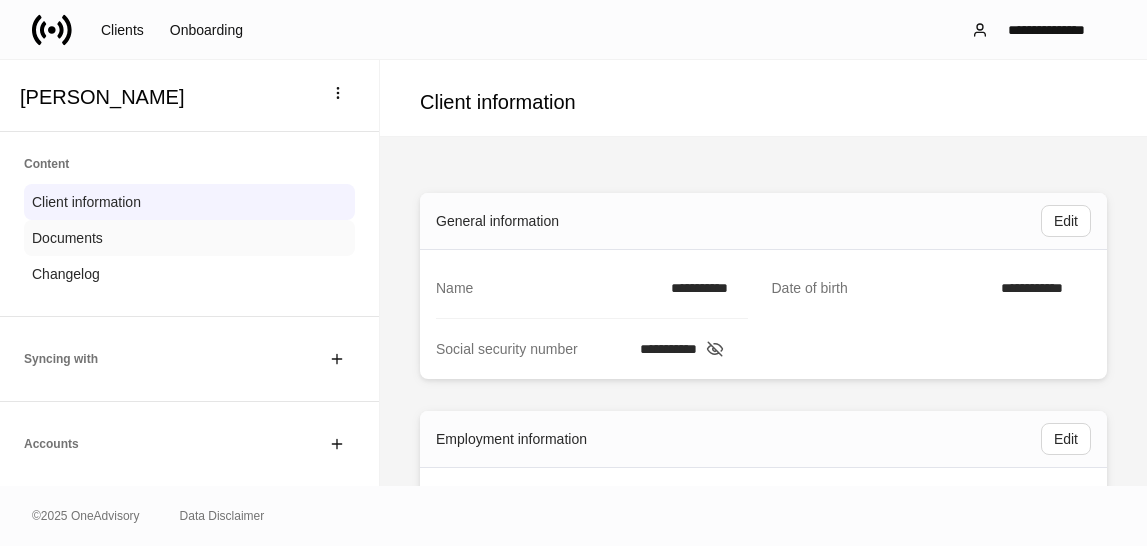 click on "Documents" at bounding box center (189, 238) 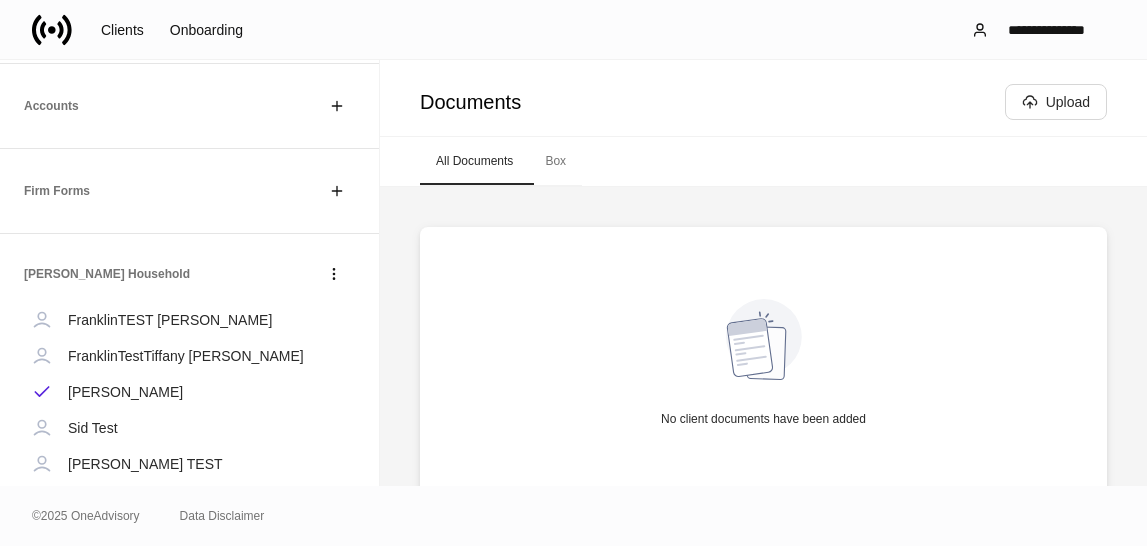 scroll, scrollTop: 374, scrollLeft: 0, axis: vertical 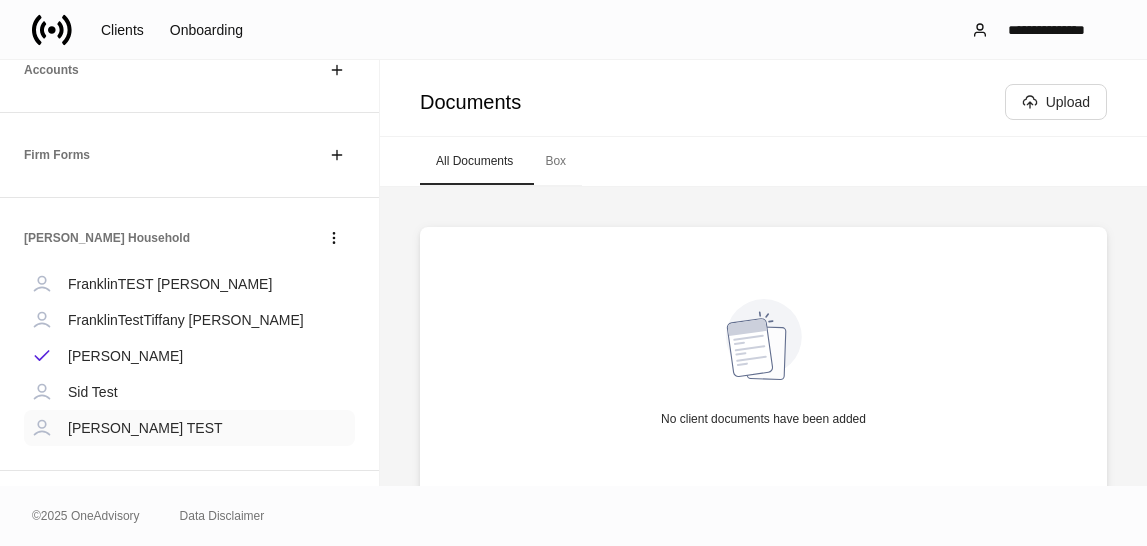 click on "[PERSON_NAME] TEST" at bounding box center (145, 428) 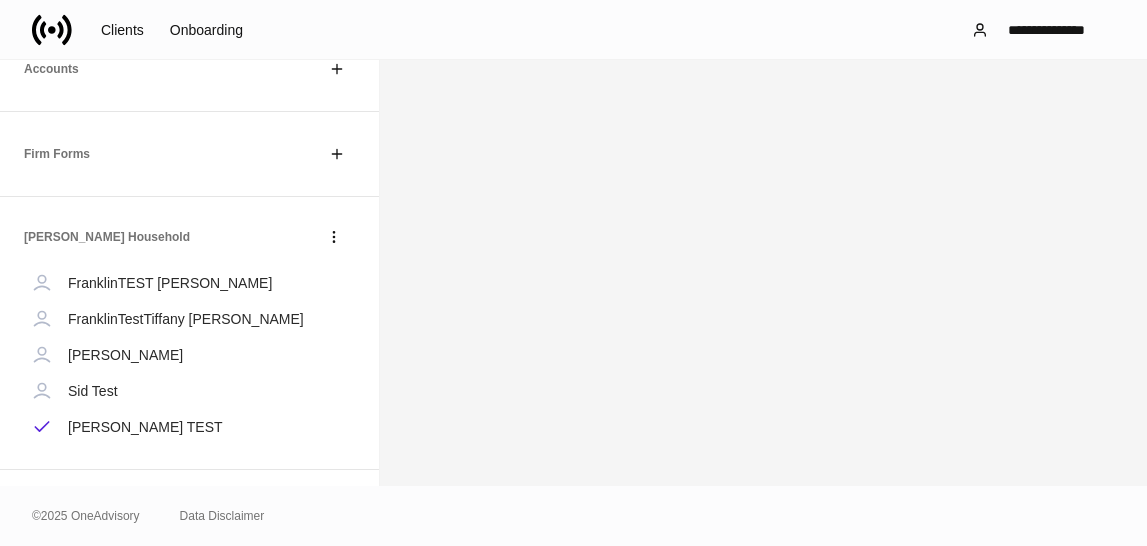 scroll, scrollTop: 374, scrollLeft: 0, axis: vertical 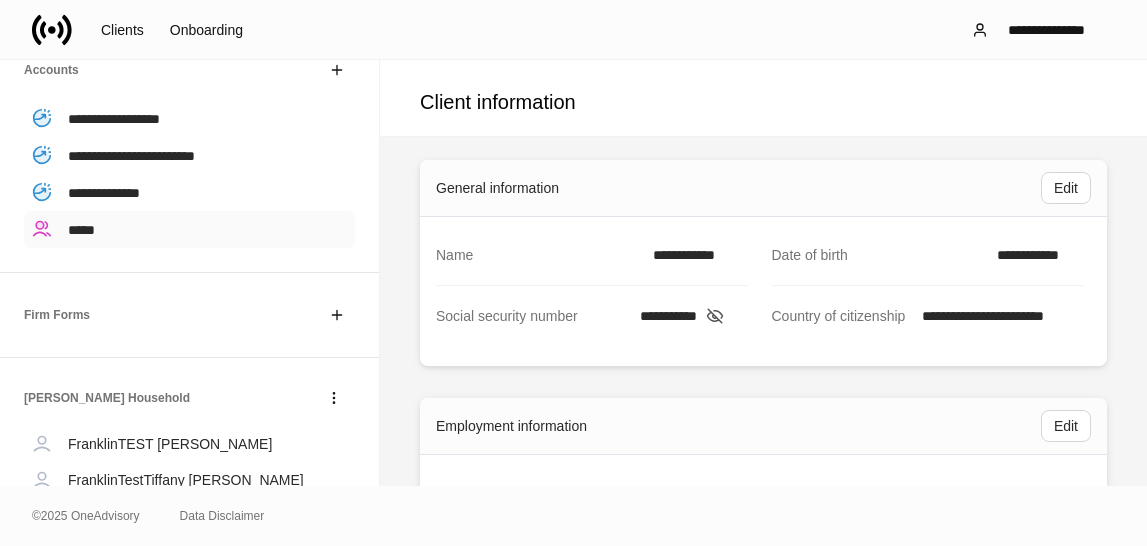 click on "*****" at bounding box center (189, 229) 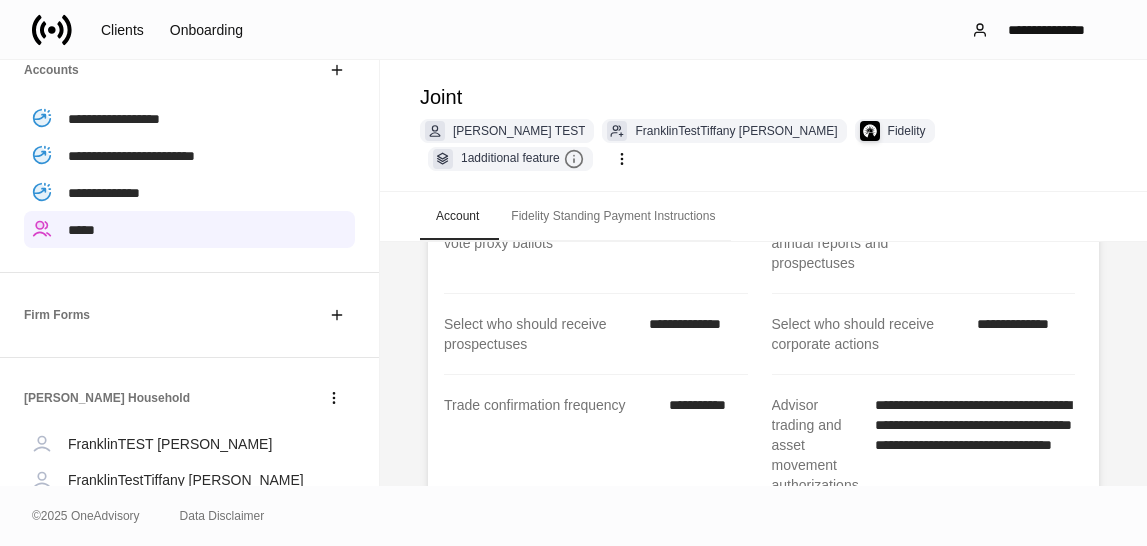 scroll, scrollTop: 831, scrollLeft: 0, axis: vertical 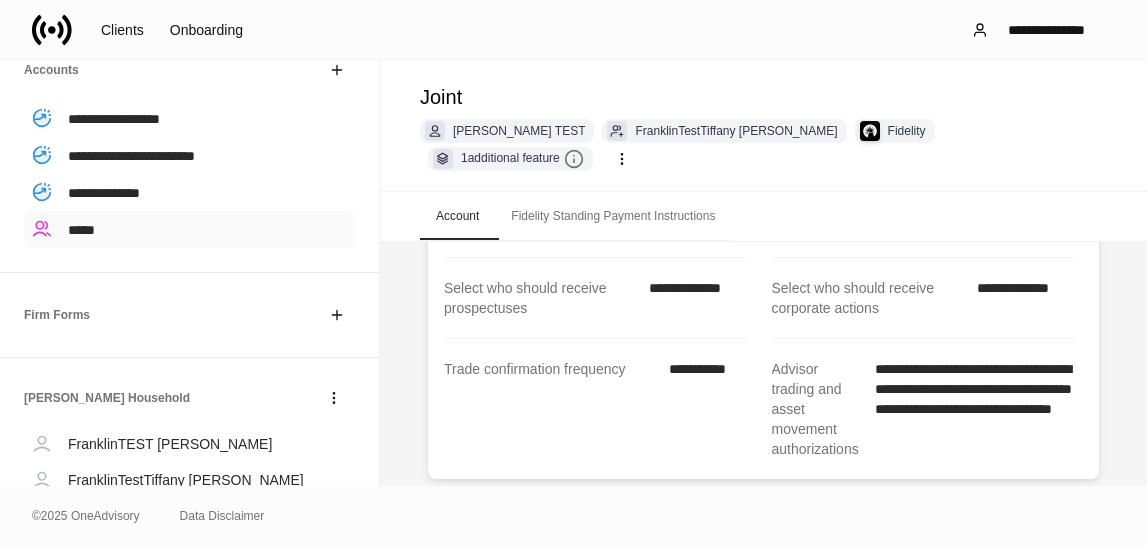 click on "*****" at bounding box center (189, 229) 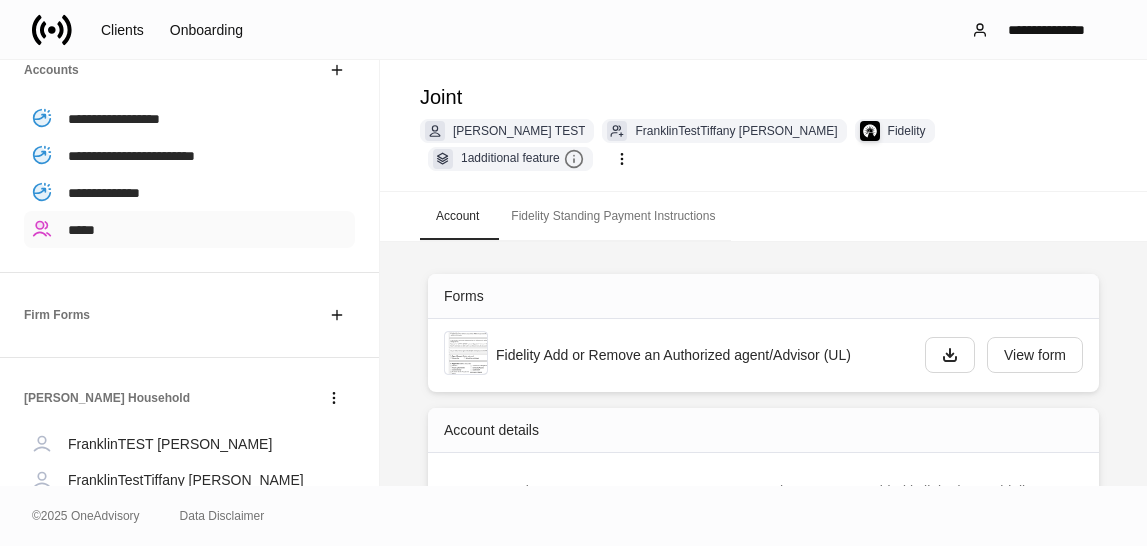 click on "*****" at bounding box center (189, 229) 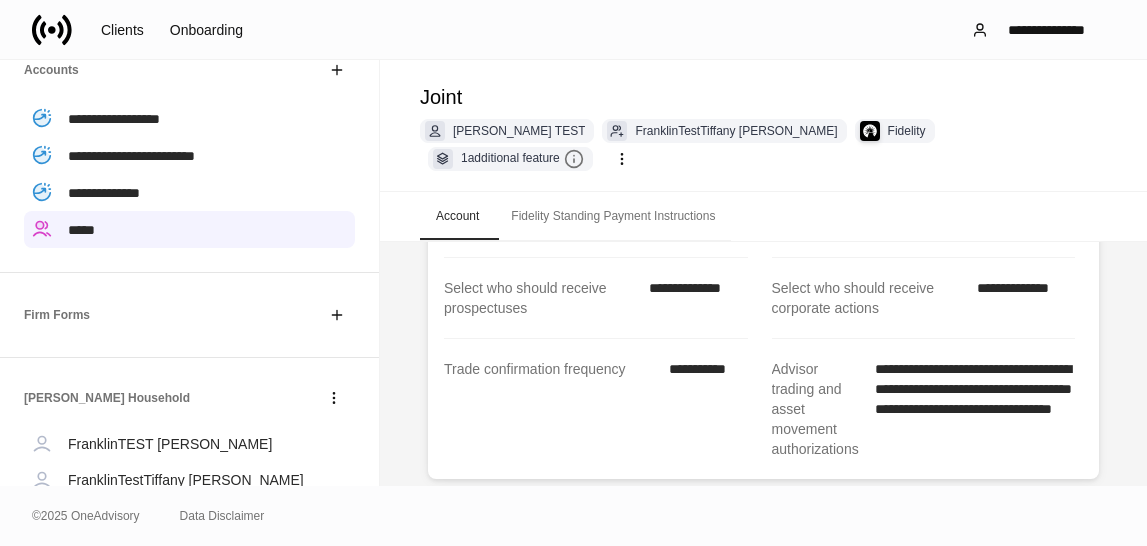scroll, scrollTop: 0, scrollLeft: 0, axis: both 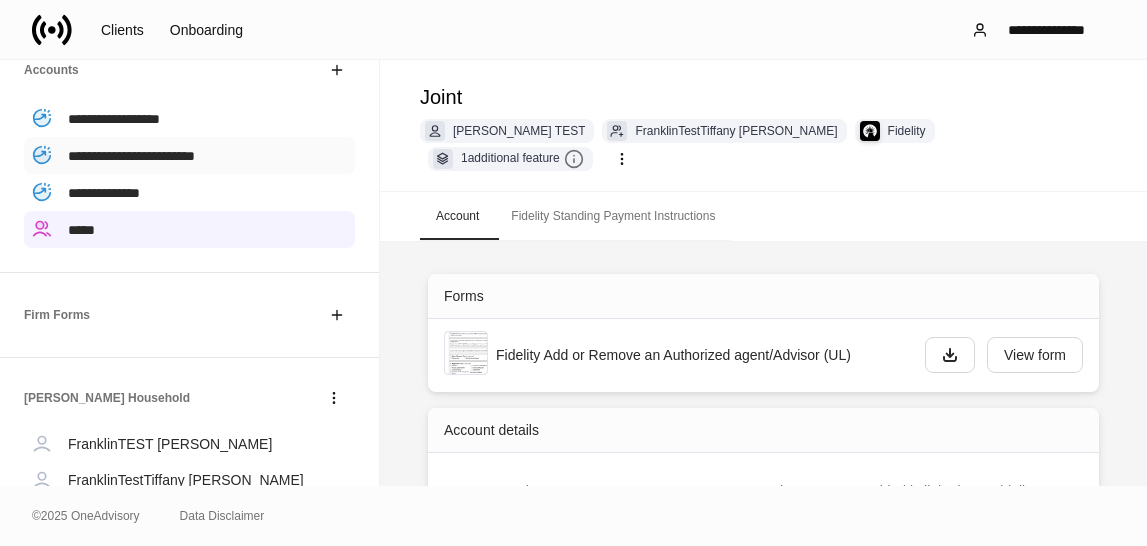 click on "**********" at bounding box center [131, 156] 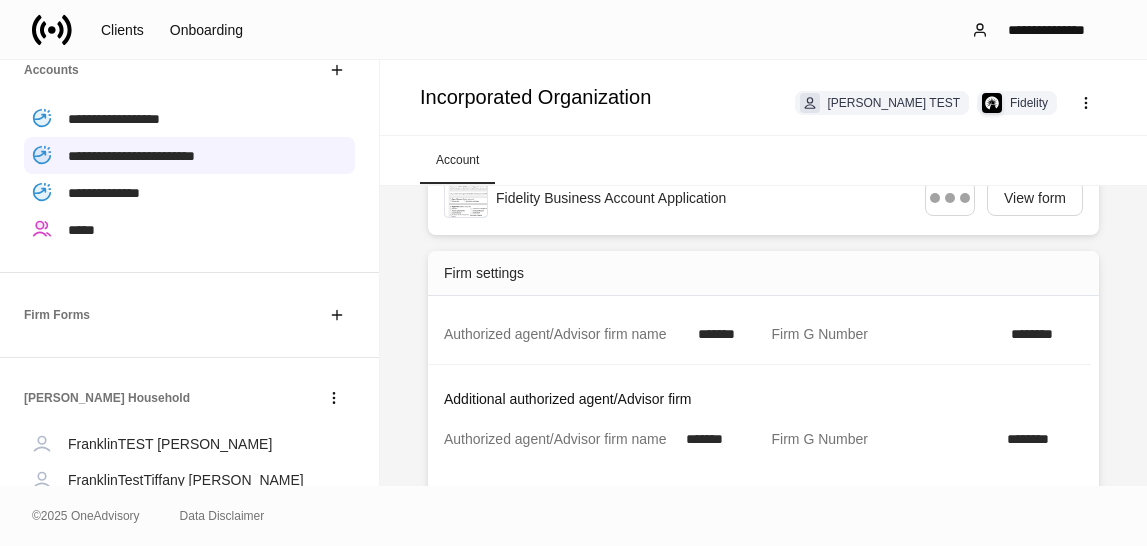 scroll, scrollTop: 0, scrollLeft: 0, axis: both 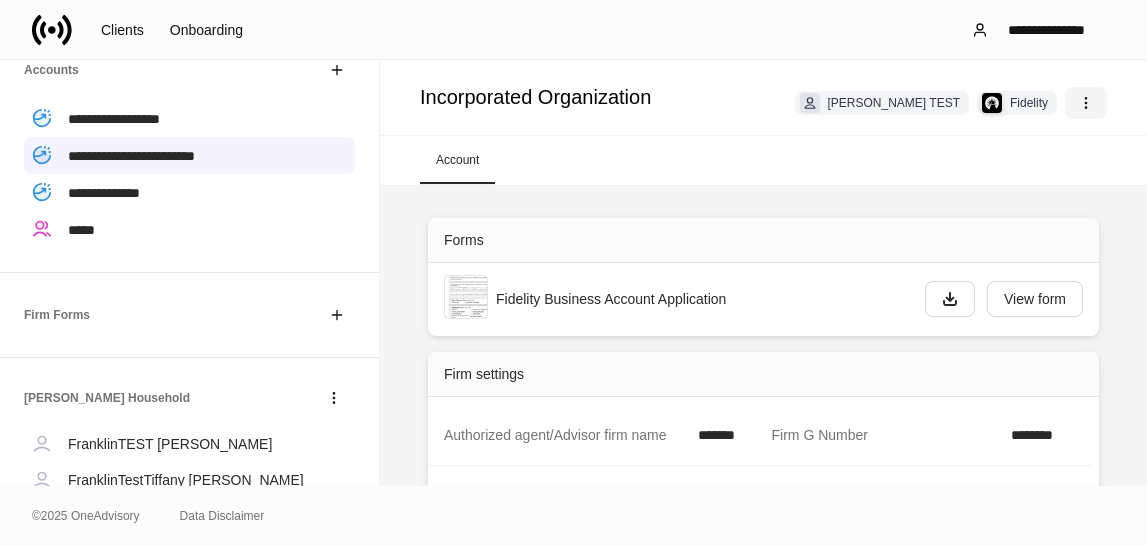 click at bounding box center [1086, 103] 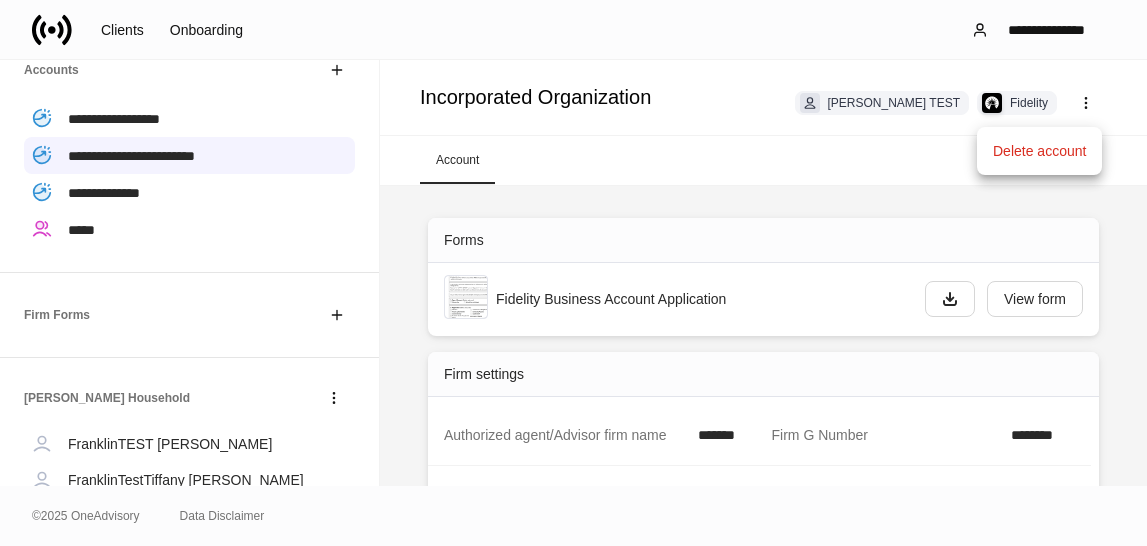 click at bounding box center [573, 273] 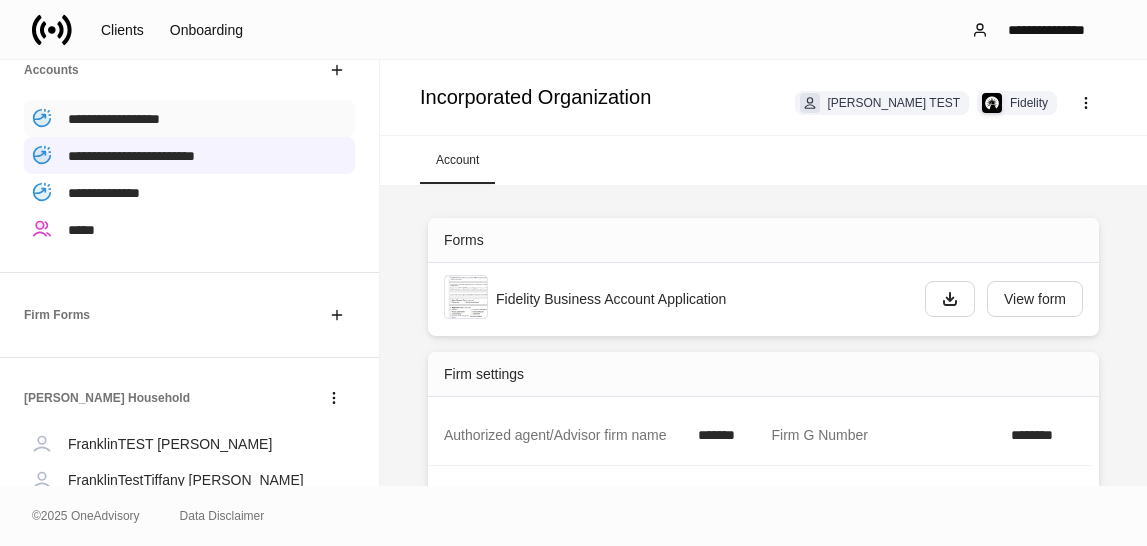 click on "**********" at bounding box center [114, 119] 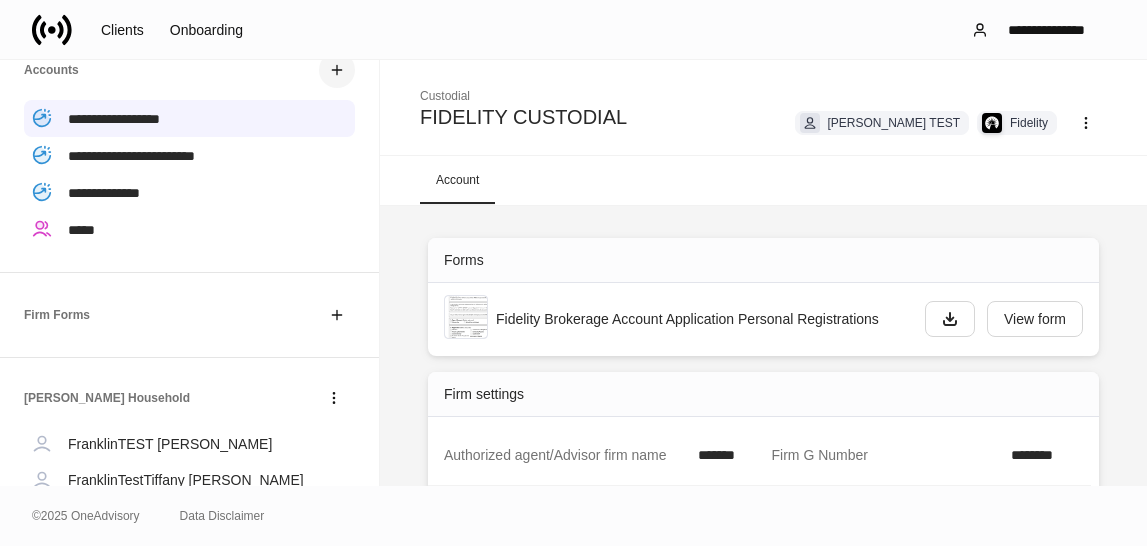 click 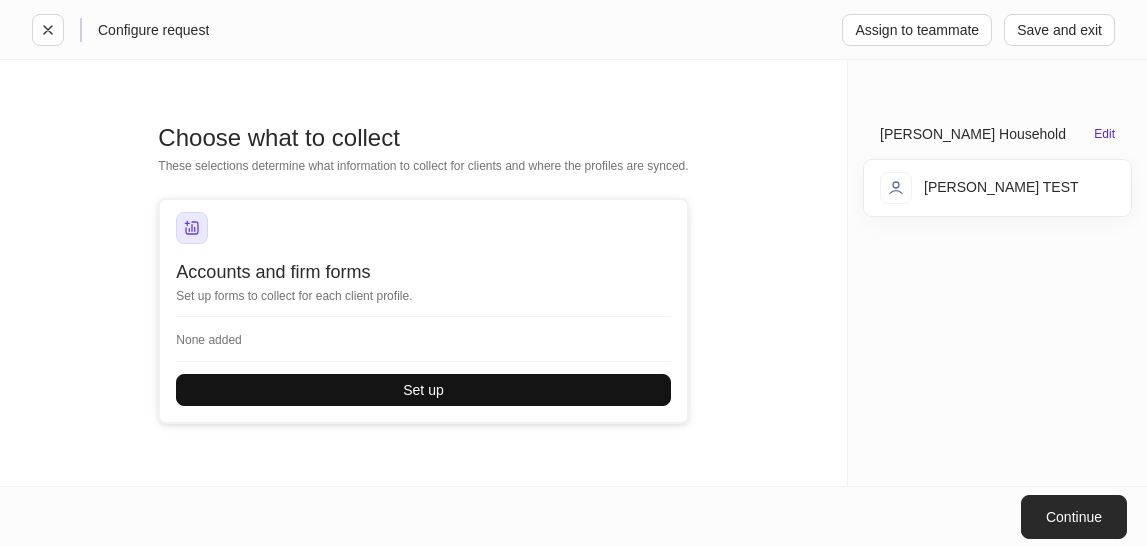 click on "Continue" at bounding box center [1074, 517] 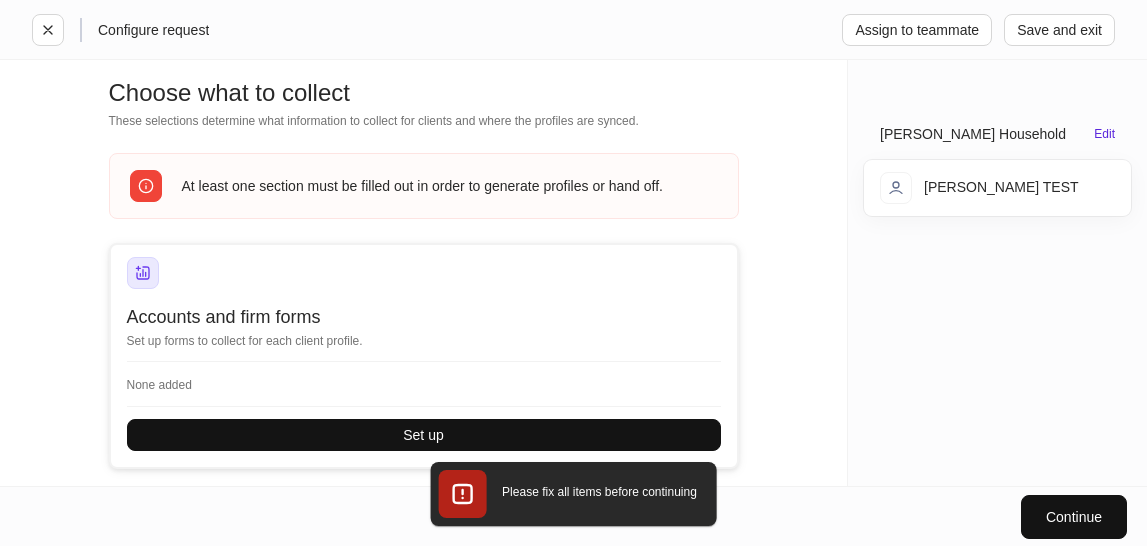 click on "None added" at bounding box center [424, 384] 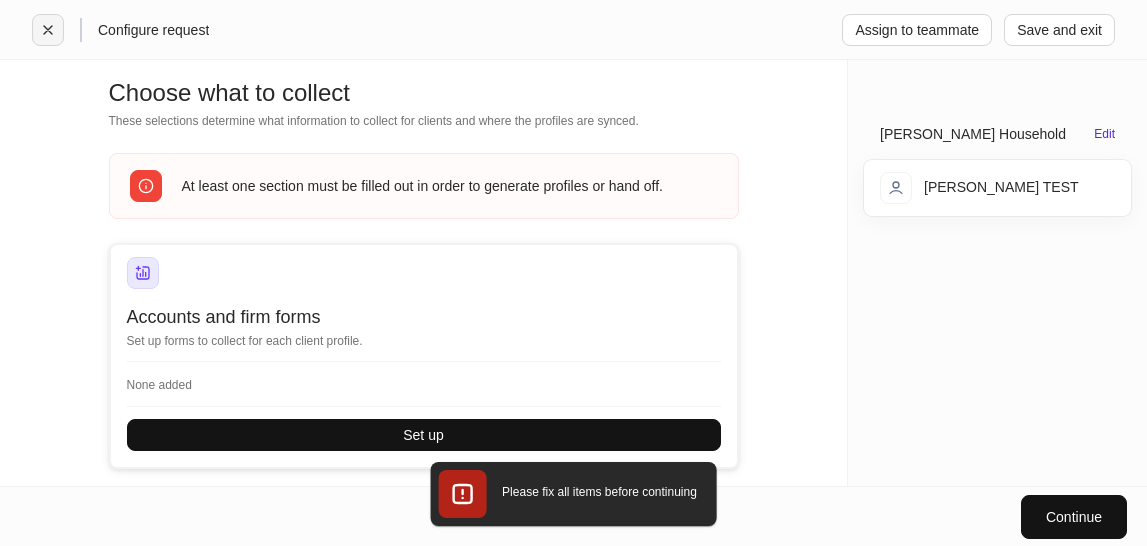 click 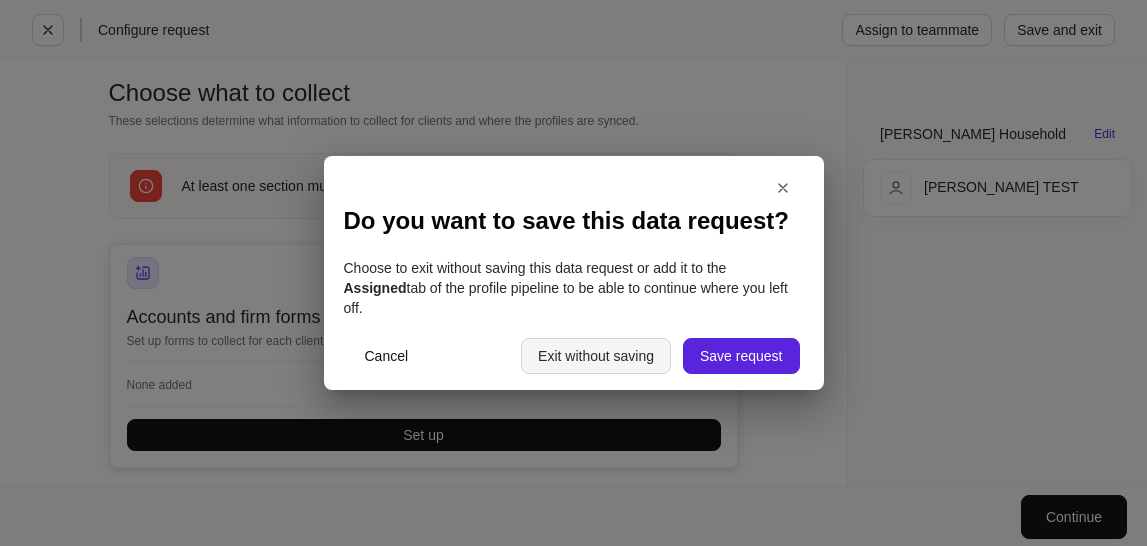 click on "Exit without saving" at bounding box center (596, 356) 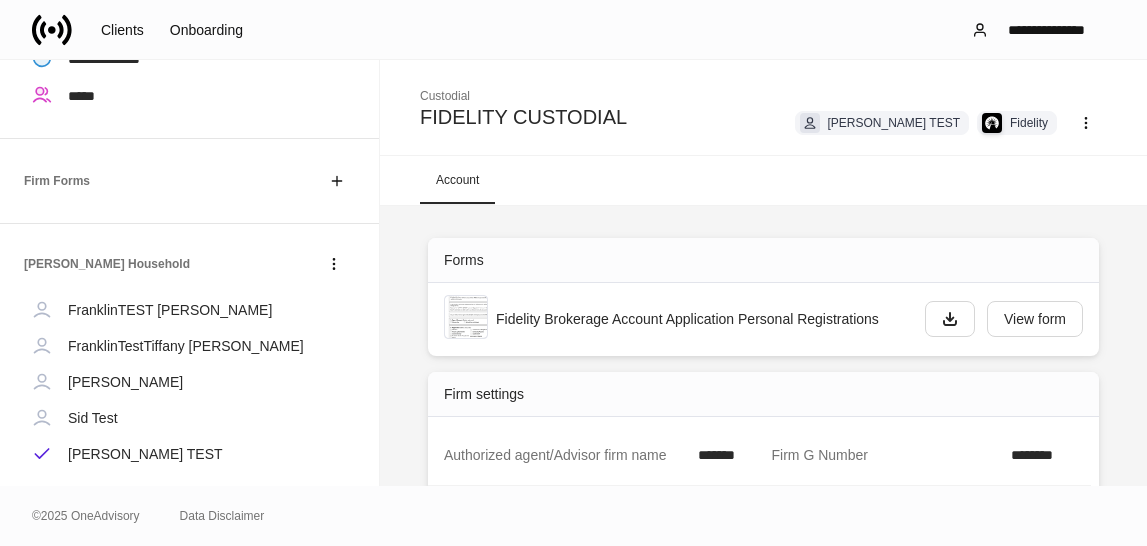 scroll, scrollTop: 530, scrollLeft: 0, axis: vertical 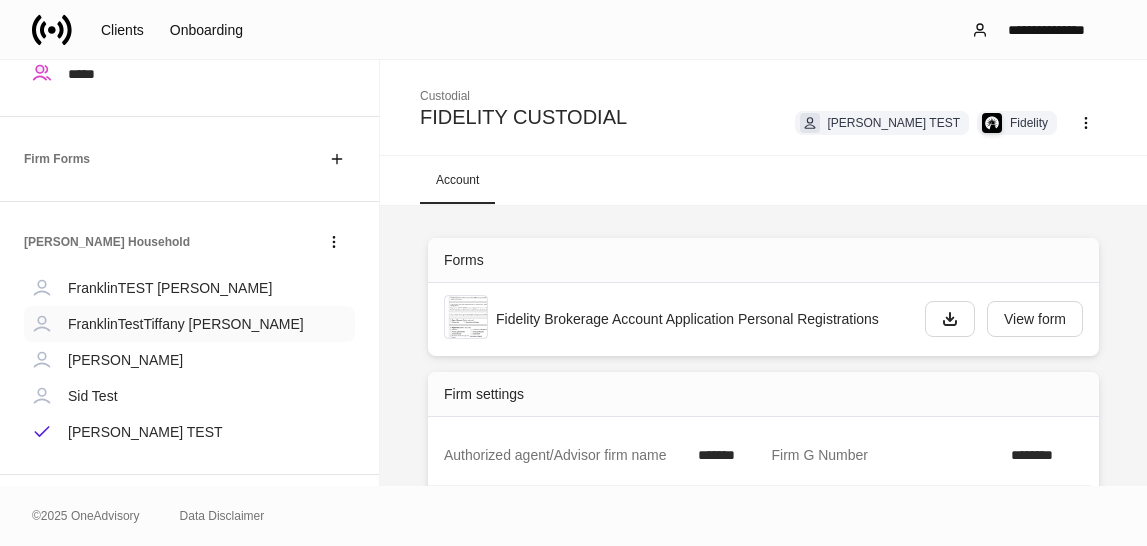 click on "FranklinTestTiffany Douglas" at bounding box center (186, 324) 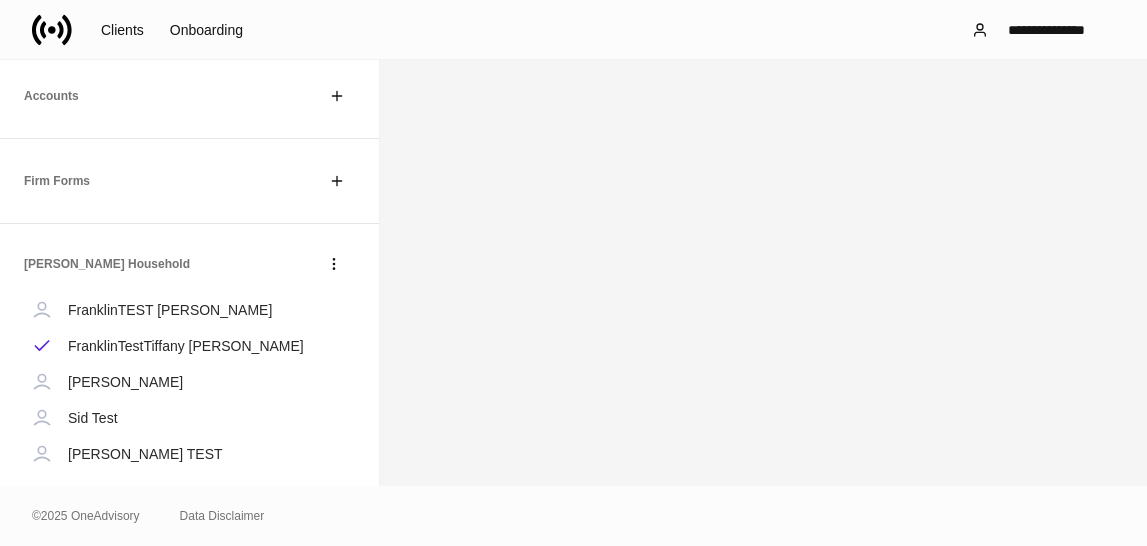 scroll, scrollTop: 422, scrollLeft: 0, axis: vertical 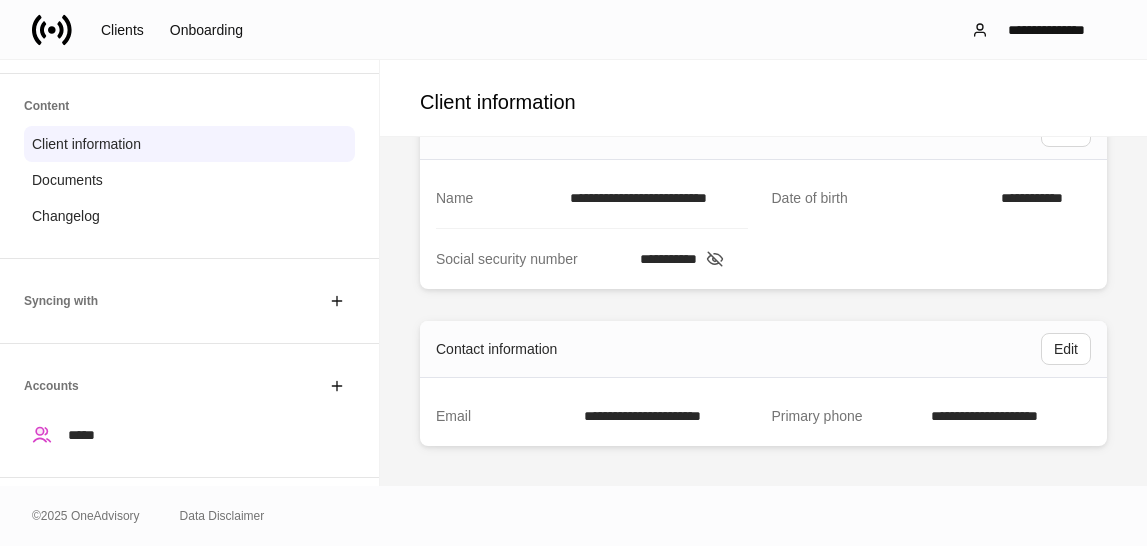 click on "*****" at bounding box center [189, 434] 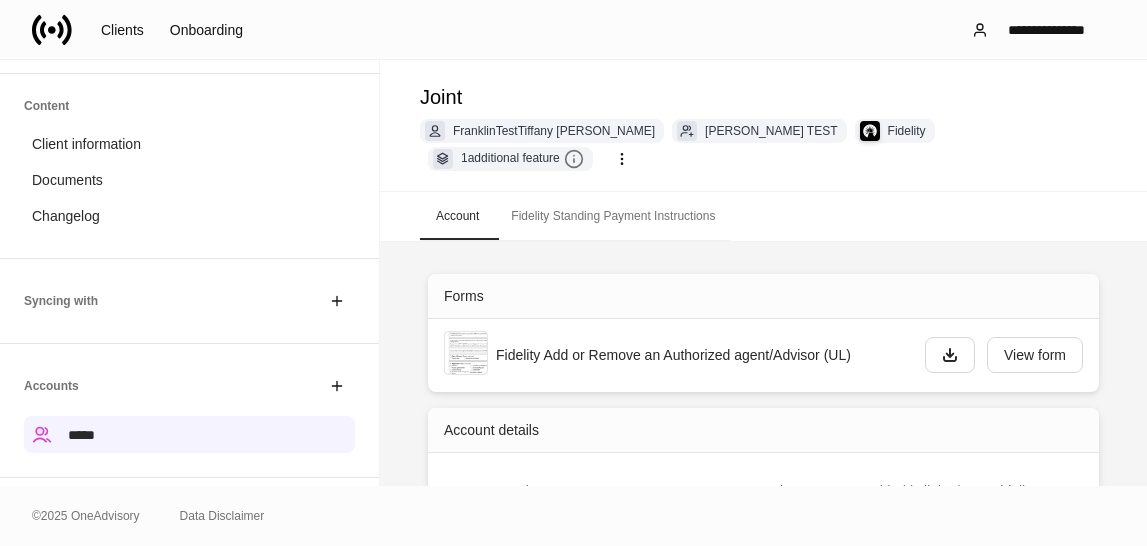 scroll, scrollTop: 0, scrollLeft: 0, axis: both 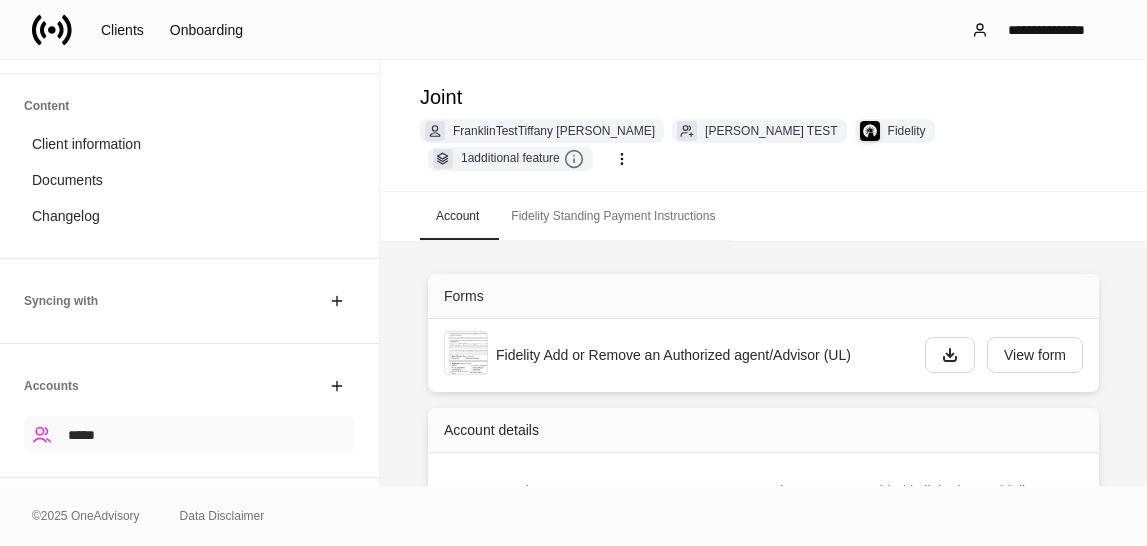 click on "*****" at bounding box center [189, 434] 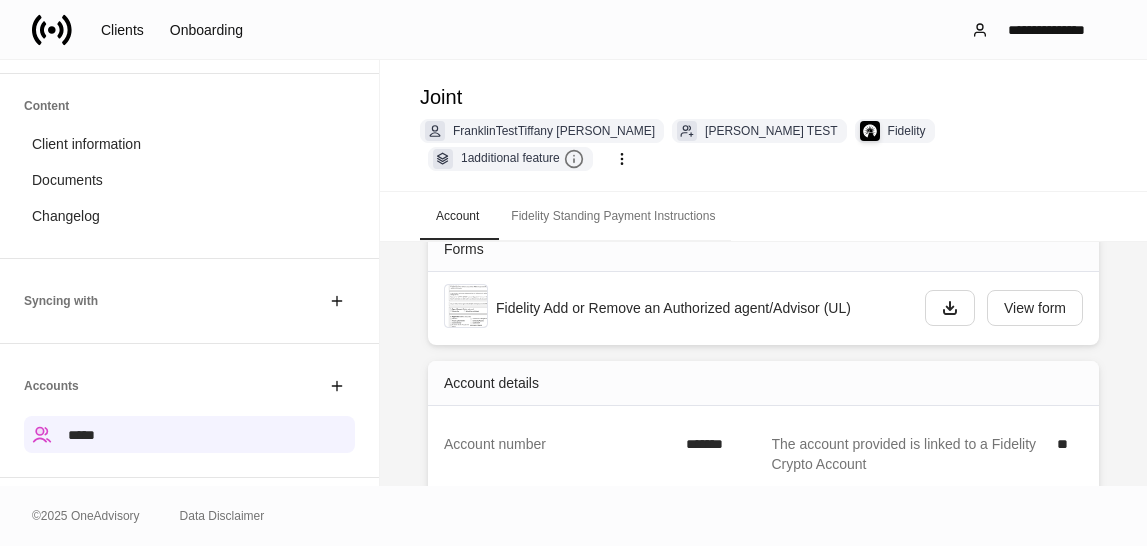 scroll, scrollTop: 55, scrollLeft: 0, axis: vertical 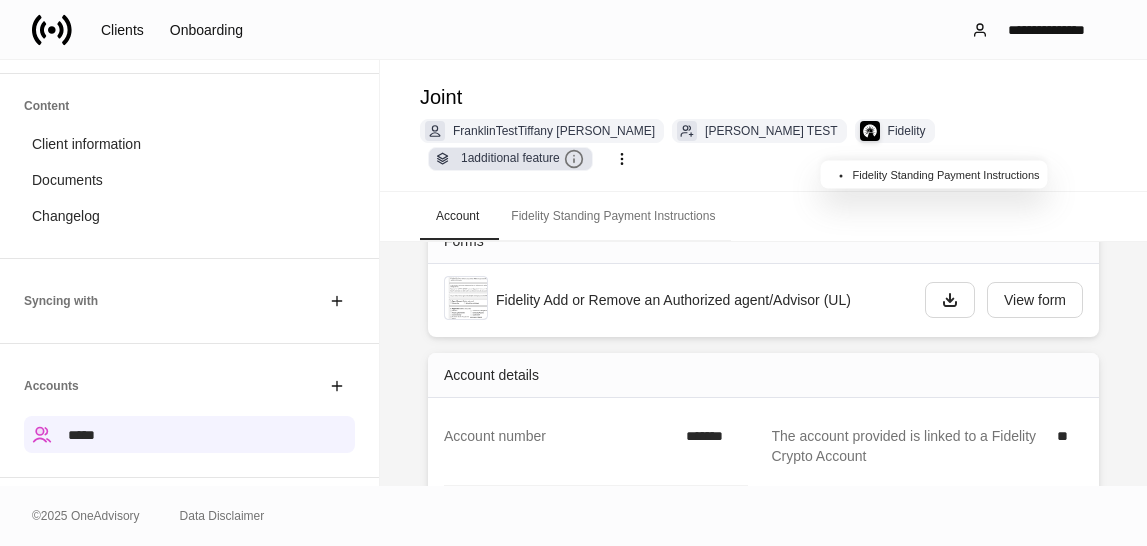 click 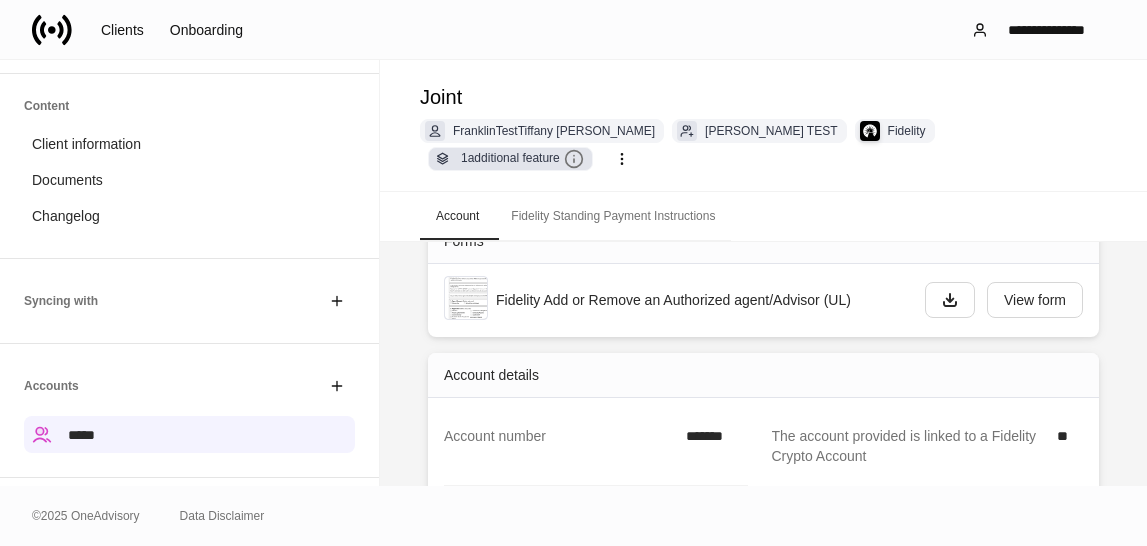 click on "1  additional   feature" at bounding box center [522, 159] 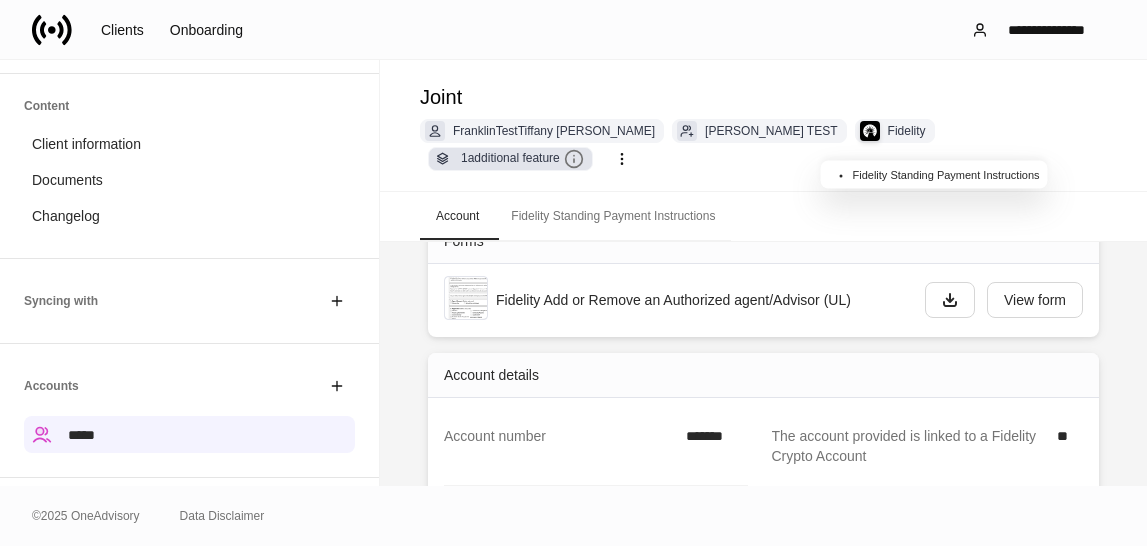 click 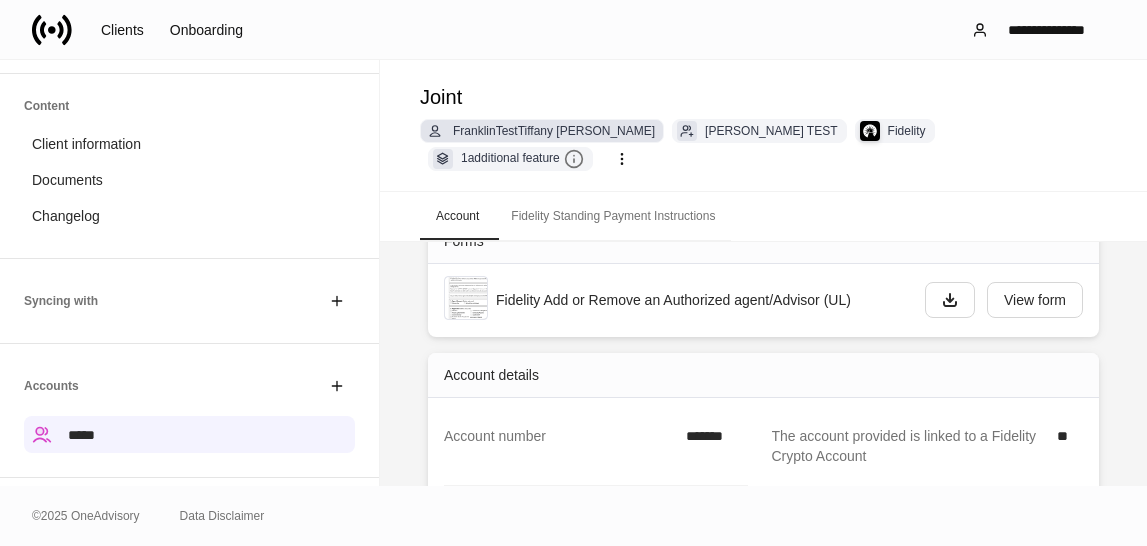 click on "FranklinTestTiffany Douglas" at bounding box center [554, 131] 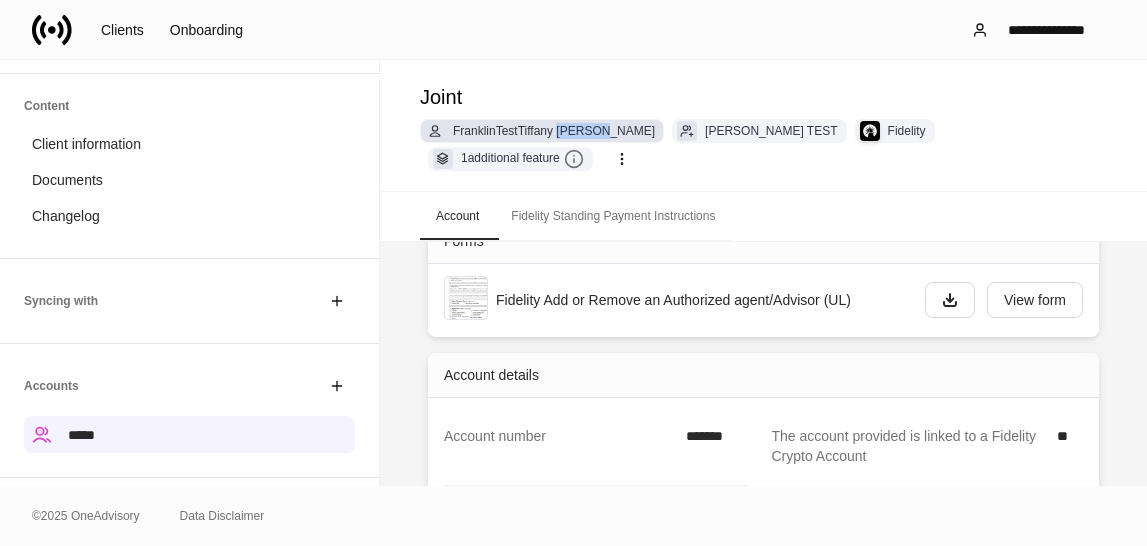click on "FranklinTestTiffany Douglas" at bounding box center [554, 131] 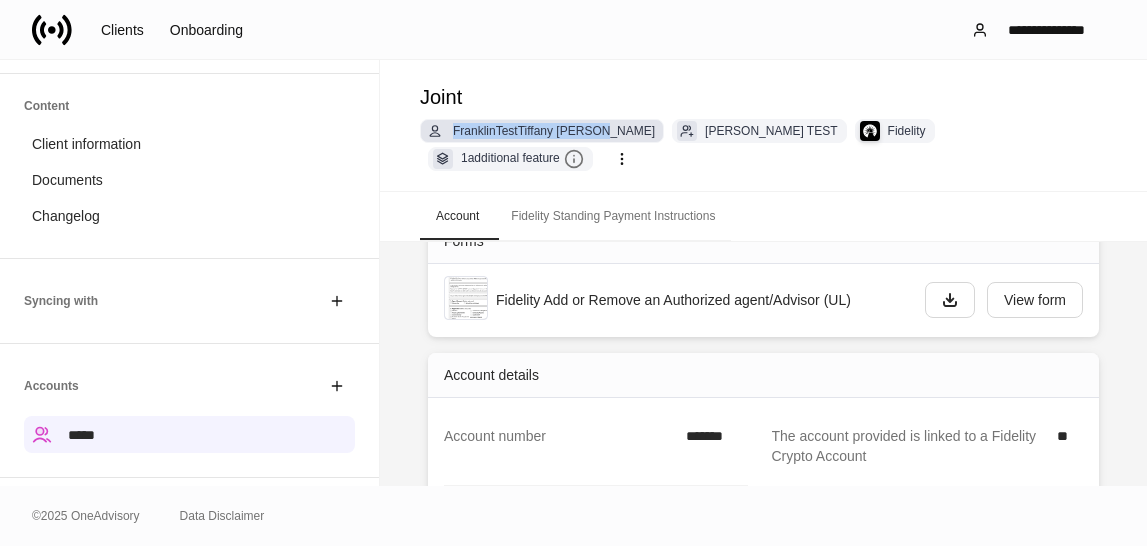 drag, startPoint x: 614, startPoint y: 134, endPoint x: 448, endPoint y: 135, distance: 166.003 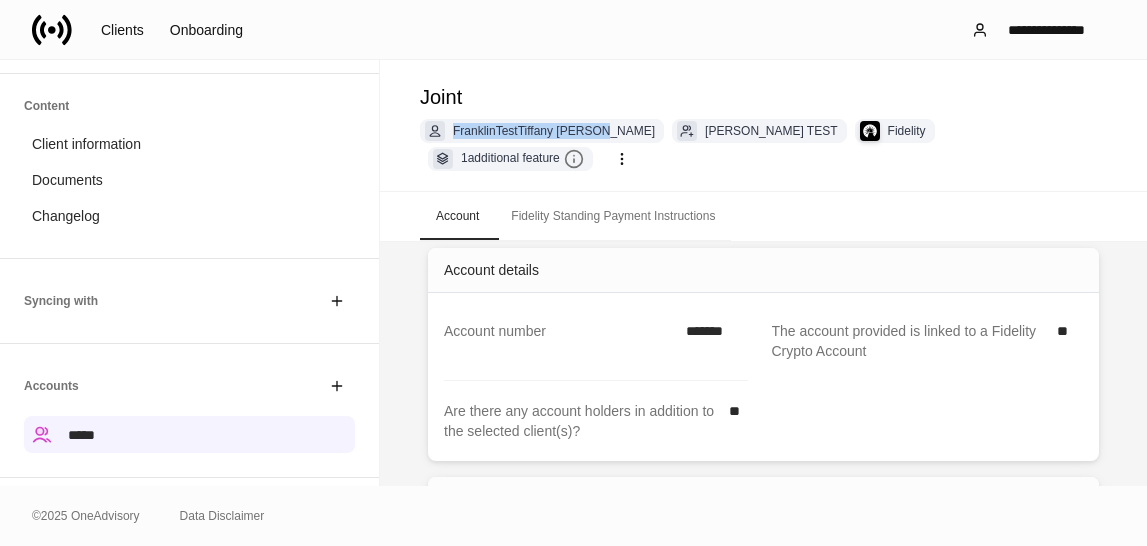 scroll, scrollTop: 157, scrollLeft: 0, axis: vertical 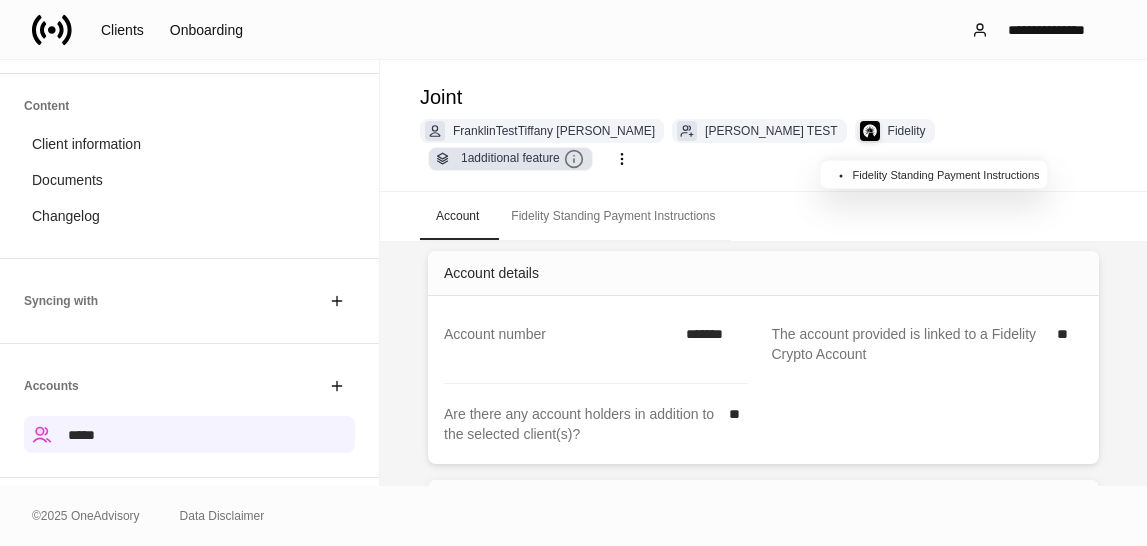 click on "1  additional   feature" at bounding box center (522, 159) 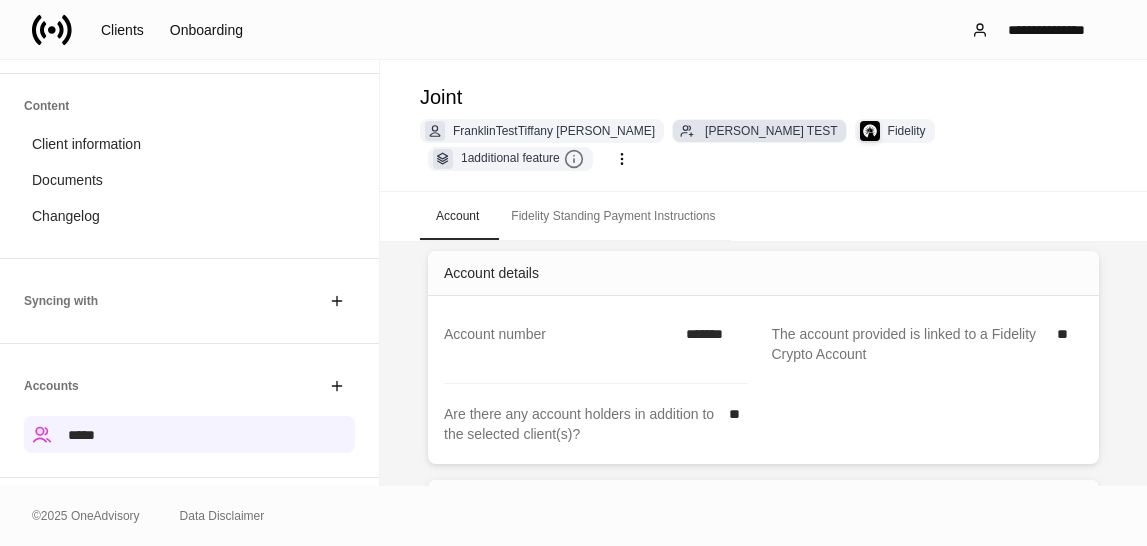 click on "[PERSON_NAME] TEST" at bounding box center (771, 131) 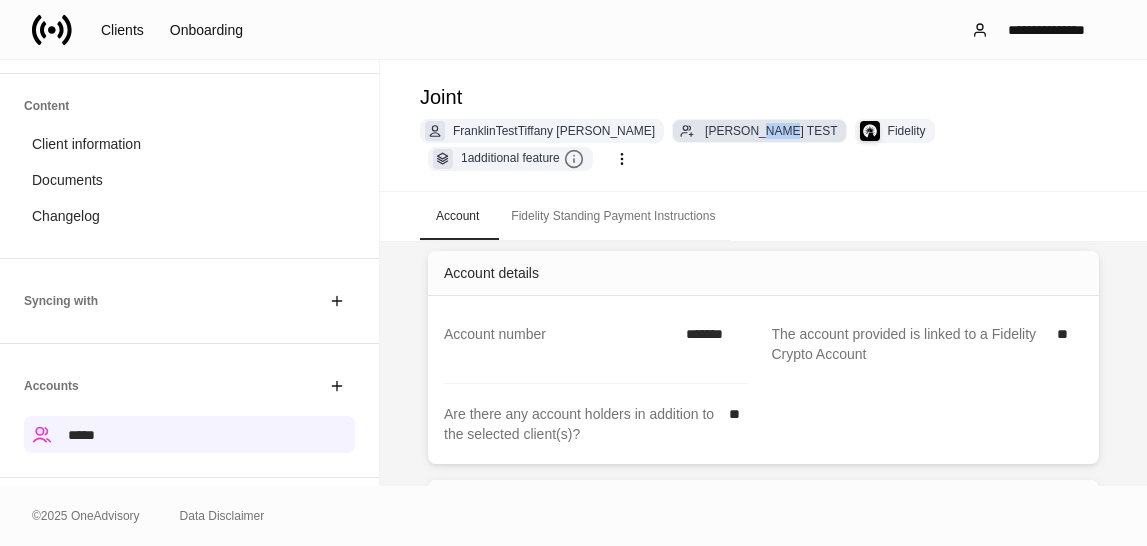 click on "[PERSON_NAME] TEST" at bounding box center [771, 131] 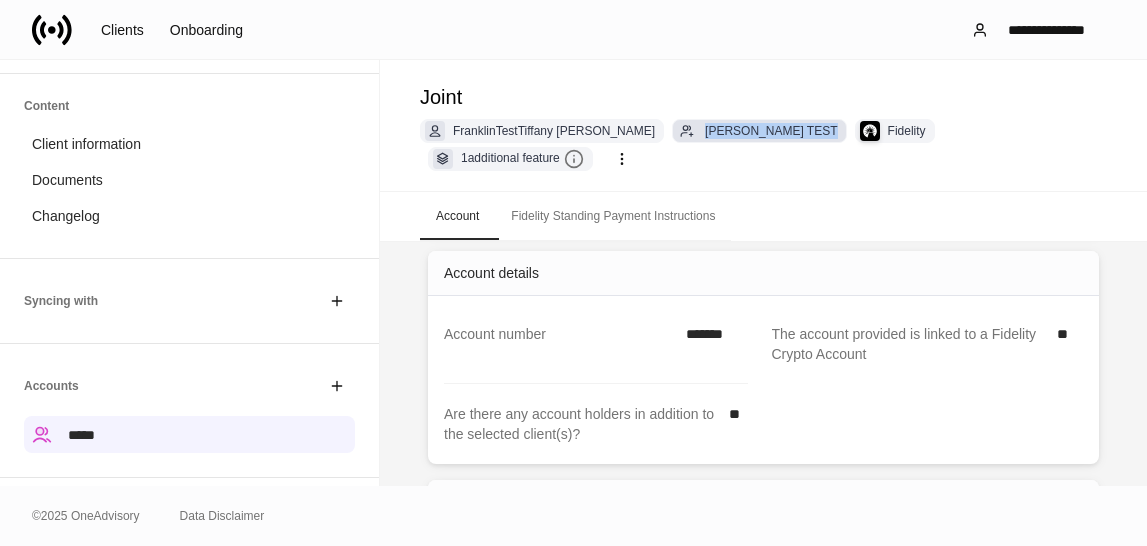 click on "[PERSON_NAME] TEST" at bounding box center (771, 131) 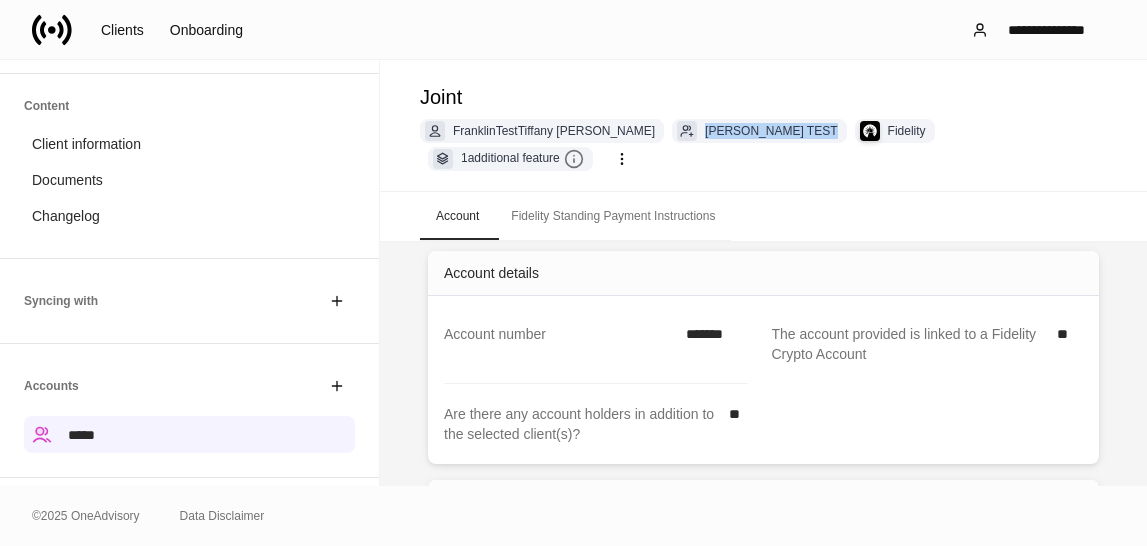 scroll, scrollTop: 0, scrollLeft: 0, axis: both 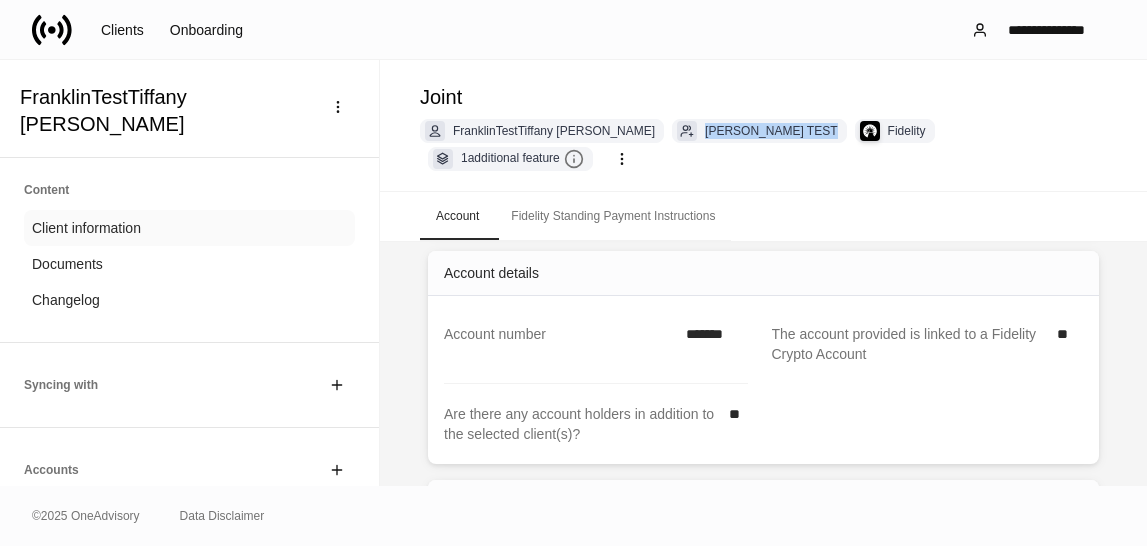 click on "Client information" at bounding box center (189, 228) 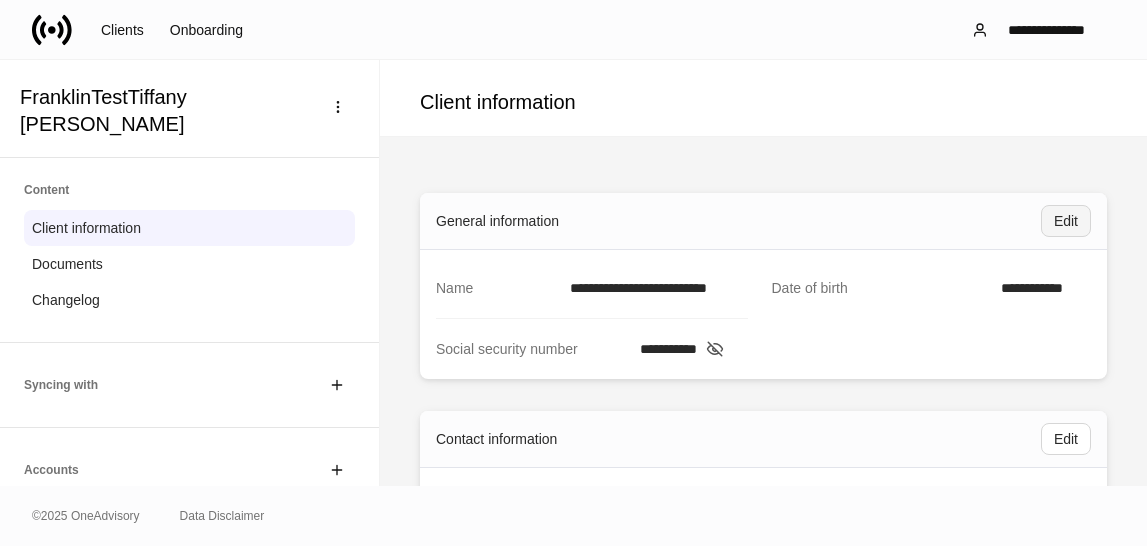 click on "Edit" at bounding box center [1066, 221] 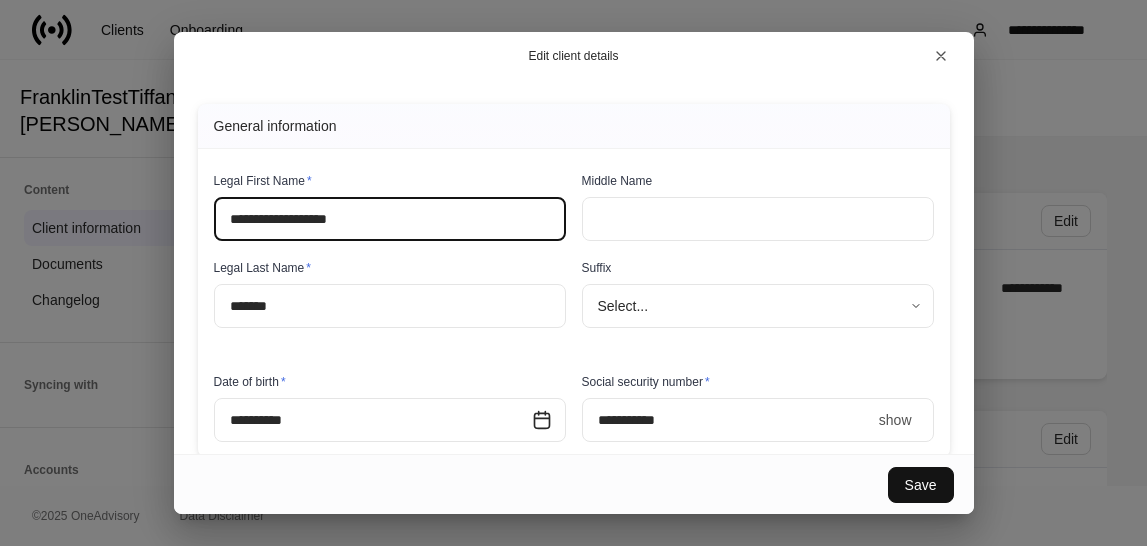 drag, startPoint x: 281, startPoint y: 219, endPoint x: 262, endPoint y: 241, distance: 29.068884 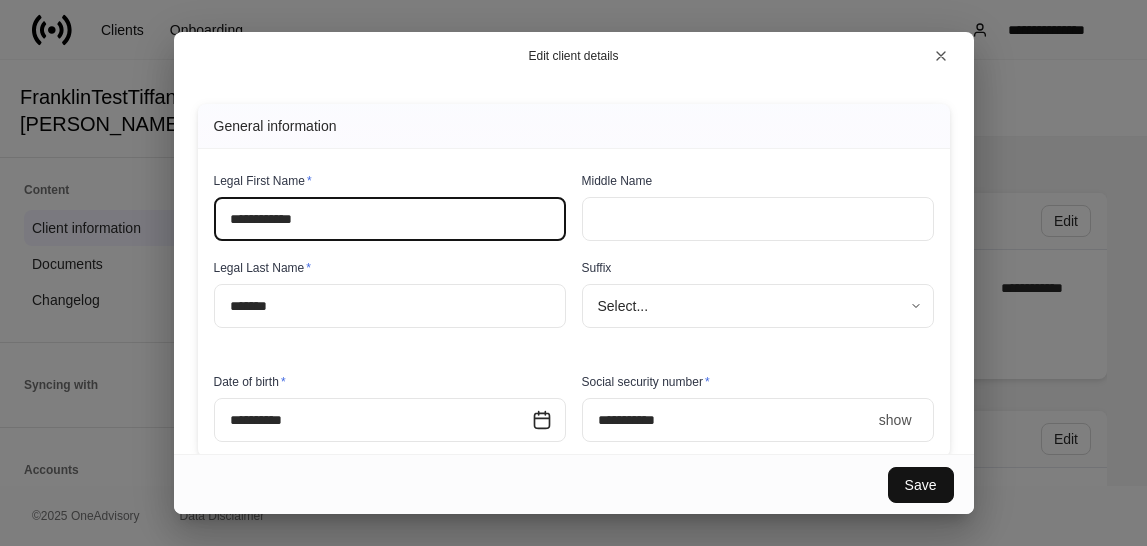 type on "**********" 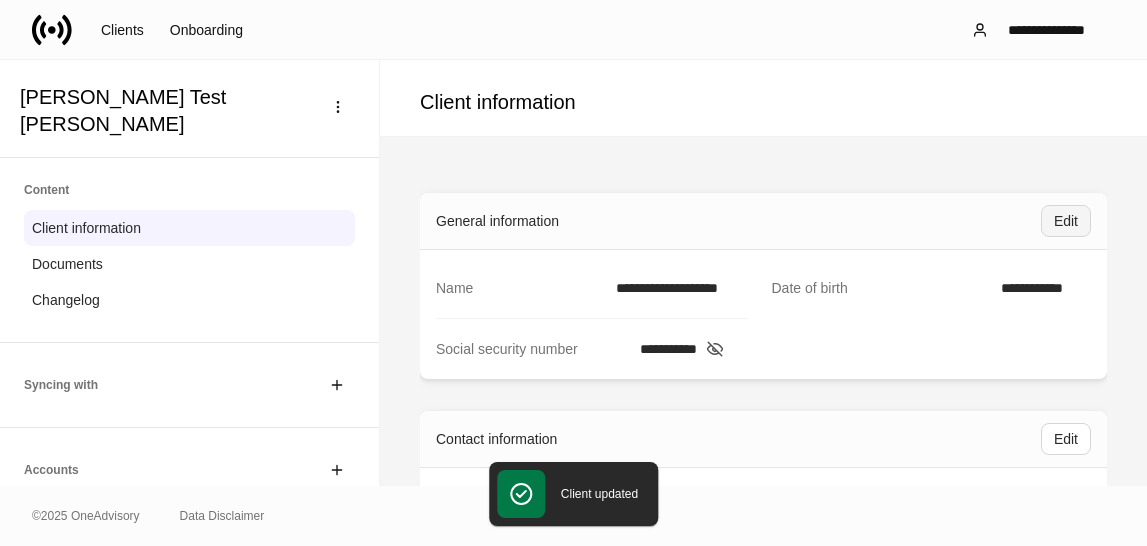 click on "Edit" at bounding box center [1066, 221] 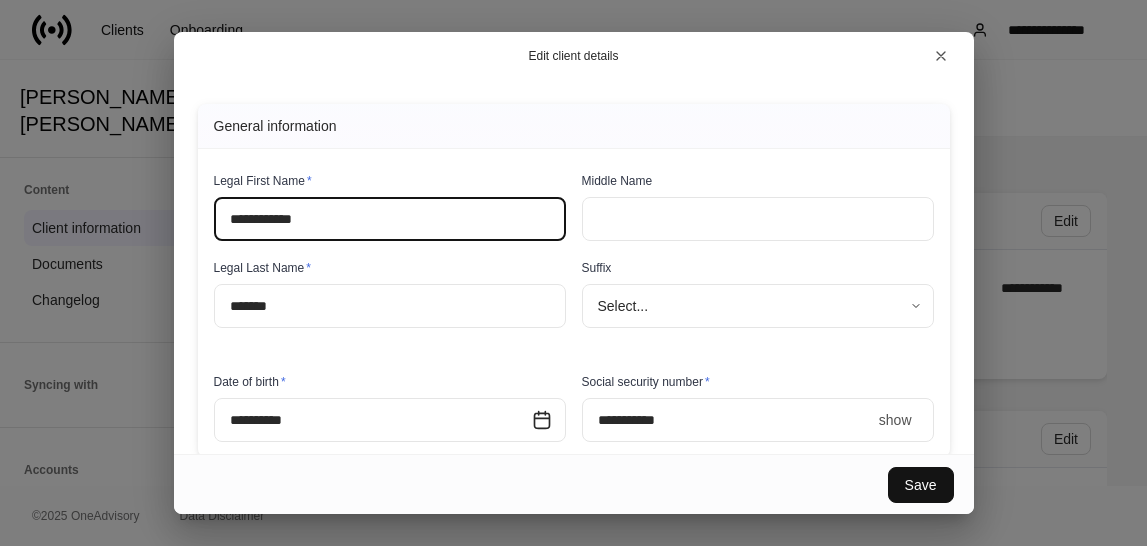 click on "*******" at bounding box center (390, 306) 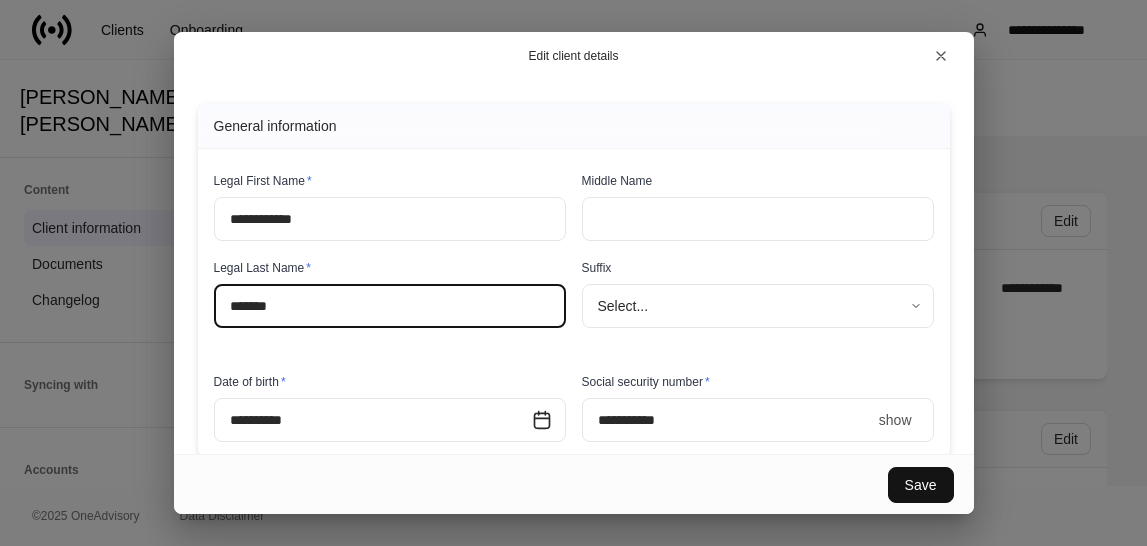 click on "**********" at bounding box center (390, 219) 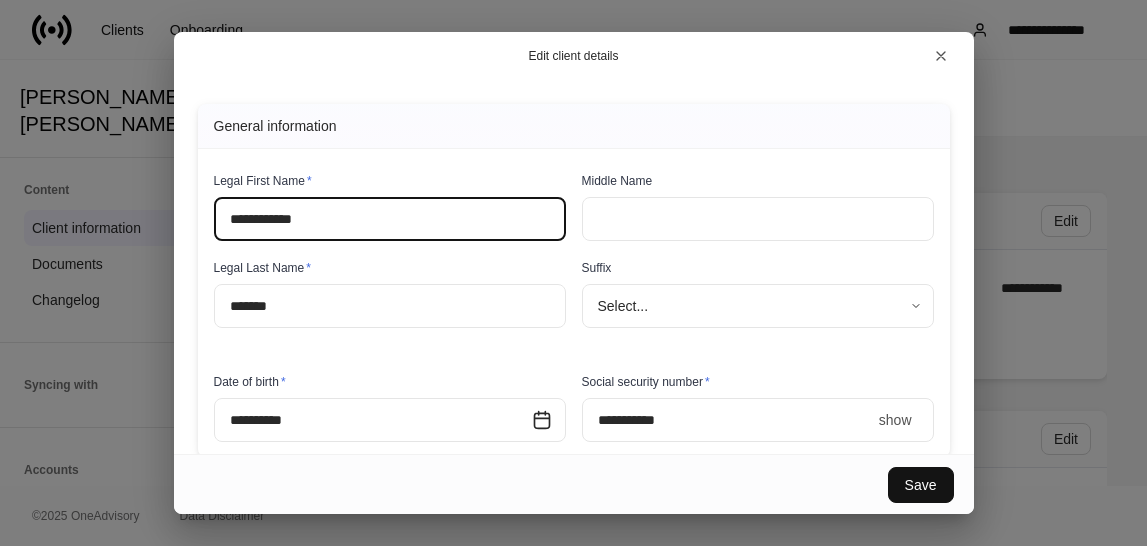 click on "**********" at bounding box center (390, 219) 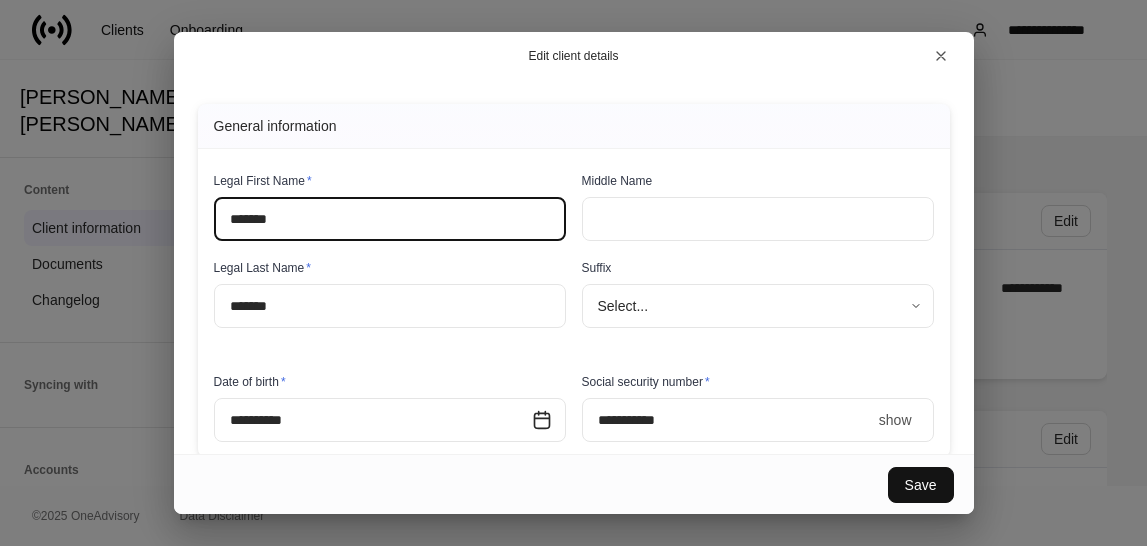type on "*******" 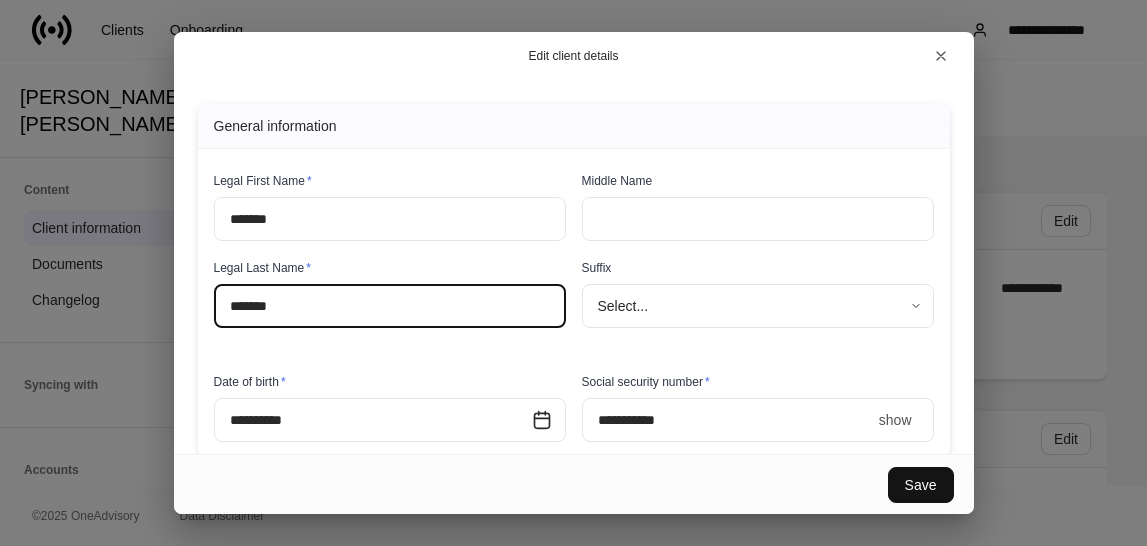 click on "*******" at bounding box center [390, 306] 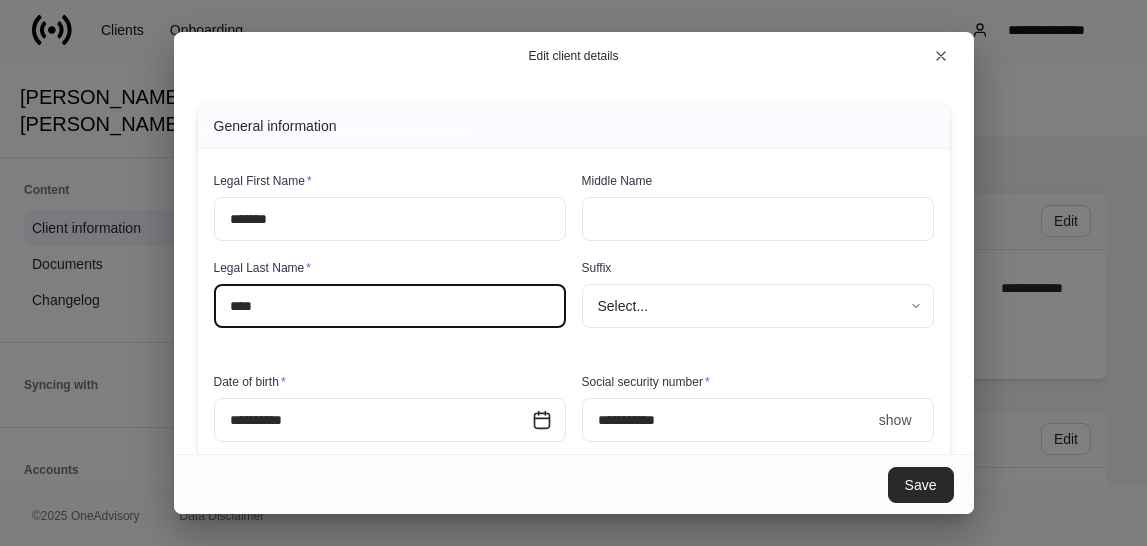 type on "****" 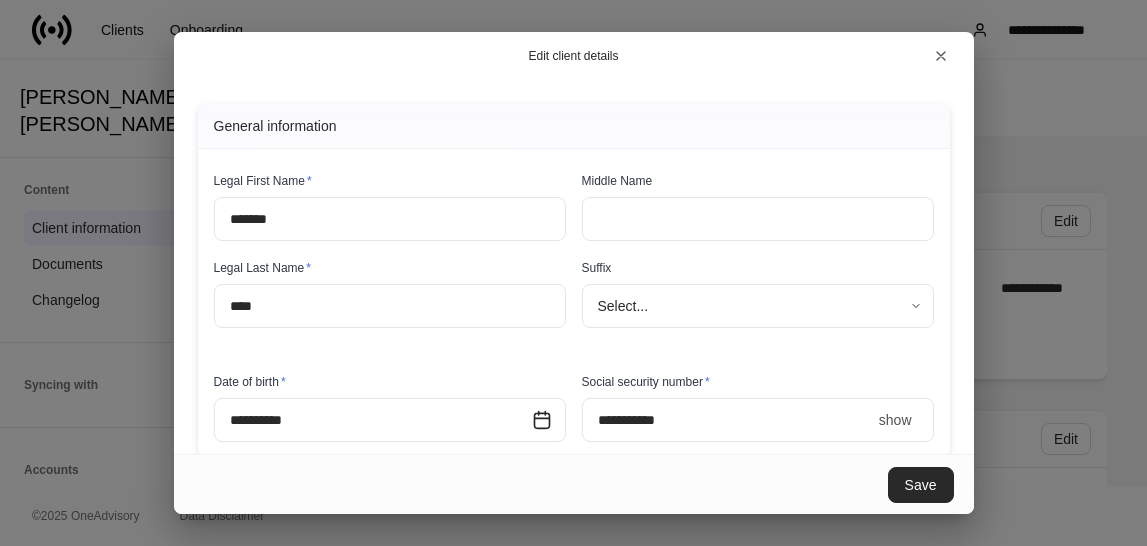click on "Save" at bounding box center [921, 485] 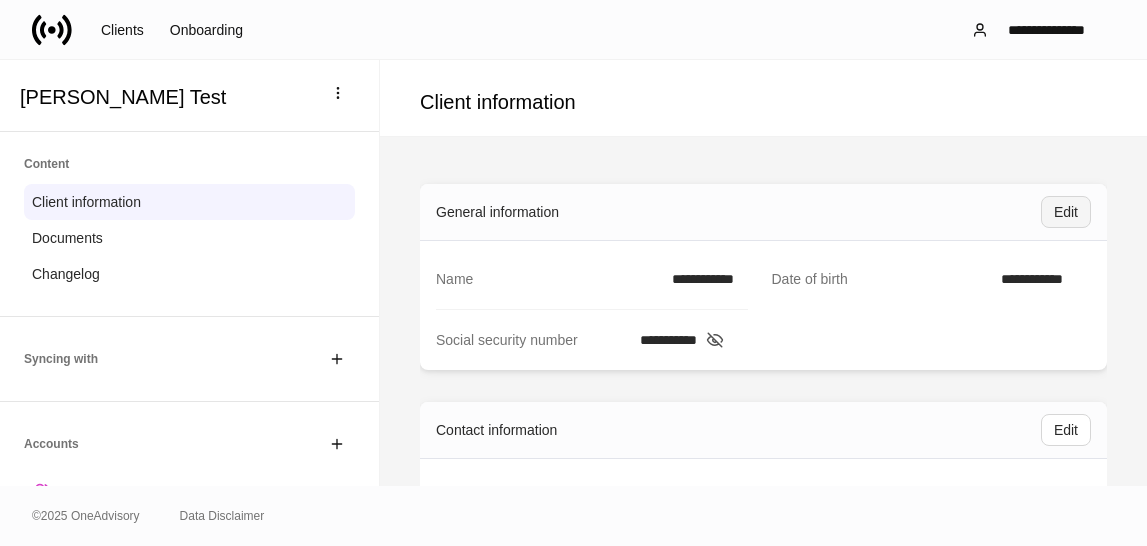 scroll, scrollTop: 0, scrollLeft: 0, axis: both 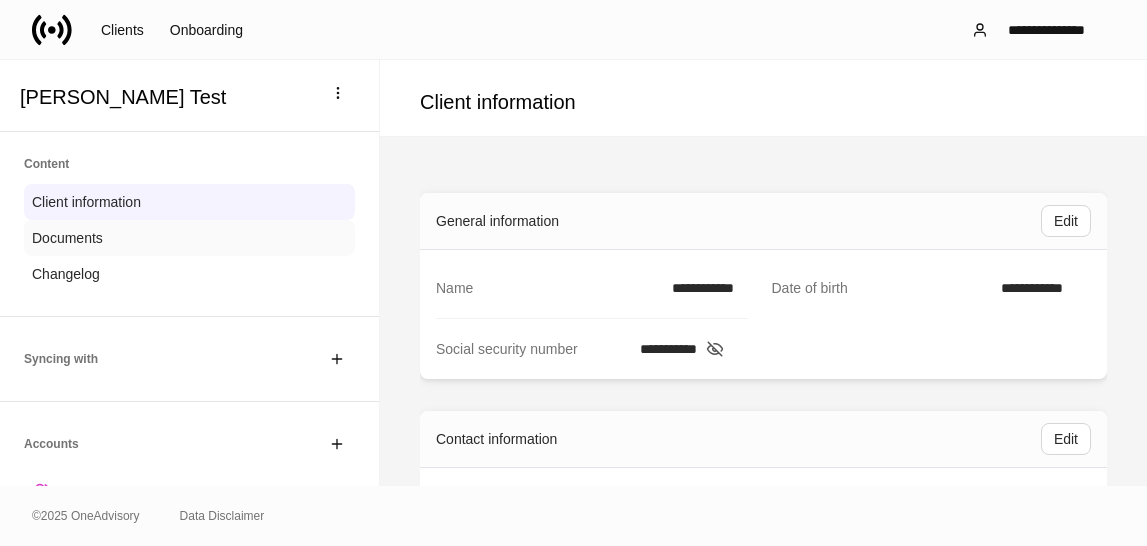 click on "Documents" at bounding box center [67, 238] 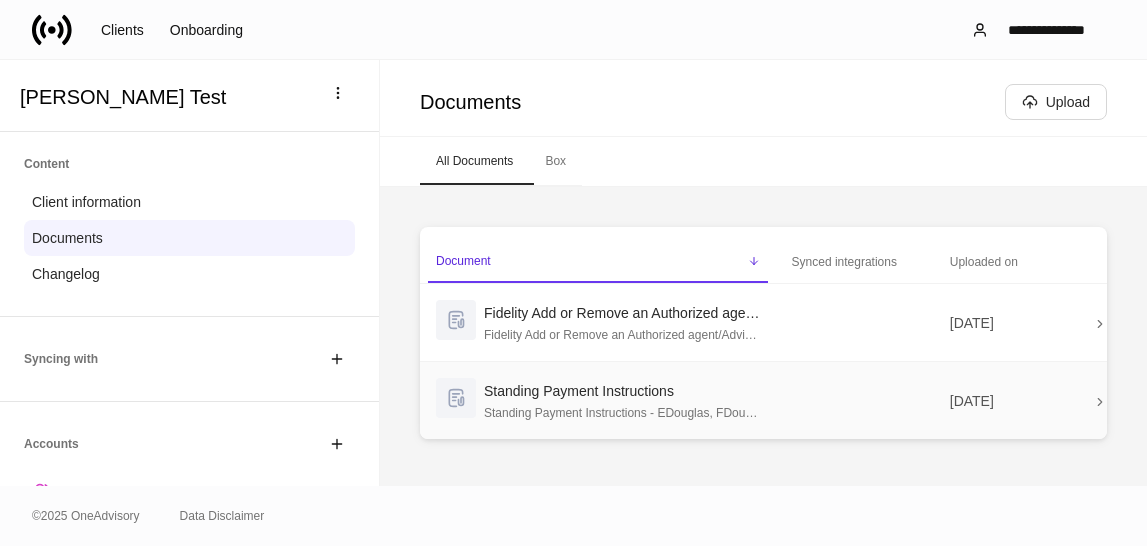click on "Standing Payment Instructions - EDouglas, FDouglas - 202506121821.pdf" at bounding box center (622, 411) 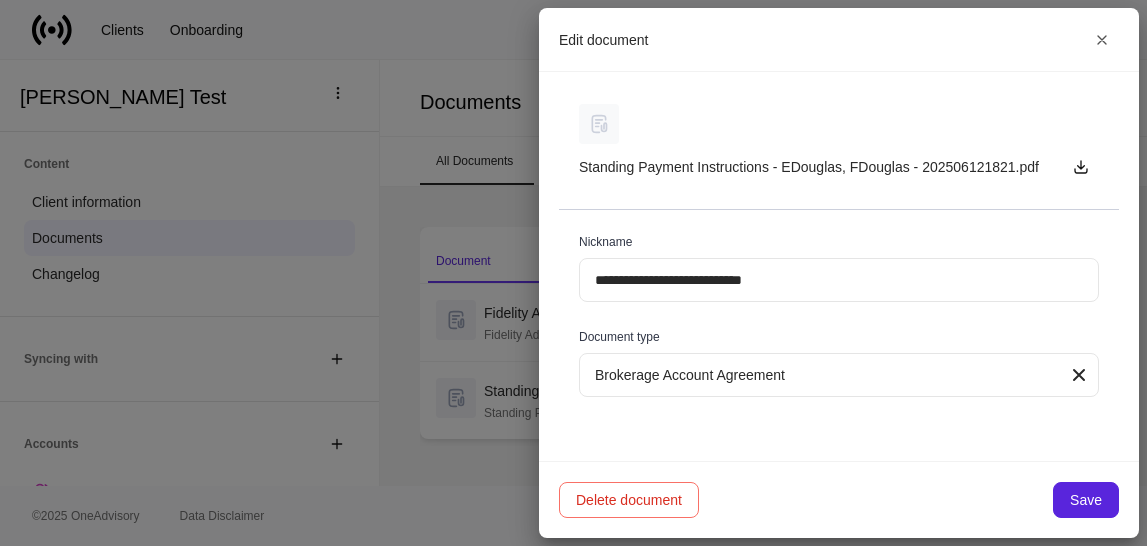 click at bounding box center (573, 273) 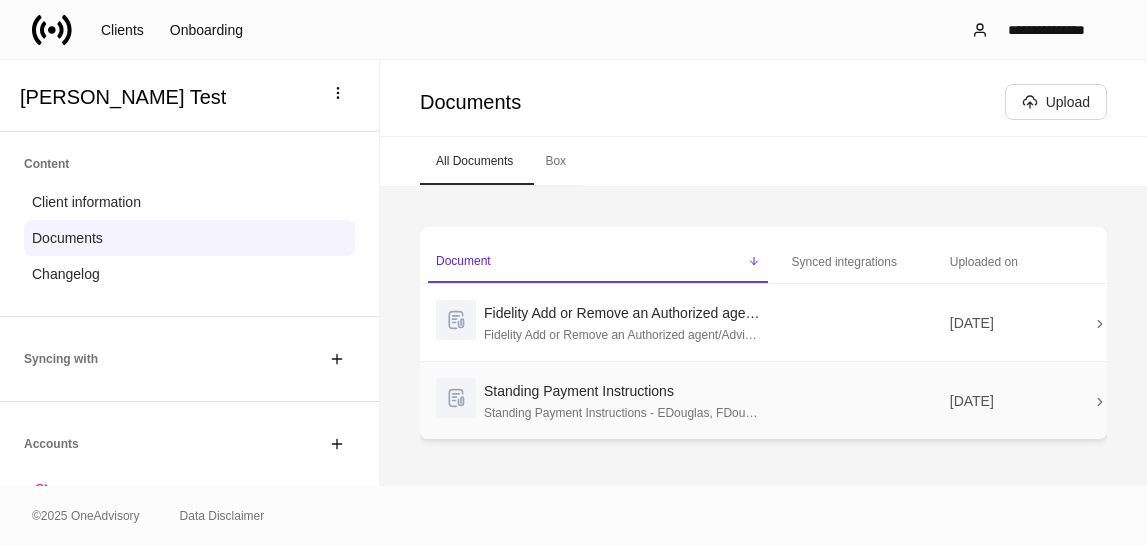 click on "Standing Payment Instructions - EDouglas, FDouglas - 202506121821.pdf" at bounding box center [622, 411] 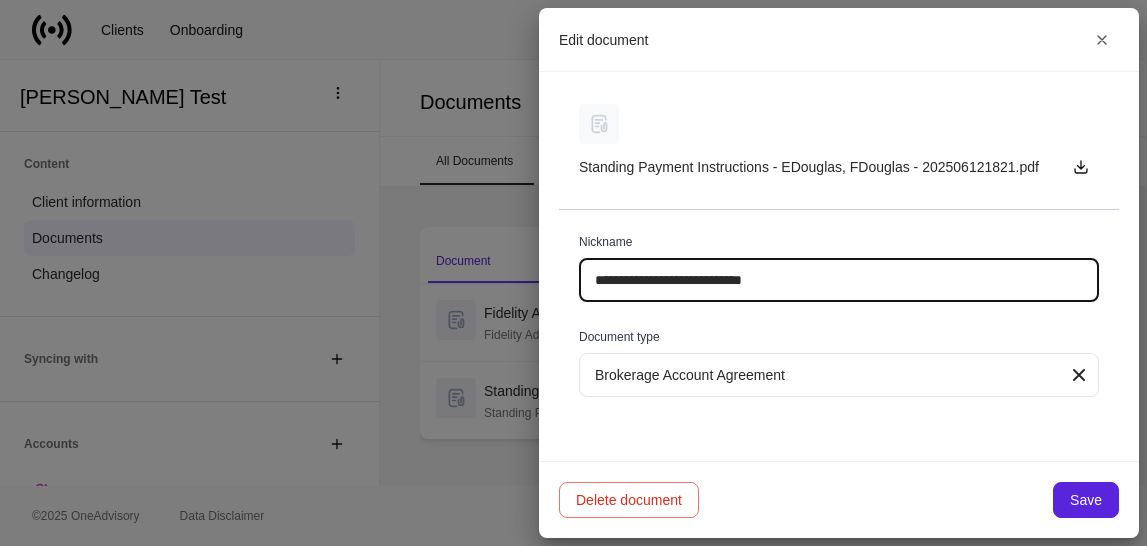 click on "**********" at bounding box center [839, 280] 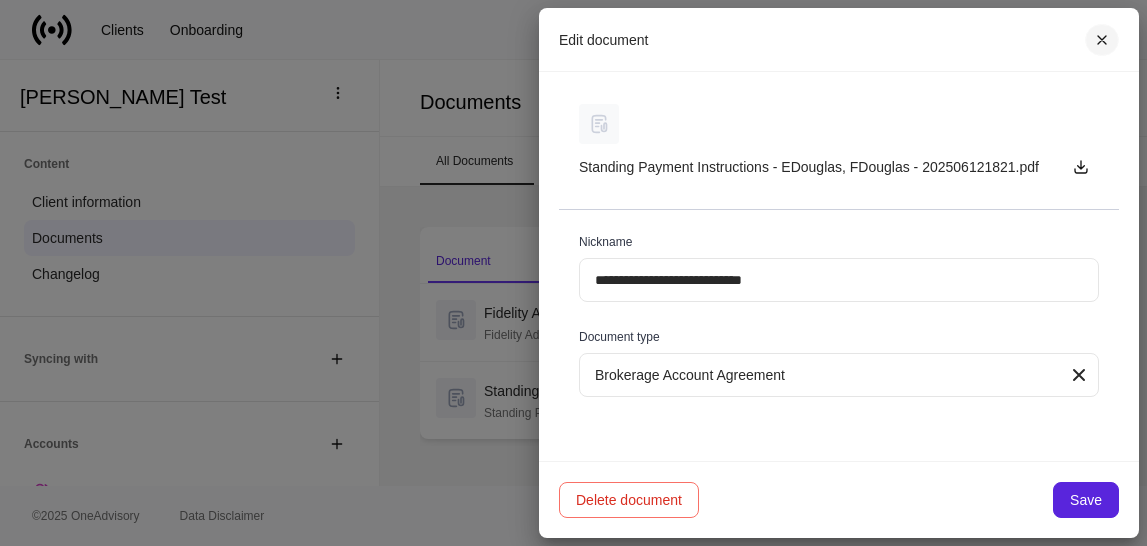 click 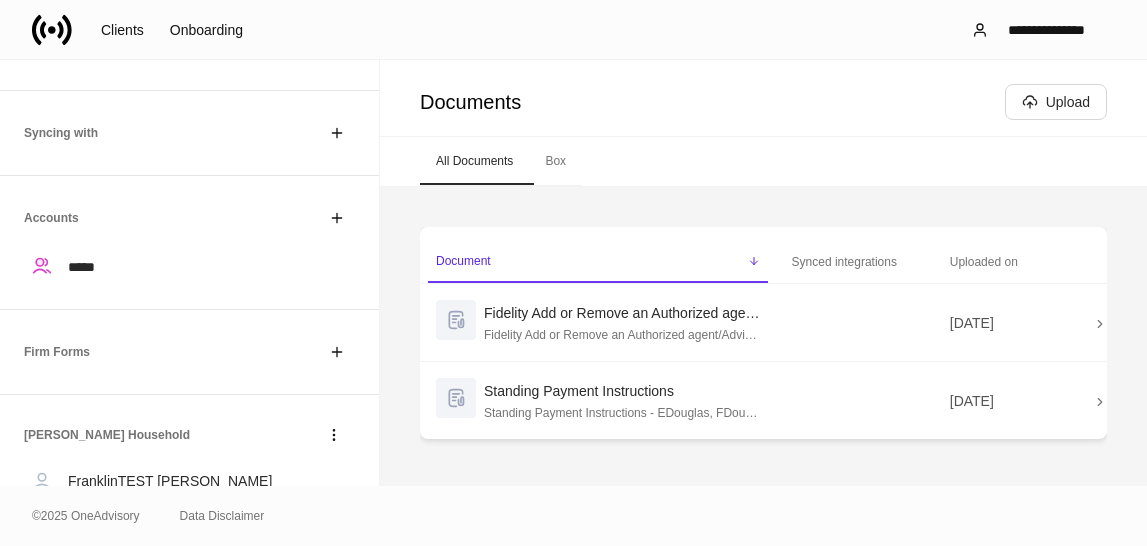 scroll, scrollTop: 257, scrollLeft: 0, axis: vertical 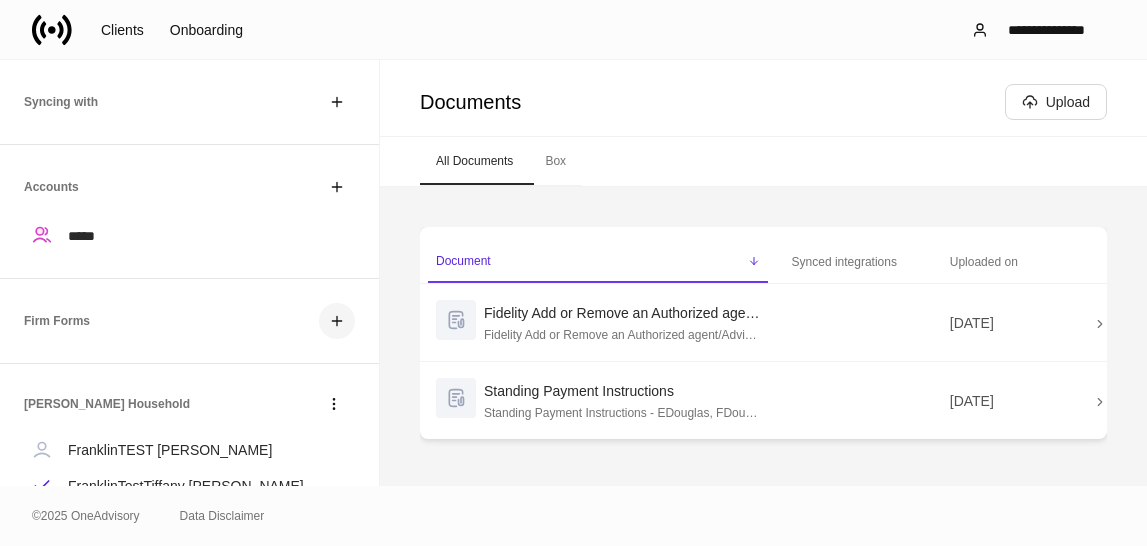 click 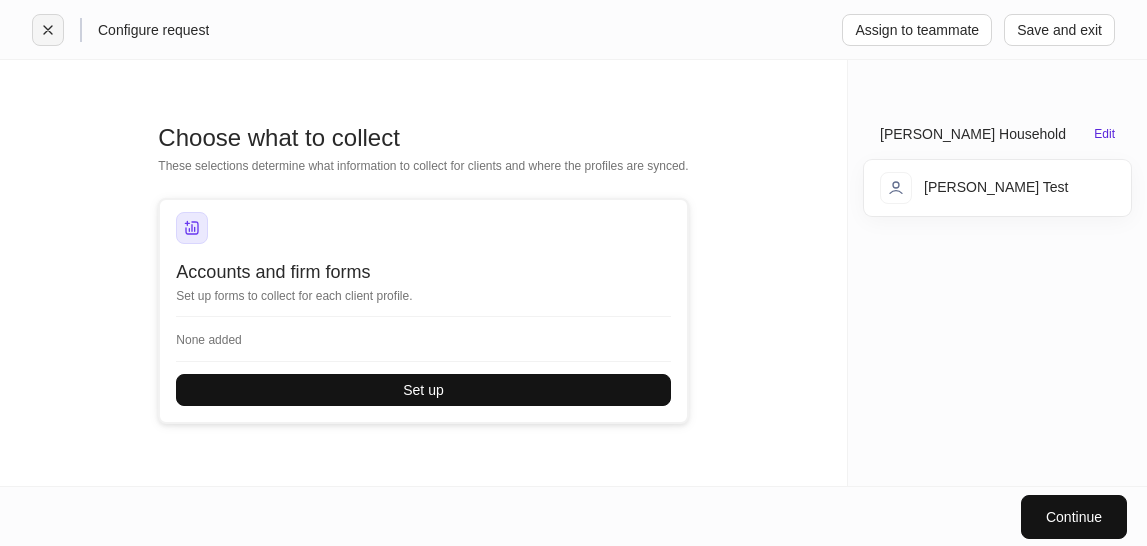 click at bounding box center [48, 30] 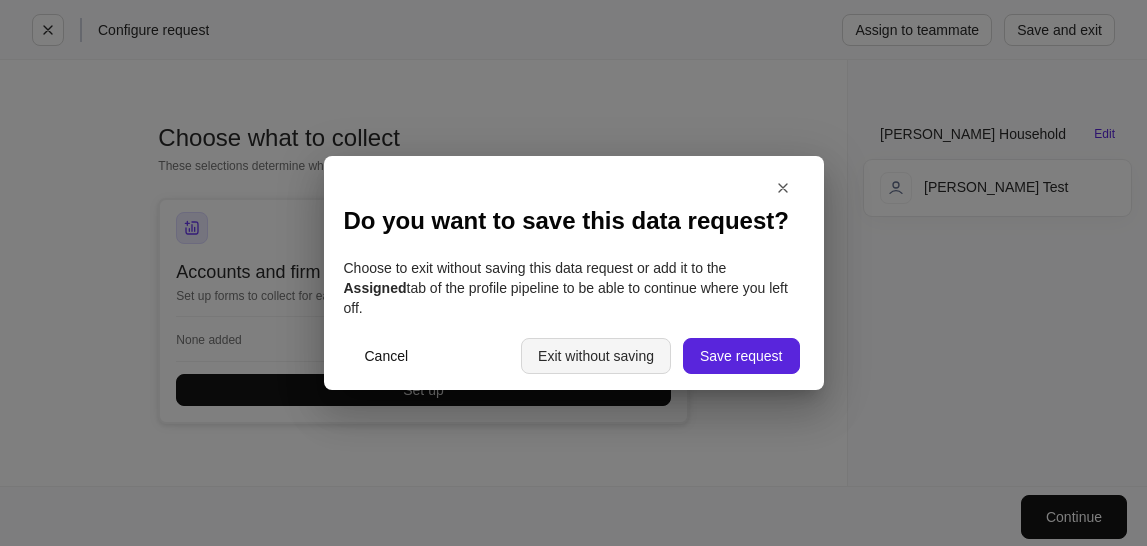 click on "Exit without saving" at bounding box center [596, 356] 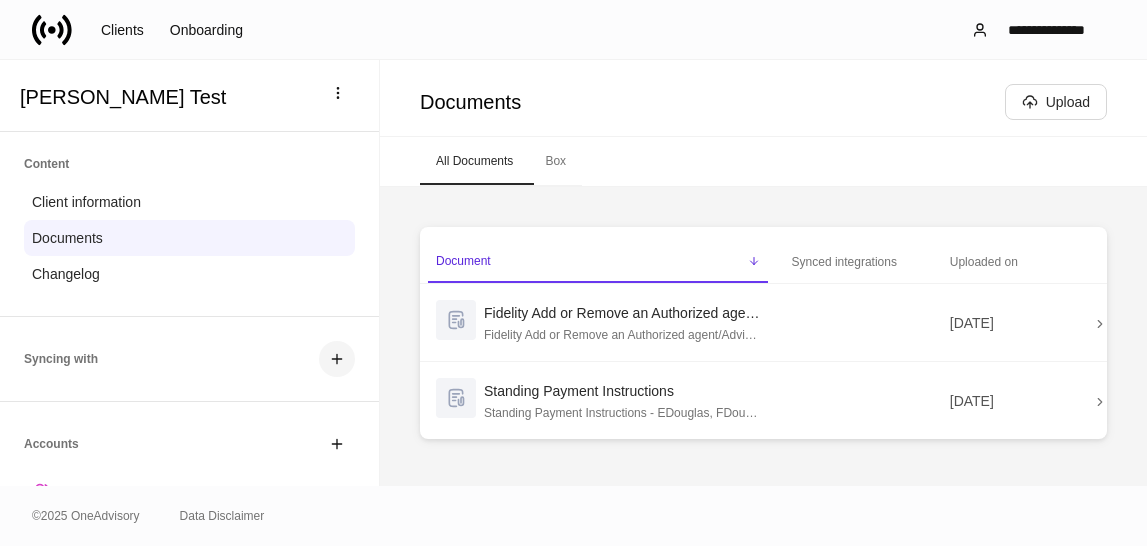 click 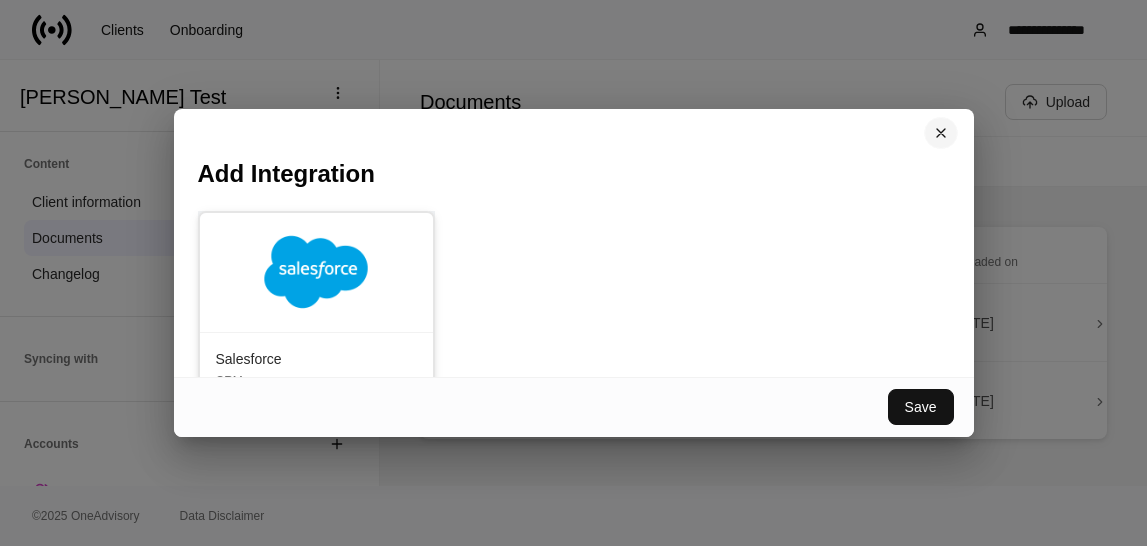 click at bounding box center [941, 133] 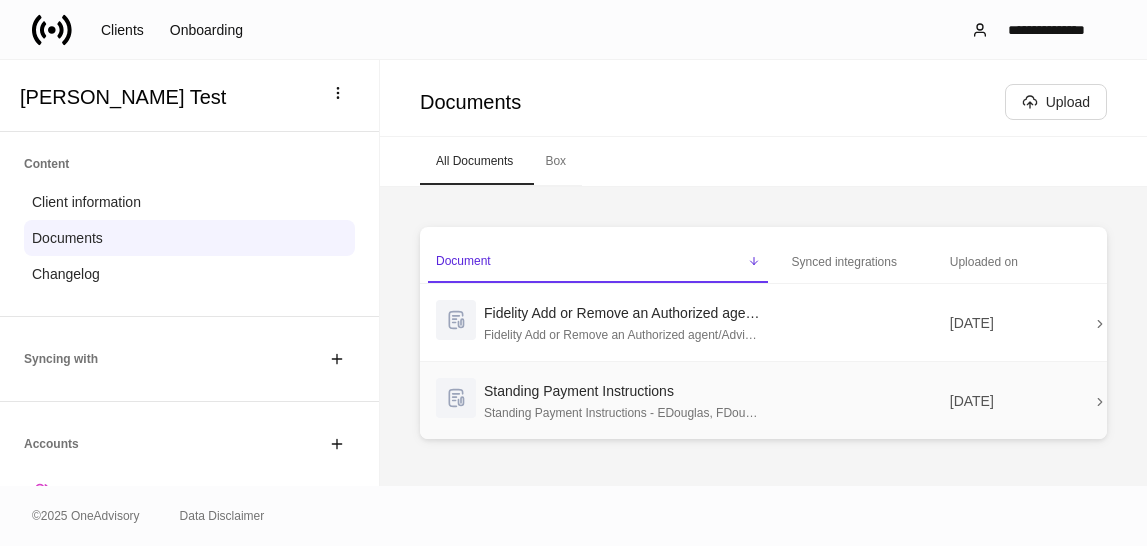 click on "[DATE]" at bounding box center (1013, 401) 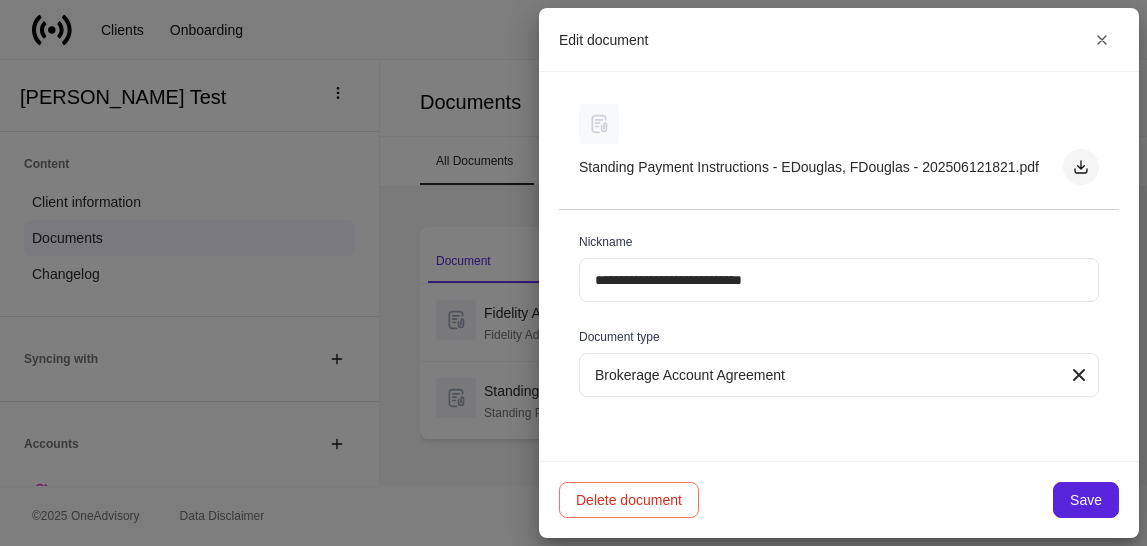 click 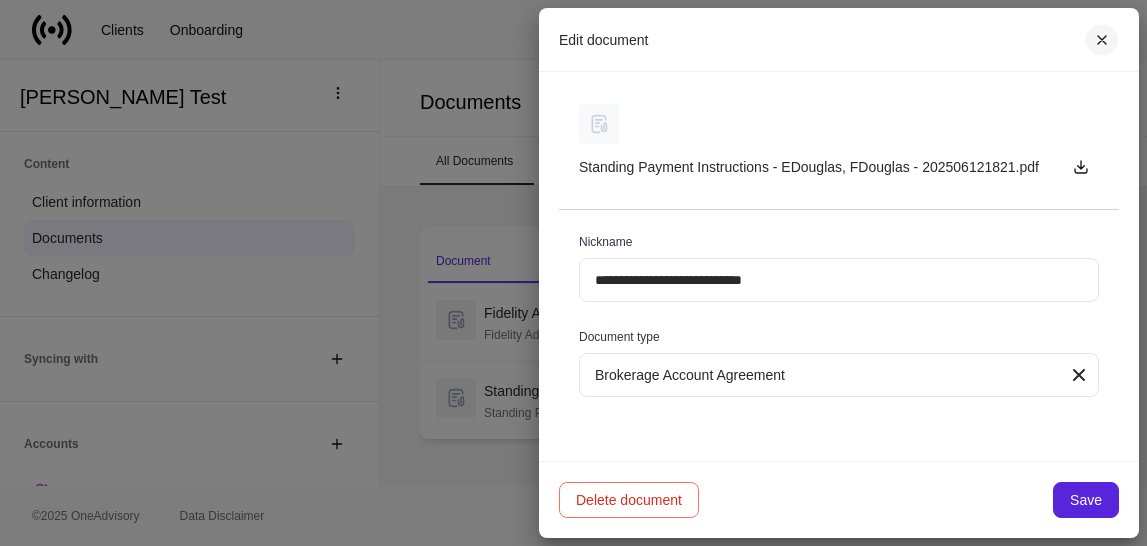 click 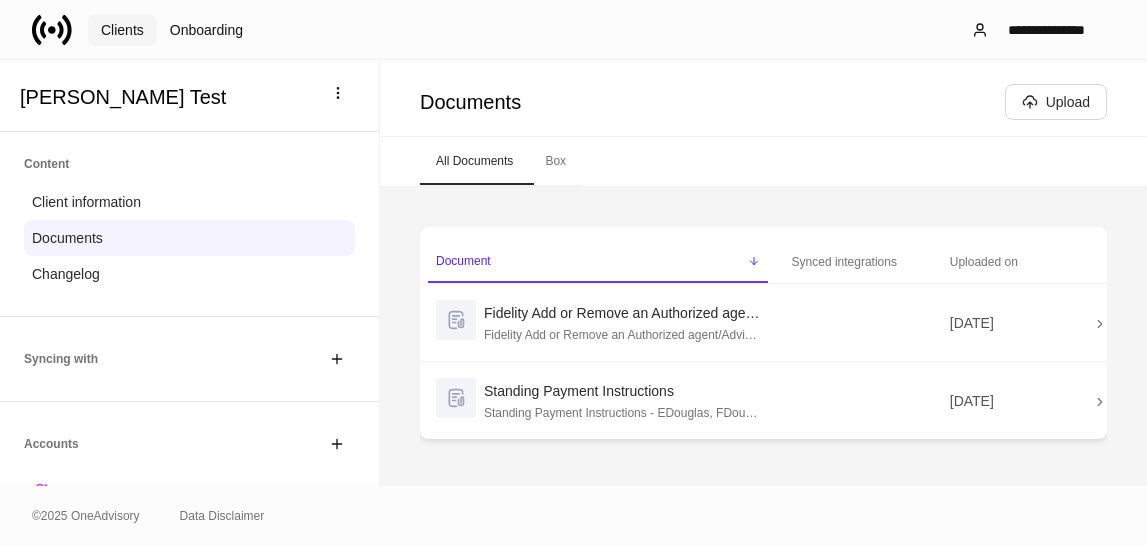 click on "Clients" at bounding box center (122, 30) 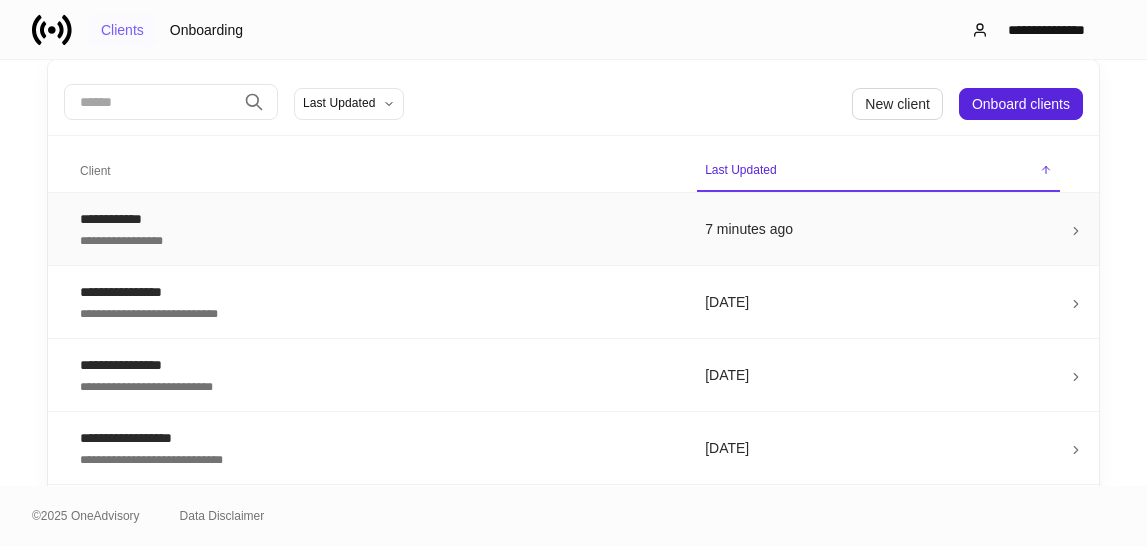 scroll, scrollTop: 0, scrollLeft: 0, axis: both 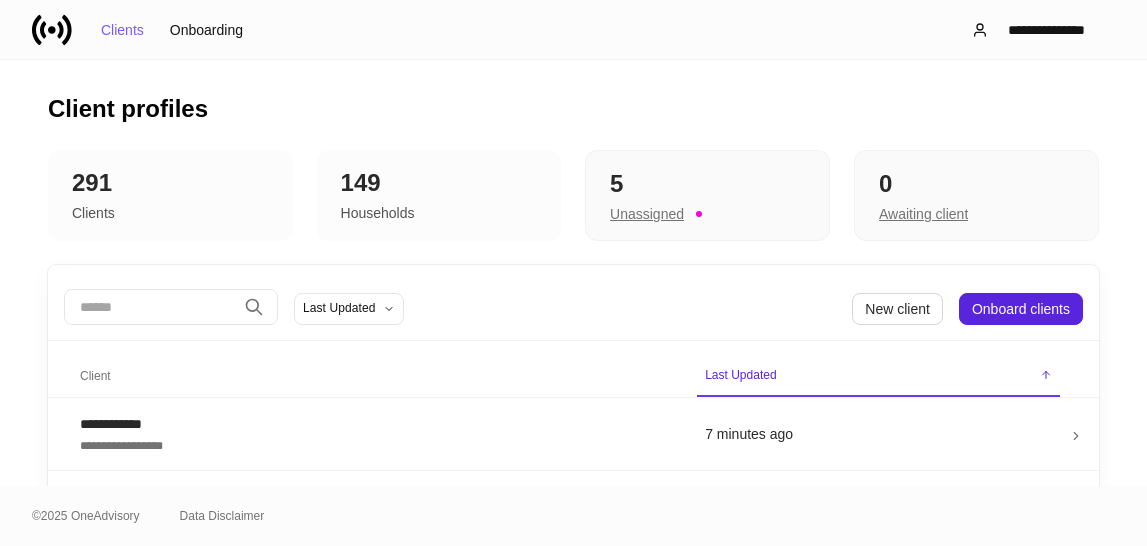click on "291 Clients" at bounding box center [170, 196] 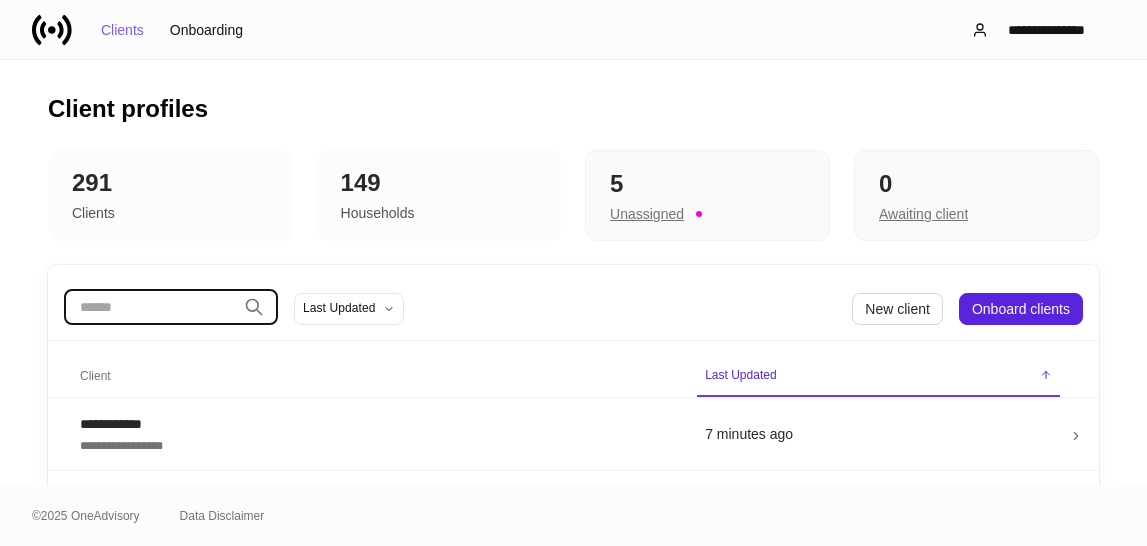 click at bounding box center (150, 307) 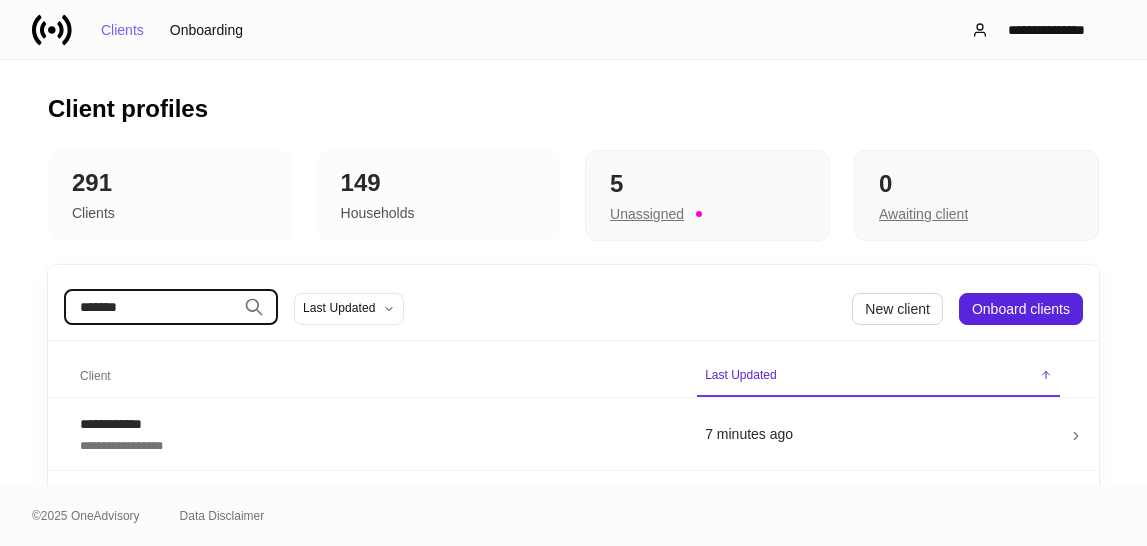 type on "*******" 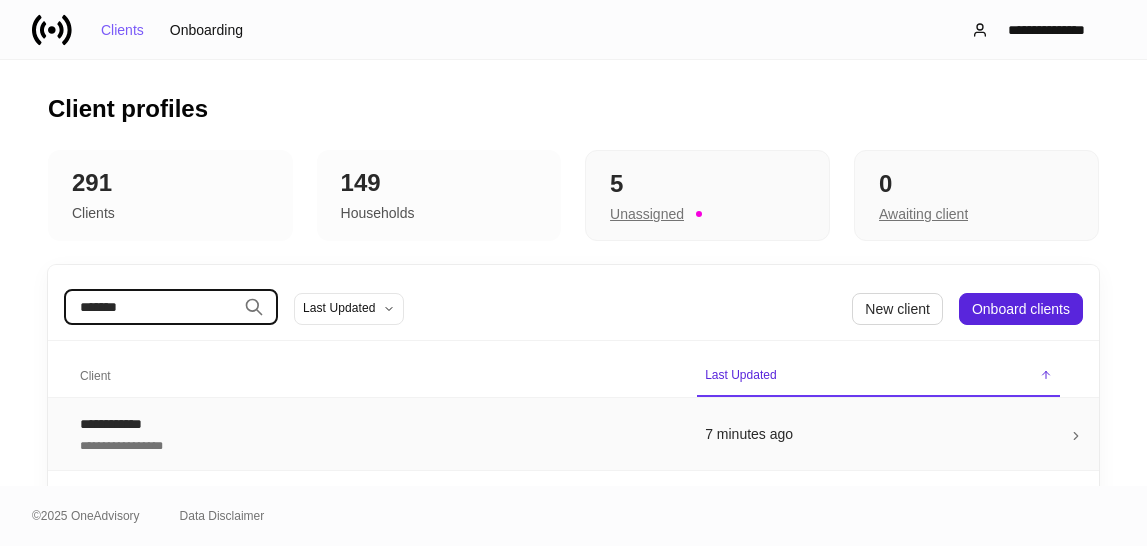 click on "**********" at bounding box center (376, 424) 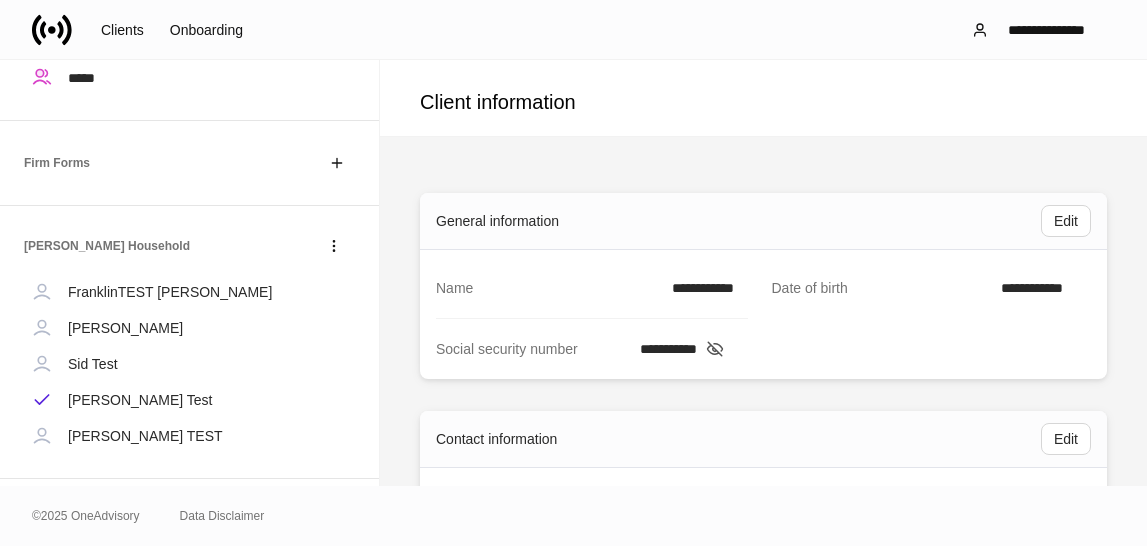 scroll, scrollTop: 422, scrollLeft: 0, axis: vertical 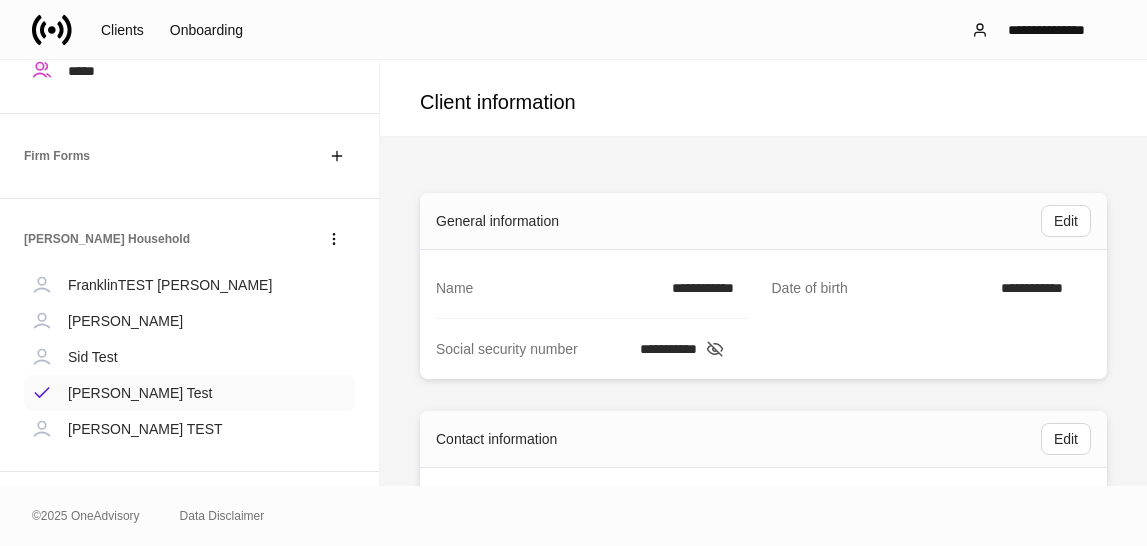 click on "[PERSON_NAME] Test" at bounding box center [189, 393] 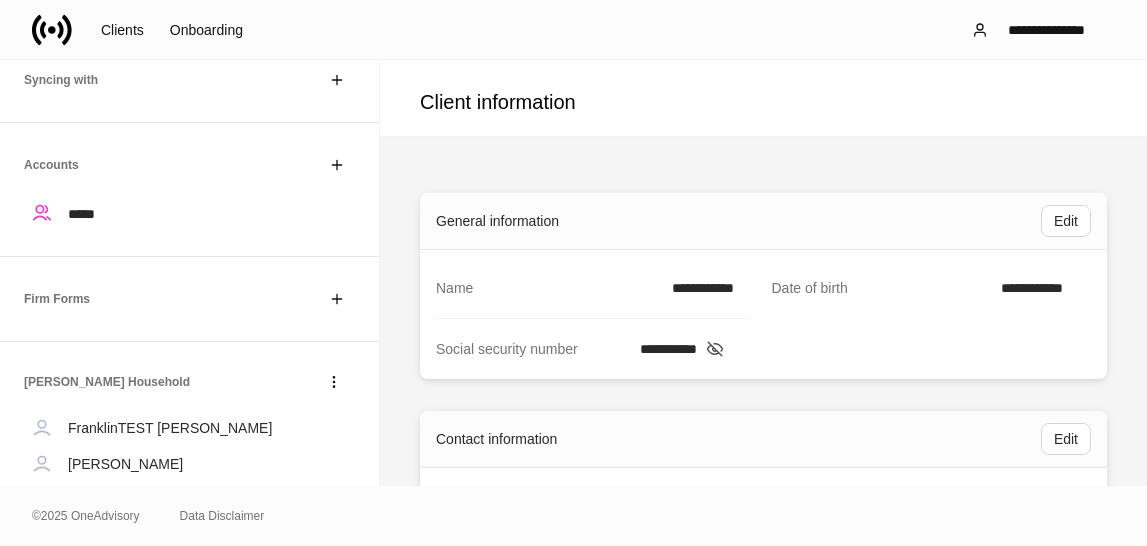 scroll, scrollTop: 0, scrollLeft: 0, axis: both 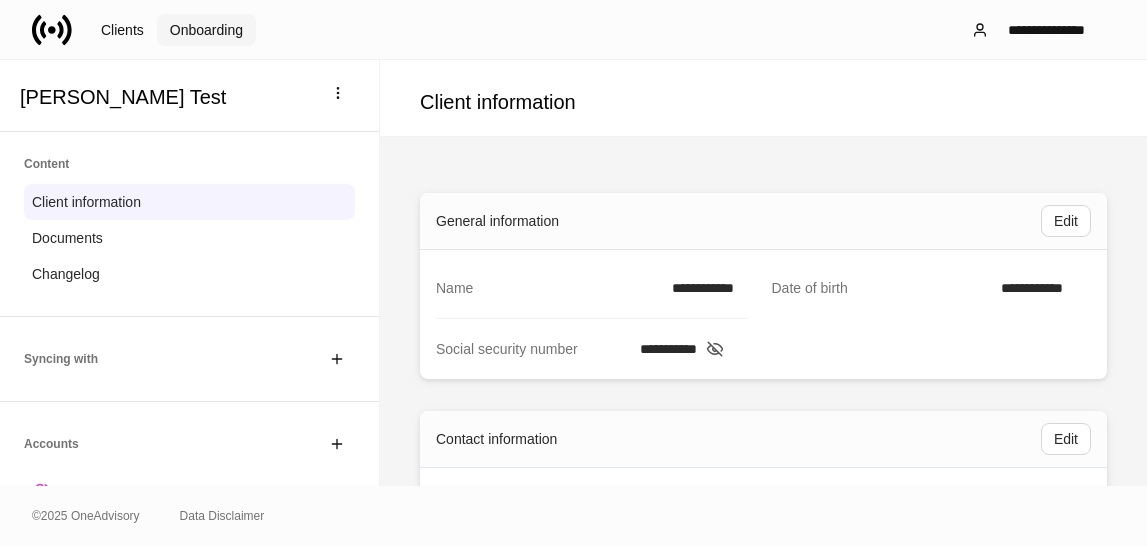 click on "Onboarding" at bounding box center [206, 30] 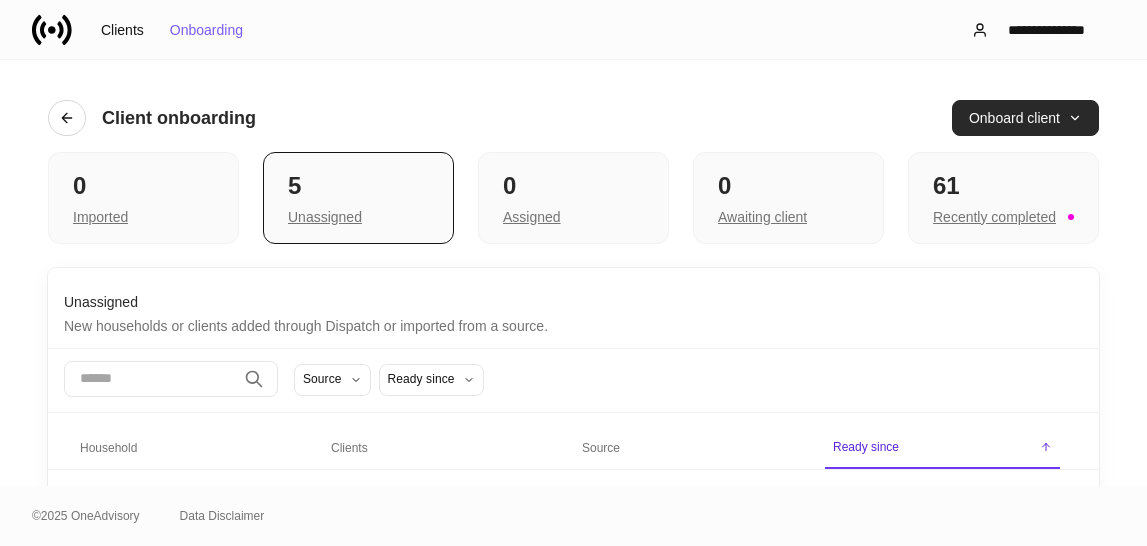 click on "Onboard client" at bounding box center [1025, 118] 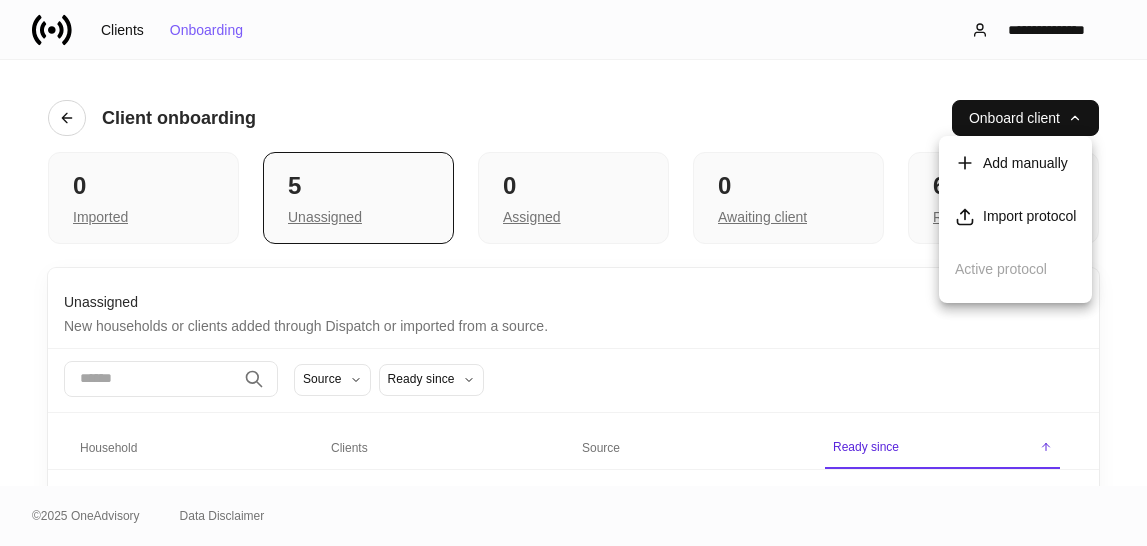 click on "Add manually" at bounding box center (1025, 163) 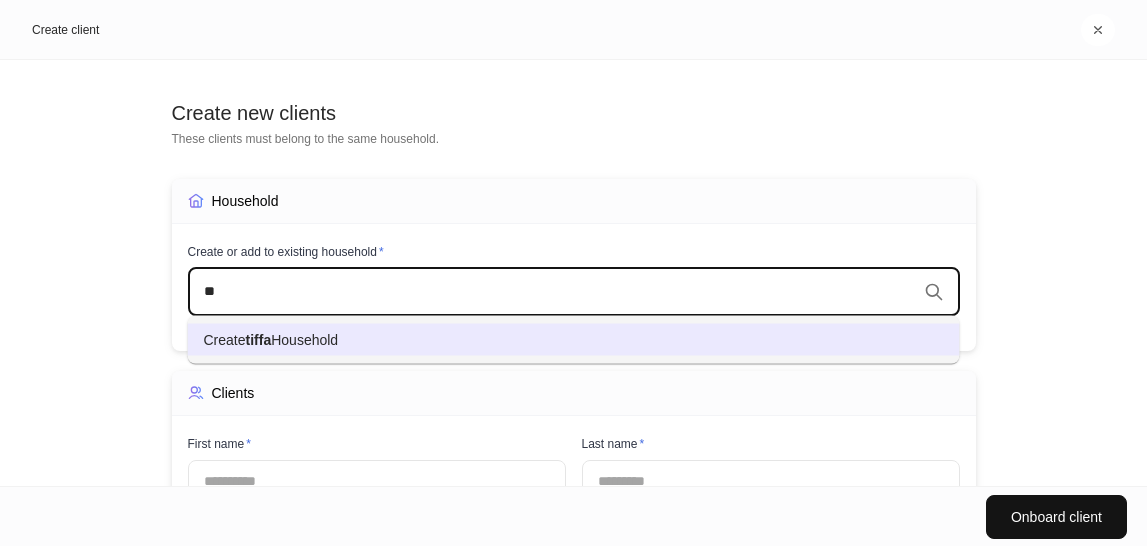 type on "*" 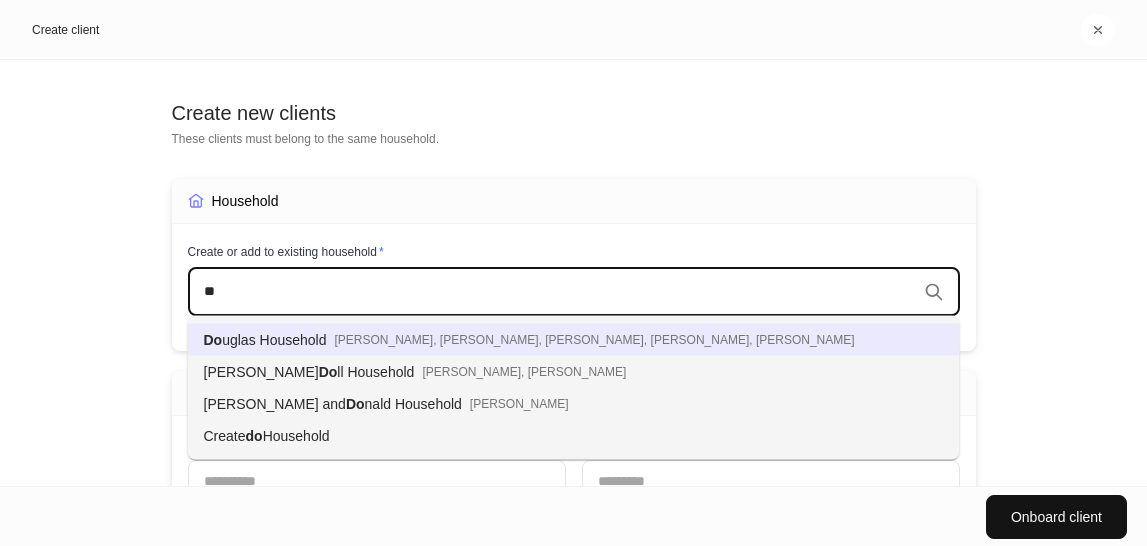 click on "Sid, TIFFANY, Tiffany, FranklinTEST, Sid" at bounding box center [594, 340] 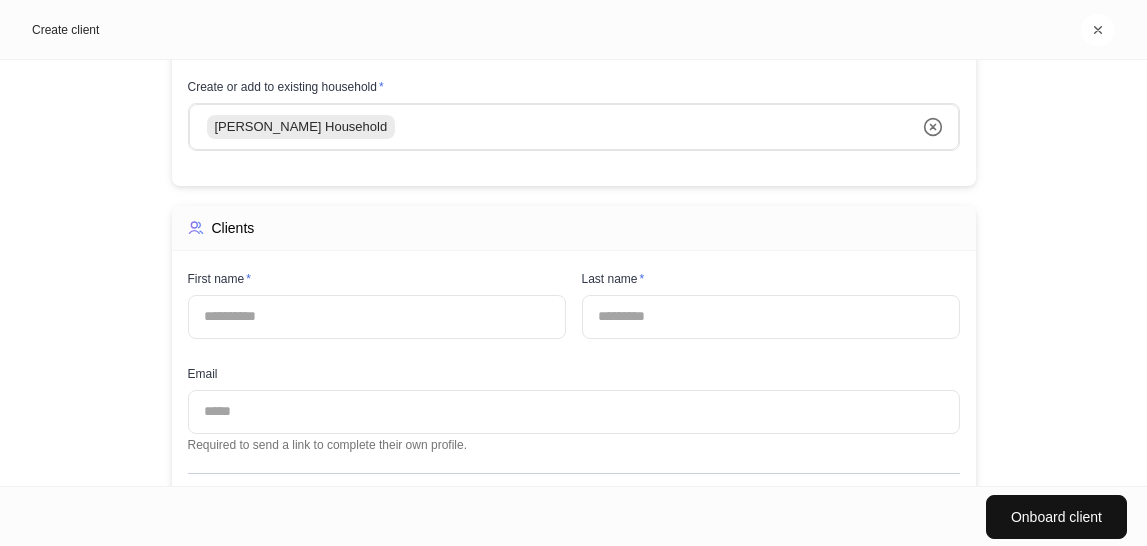 scroll, scrollTop: 178, scrollLeft: 0, axis: vertical 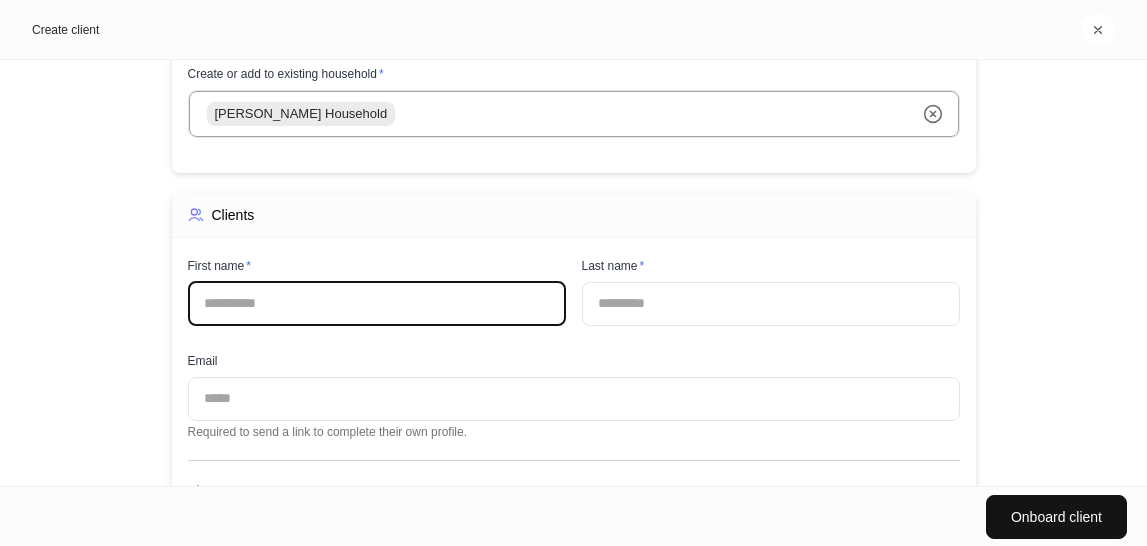 click at bounding box center [377, 304] 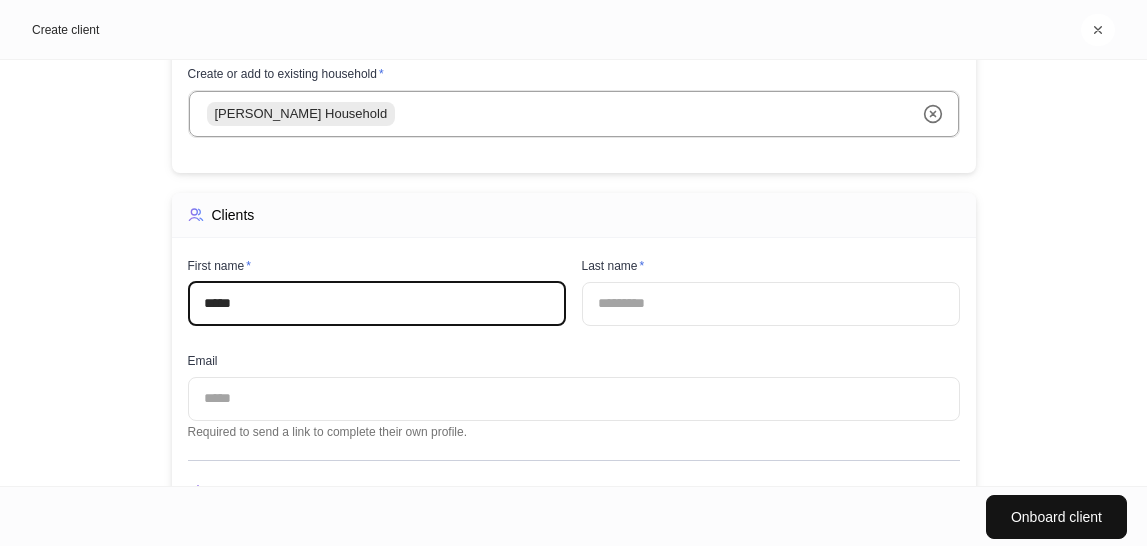 type on "****" 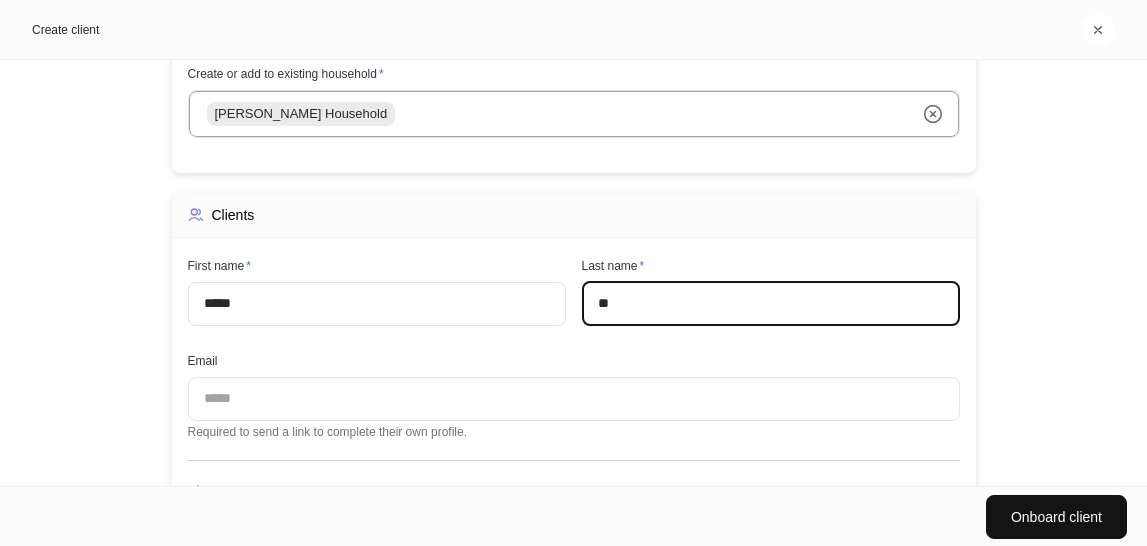 type on "*" 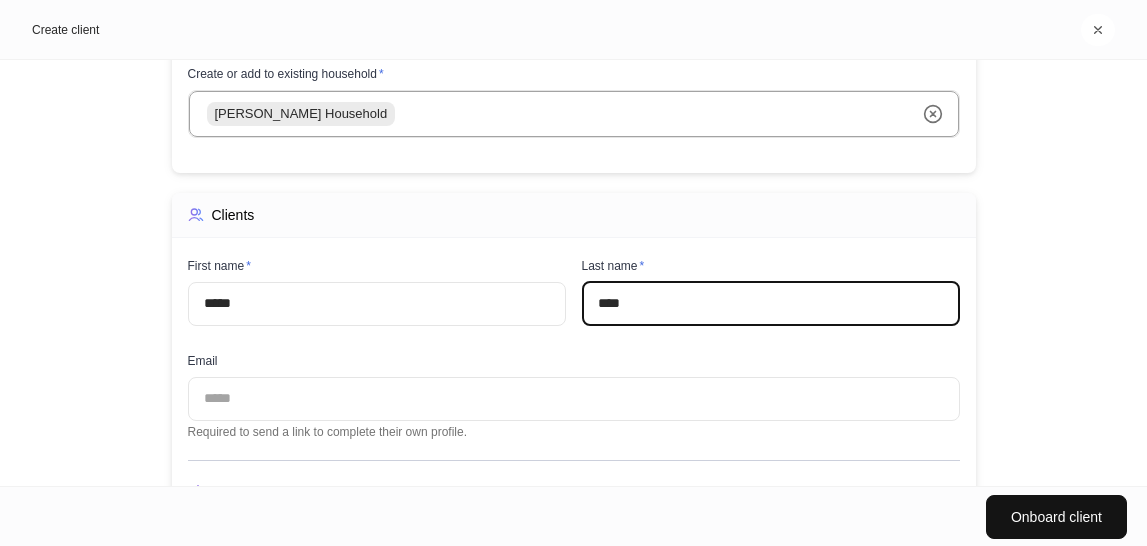 type on "****" 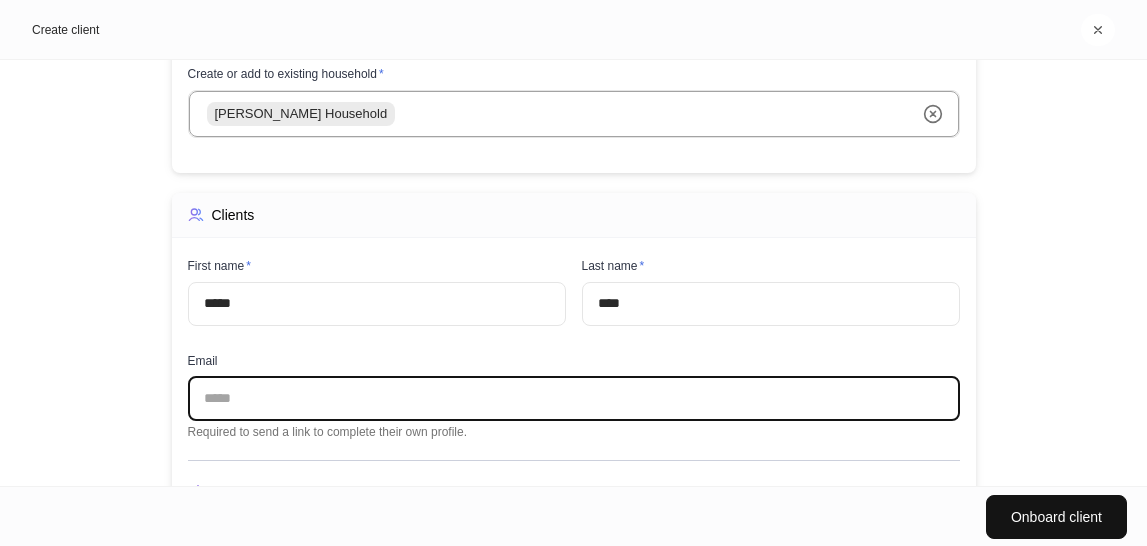 scroll, scrollTop: 246, scrollLeft: 0, axis: vertical 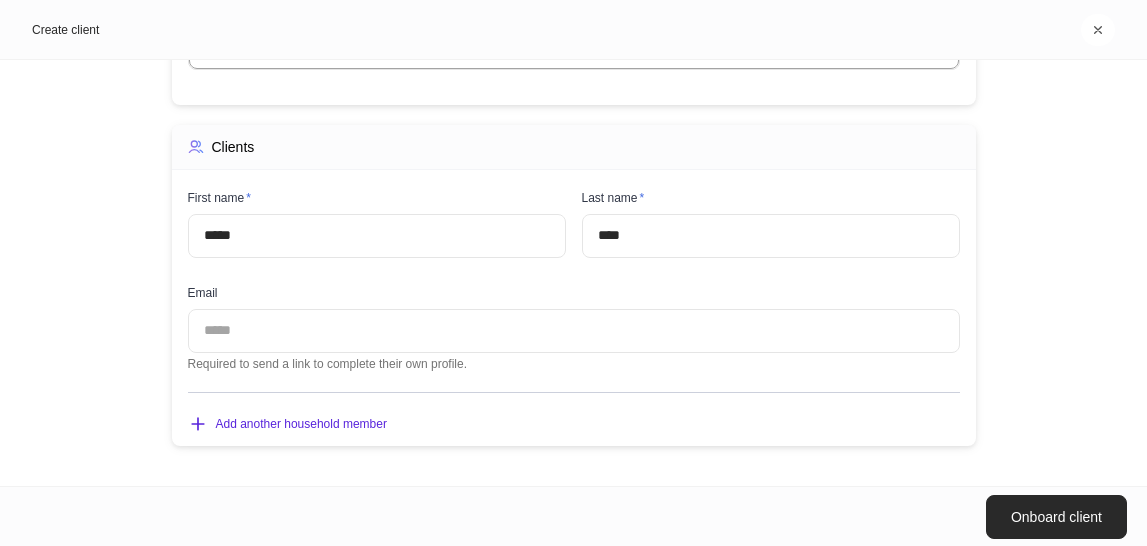 click on "Onboard client" at bounding box center (1056, 517) 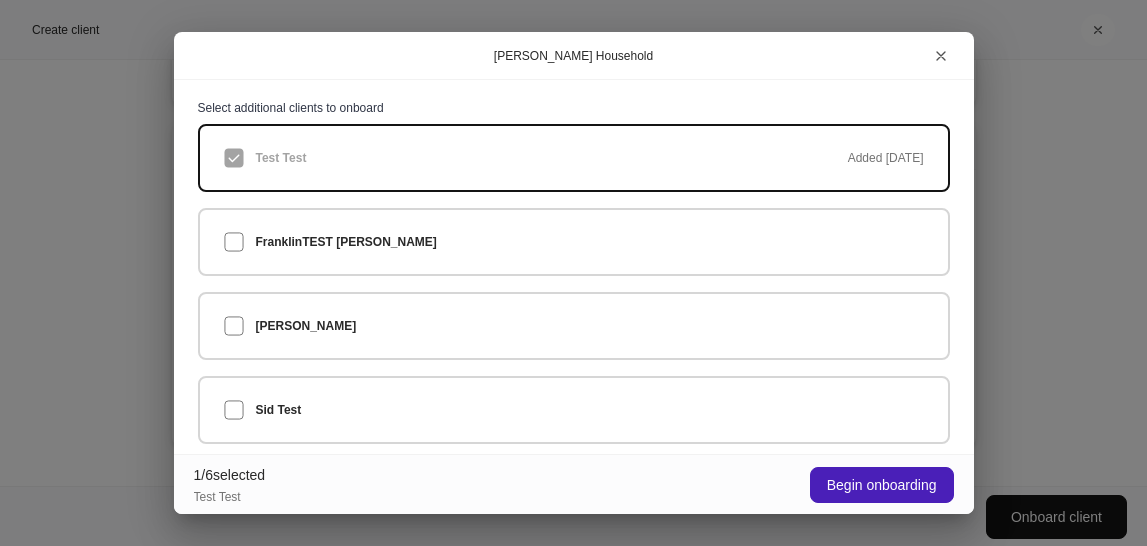 click on "Begin onboarding" at bounding box center [882, 485] 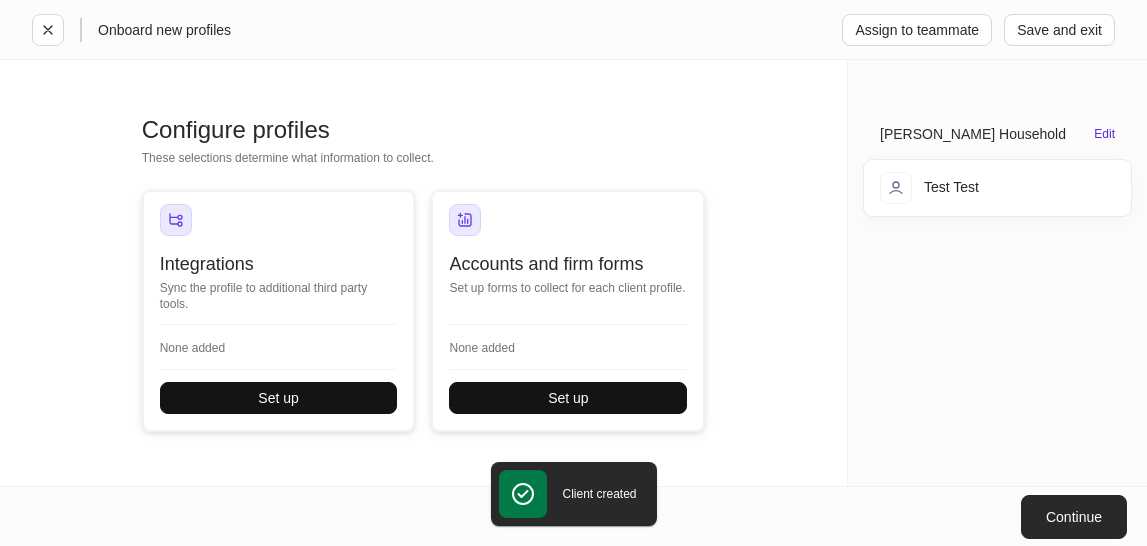 click on "Continue" at bounding box center (1074, 517) 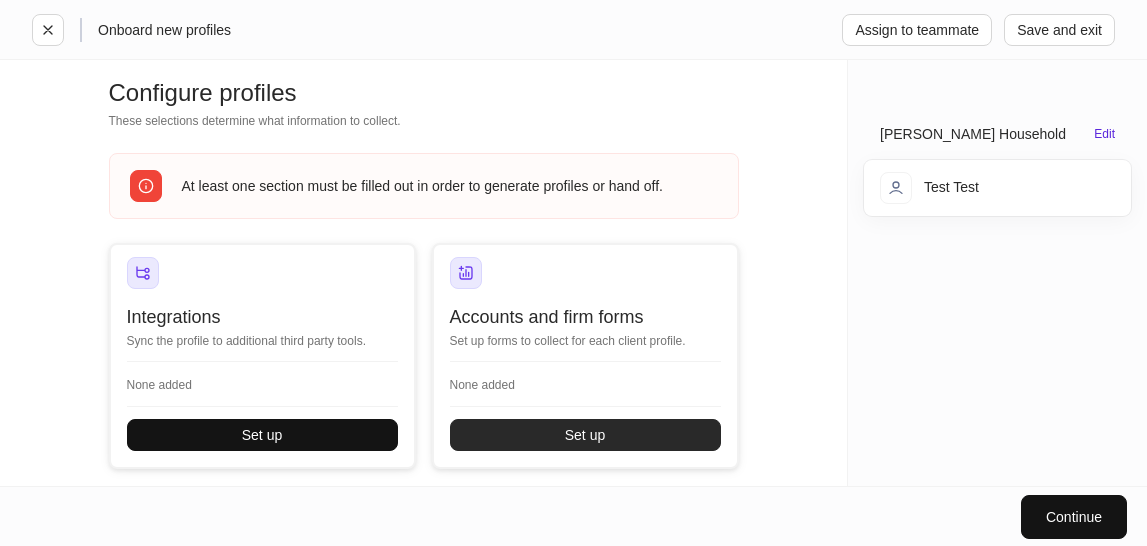 click on "Set up" at bounding box center (585, 435) 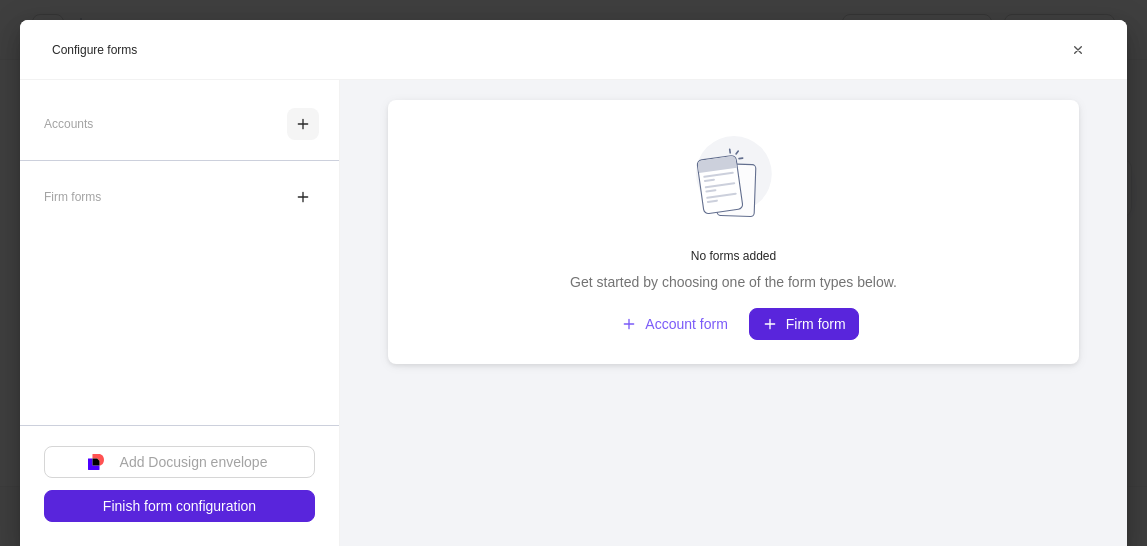 click at bounding box center [303, 124] 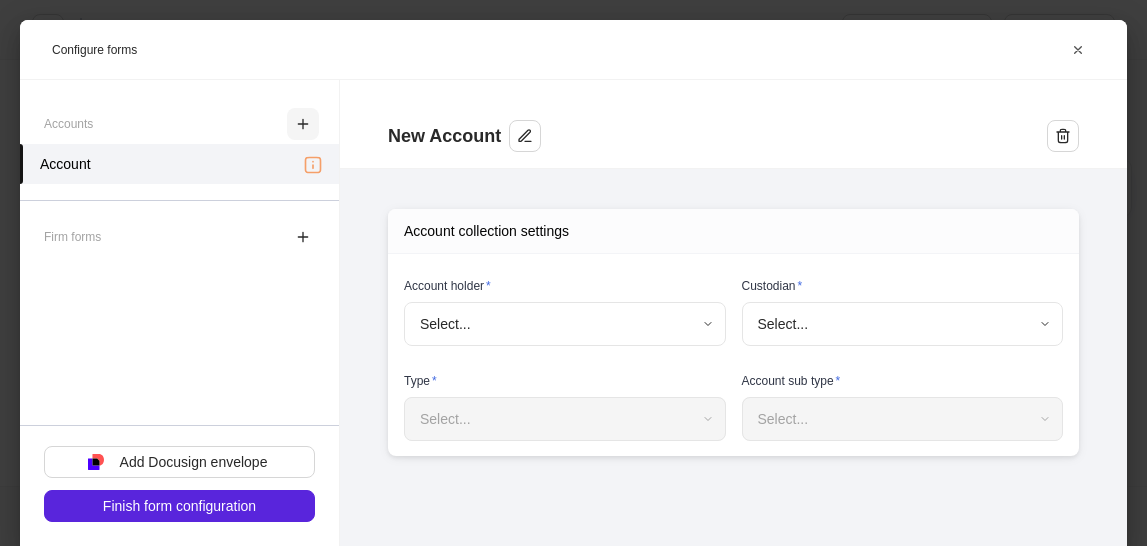 type on "**********" 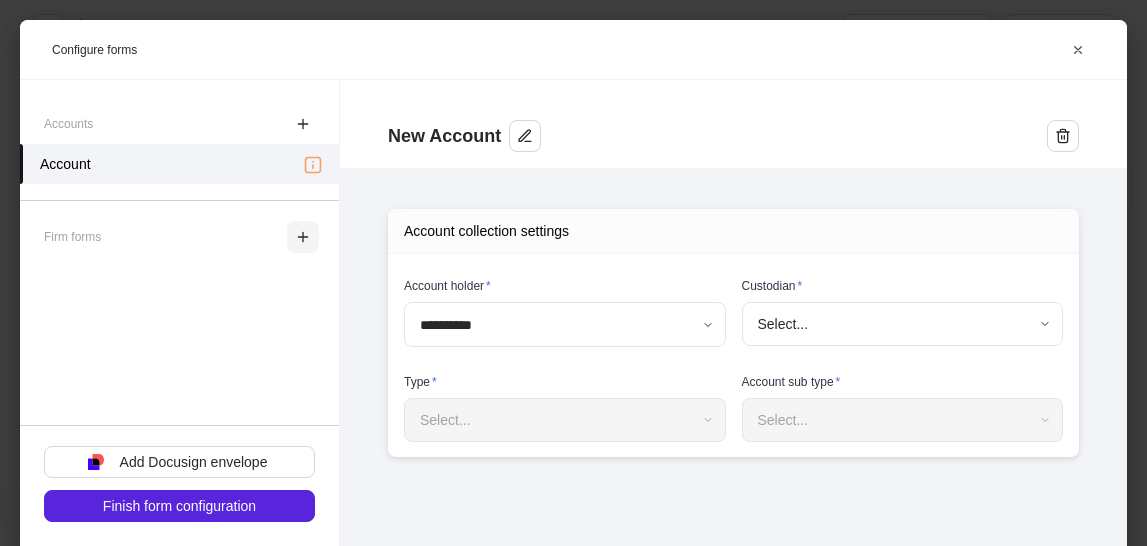 click at bounding box center [303, 237] 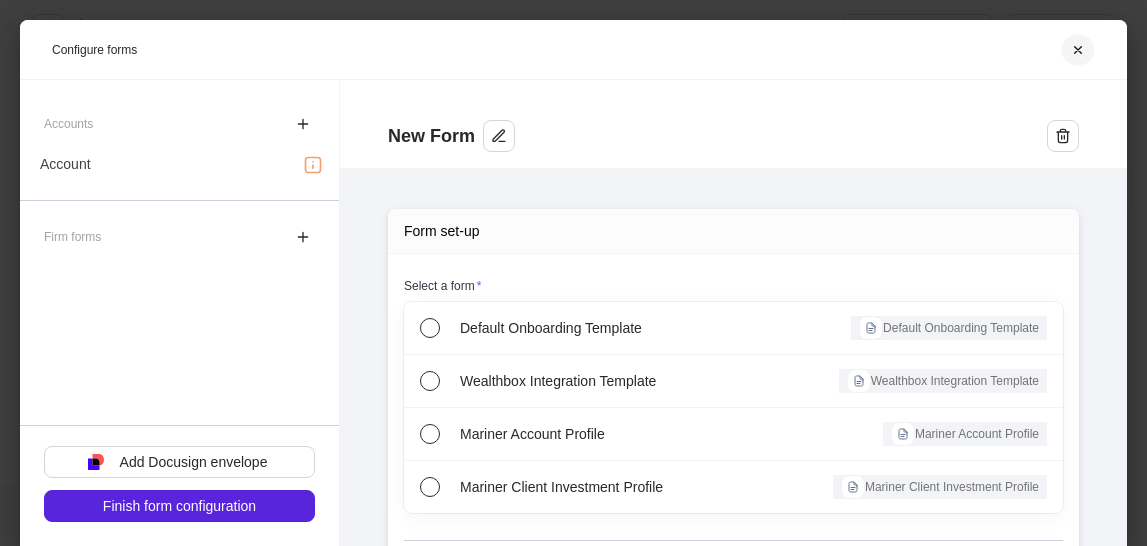 click 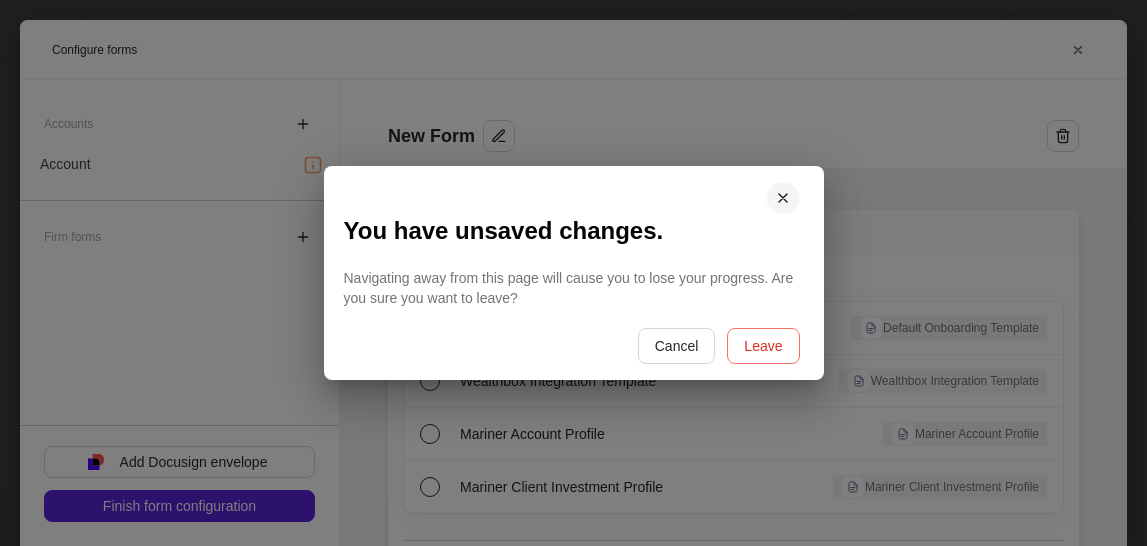click 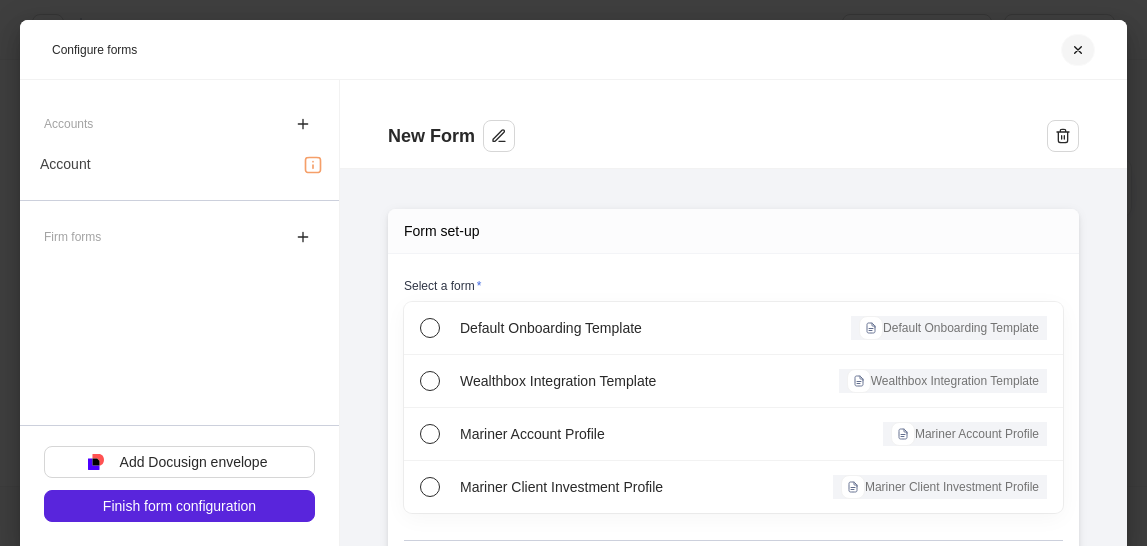 click 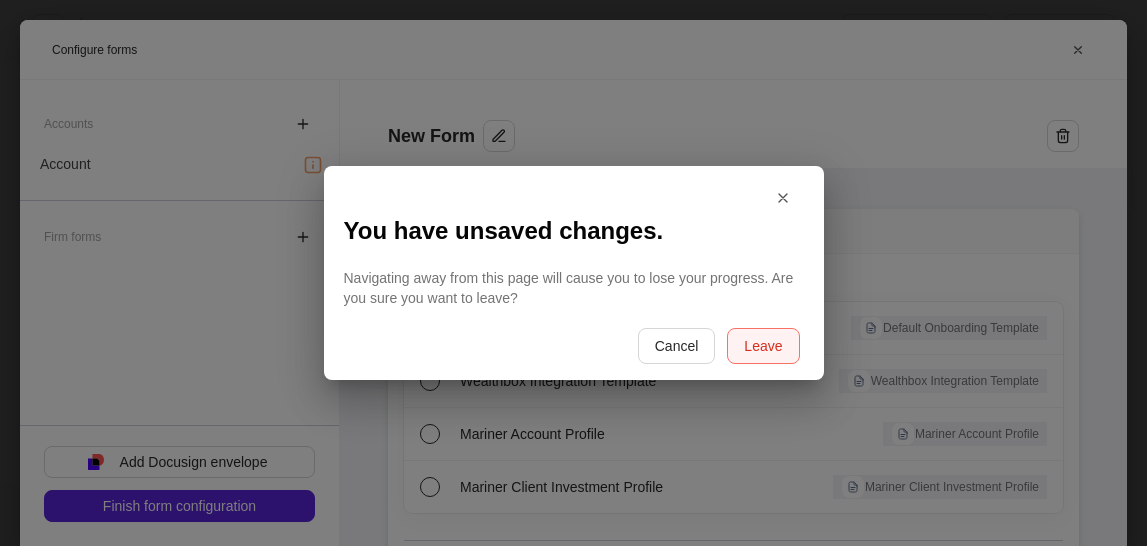 click on "Leave" at bounding box center (763, 346) 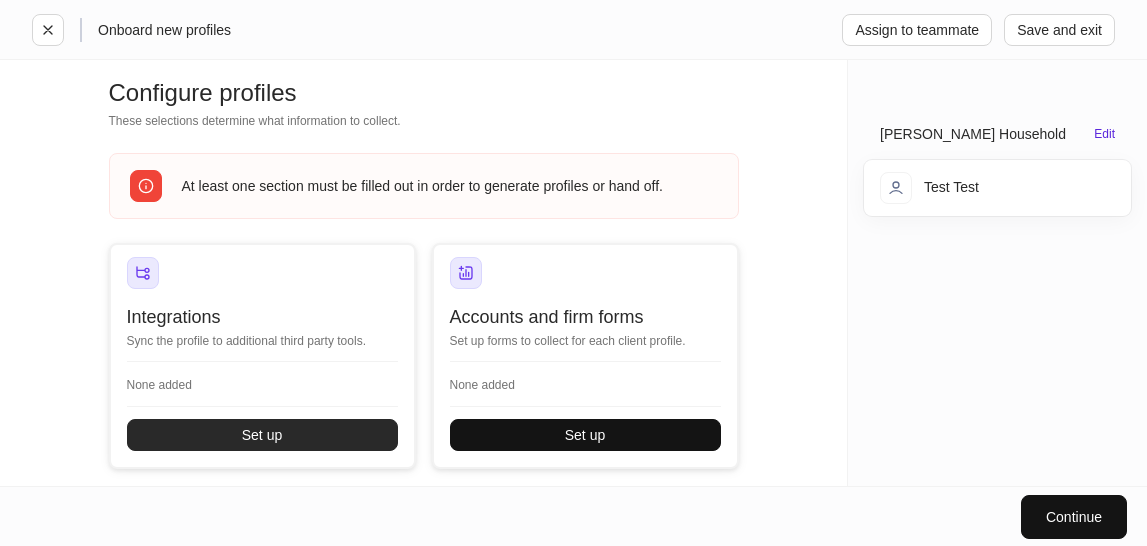 click on "Set up" at bounding box center [262, 435] 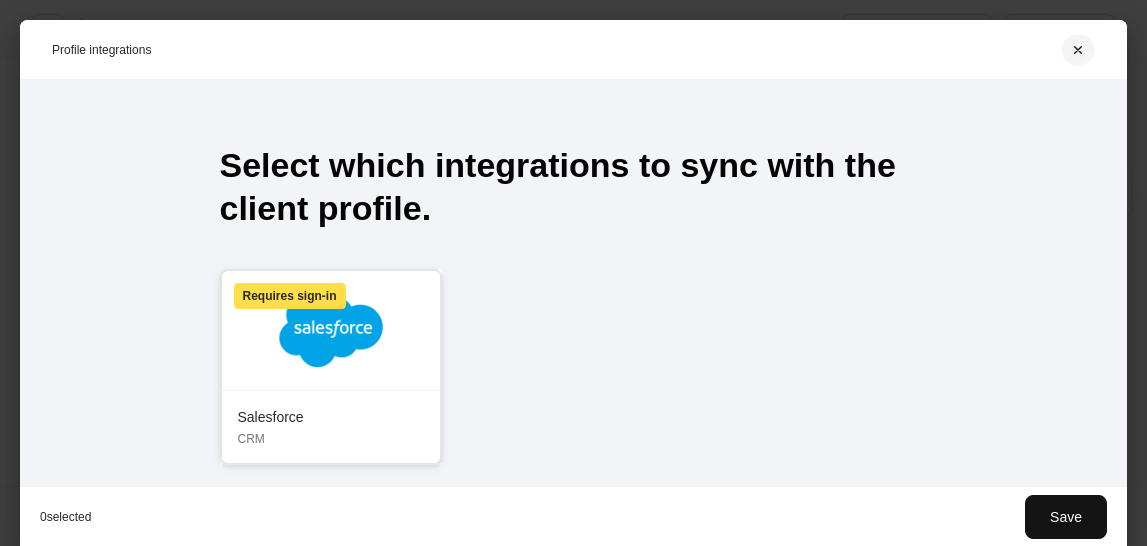 click at bounding box center (1078, 50) 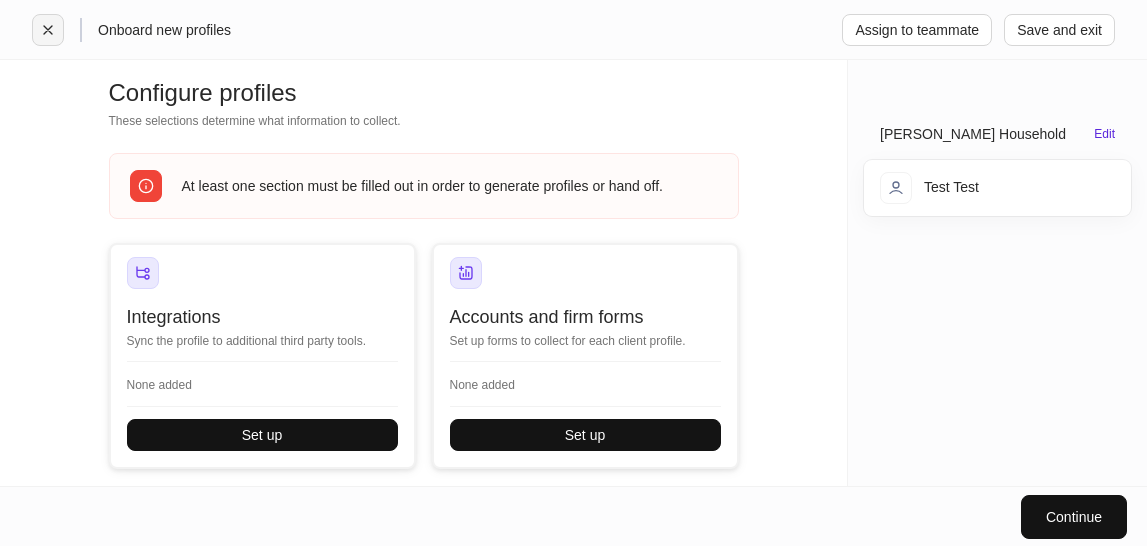 click 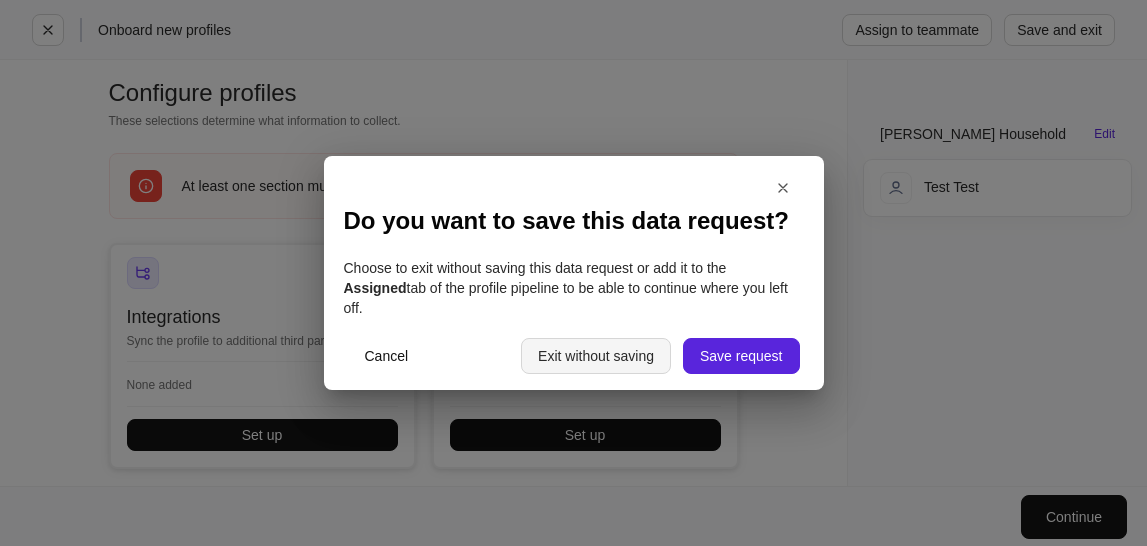 click on "Exit without saving" at bounding box center (596, 356) 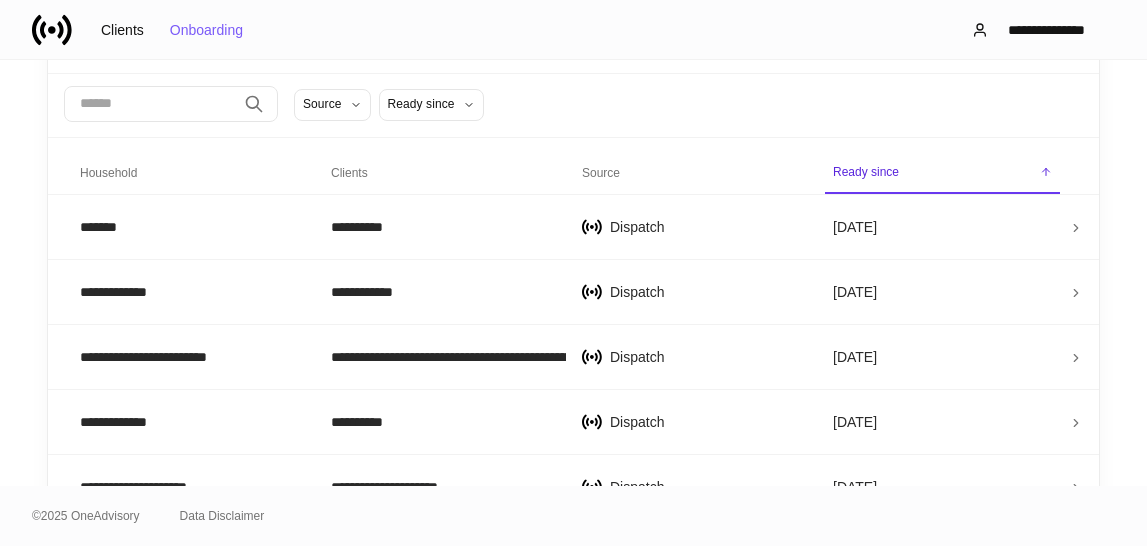 scroll, scrollTop: 308, scrollLeft: 0, axis: vertical 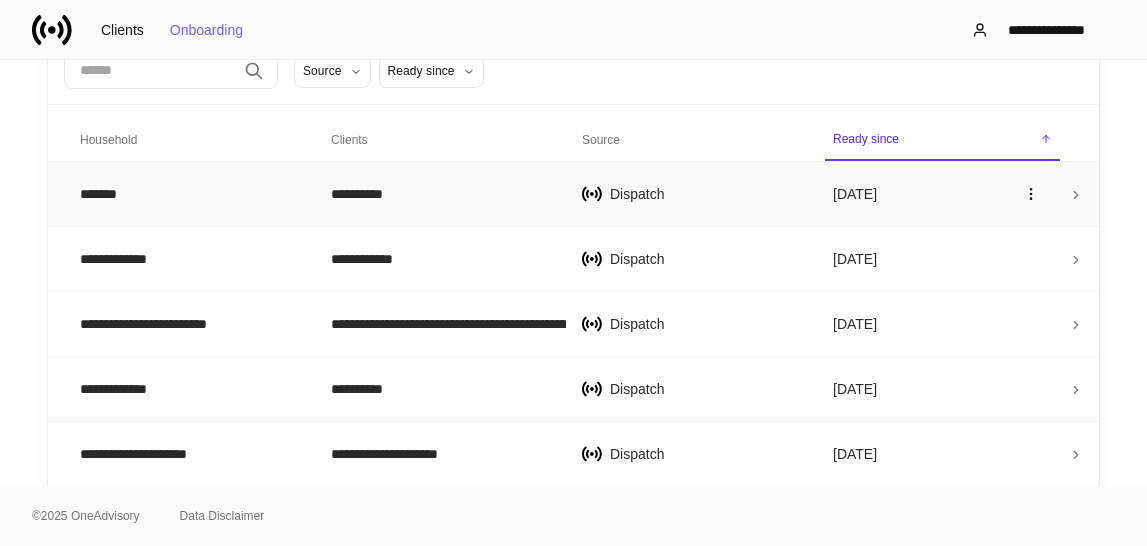 click on "*******" at bounding box center (189, 194) 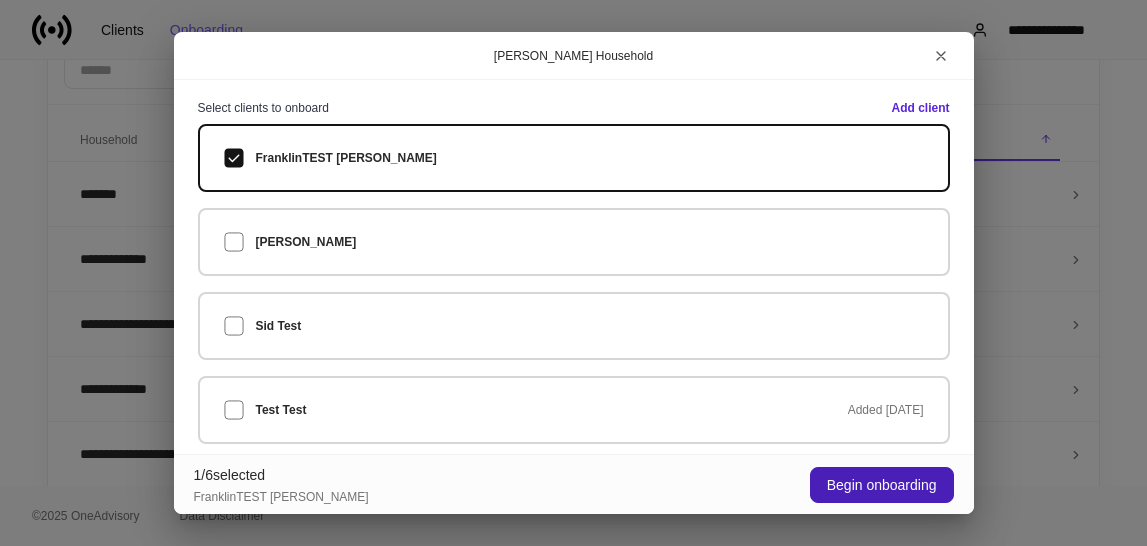 click on "Begin onboarding" at bounding box center (882, 485) 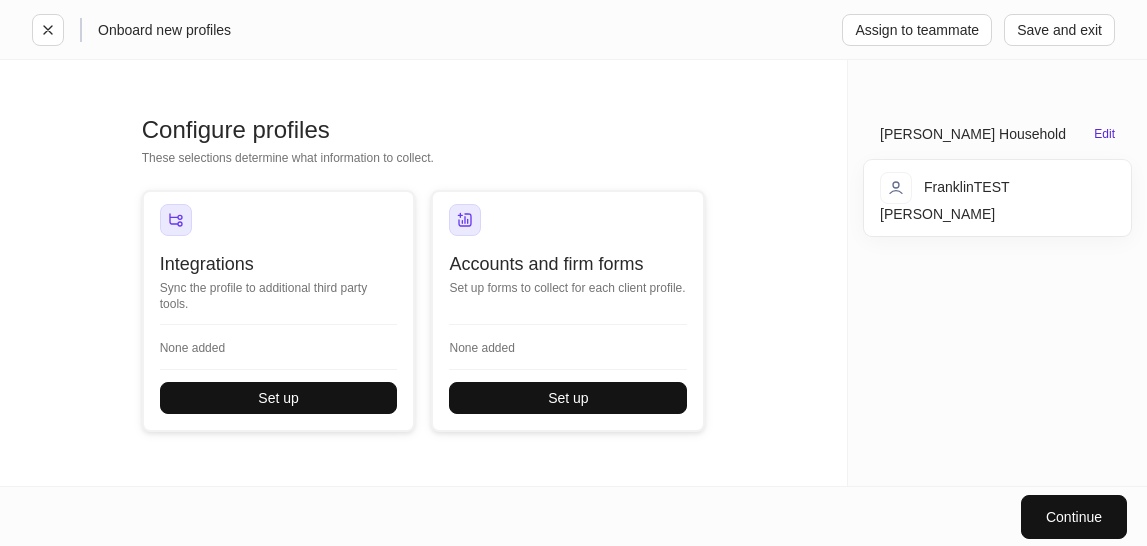 click on "FranklinTEST [PERSON_NAME]" at bounding box center [997, 198] 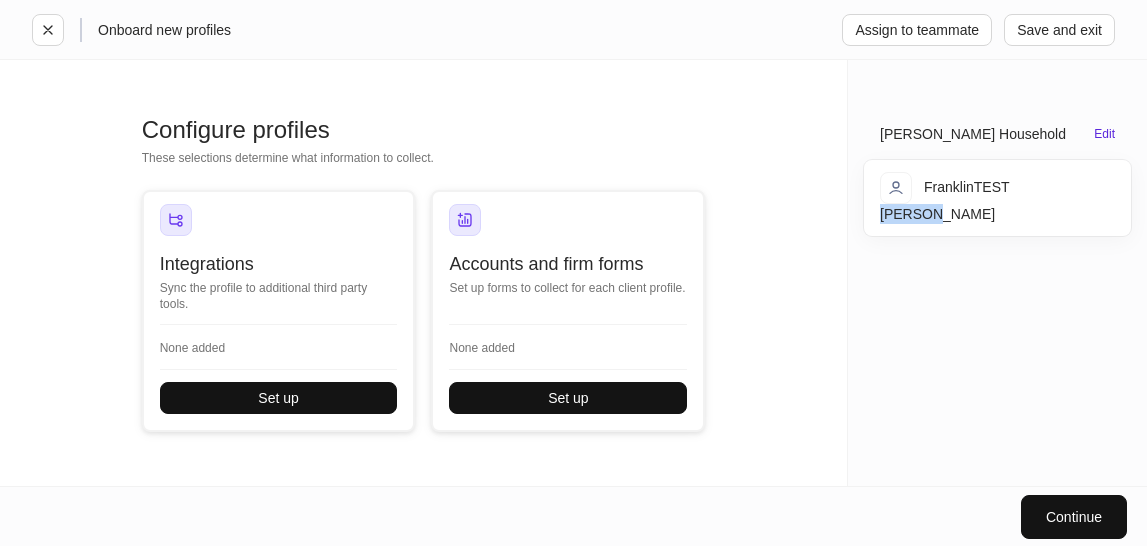 click on "FranklinTEST [PERSON_NAME]" at bounding box center [997, 198] 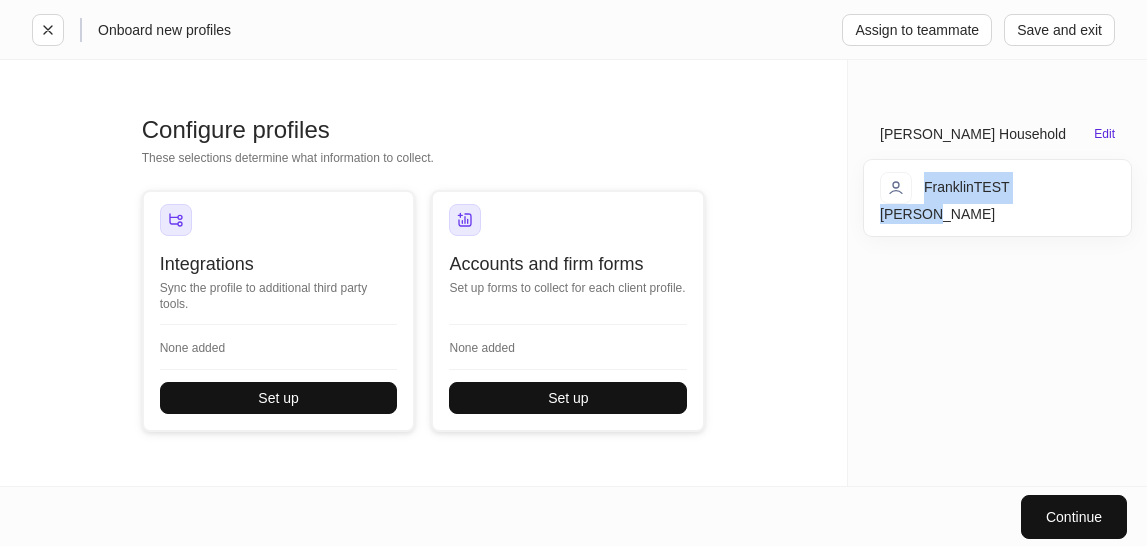 click on "FranklinTEST [PERSON_NAME]" at bounding box center [997, 198] 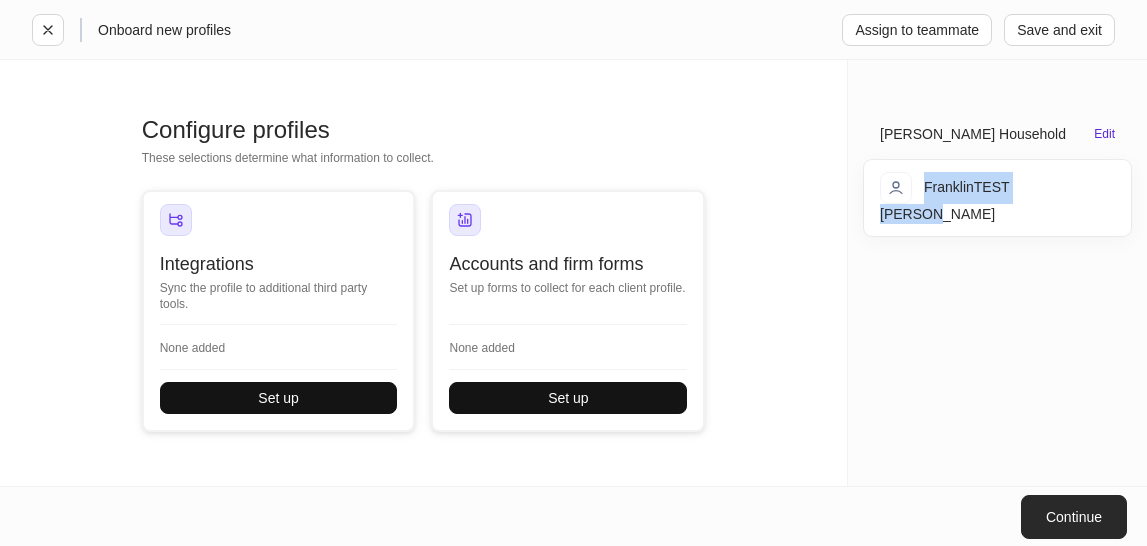 click on "Continue" at bounding box center (1074, 517) 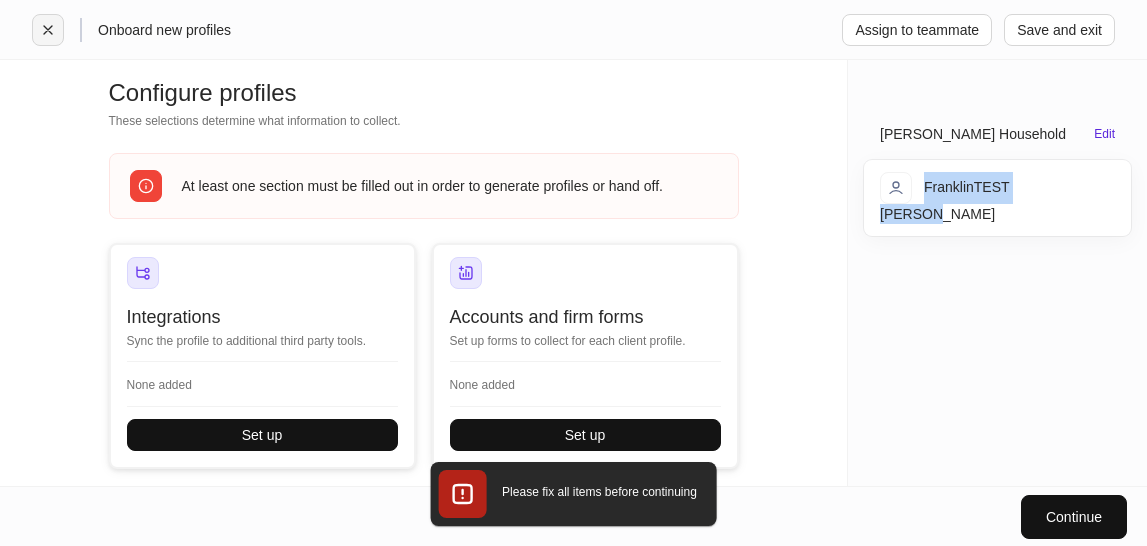 click 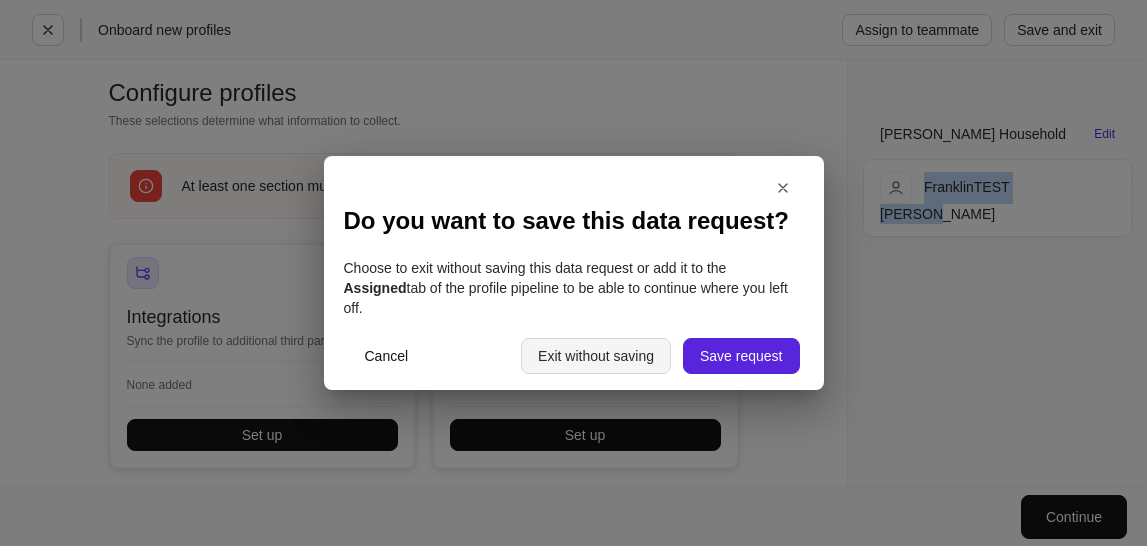 click on "Exit without saving" at bounding box center [596, 356] 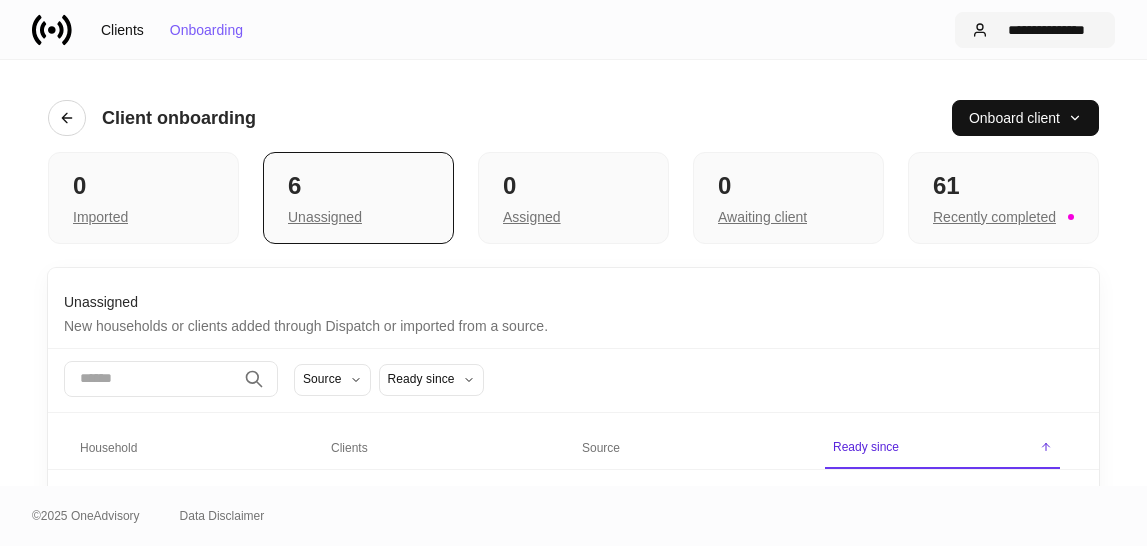 click on "**********" at bounding box center [1047, 30] 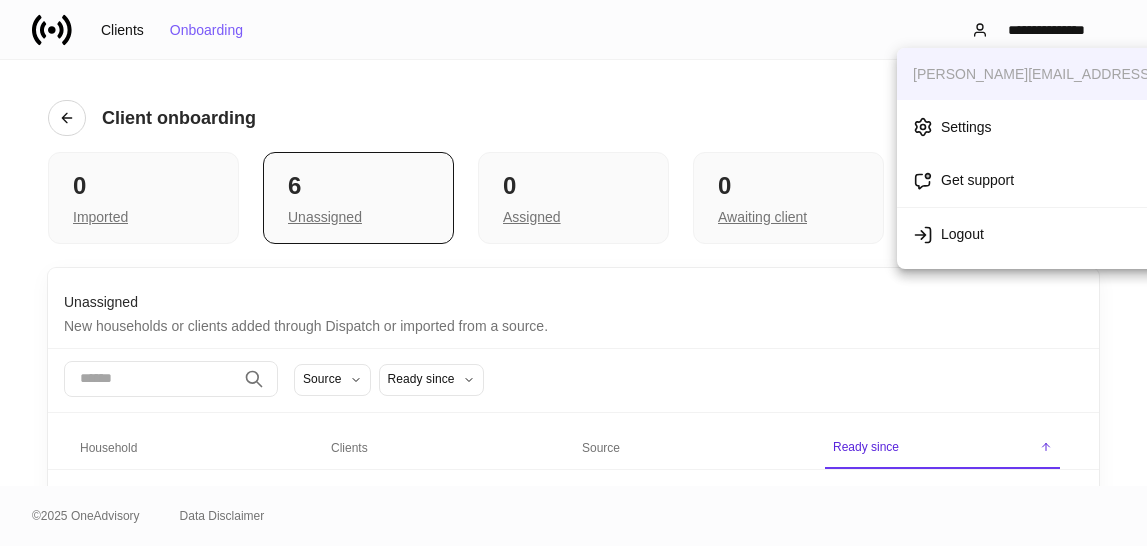 click at bounding box center [573, 273] 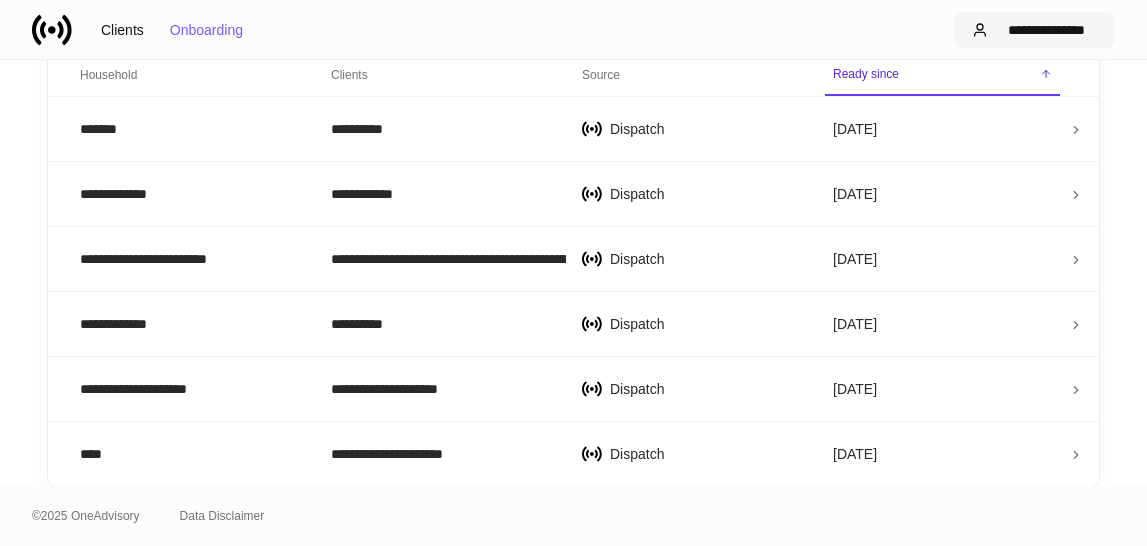 scroll, scrollTop: 391, scrollLeft: 0, axis: vertical 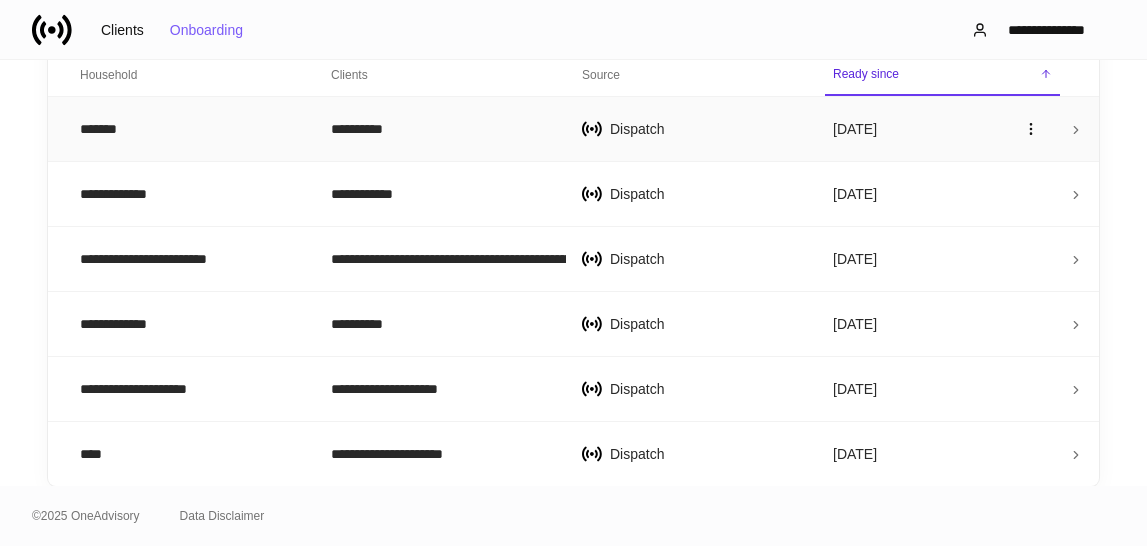 click at bounding box center [1083, 128] 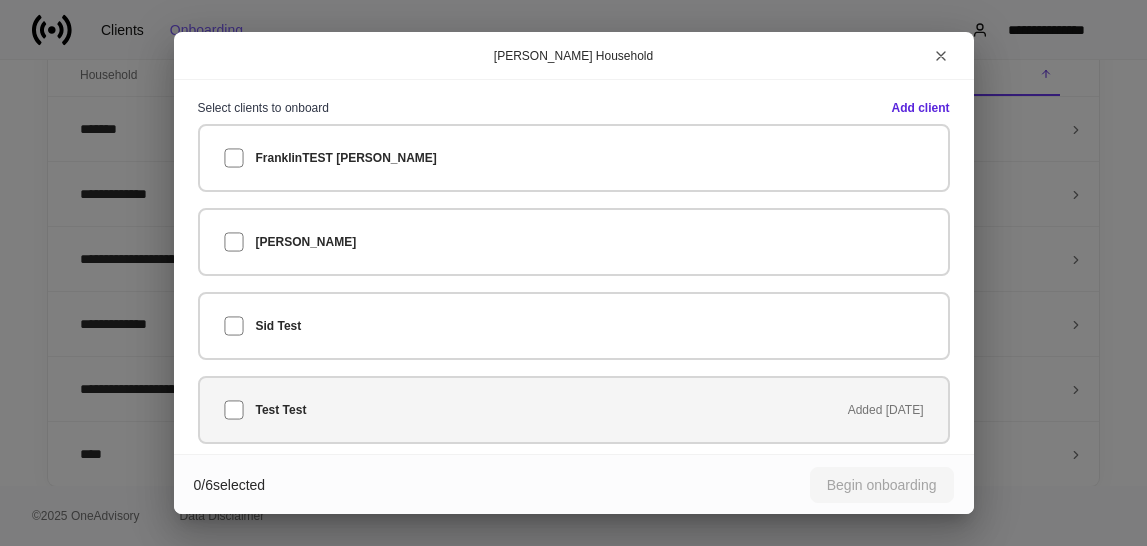 click on "Test  Test Added   today" at bounding box center [574, 410] 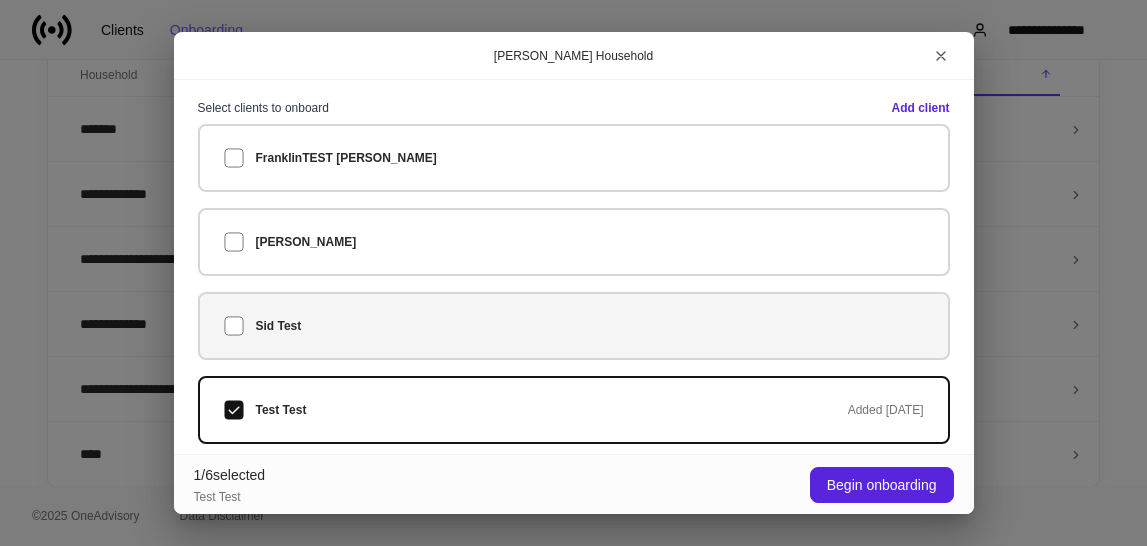 click on "Sid Test" at bounding box center (574, 326) 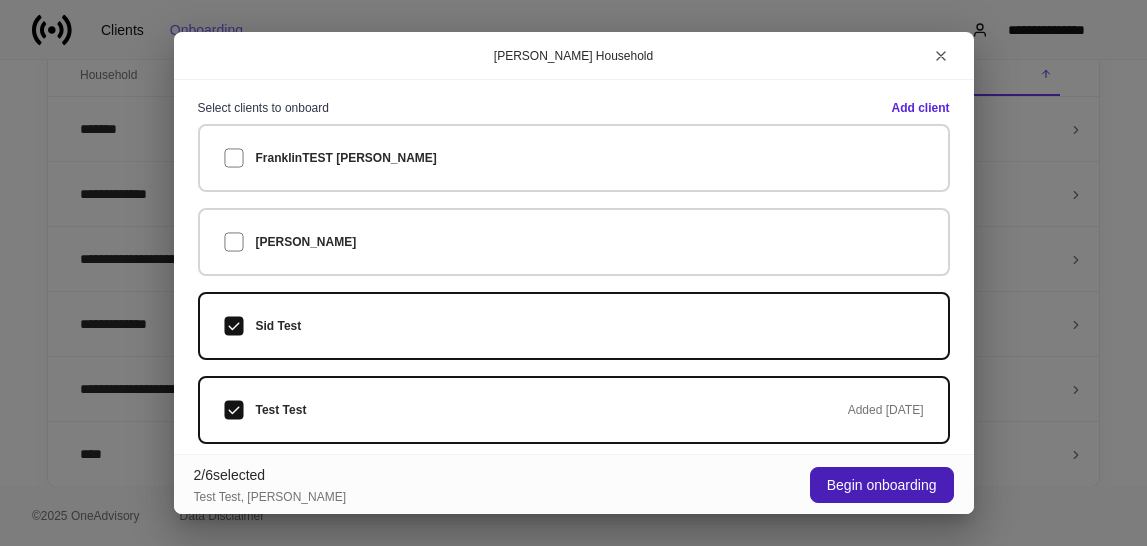 click on "Begin onboarding" at bounding box center [882, 485] 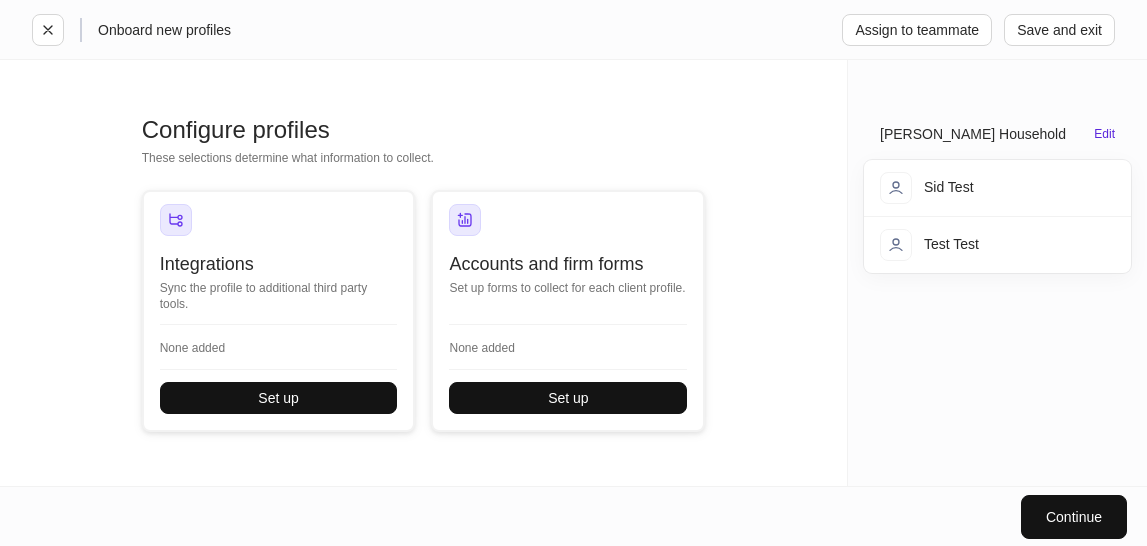 click on "Accounts and firm forms" at bounding box center [568, 264] 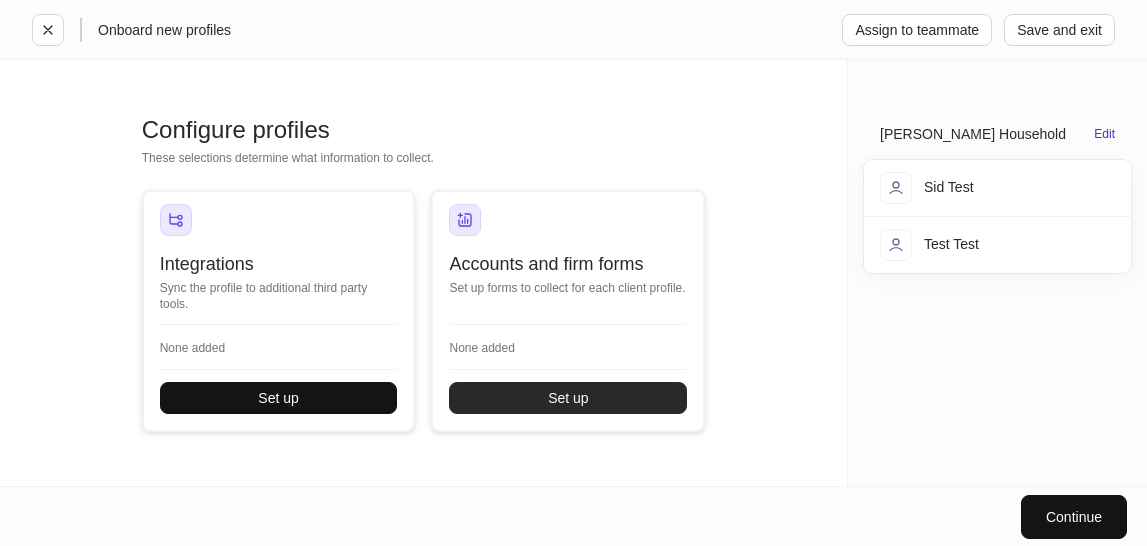 click on "Set up" at bounding box center (568, 398) 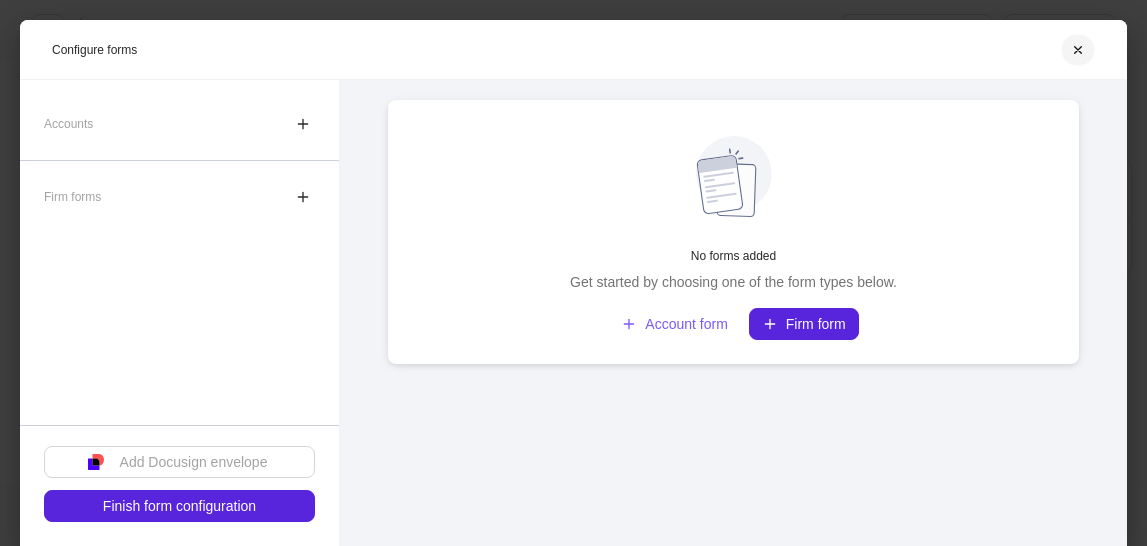 click 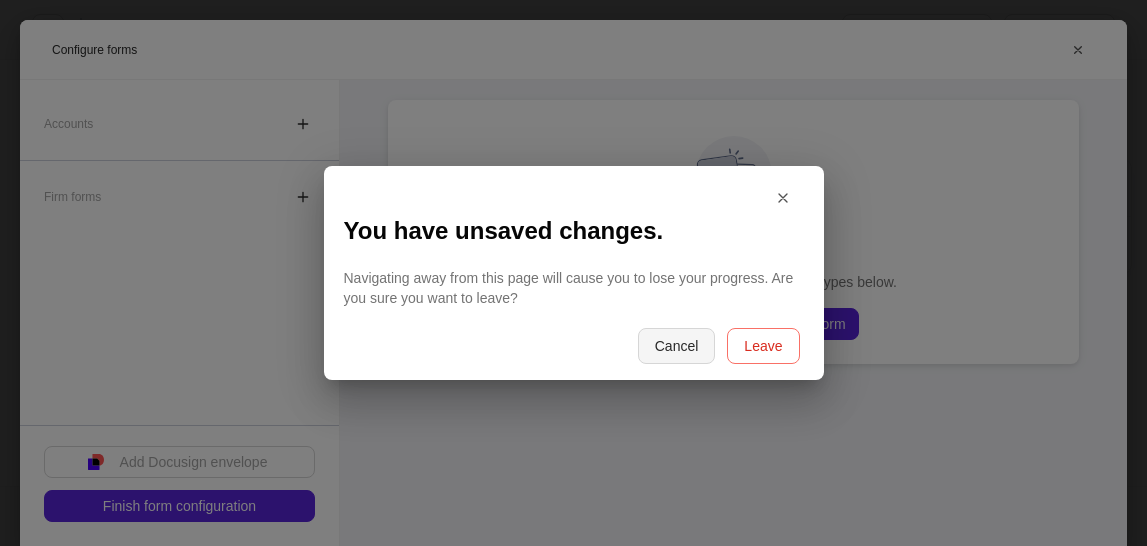 click on "Cancel" at bounding box center (677, 346) 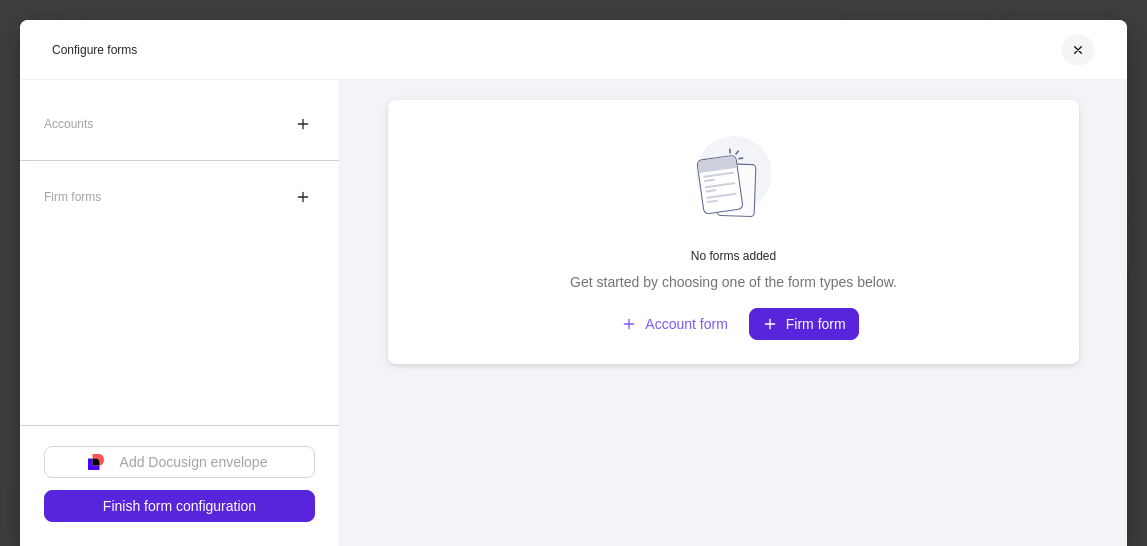 click at bounding box center [1078, 50] 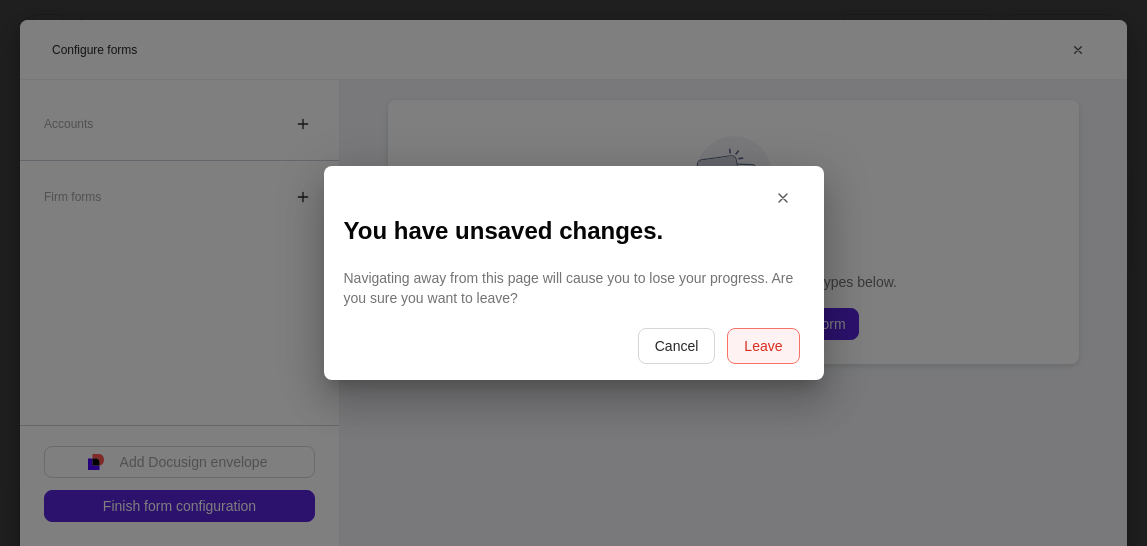click on "Leave" at bounding box center [763, 346] 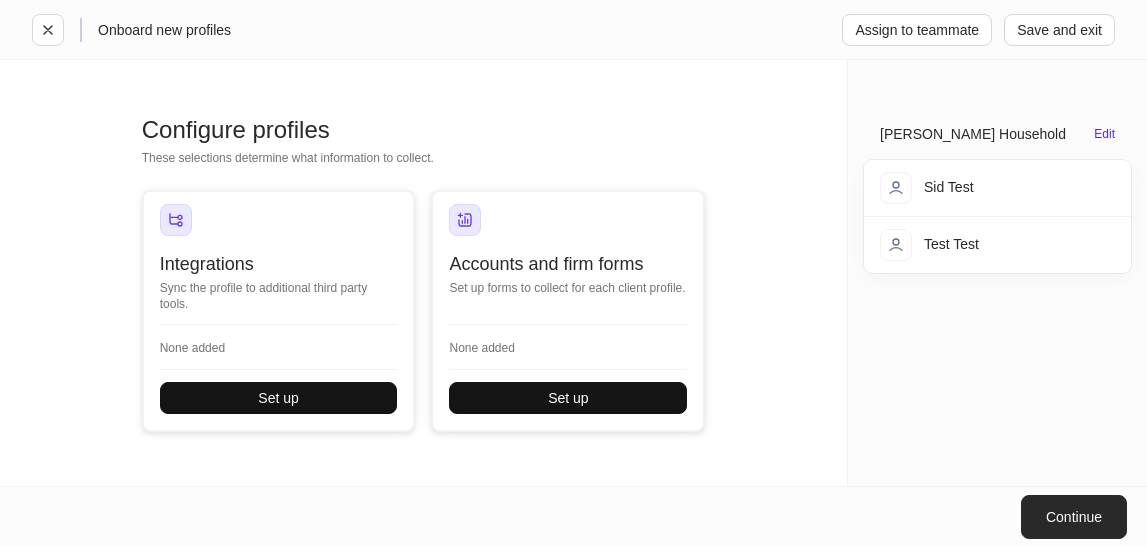 click on "Continue" at bounding box center (1074, 517) 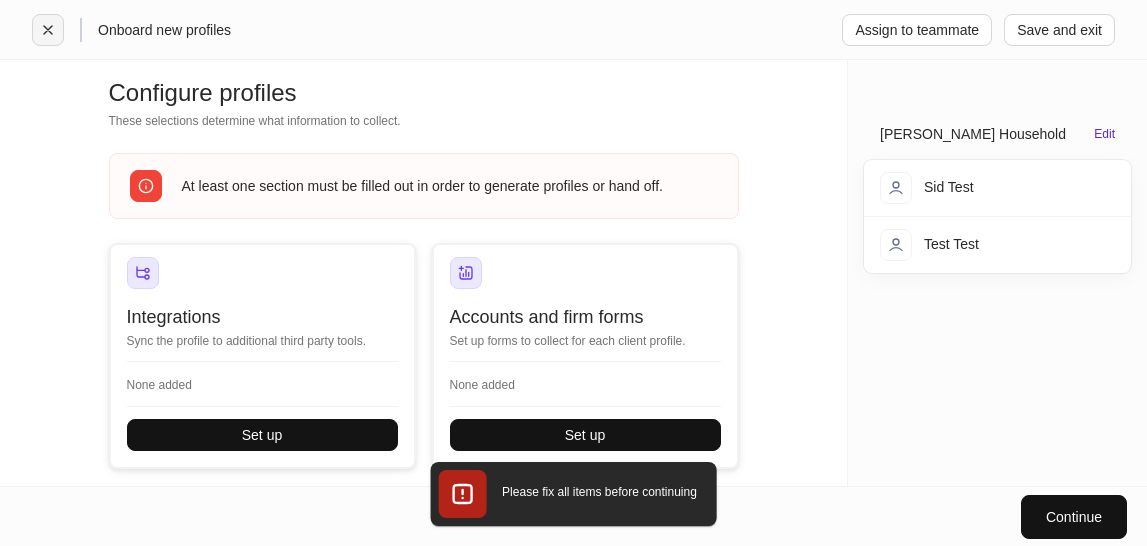 click 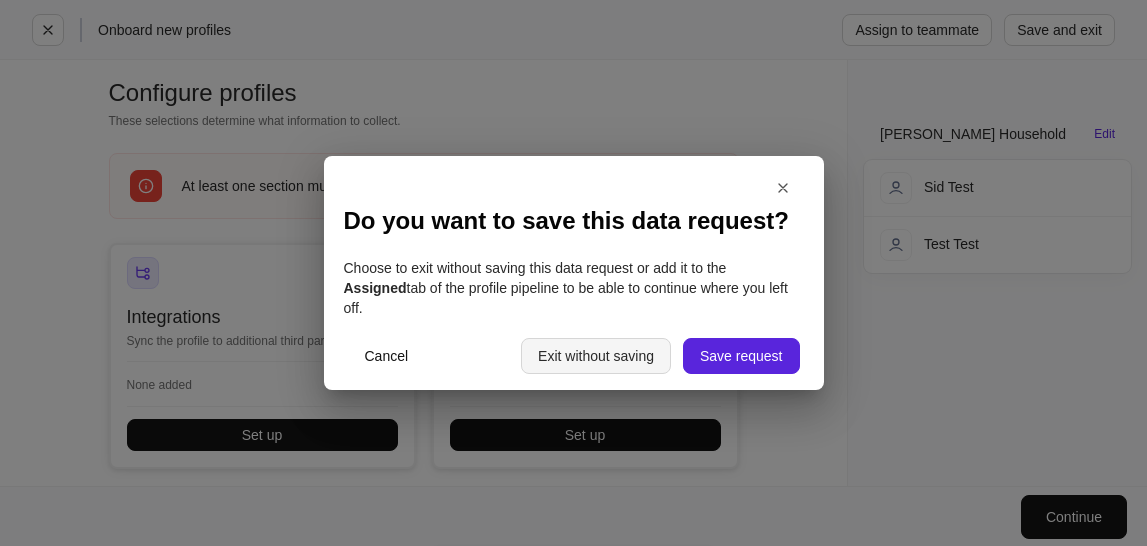 click on "Exit without saving" at bounding box center (596, 356) 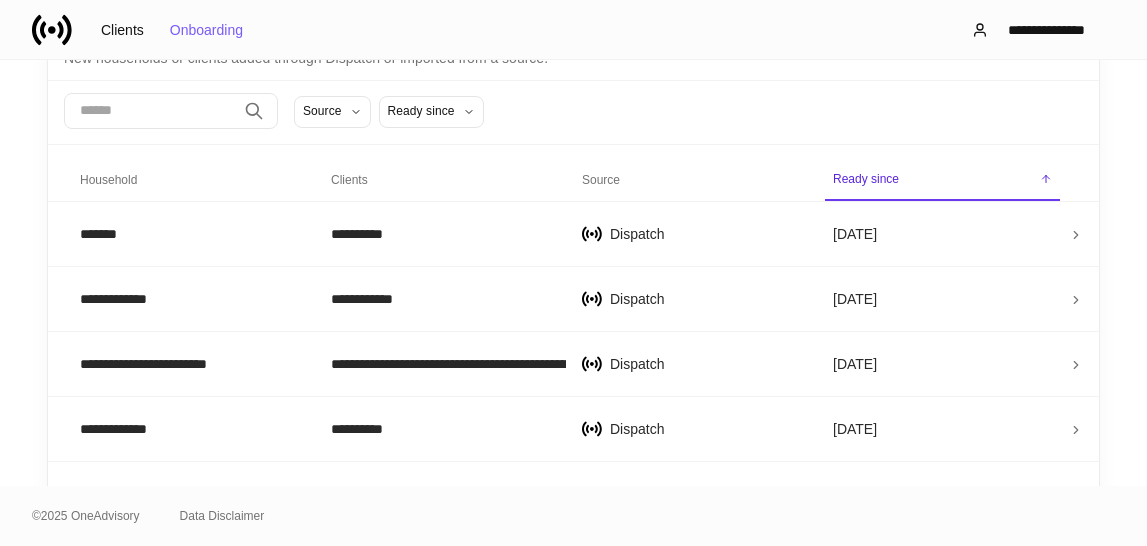 scroll, scrollTop: 315, scrollLeft: 0, axis: vertical 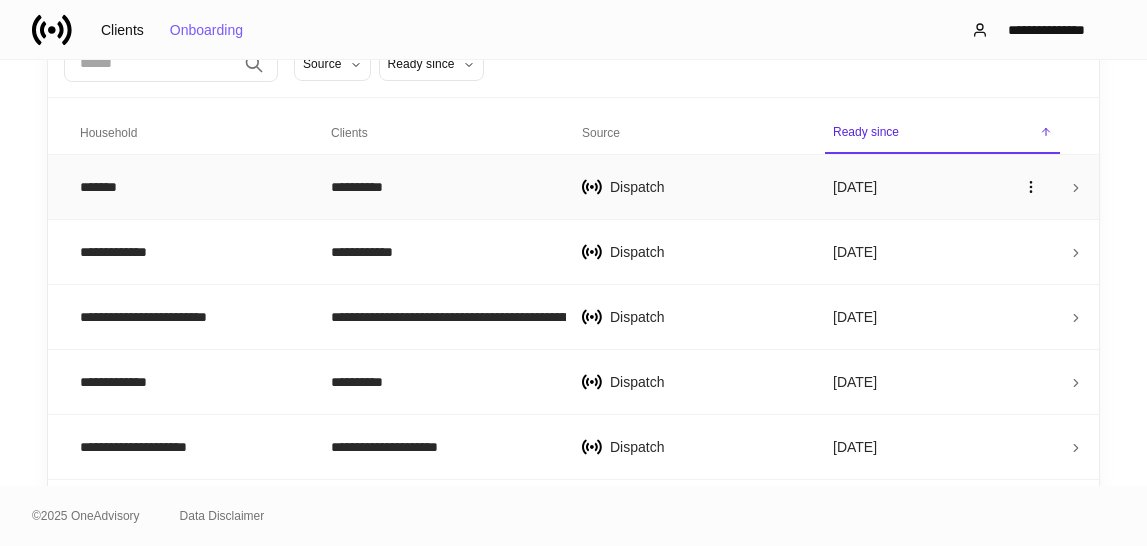 click on "**********" at bounding box center [440, 187] 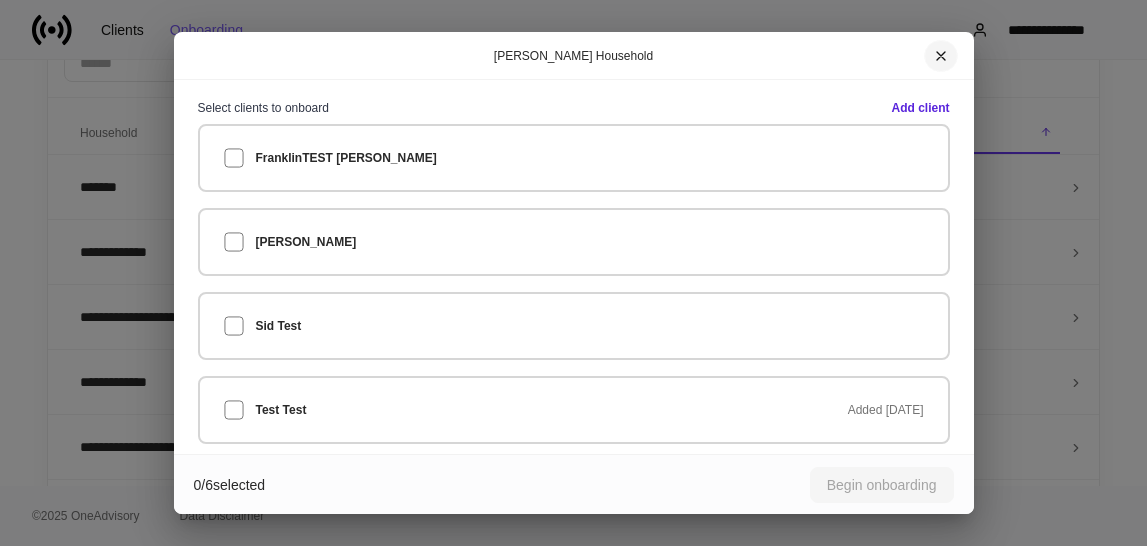 click 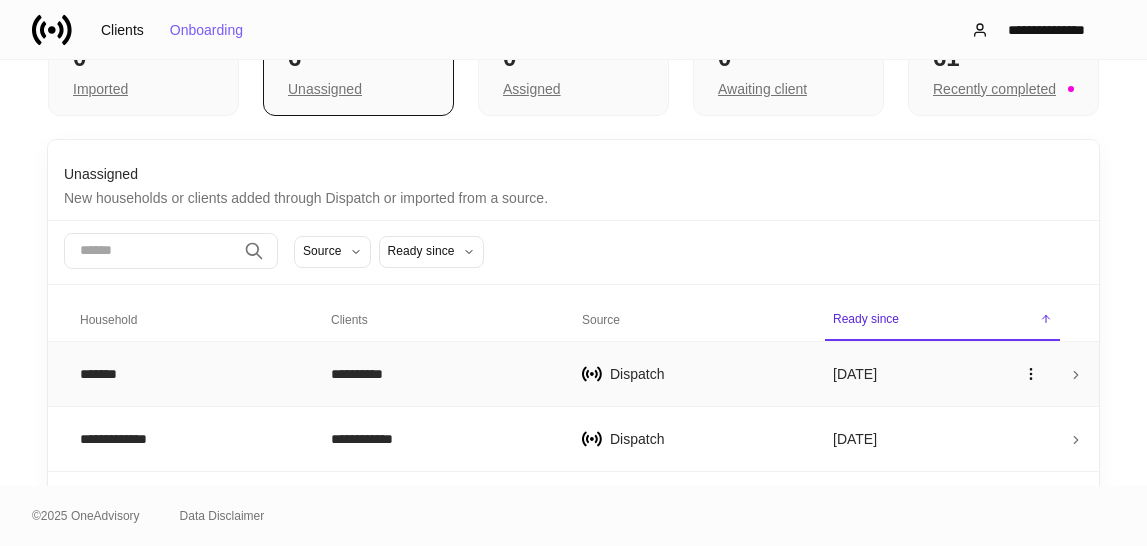 scroll, scrollTop: 0, scrollLeft: 0, axis: both 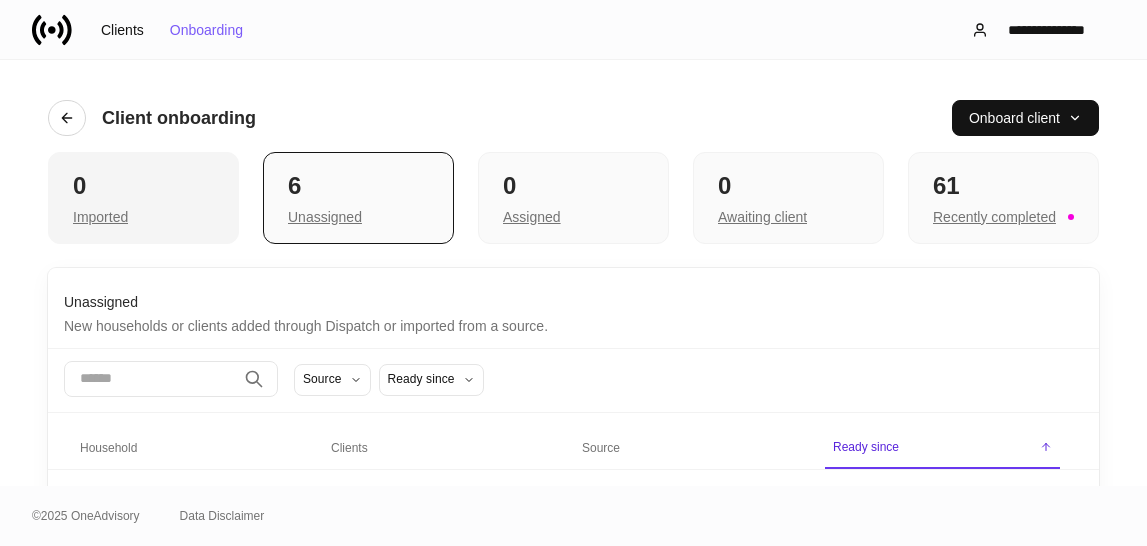 click on "Imported" at bounding box center (100, 217) 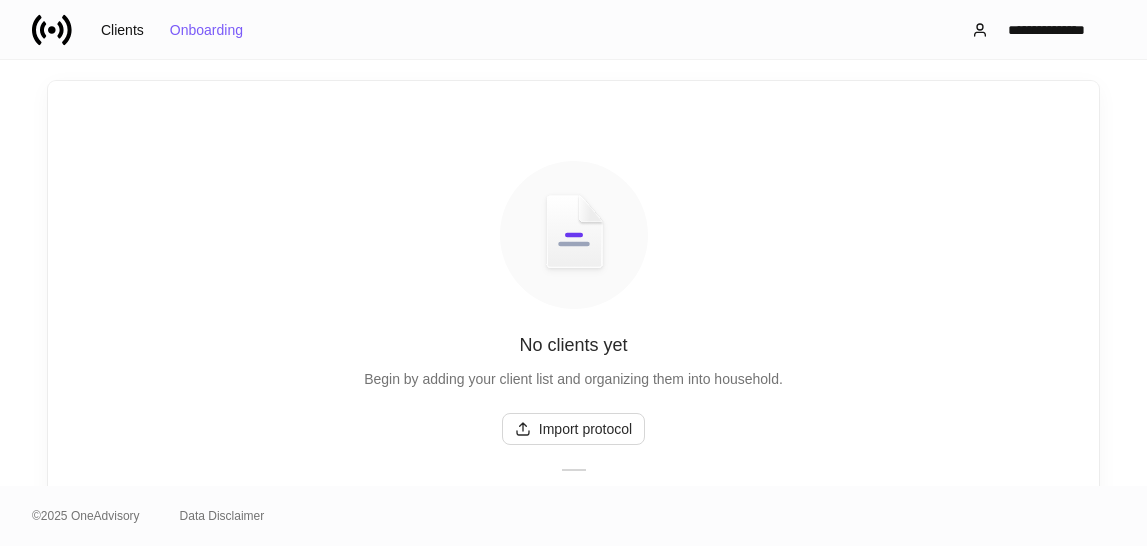 scroll, scrollTop: 0, scrollLeft: 0, axis: both 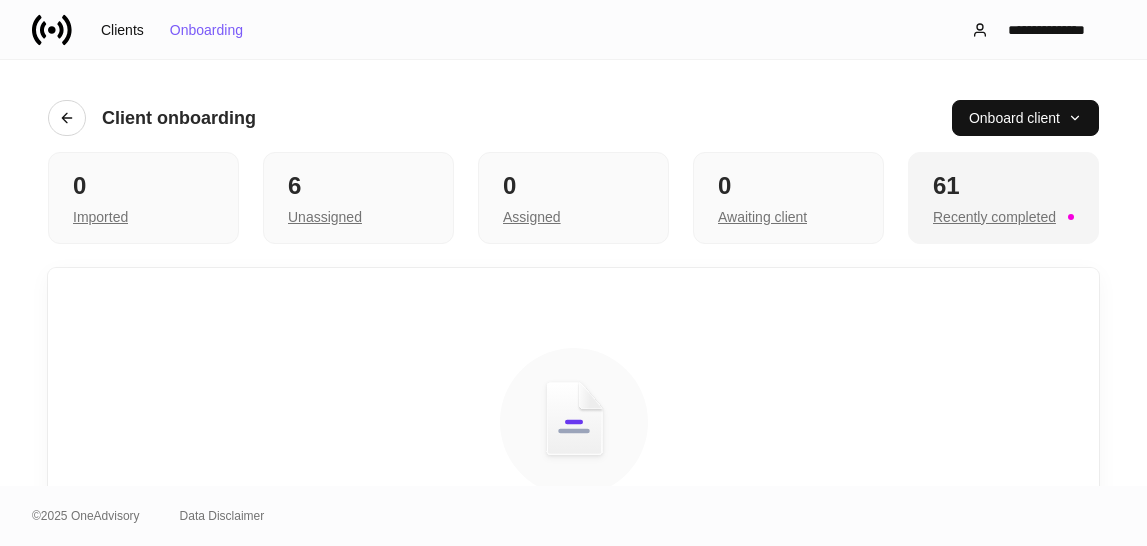 click on "Recently completed" at bounding box center [994, 217] 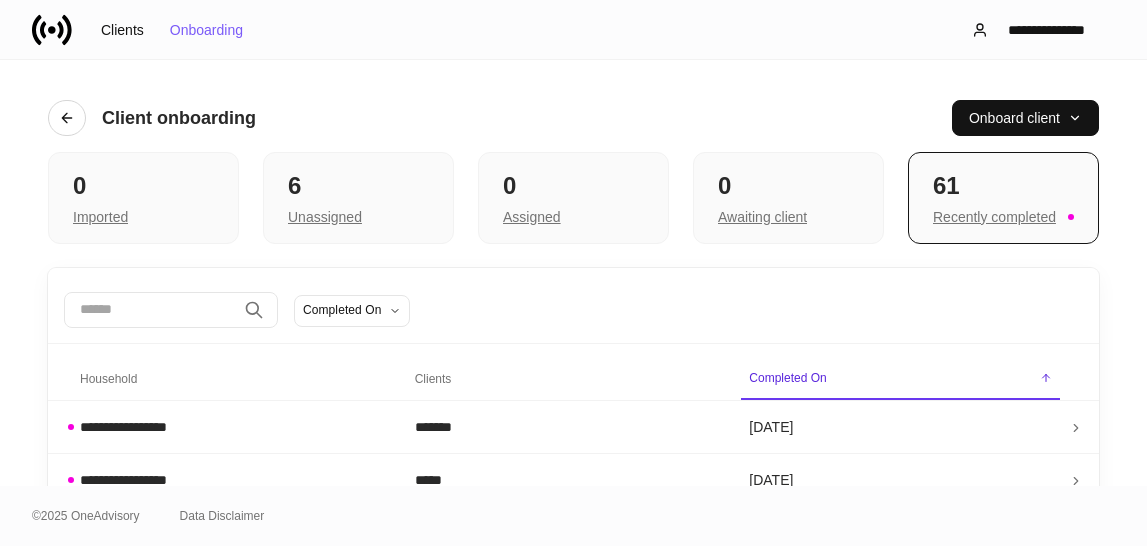 click at bounding box center (150, 310) 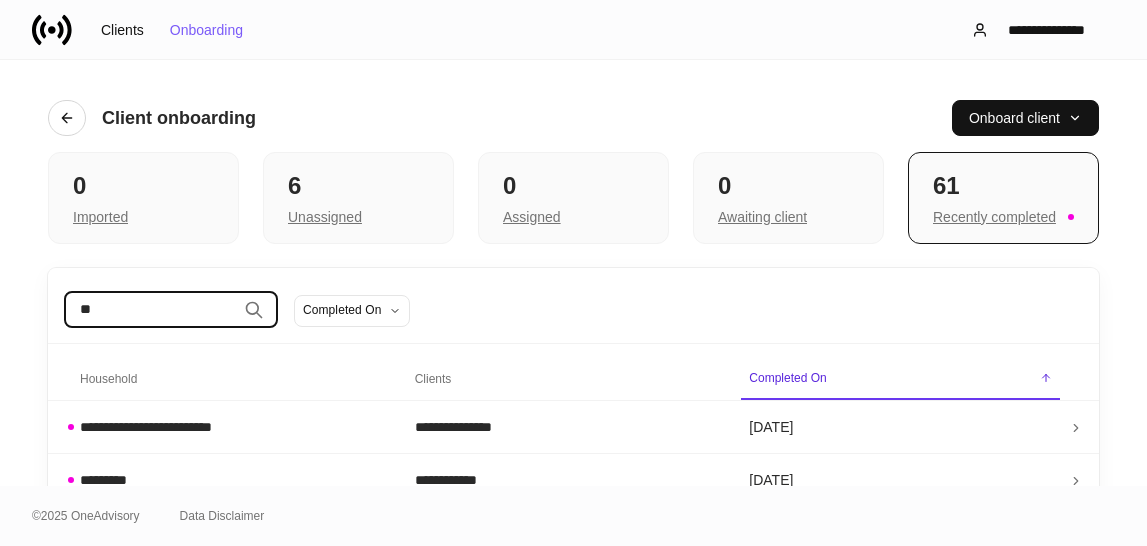 type on "*" 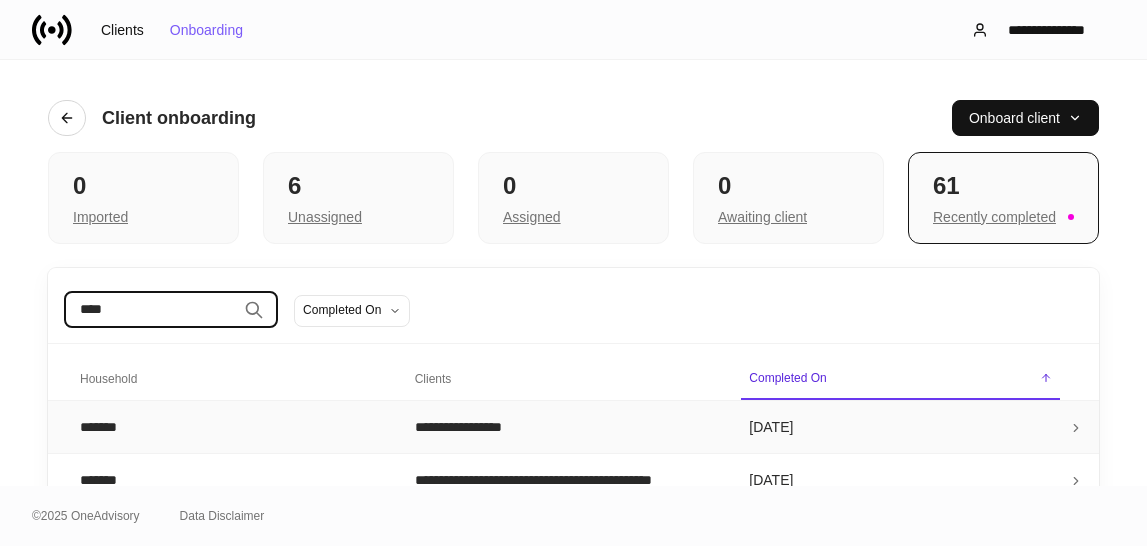 type on "****" 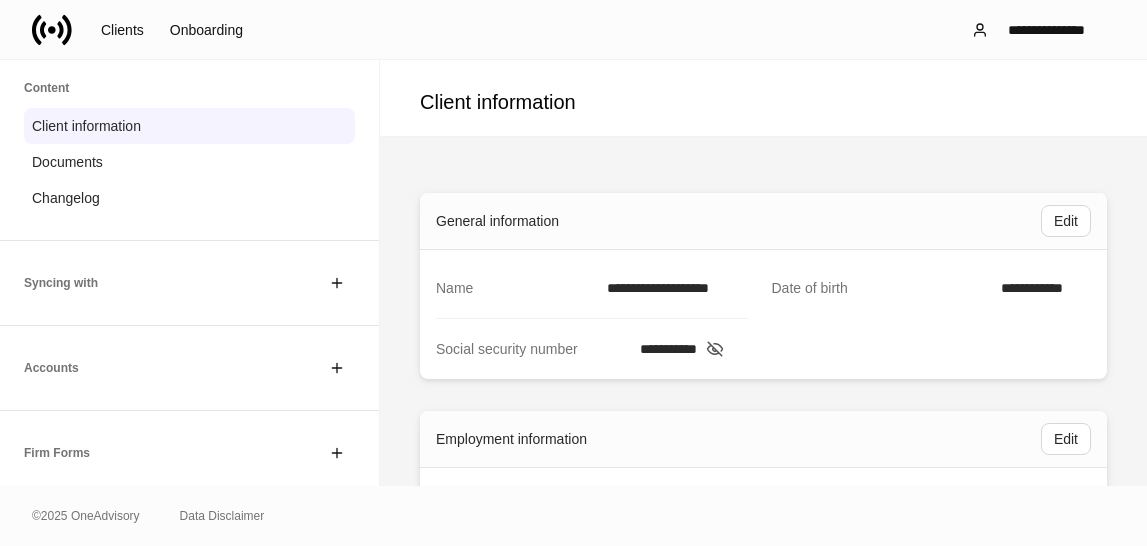 scroll, scrollTop: 84, scrollLeft: 0, axis: vertical 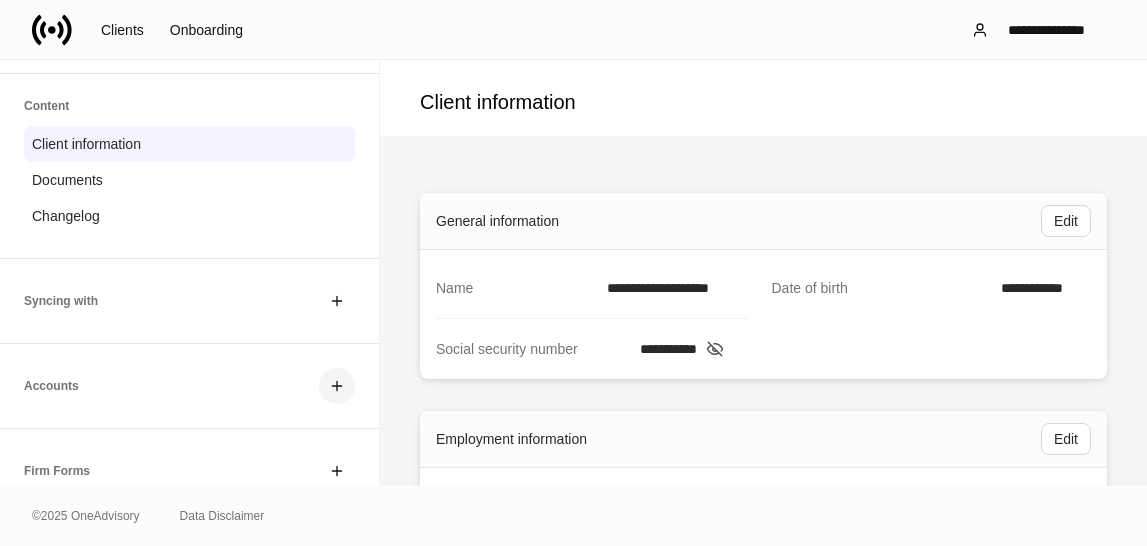 click 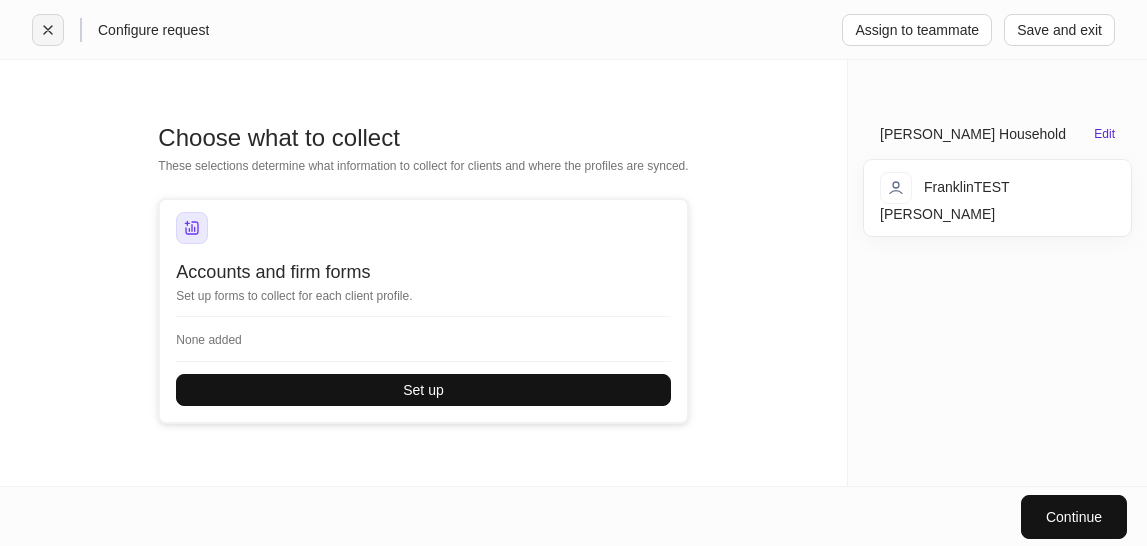 click at bounding box center (48, 30) 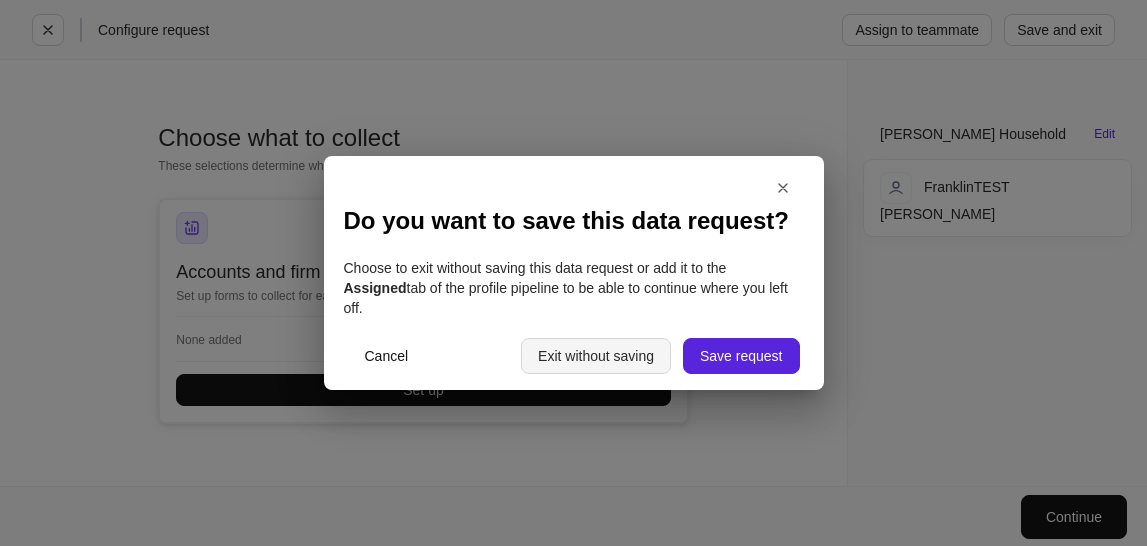 click on "Exit without saving" at bounding box center [596, 356] 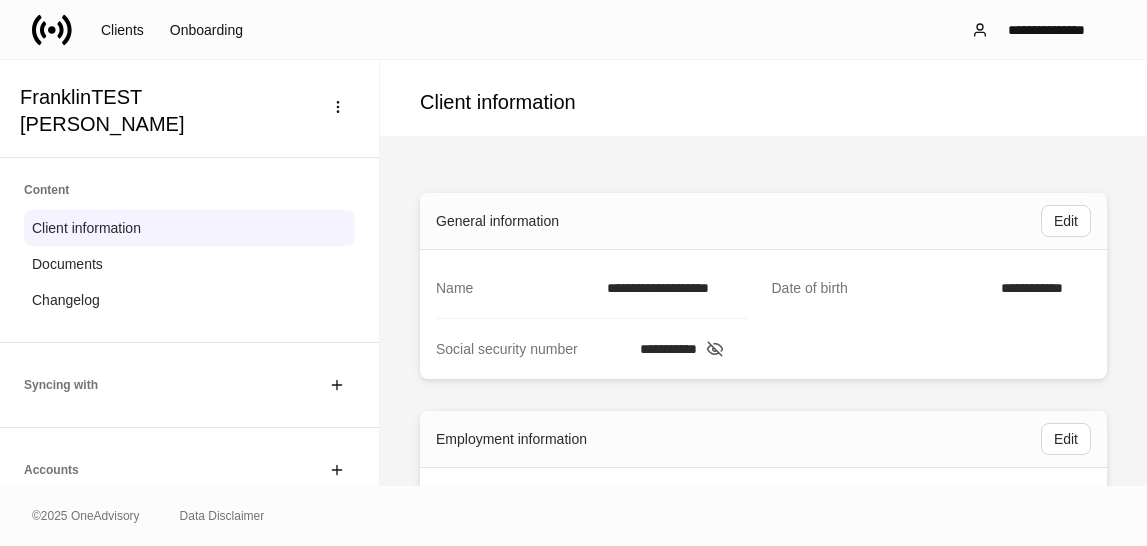 scroll, scrollTop: 18, scrollLeft: 0, axis: vertical 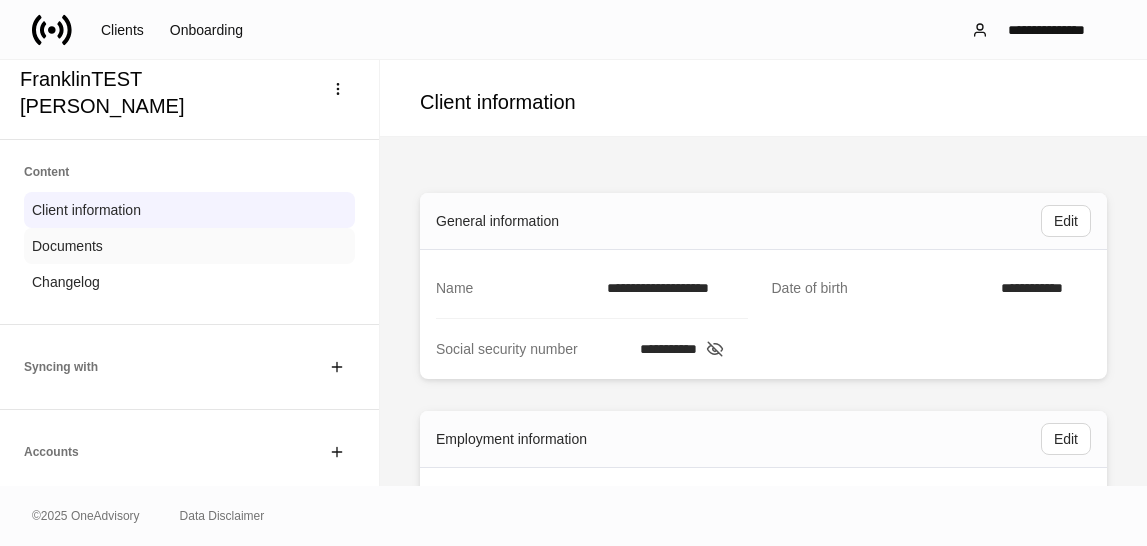 click on "Documents" at bounding box center (67, 246) 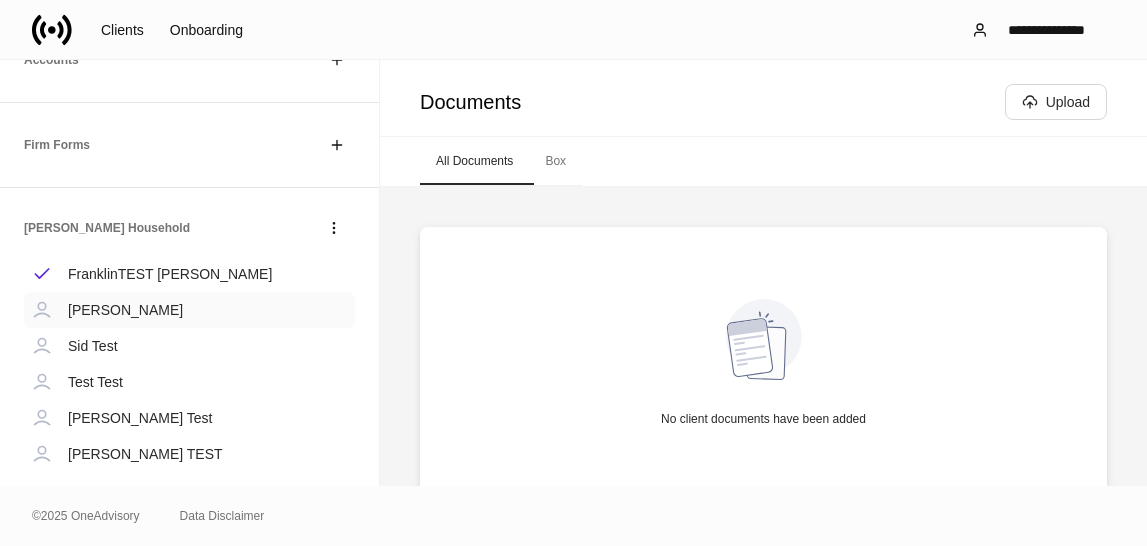 click on "[PERSON_NAME]" at bounding box center [189, 310] 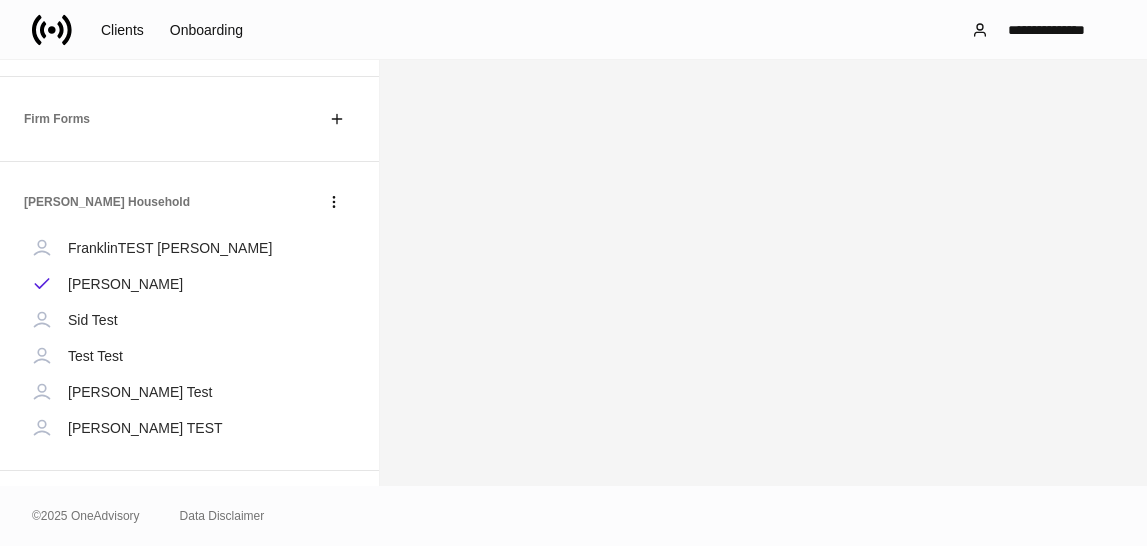 scroll, scrollTop: 410, scrollLeft: 0, axis: vertical 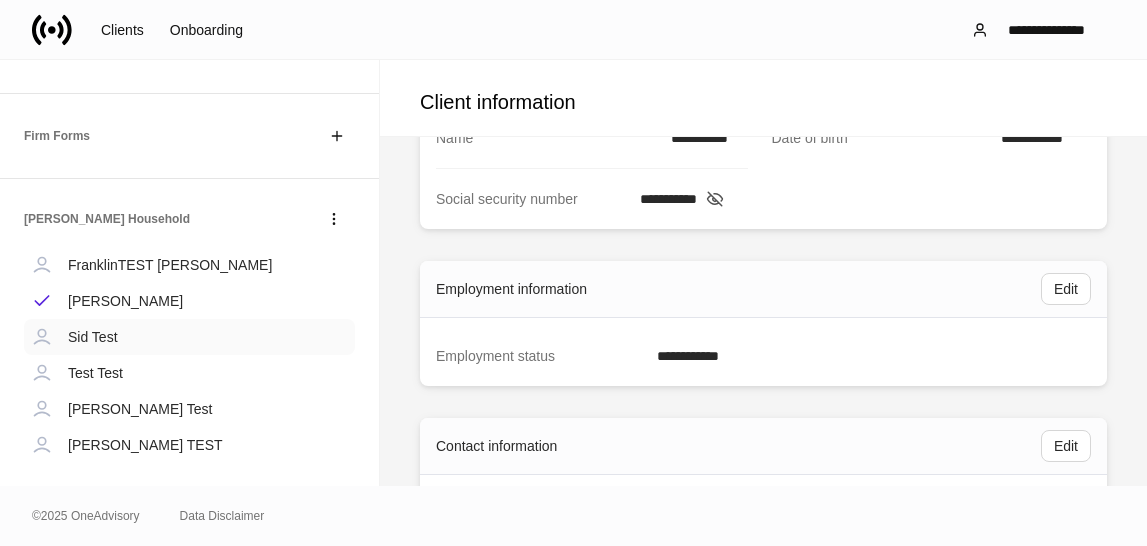 click on "Sid Test" at bounding box center [189, 337] 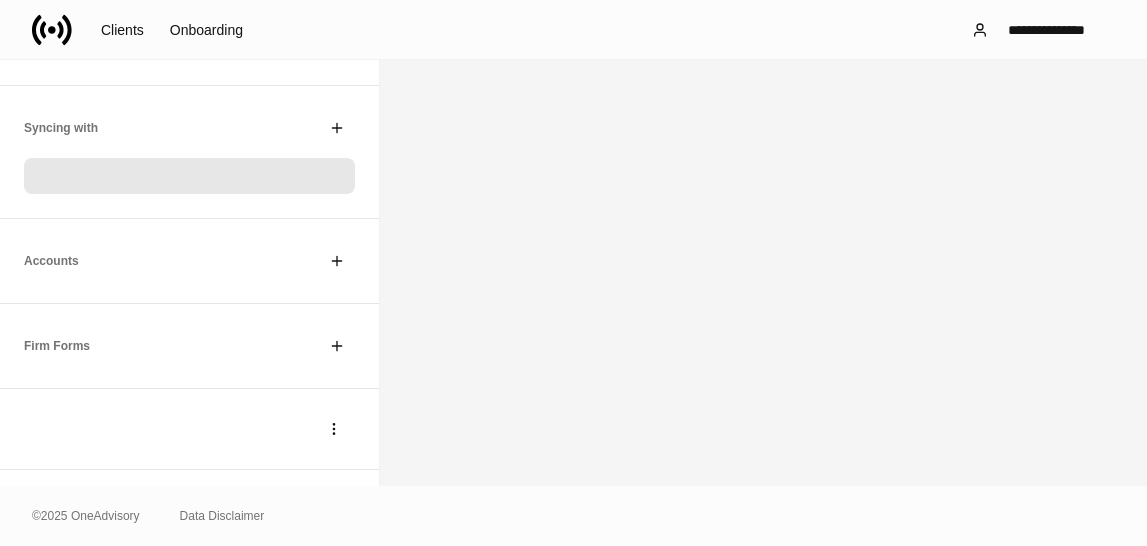 scroll, scrollTop: 0, scrollLeft: 0, axis: both 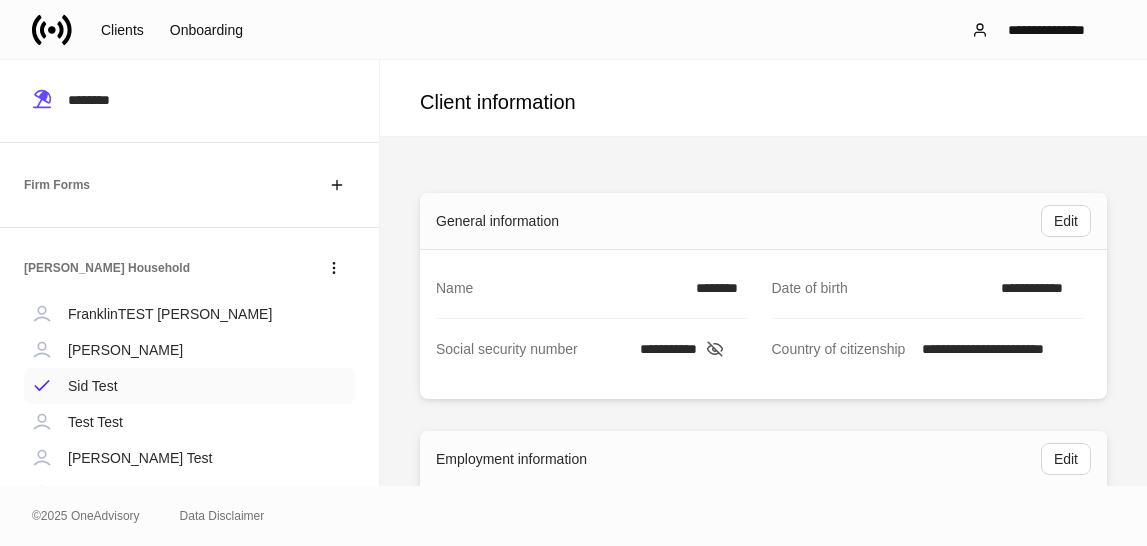click on "Sid Test" at bounding box center (189, 386) 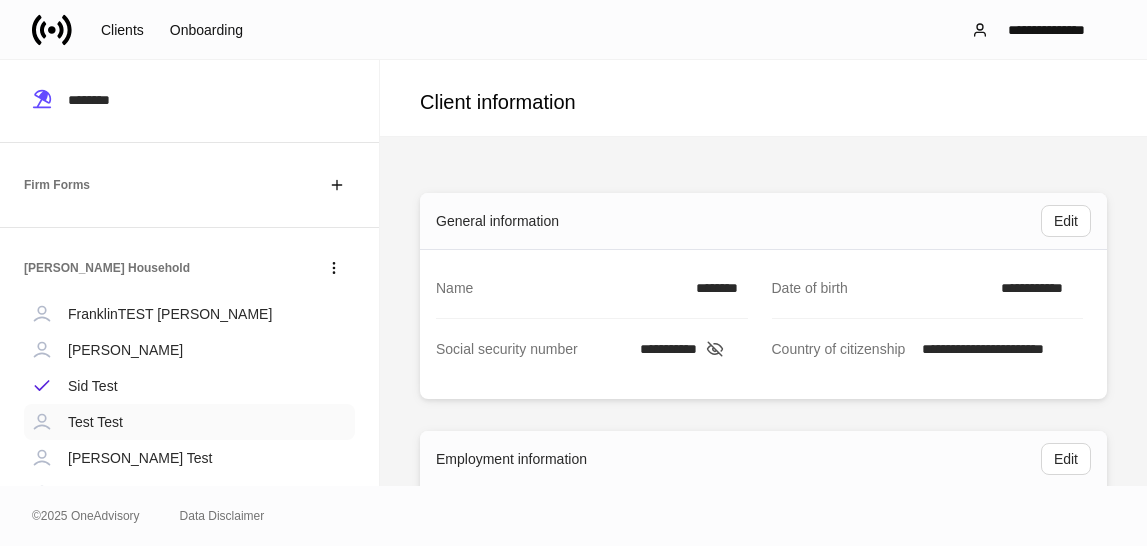 click on "Test  Test" at bounding box center (189, 422) 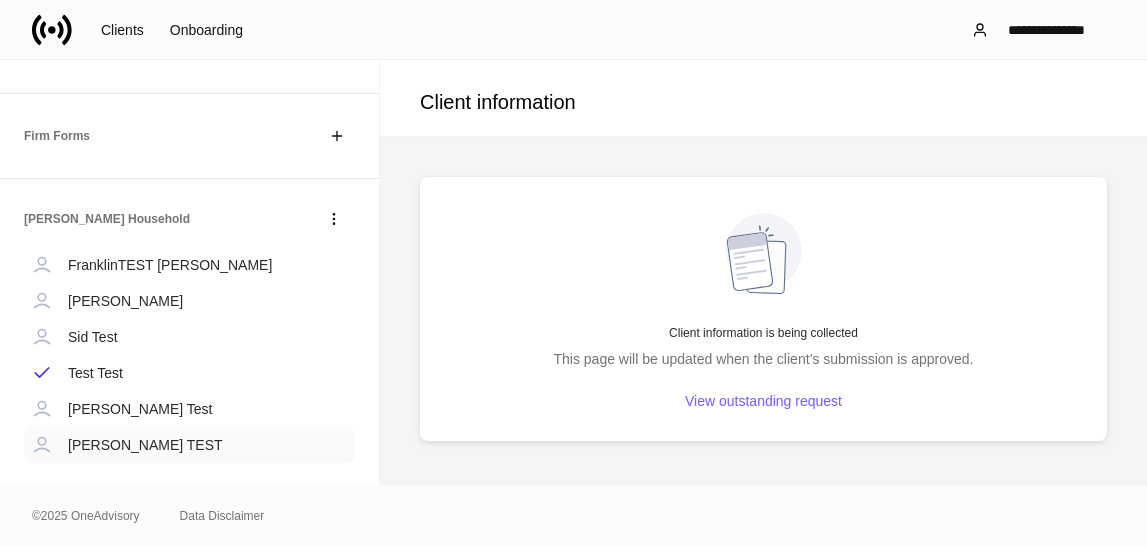 click on "[PERSON_NAME] TEST" at bounding box center (145, 445) 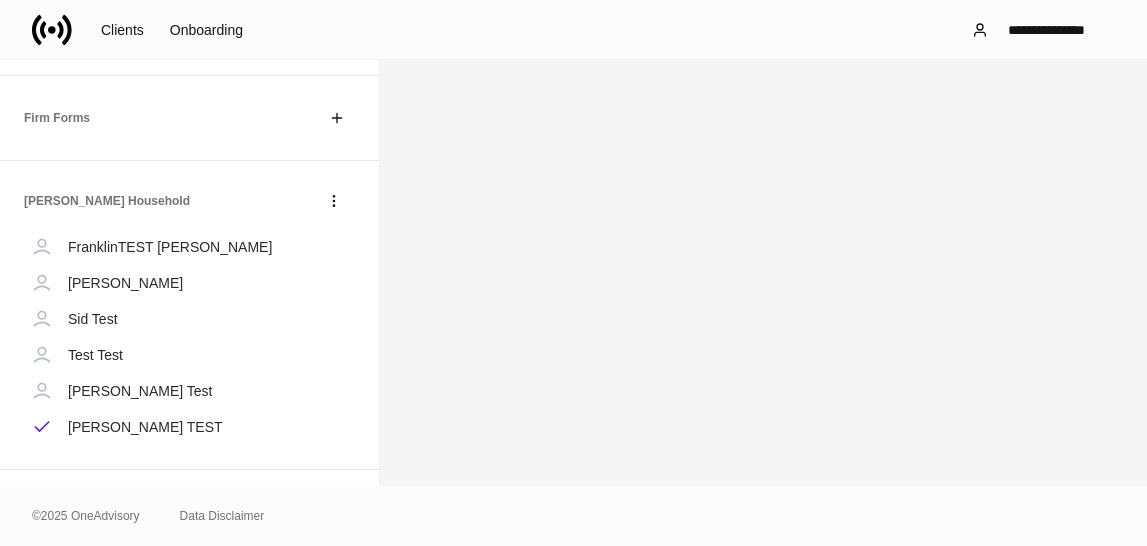scroll, scrollTop: 393, scrollLeft: 0, axis: vertical 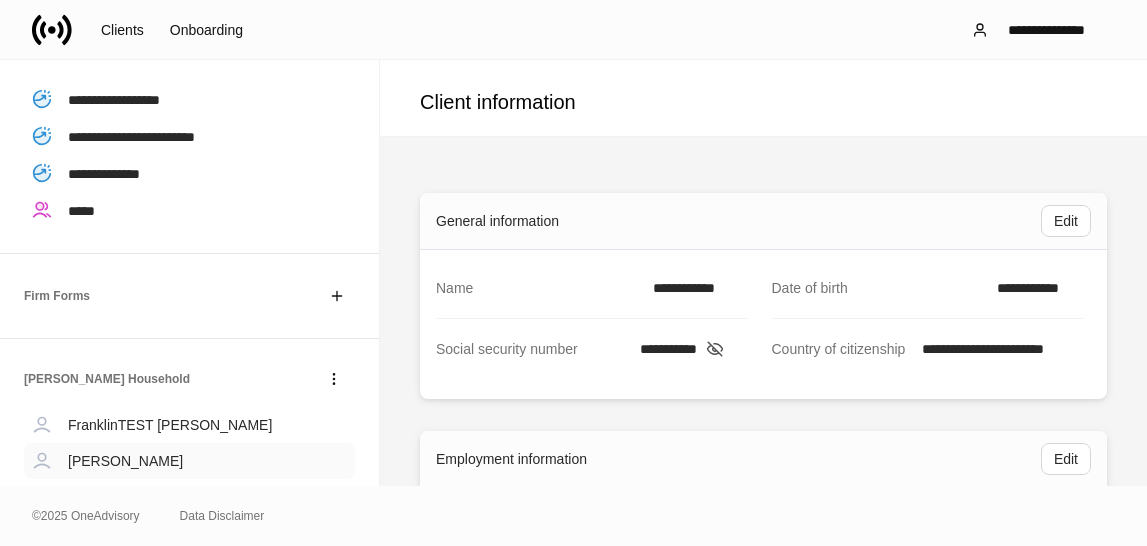 click on "[PERSON_NAME]" at bounding box center [189, 461] 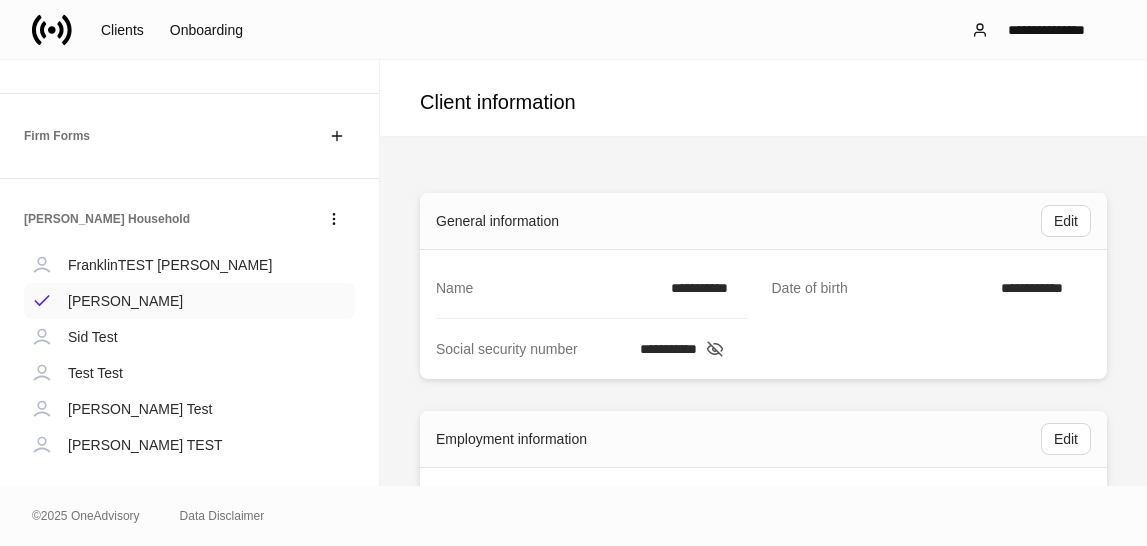 click on "[PERSON_NAME] TEST" at bounding box center [145, 445] 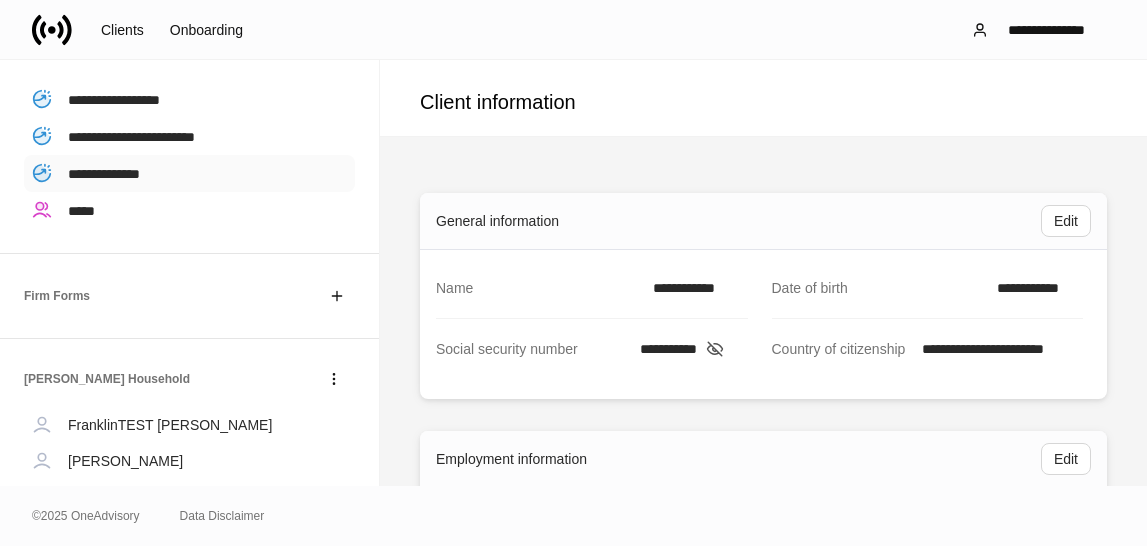 click on "**********" at bounding box center [104, 174] 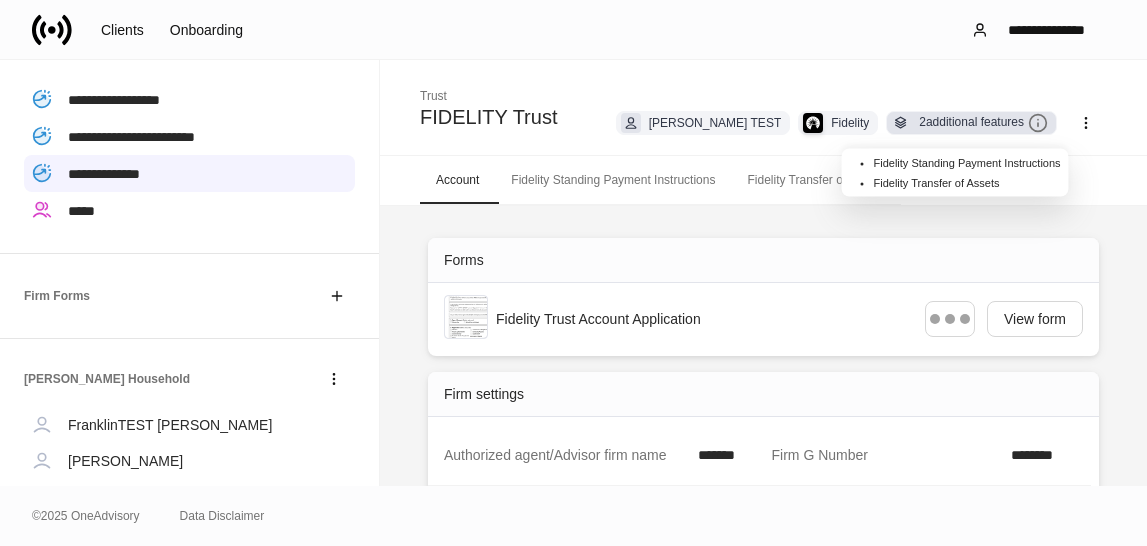 click on "2  additional   features" at bounding box center [983, 123] 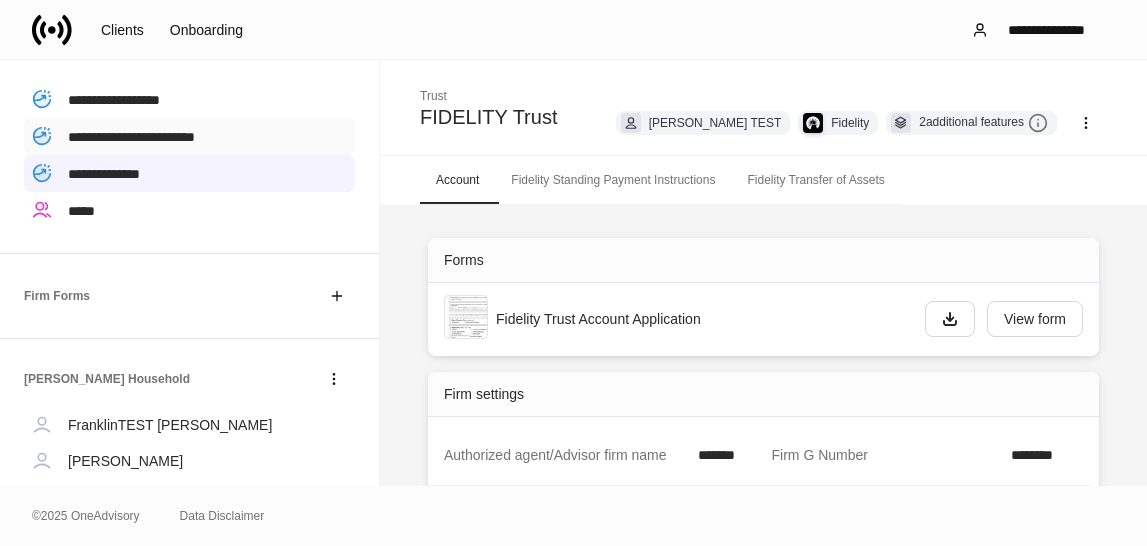 click on "**********" at bounding box center [189, 136] 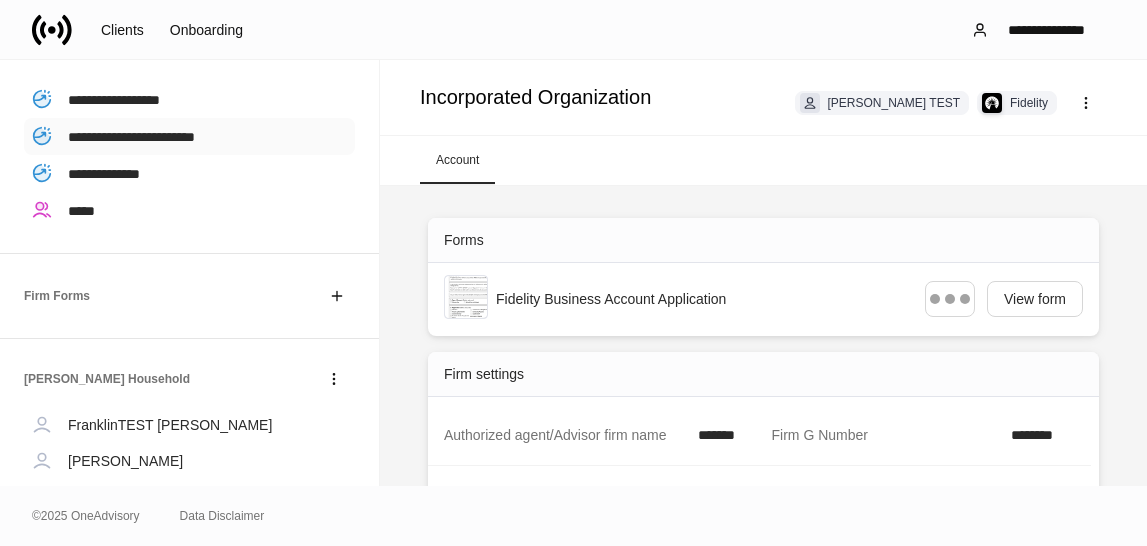 click on "**********" at bounding box center (131, 137) 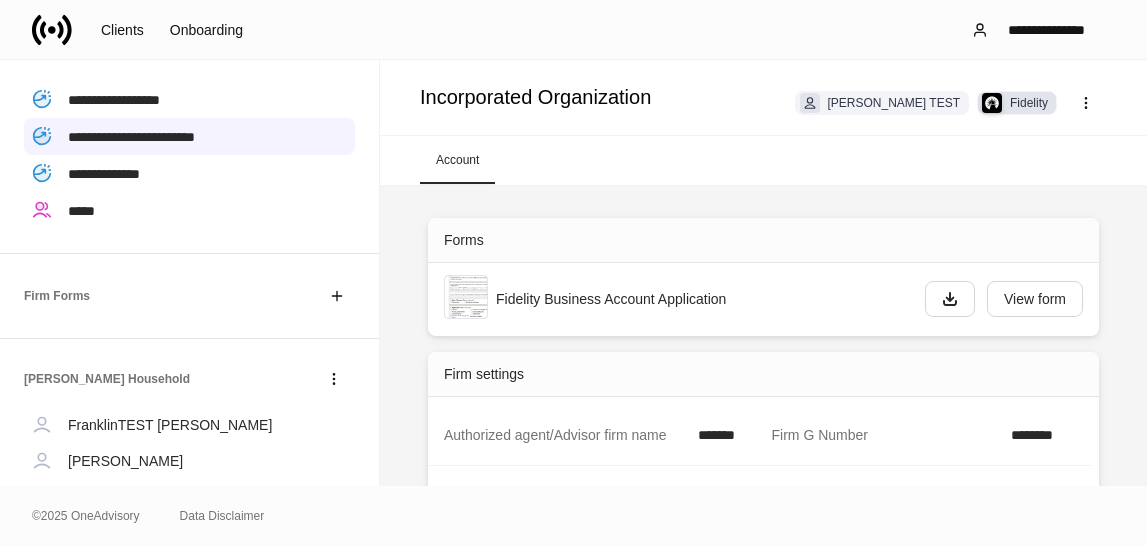 click on "Fidelity" at bounding box center [1029, 103] 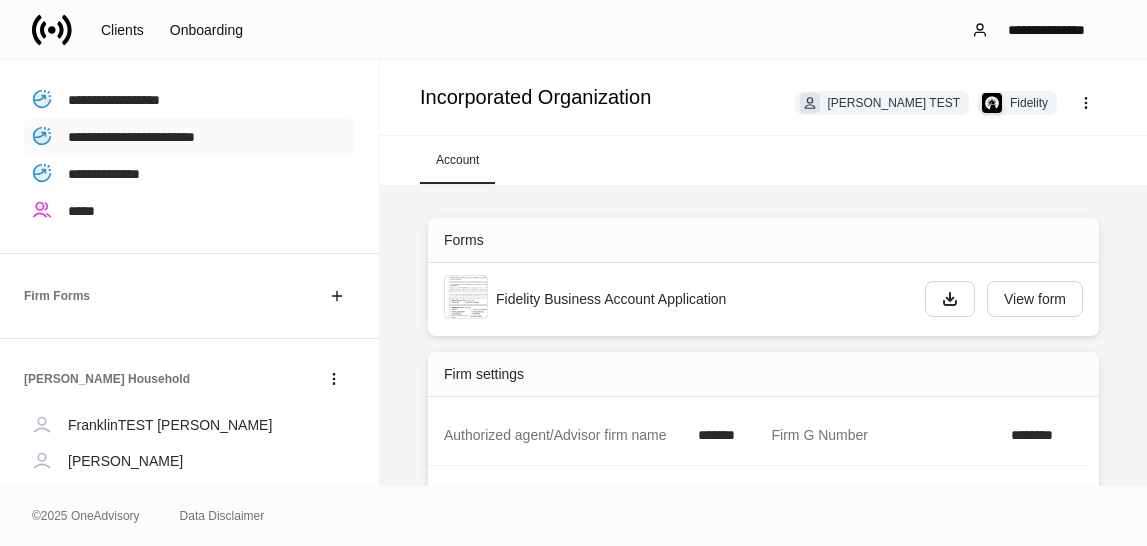 click on "**********" at bounding box center [189, 136] 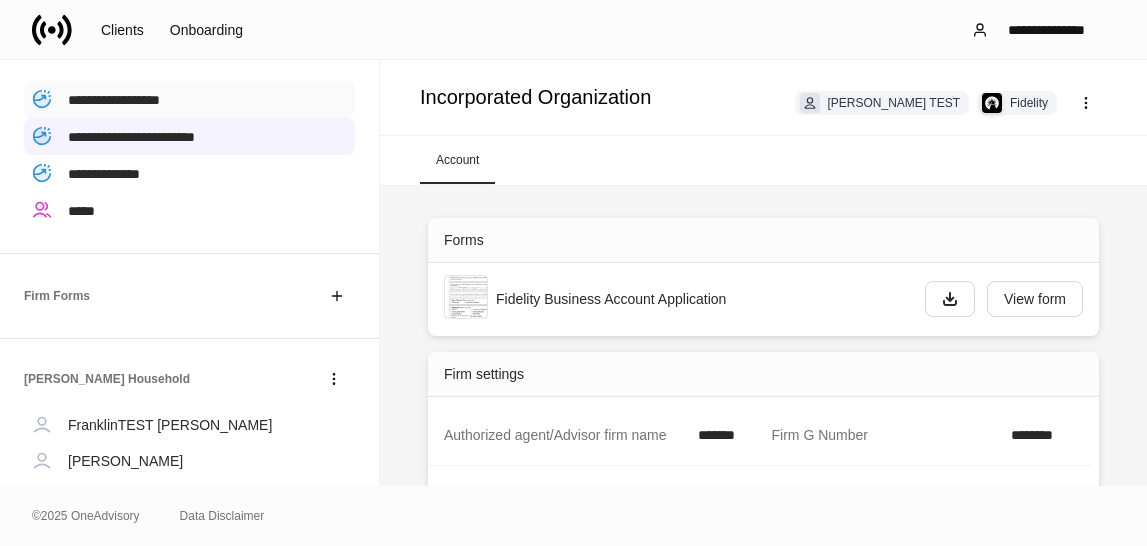 click on "**********" at bounding box center (189, 99) 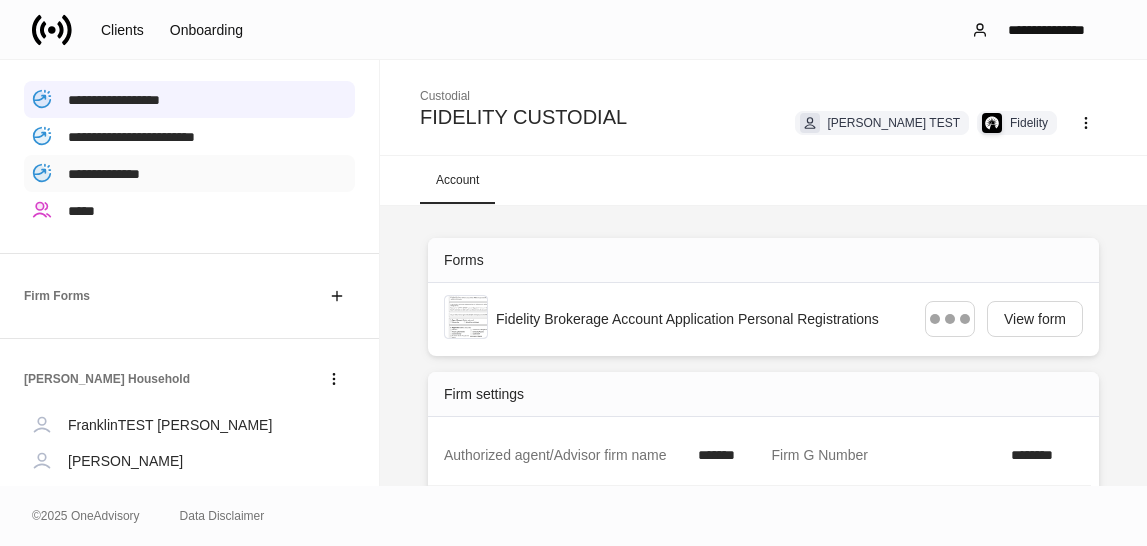 click on "**********" at bounding box center (104, 174) 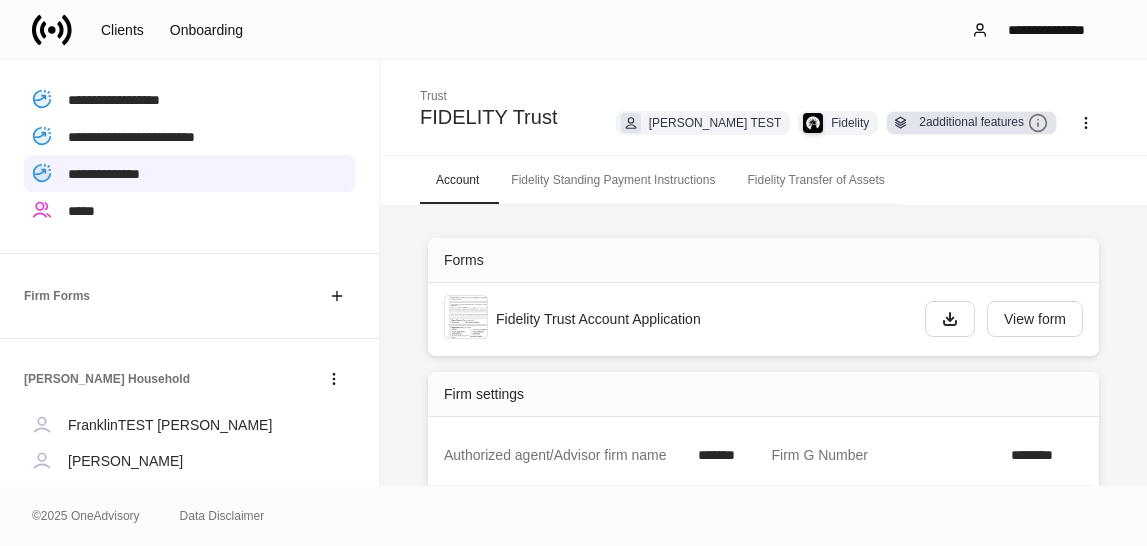 click on "2  additional   features" at bounding box center [983, 123] 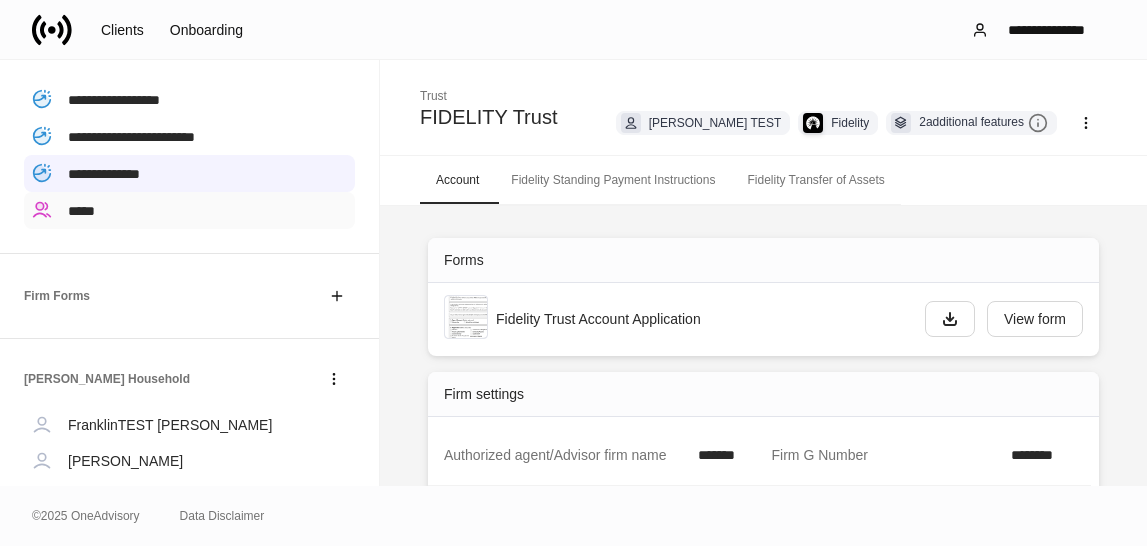click on "*****" at bounding box center [189, 210] 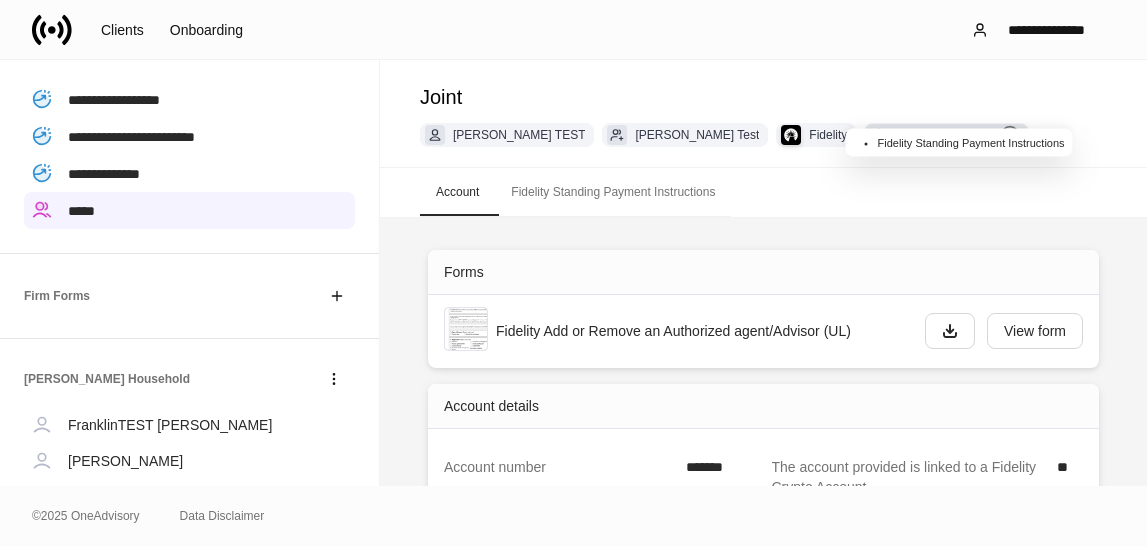 click on "1  additional   feature" at bounding box center [958, 135] 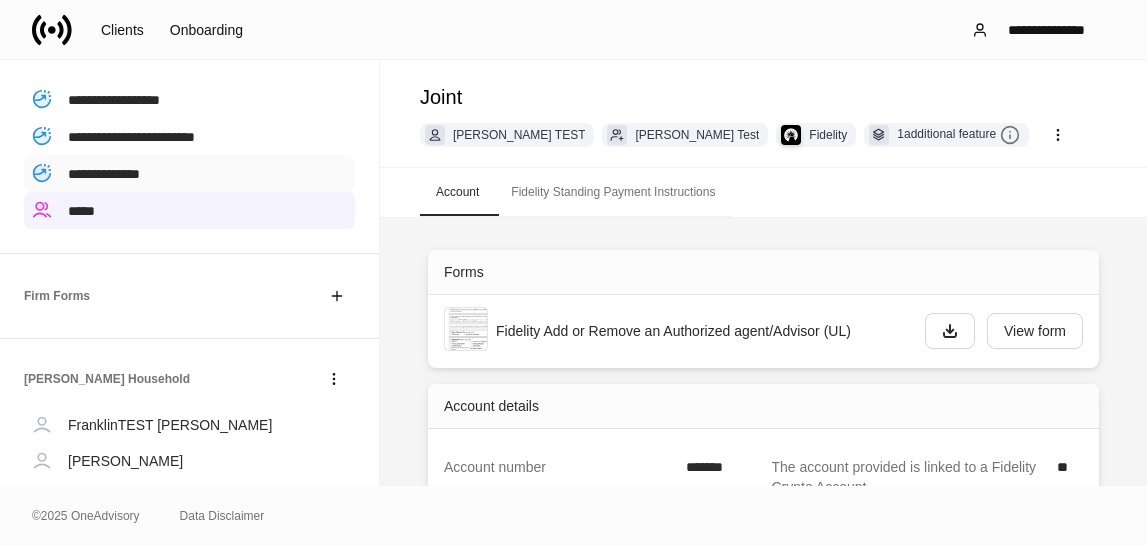 click on "**********" at bounding box center (104, 174) 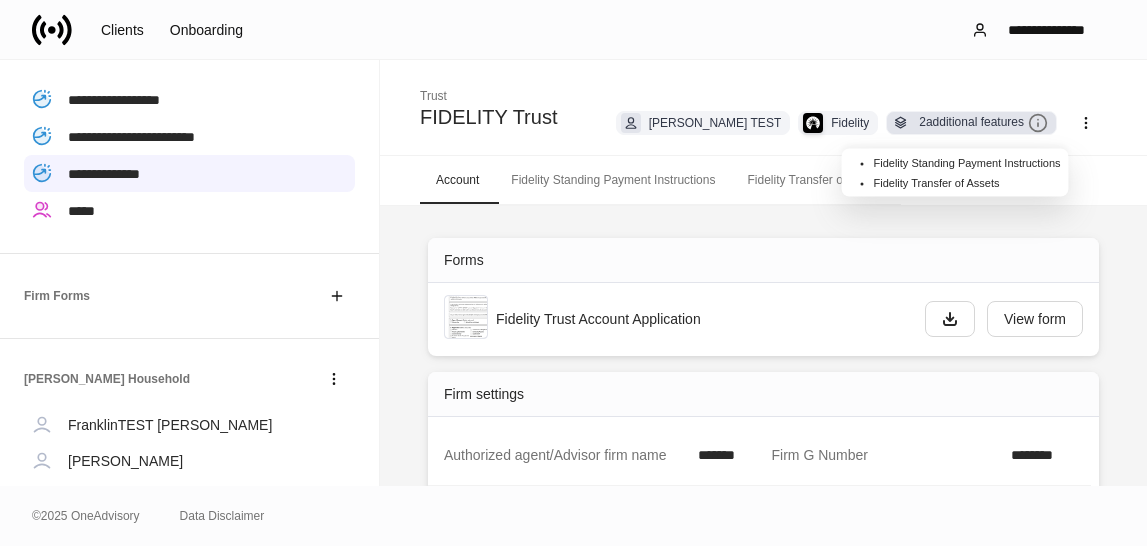 click on "2  additional   features" at bounding box center (983, 123) 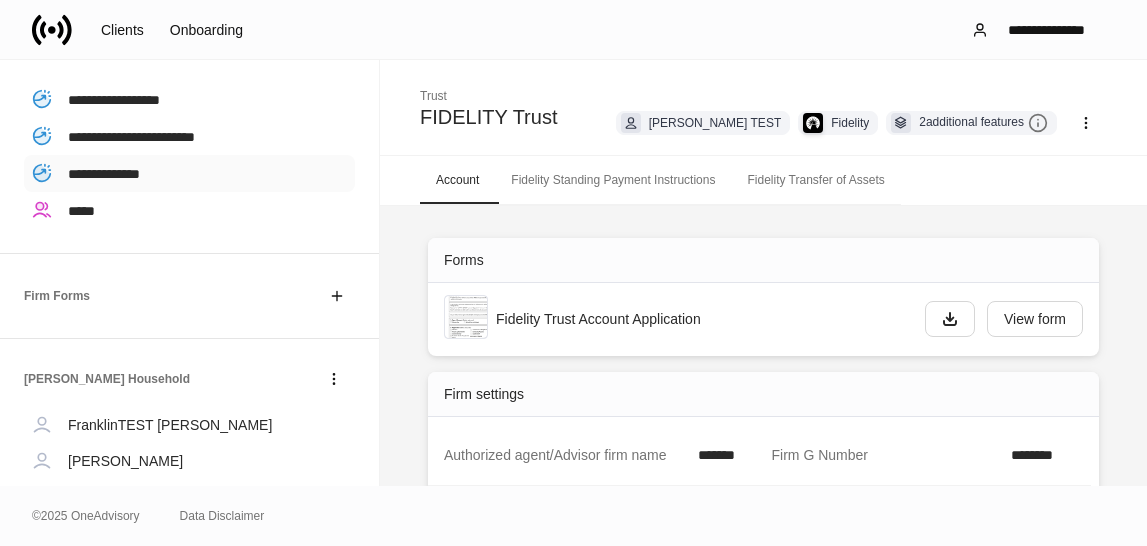 click on "**********" at bounding box center [189, 173] 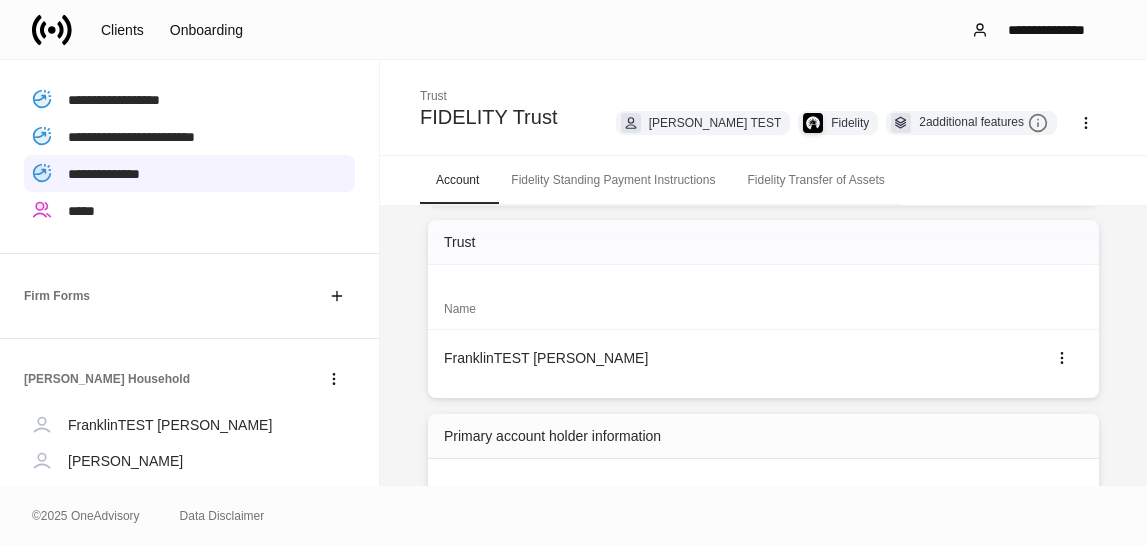 scroll, scrollTop: 770, scrollLeft: 0, axis: vertical 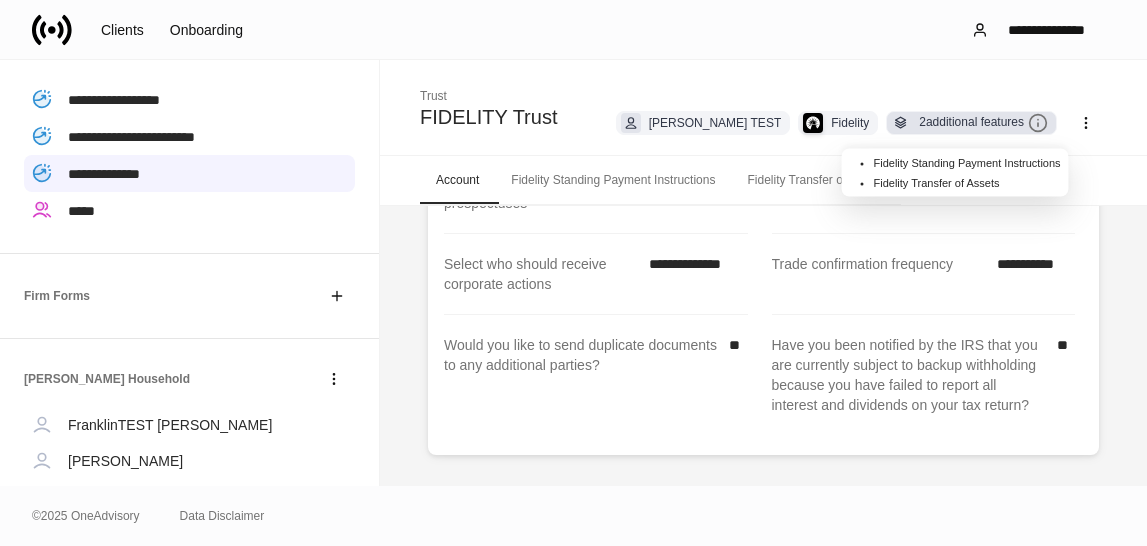 click on "2  additional   features" at bounding box center (983, 123) 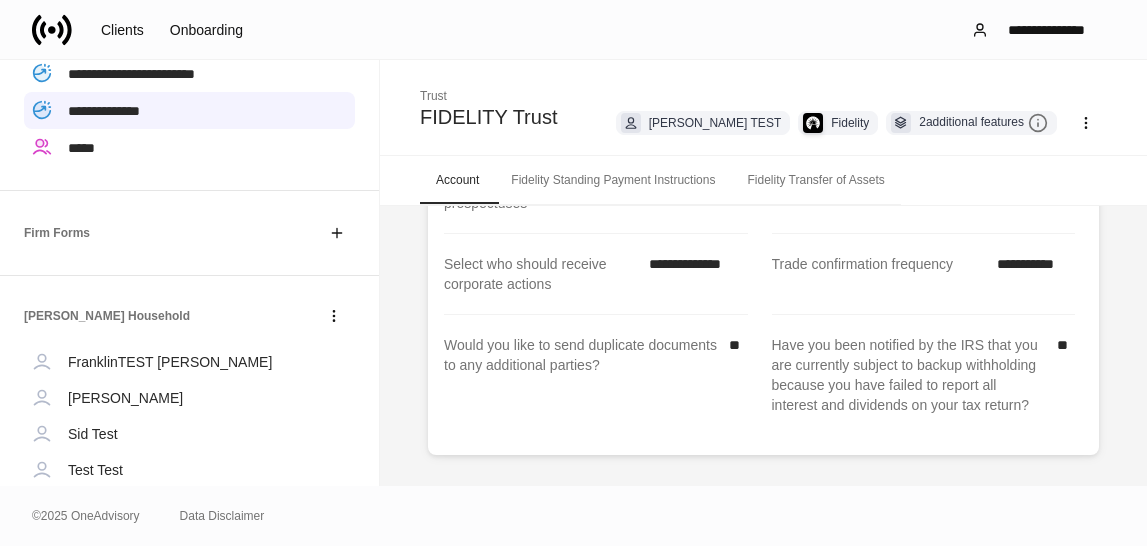 scroll, scrollTop: 566, scrollLeft: 0, axis: vertical 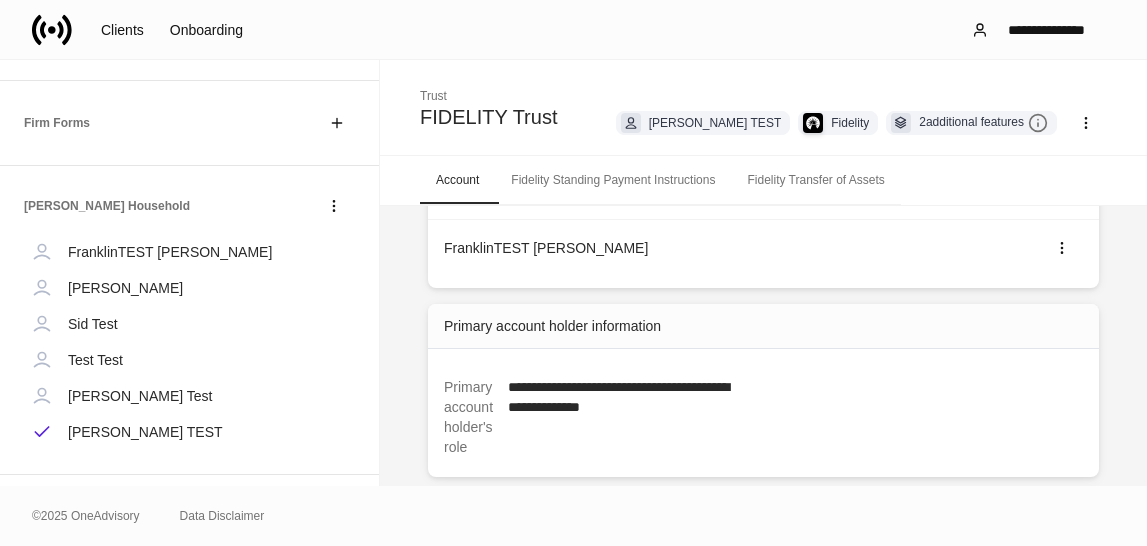click on "Fidelity Standing Payment Instructions" at bounding box center (613, 180) 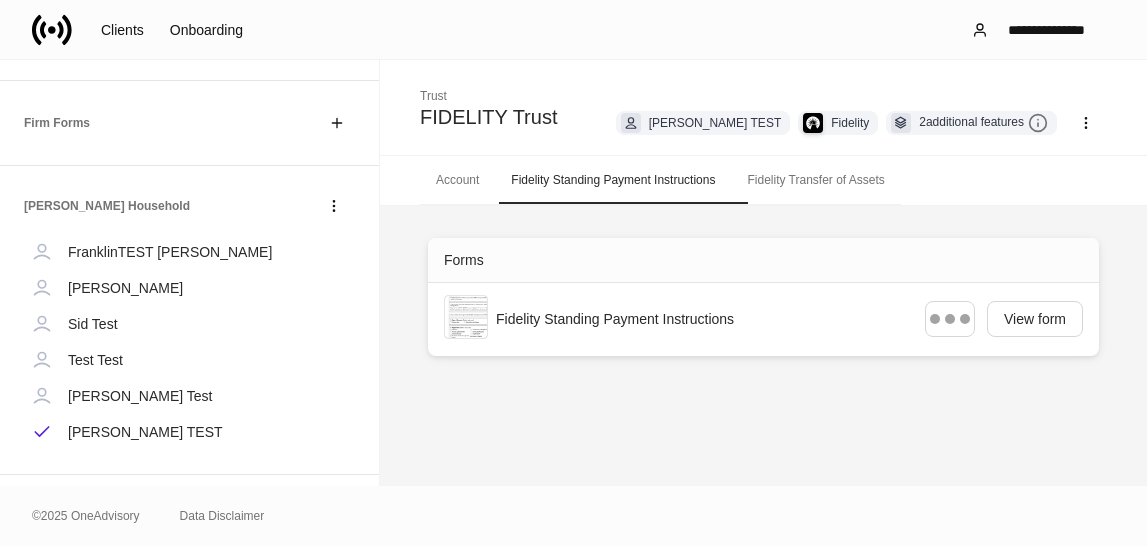 scroll, scrollTop: 0, scrollLeft: 0, axis: both 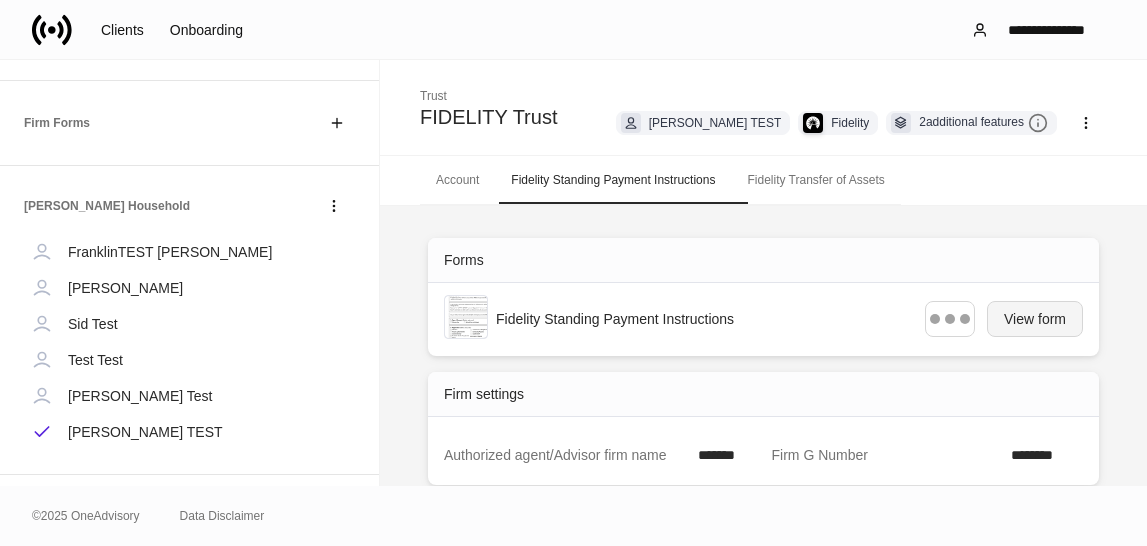 click on "View form" at bounding box center [1035, 319] 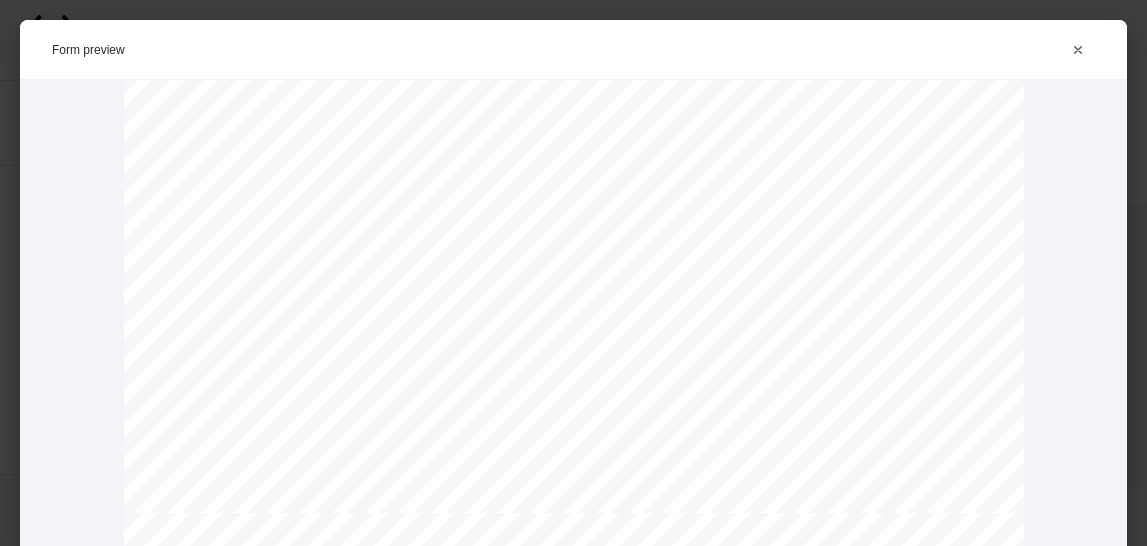 scroll, scrollTop: 854, scrollLeft: 0, axis: vertical 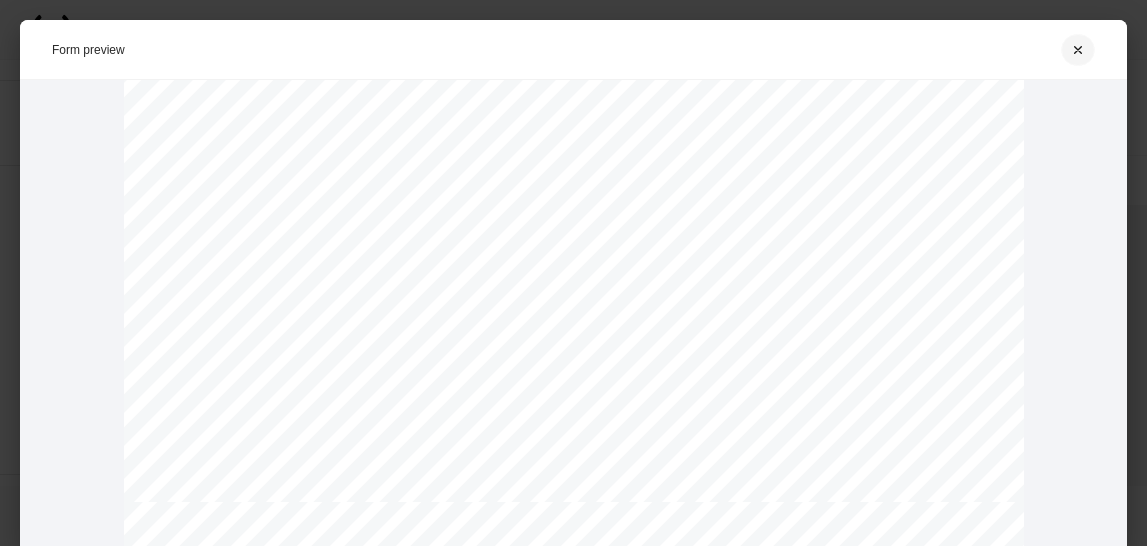 click 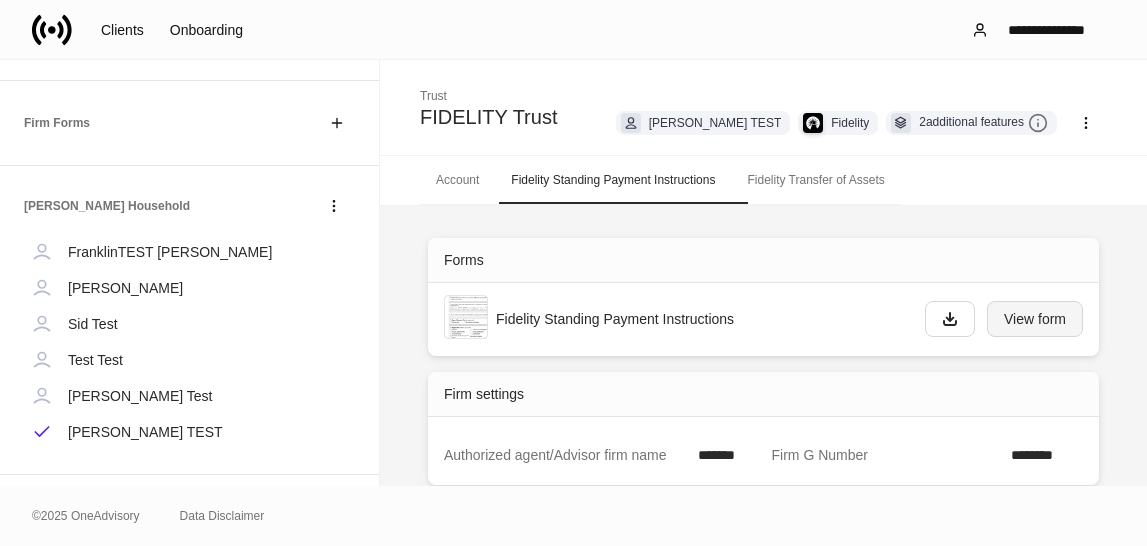 scroll, scrollTop: 38, scrollLeft: 0, axis: vertical 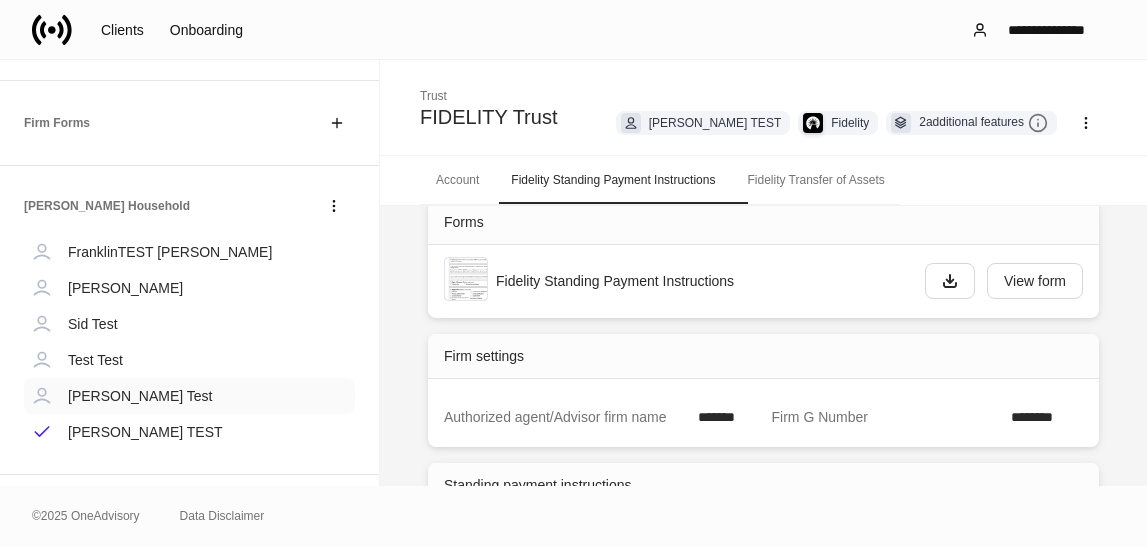 click on "[PERSON_NAME] Test" at bounding box center (140, 396) 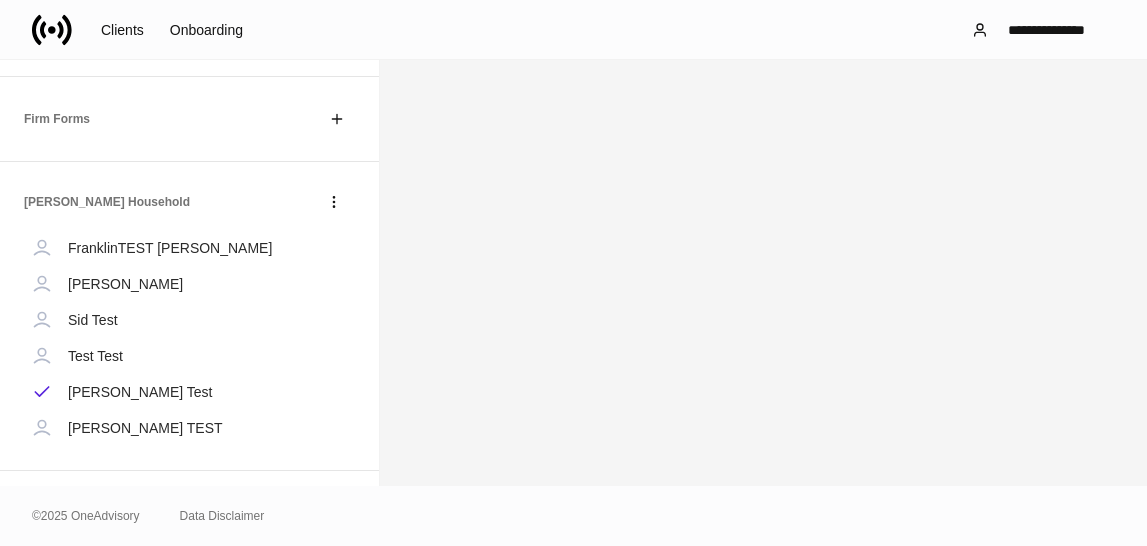scroll, scrollTop: 518, scrollLeft: 0, axis: vertical 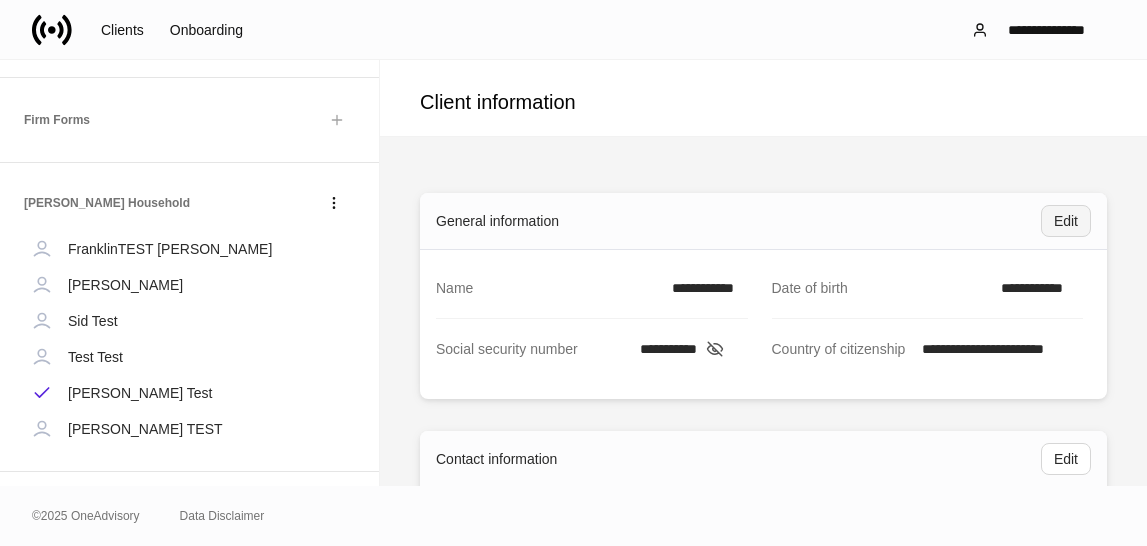 click on "Edit" at bounding box center (1066, 221) 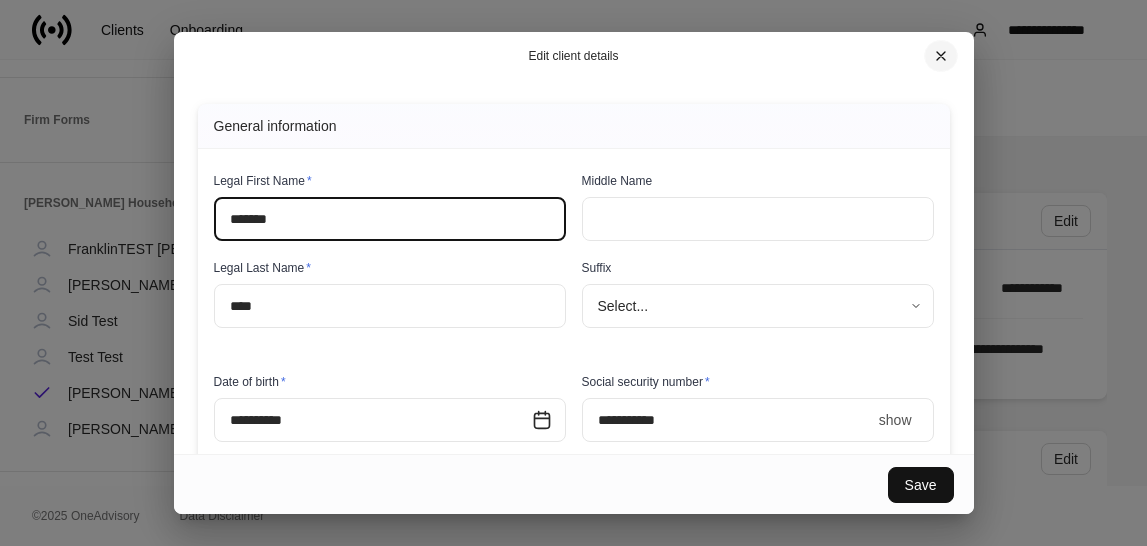 click 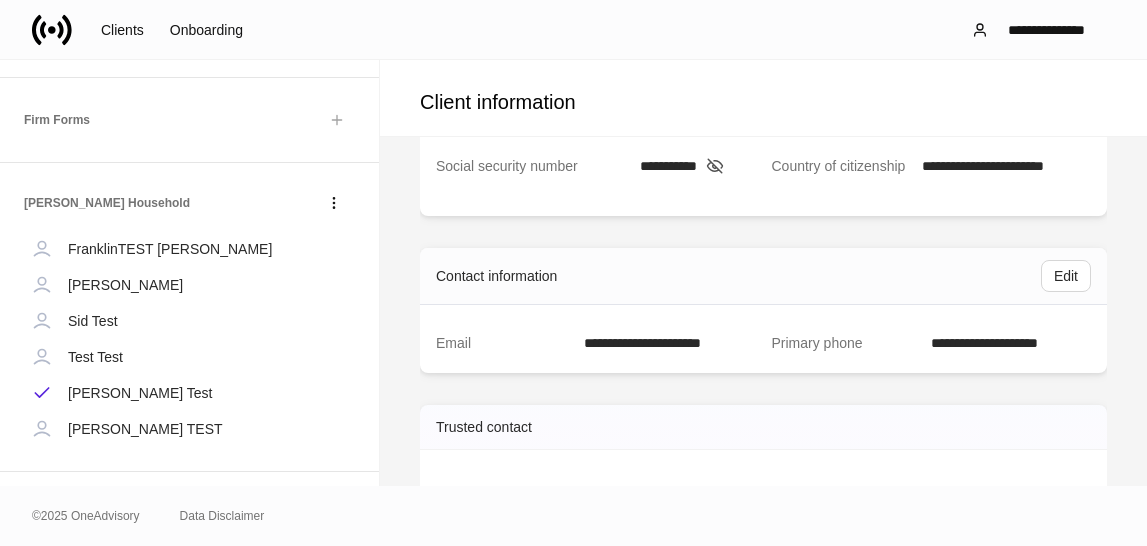 scroll, scrollTop: 0, scrollLeft: 0, axis: both 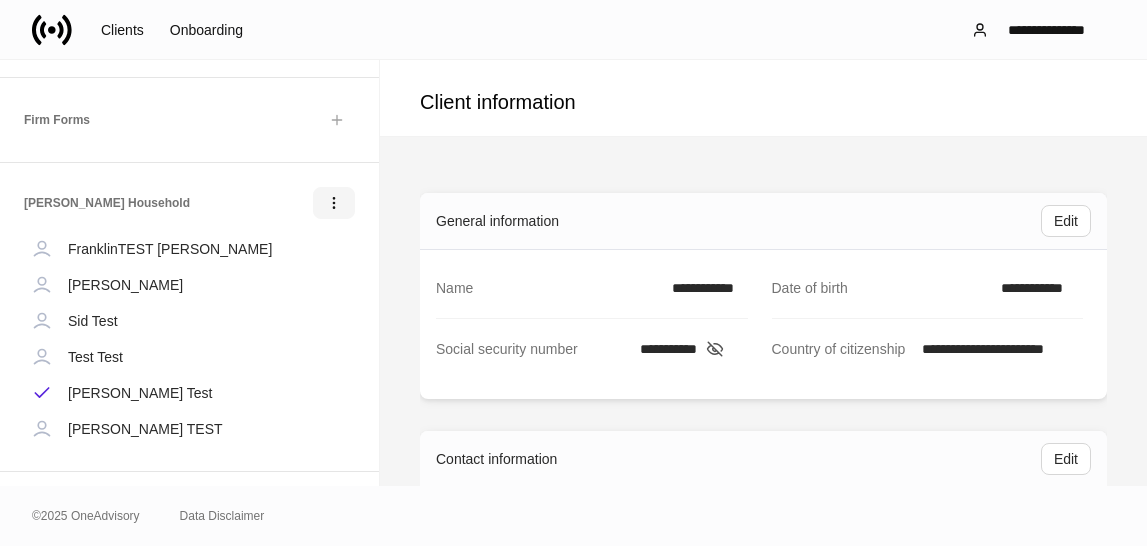 click 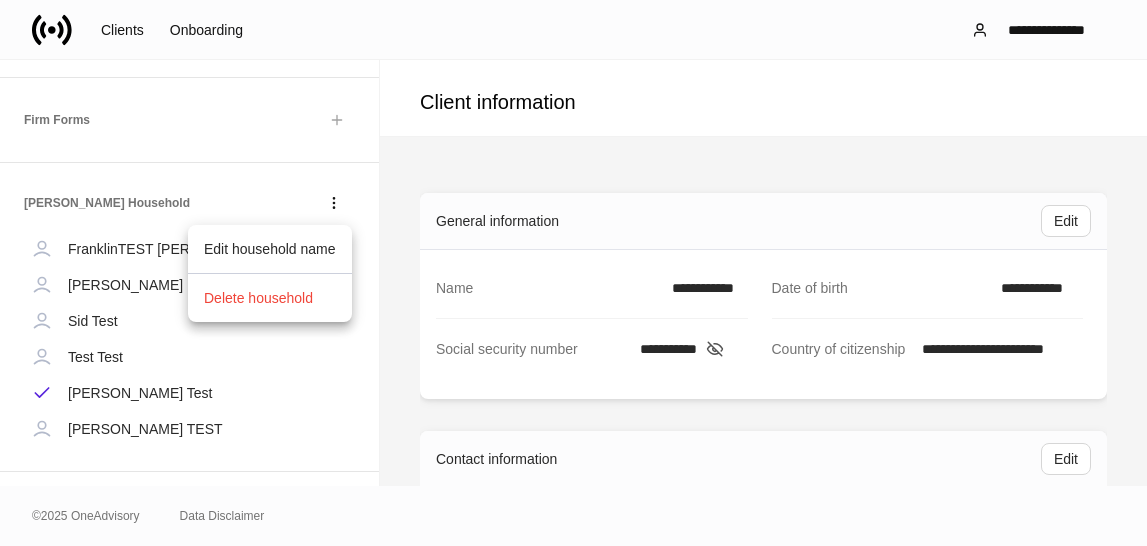 click on "Edit household name" at bounding box center (270, 249) 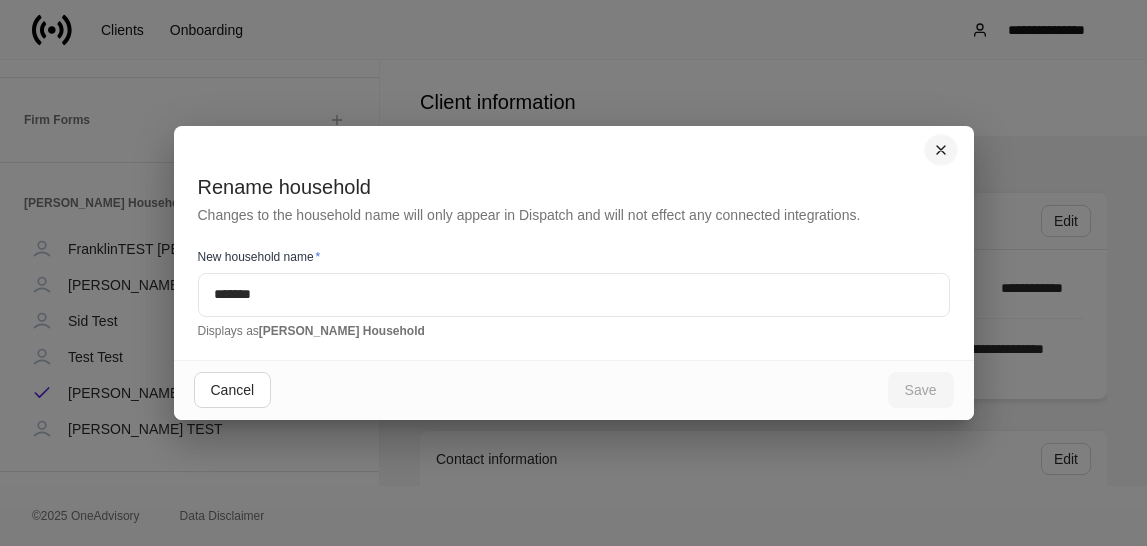 click at bounding box center (941, 150) 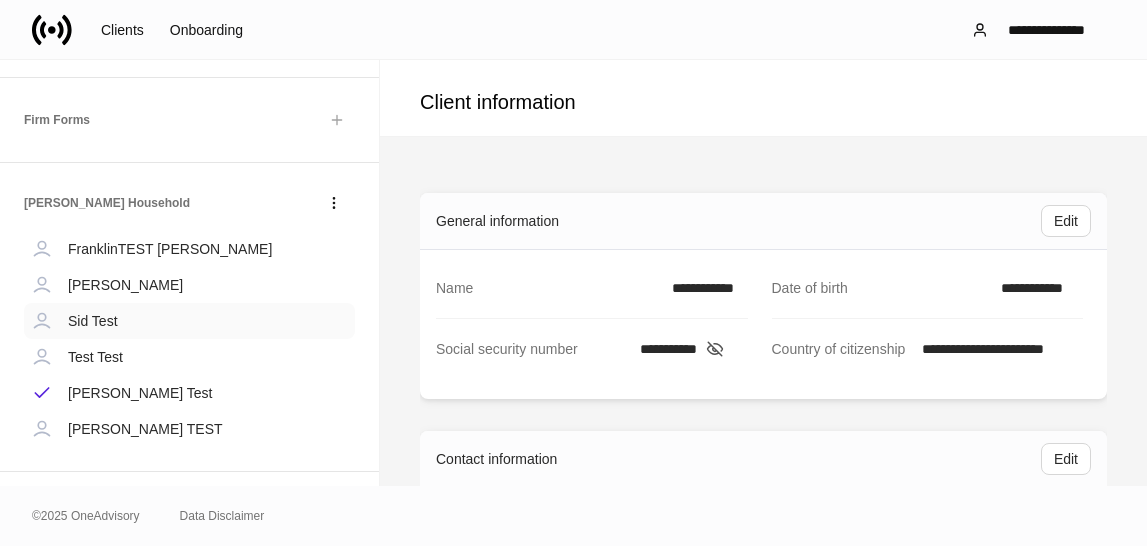click on "Sid Test" at bounding box center [189, 321] 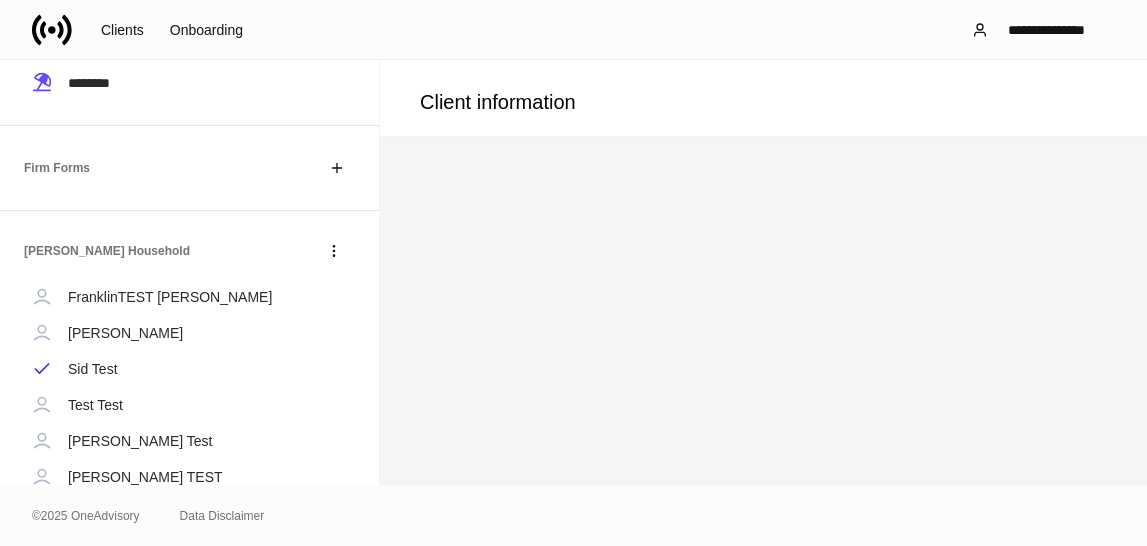 scroll, scrollTop: 458, scrollLeft: 0, axis: vertical 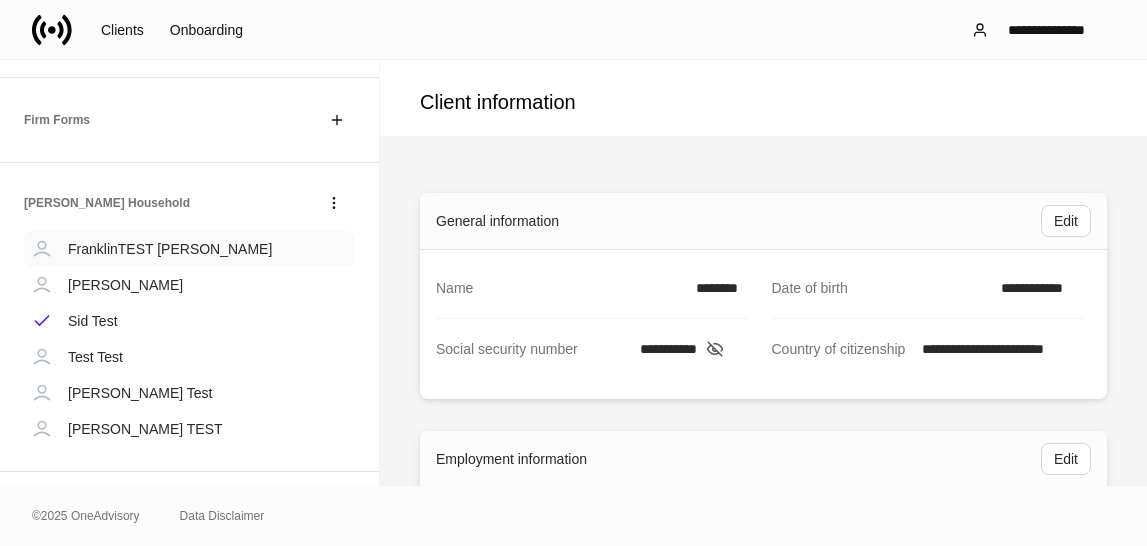 click on "FranklinTEST [PERSON_NAME]" at bounding box center [170, 249] 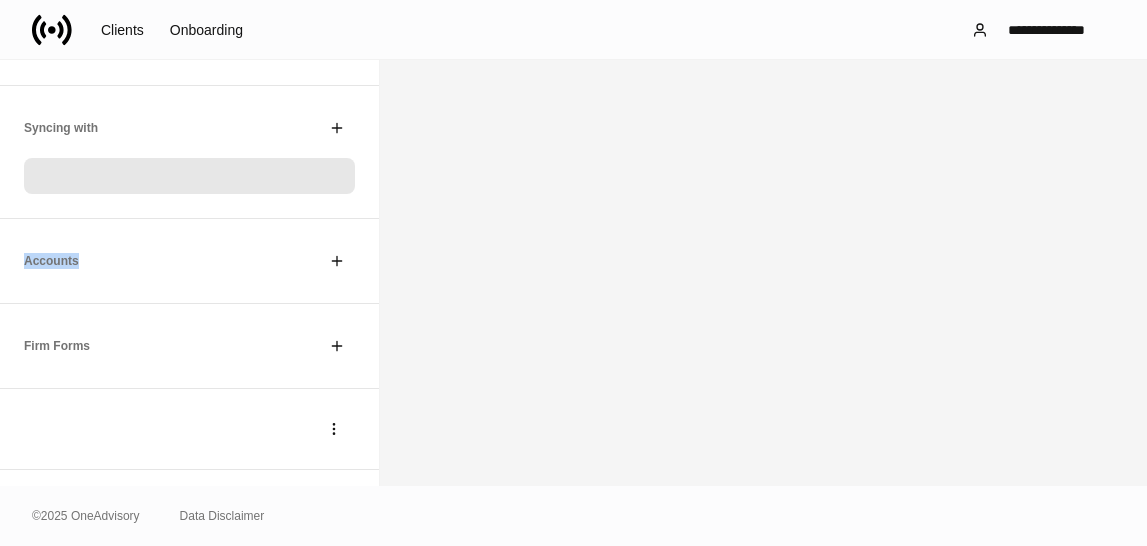 click on "Accounts" at bounding box center [189, 261] 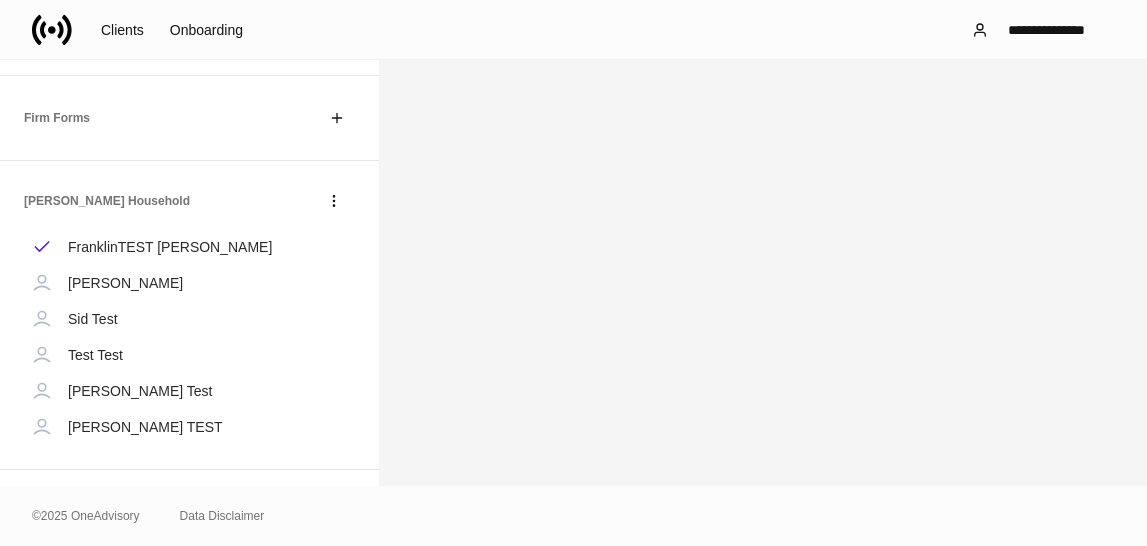 scroll, scrollTop: 410, scrollLeft: 0, axis: vertical 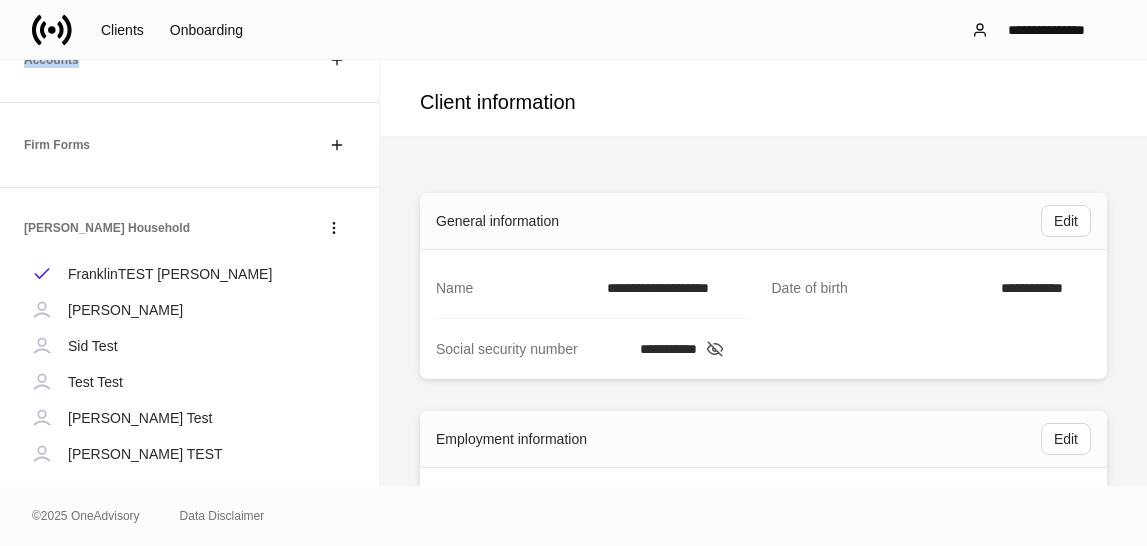 click on "FranklinTEST [PERSON_NAME]" at bounding box center [170, 274] 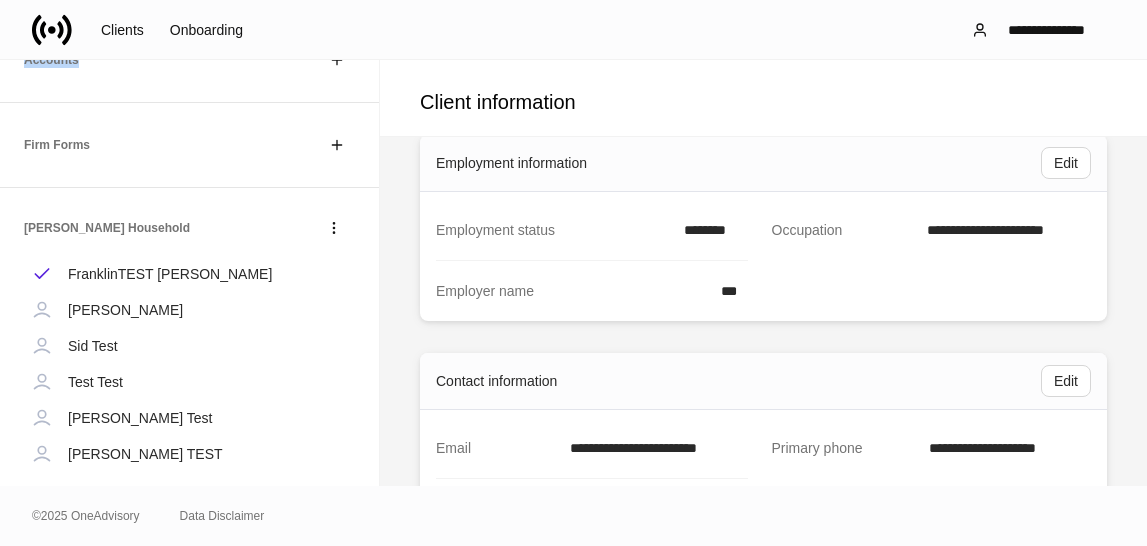 scroll, scrollTop: 389, scrollLeft: 0, axis: vertical 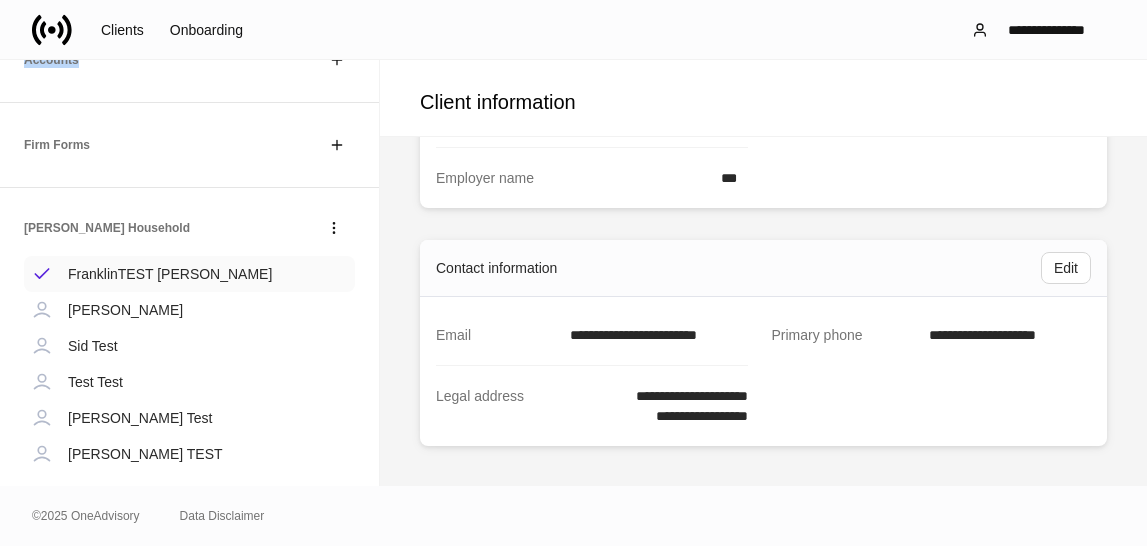 click on "FranklinTEST [PERSON_NAME]" at bounding box center [170, 274] 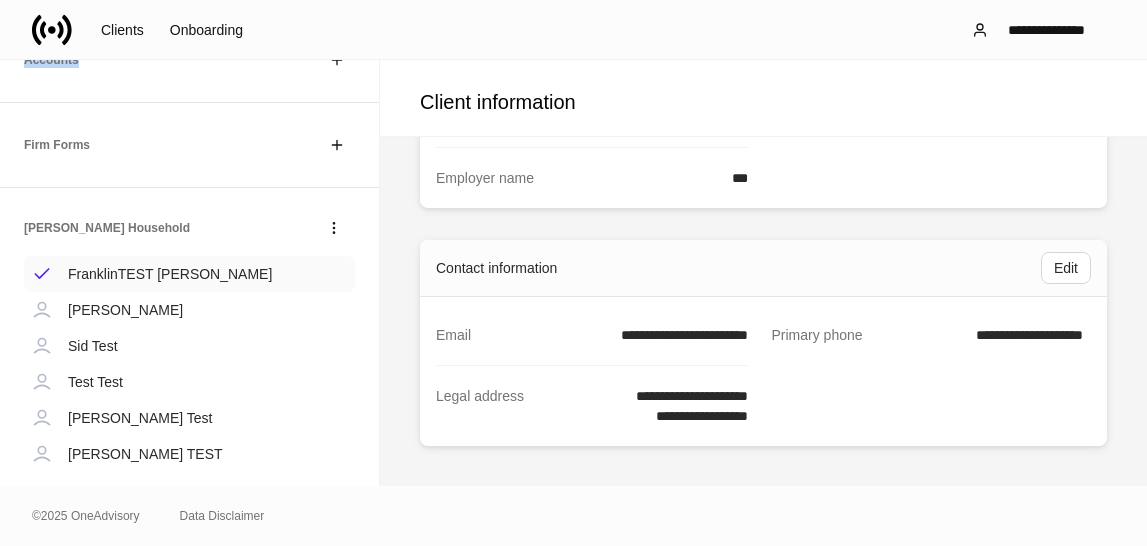 scroll, scrollTop: 0, scrollLeft: 0, axis: both 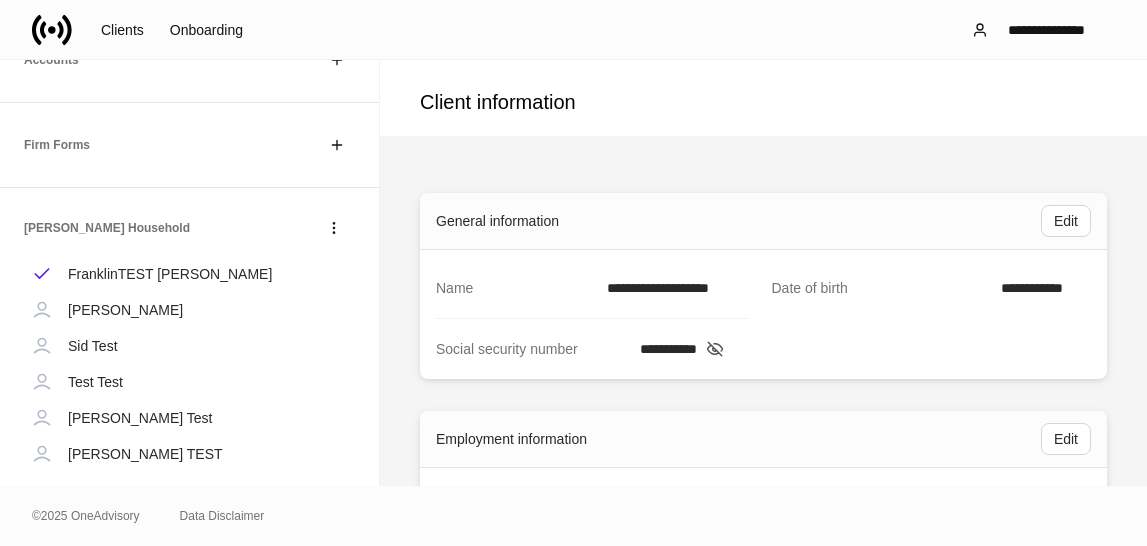 click on "Firm Forms" at bounding box center (189, 145) 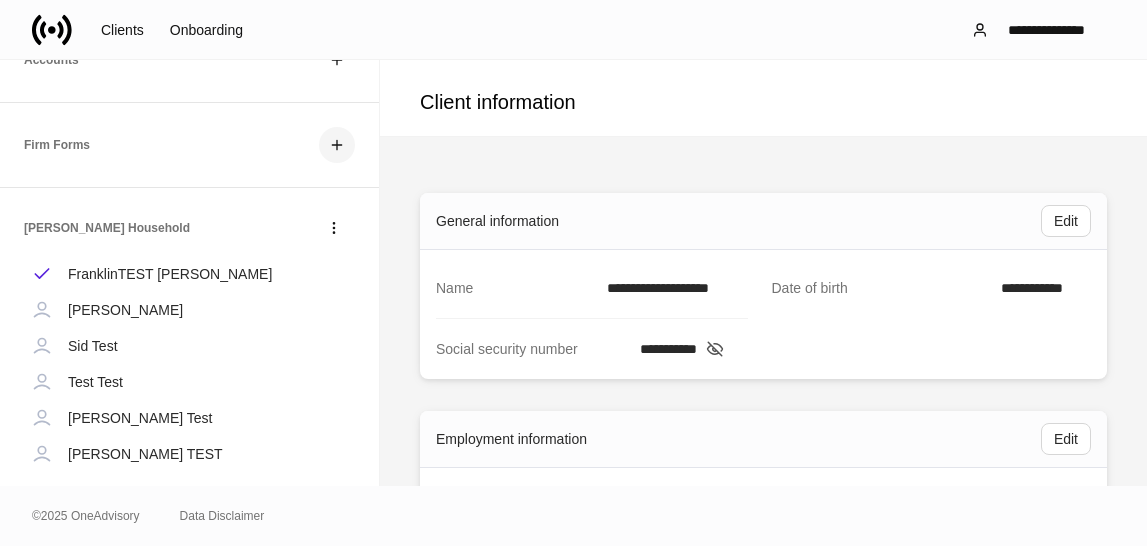click at bounding box center [337, 145] 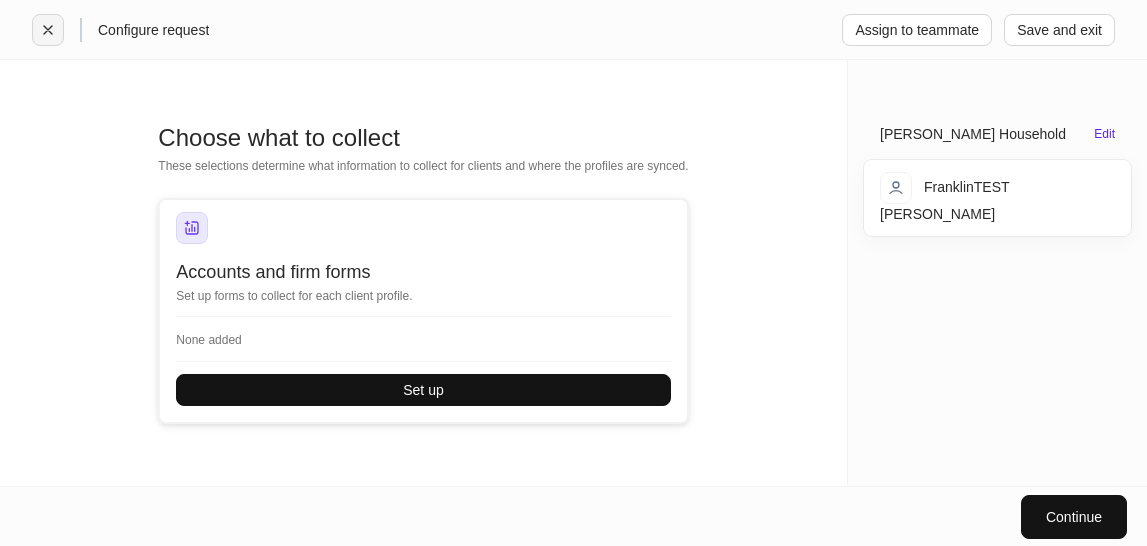 click at bounding box center [48, 30] 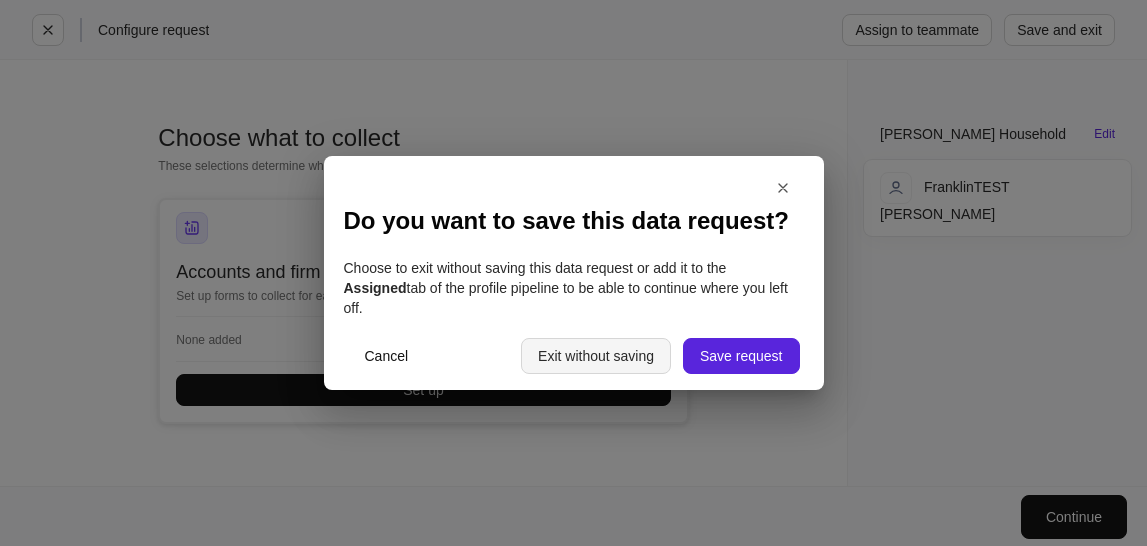 click on "Exit without saving" at bounding box center [596, 356] 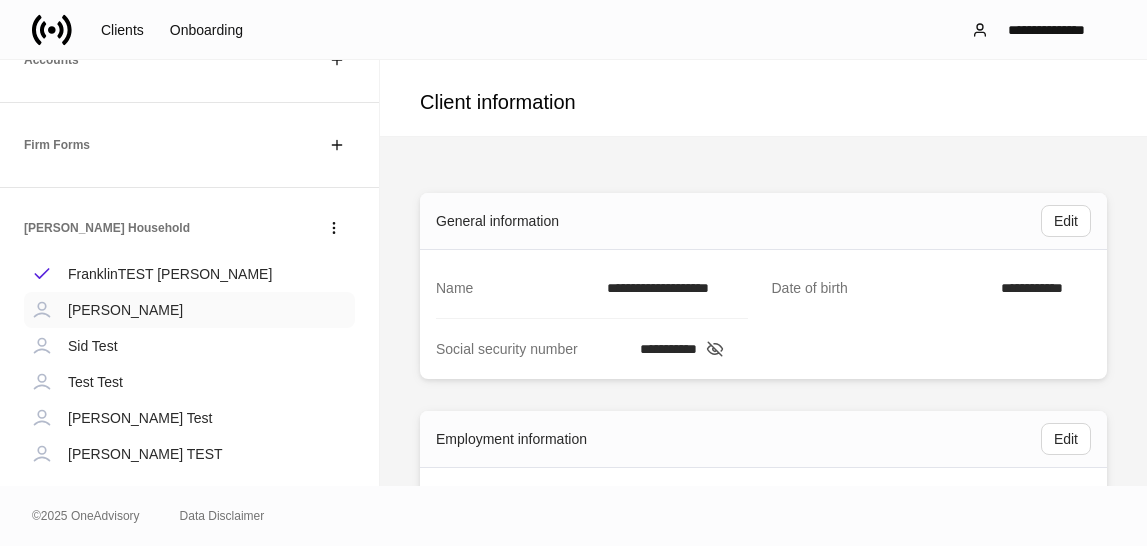 click on "[PERSON_NAME]" at bounding box center (125, 310) 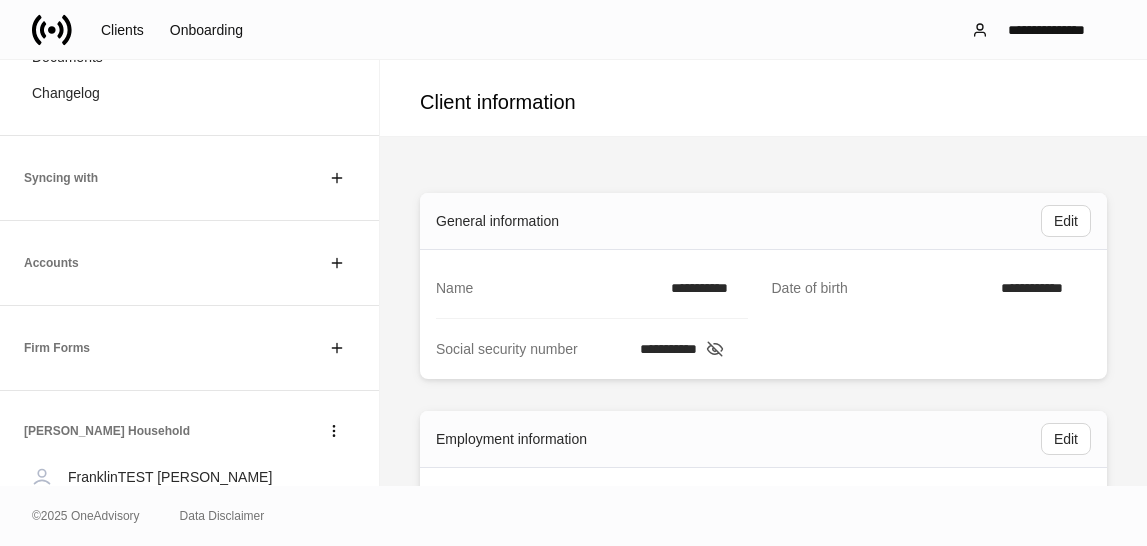 scroll, scrollTop: 189, scrollLeft: 0, axis: vertical 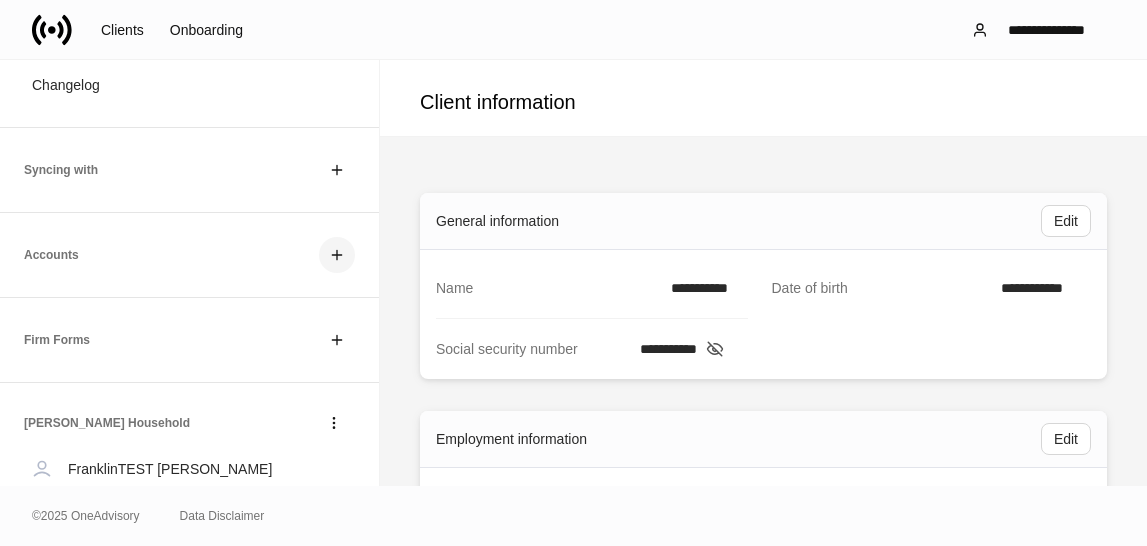 click at bounding box center (337, 255) 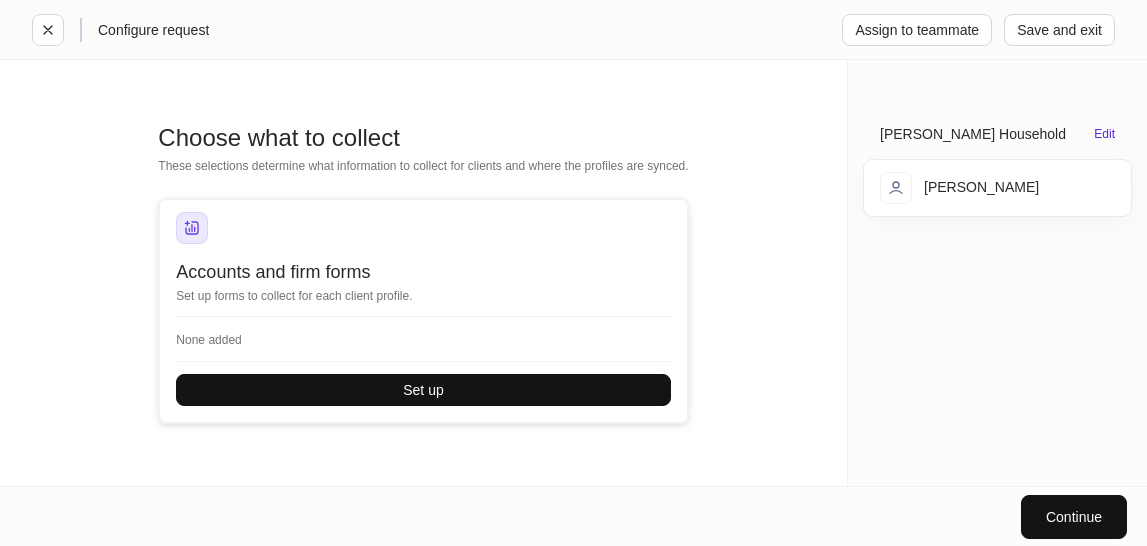 click on "Configure request Assign to teammate Save and exit" at bounding box center (573, 29) 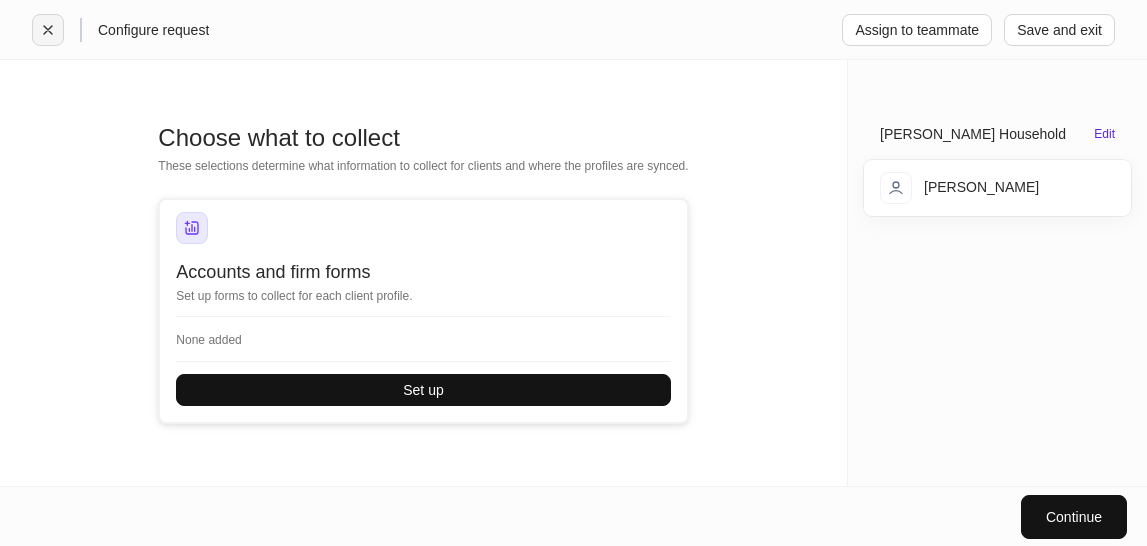 click 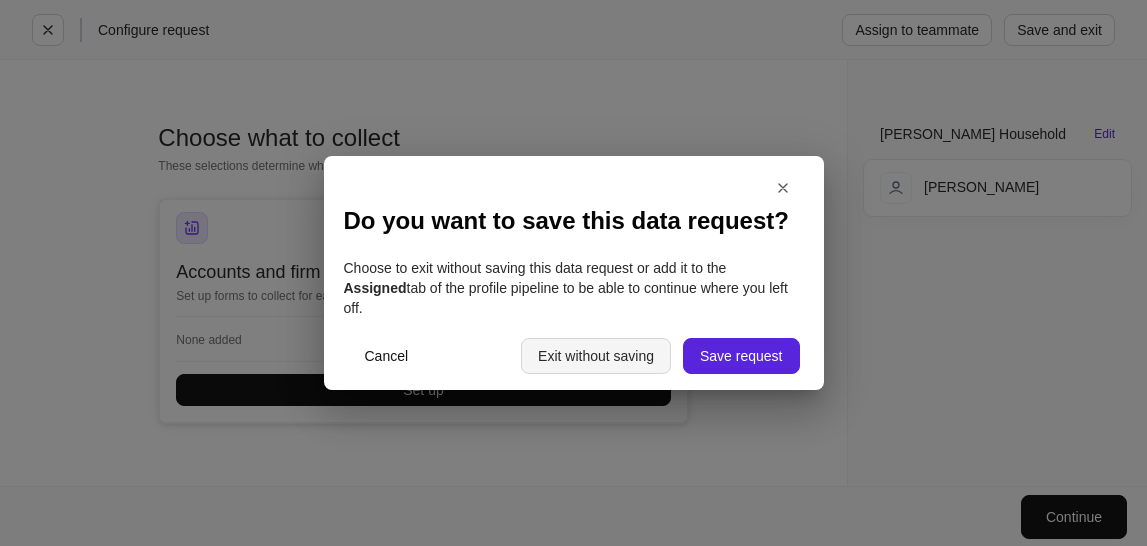 click on "Exit without saving" at bounding box center [596, 356] 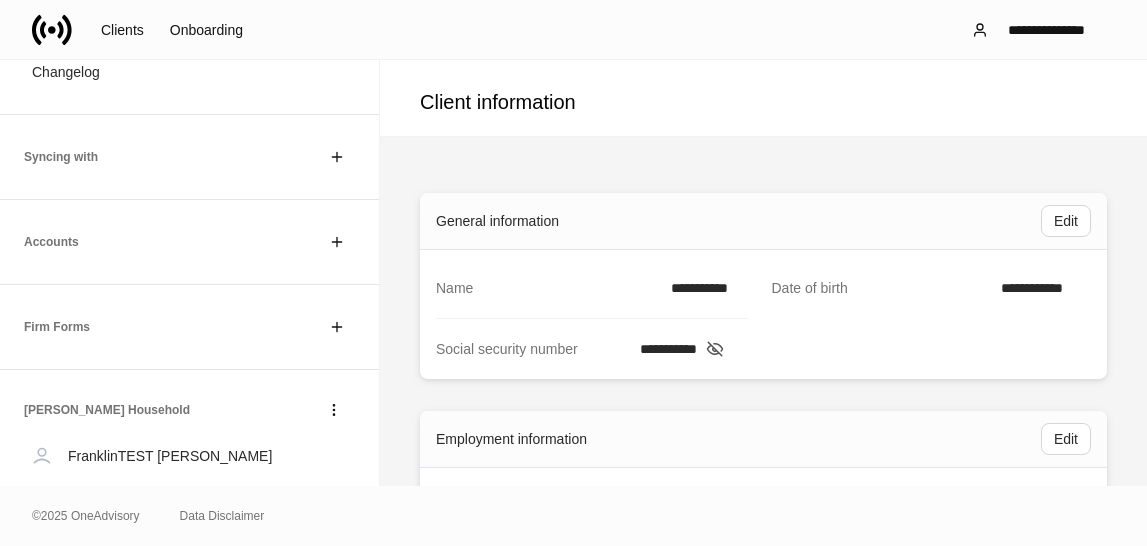 scroll, scrollTop: 410, scrollLeft: 0, axis: vertical 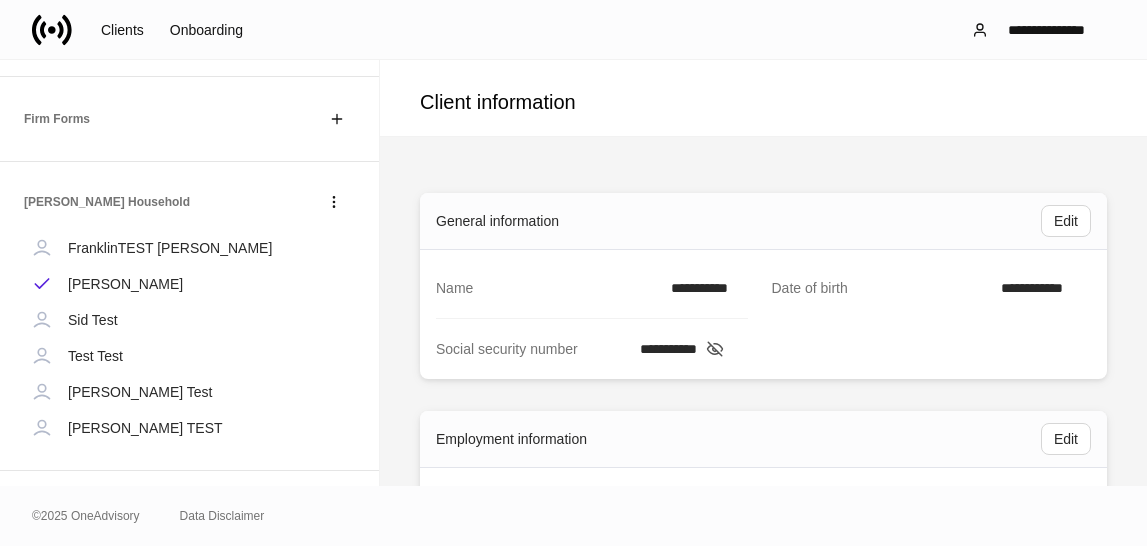click on "Douglas Household FranklinTEST Douglas Sid Douglas Sid Test Test  Test Tiffany Test TIFFANY TEST" at bounding box center [189, 316] 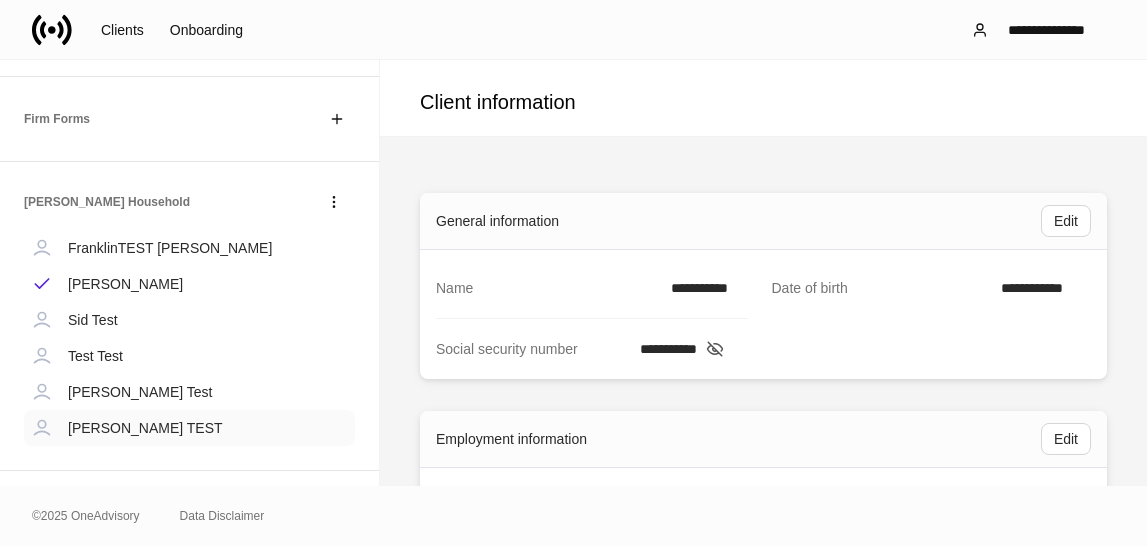 click on "[PERSON_NAME] TEST" at bounding box center [189, 428] 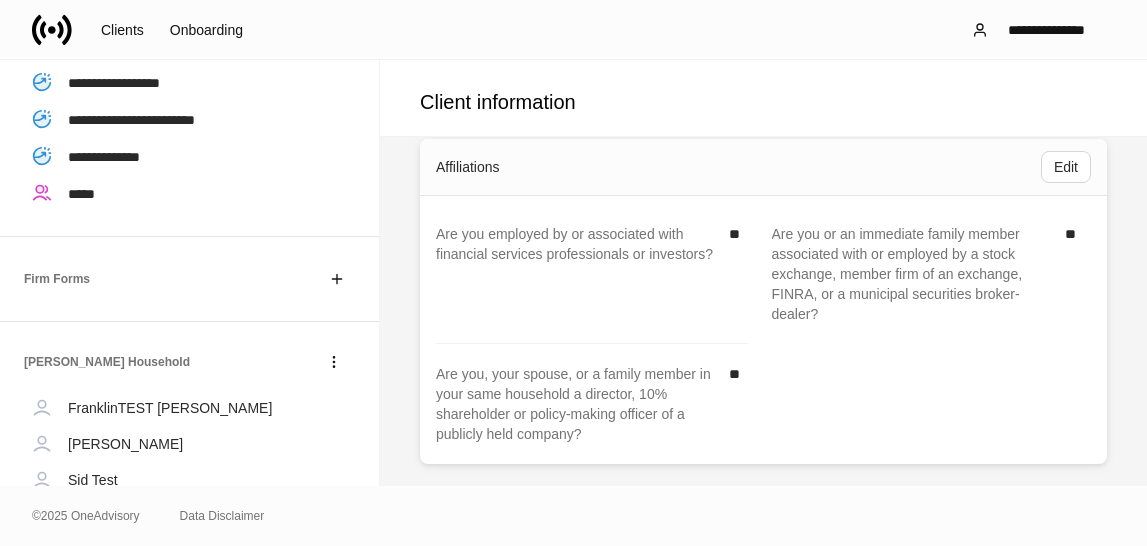 scroll, scrollTop: 915, scrollLeft: 0, axis: vertical 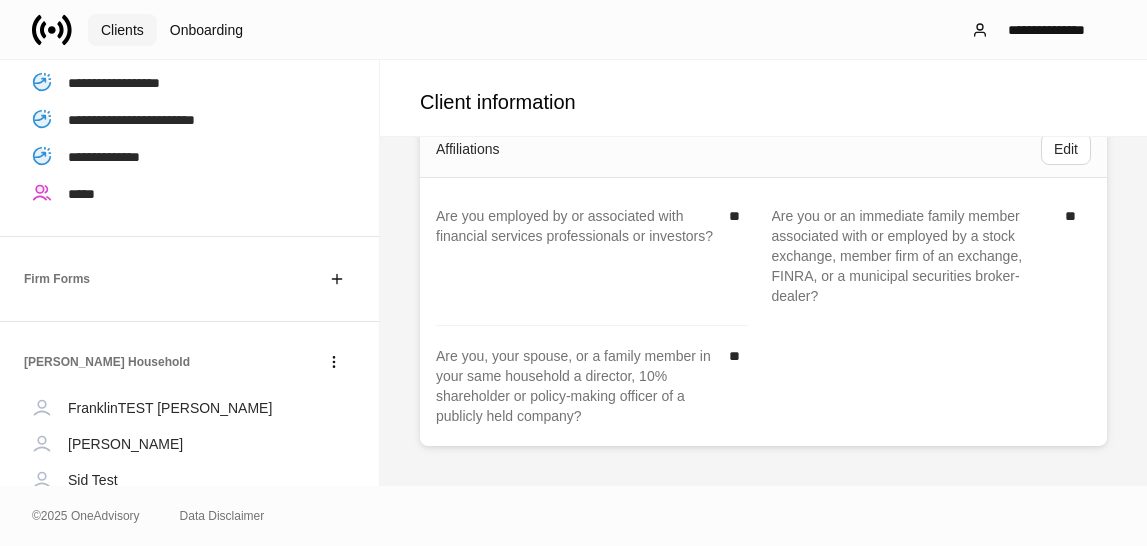 click on "Clients" at bounding box center (122, 30) 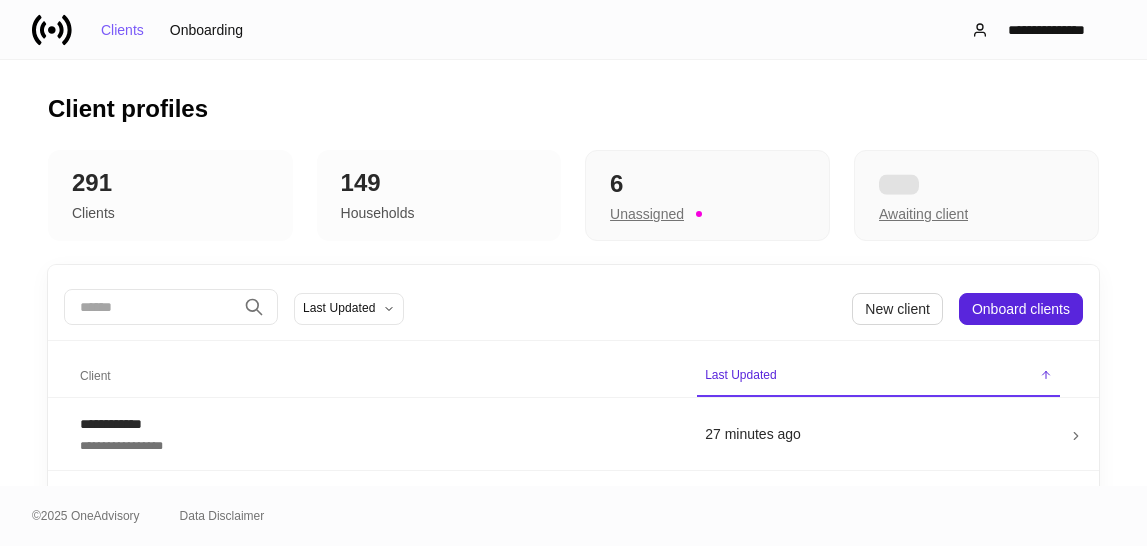 click 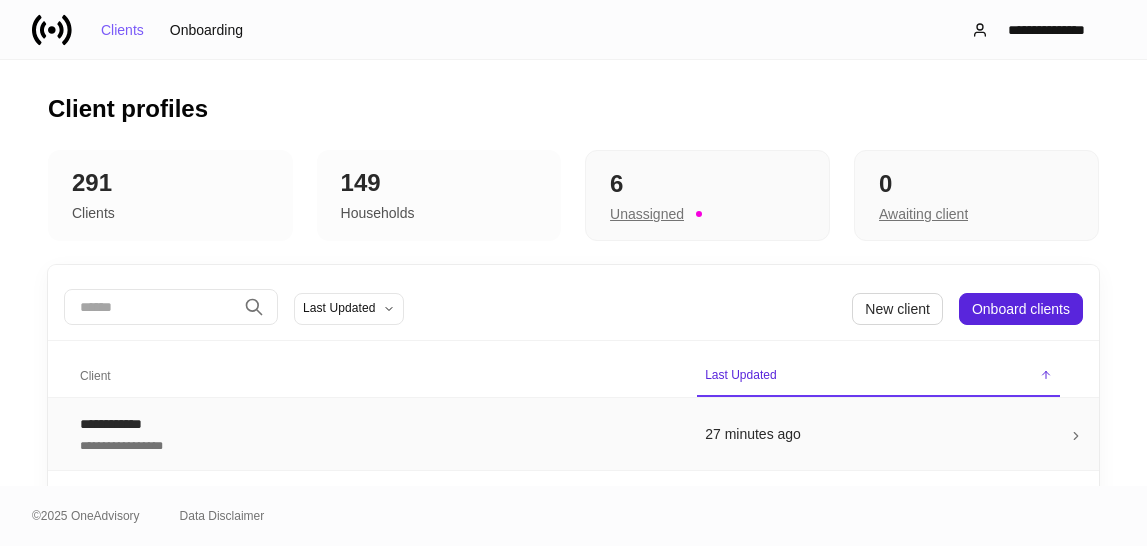 click on "27 minutes ago" at bounding box center [878, 434] 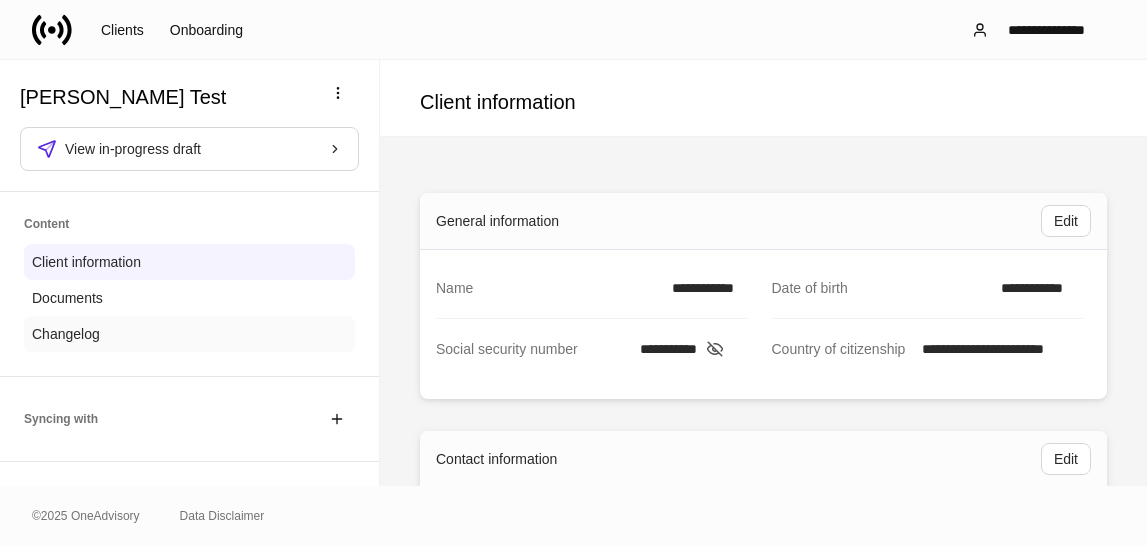 click on "Changelog" at bounding box center (189, 334) 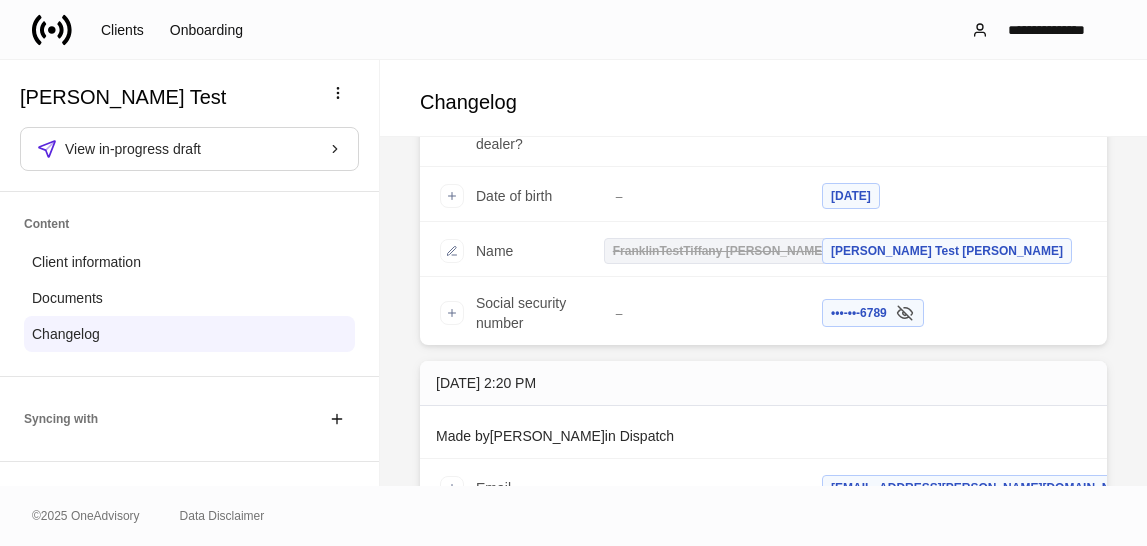 scroll, scrollTop: 746, scrollLeft: 0, axis: vertical 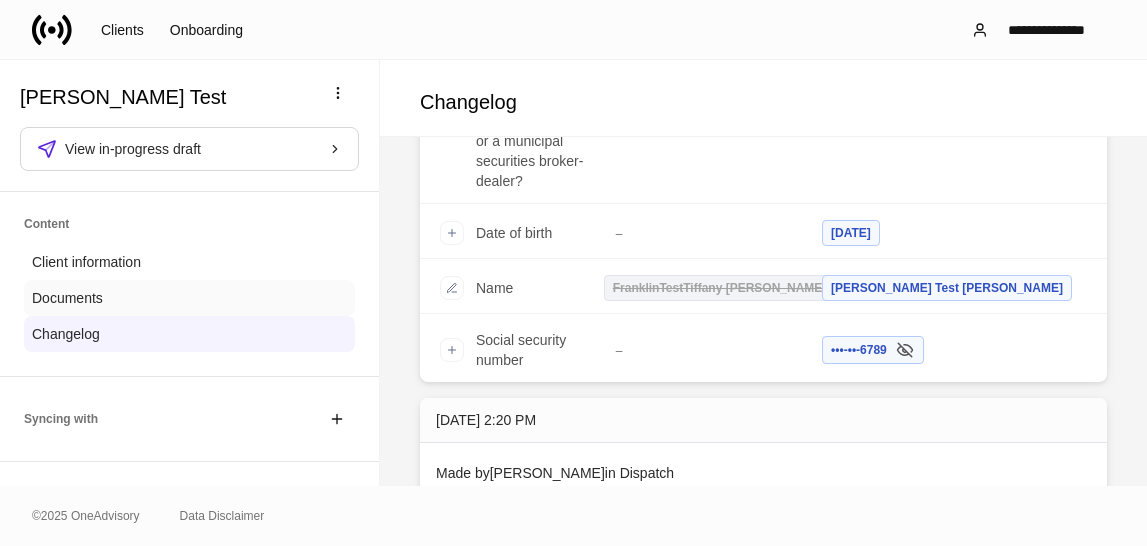 click on "Documents" at bounding box center (189, 298) 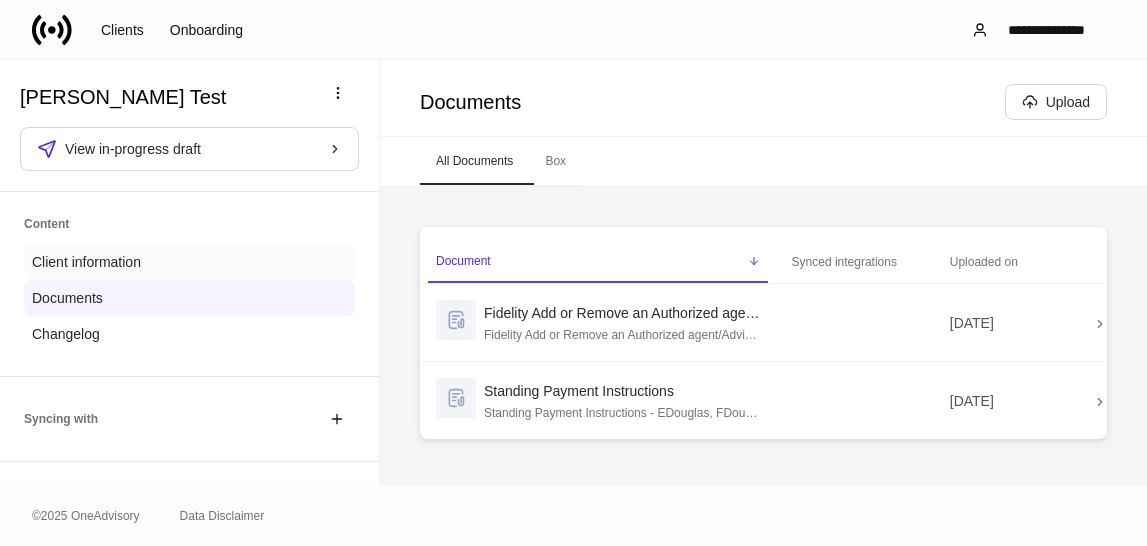 click on "Client information" at bounding box center [86, 262] 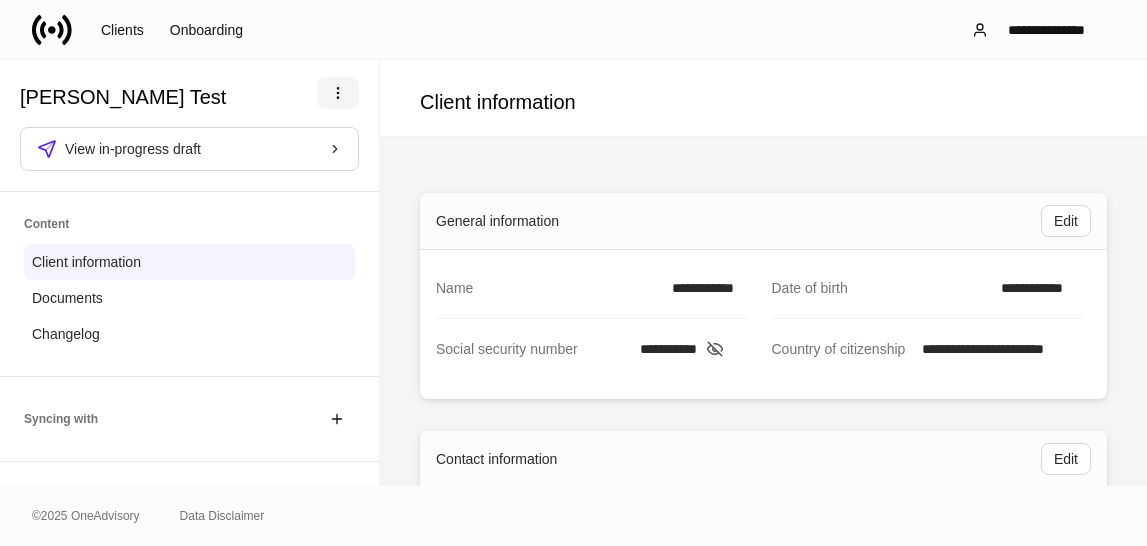 click at bounding box center (338, 93) 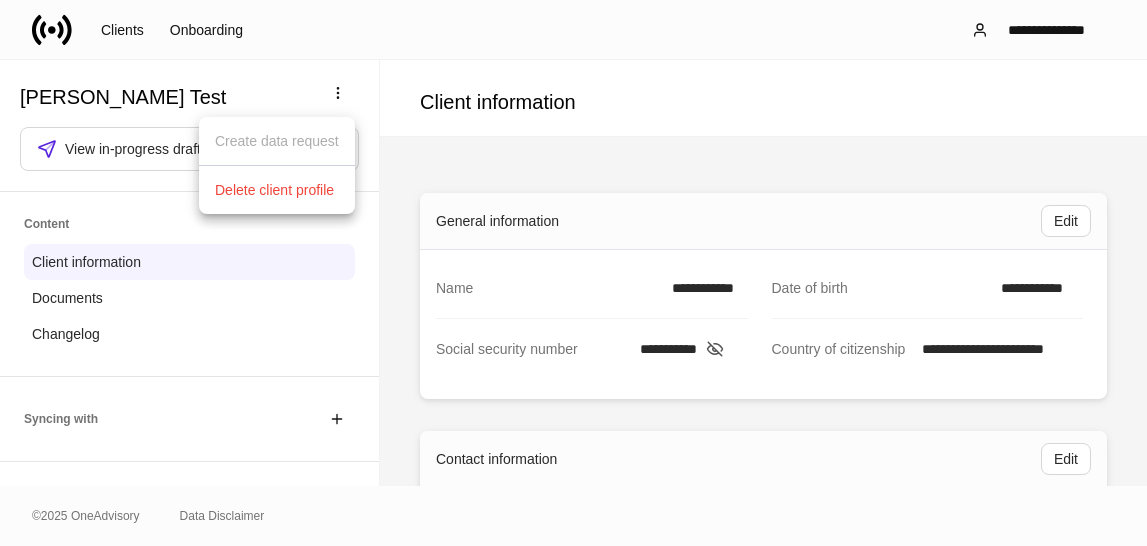click on "Delete client profile" at bounding box center [274, 190] 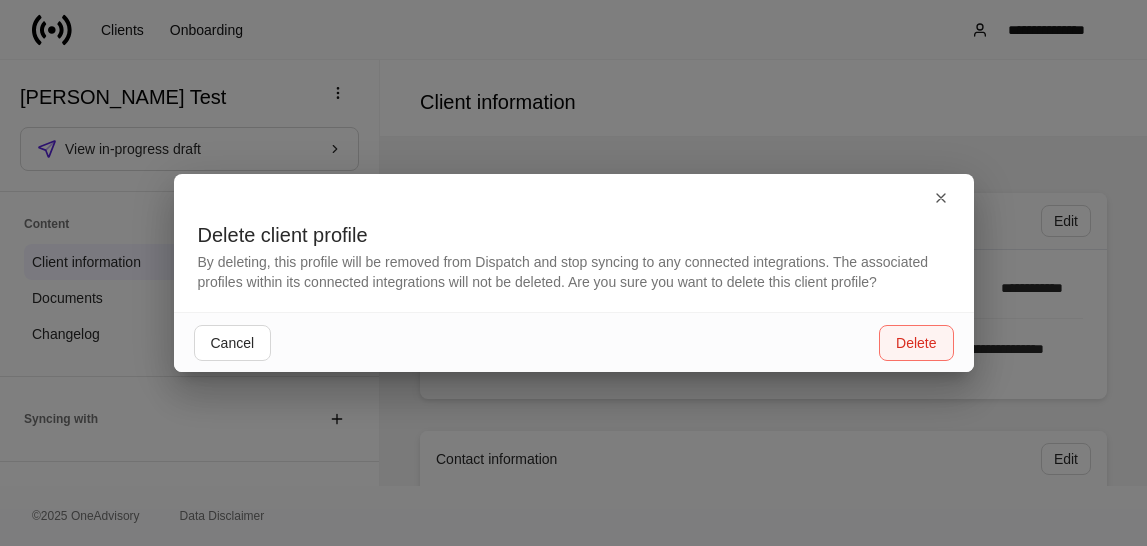 click on "Delete" at bounding box center [916, 343] 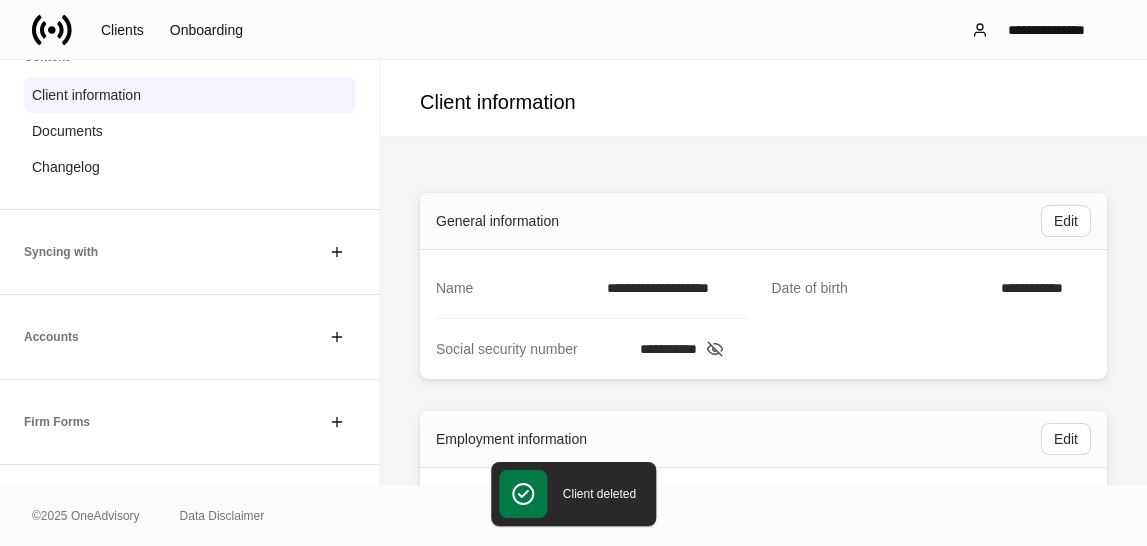 scroll, scrollTop: 142, scrollLeft: 0, axis: vertical 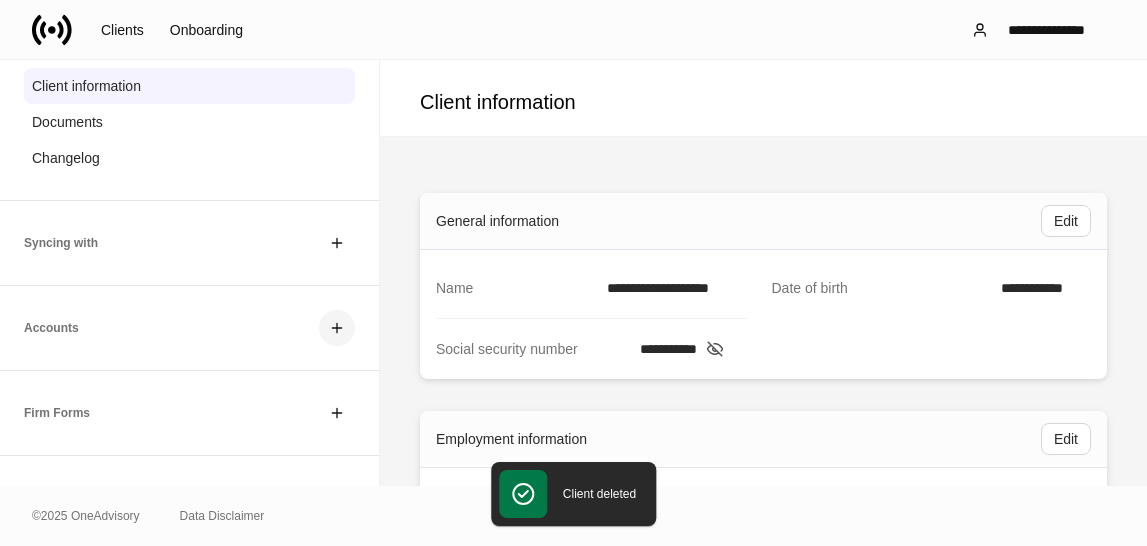 click at bounding box center (337, 328) 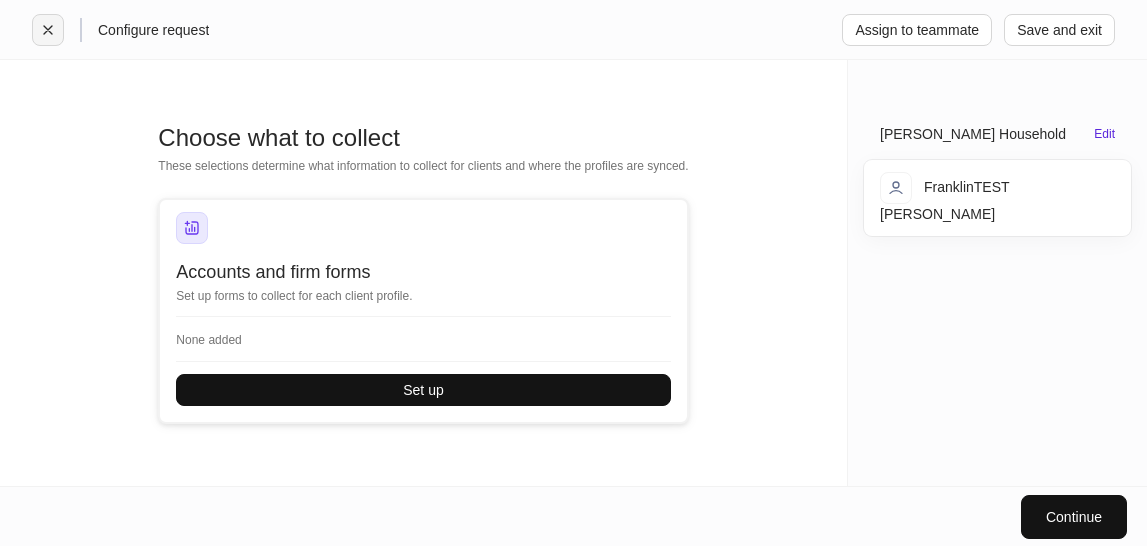 click at bounding box center (48, 30) 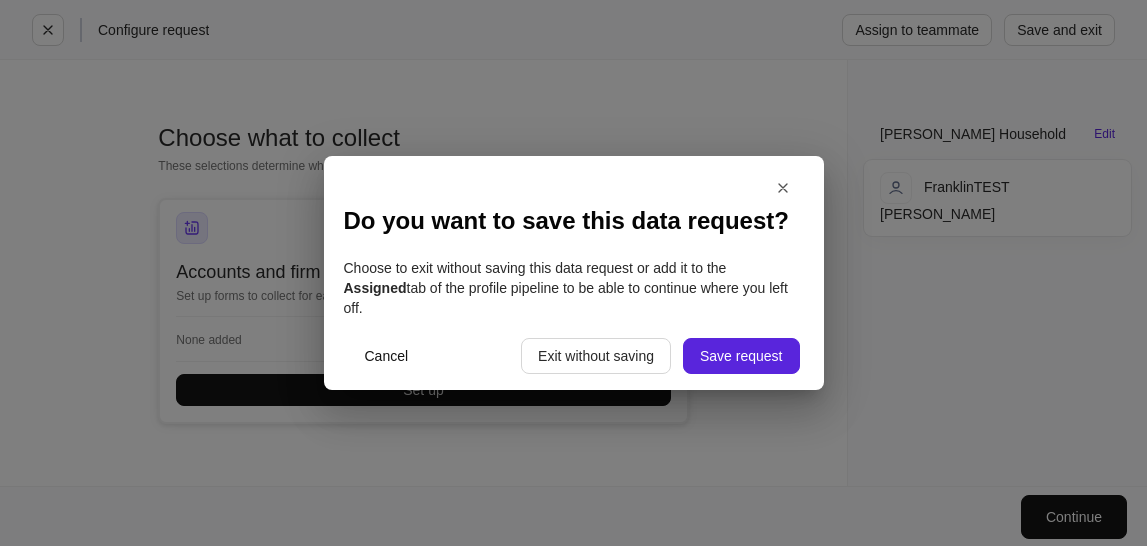 click on "Do you want to save this data request? Choose to exit without saving this data request or add it to the   Assigned  tab of the profile pipeline to be able to continue where you left off. Cancel Exit without saving Save request" at bounding box center [574, 273] 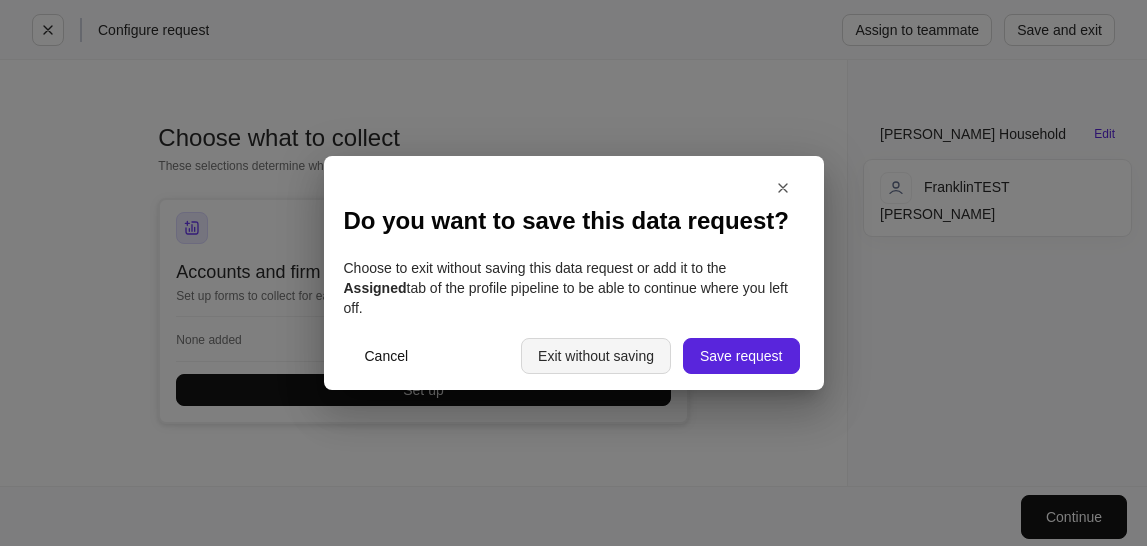 click on "Exit without saving" at bounding box center (596, 356) 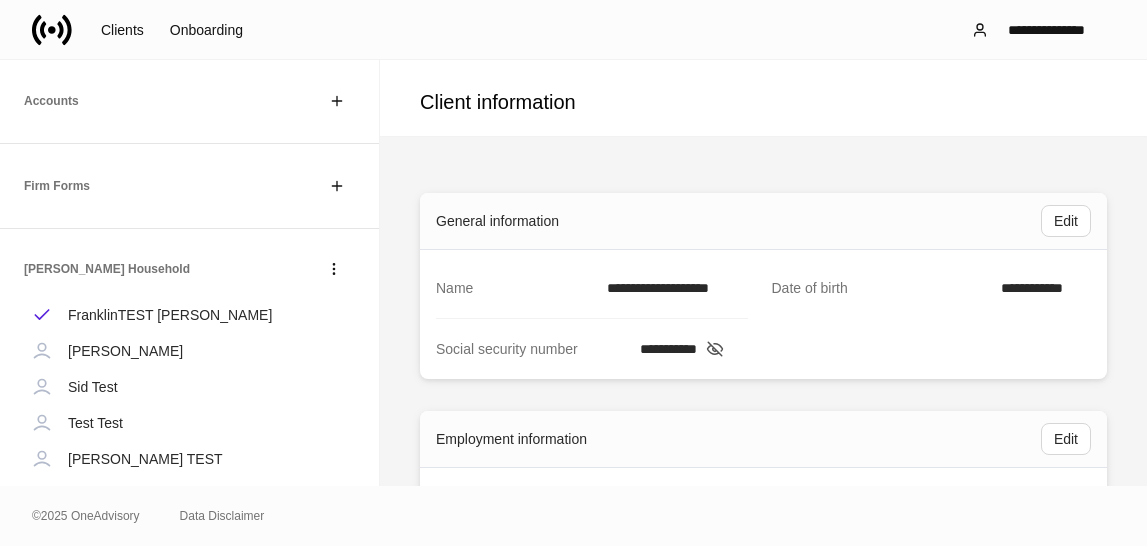 scroll, scrollTop: 374, scrollLeft: 0, axis: vertical 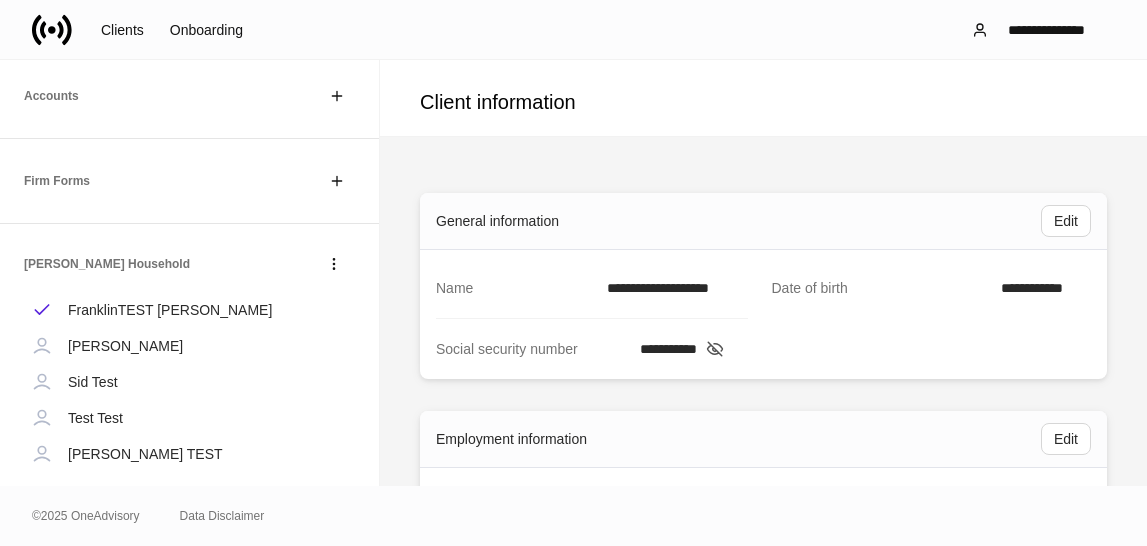 click on "Firm Forms" at bounding box center (189, 181) 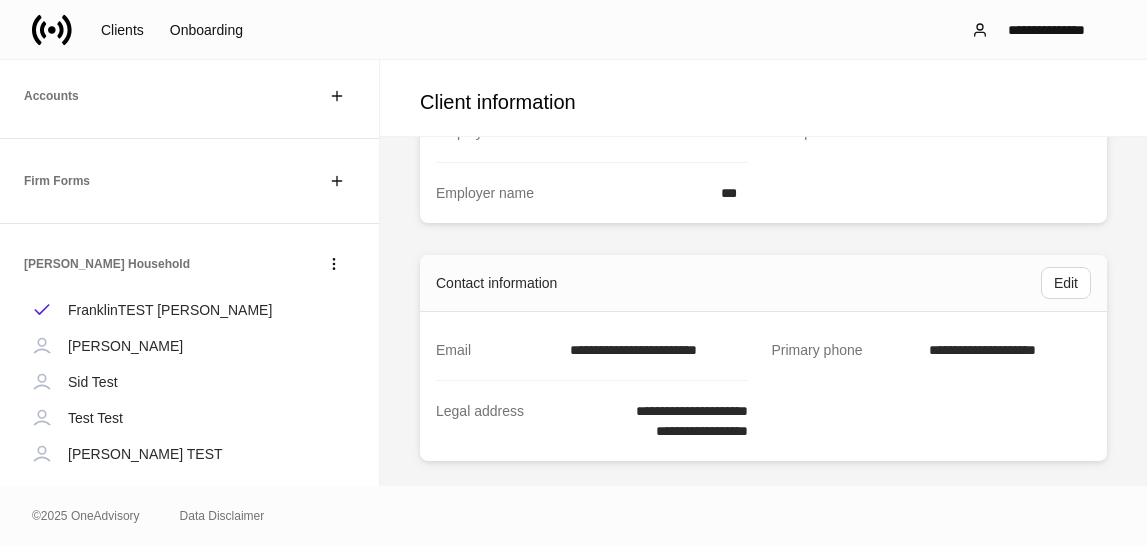 scroll, scrollTop: 389, scrollLeft: 0, axis: vertical 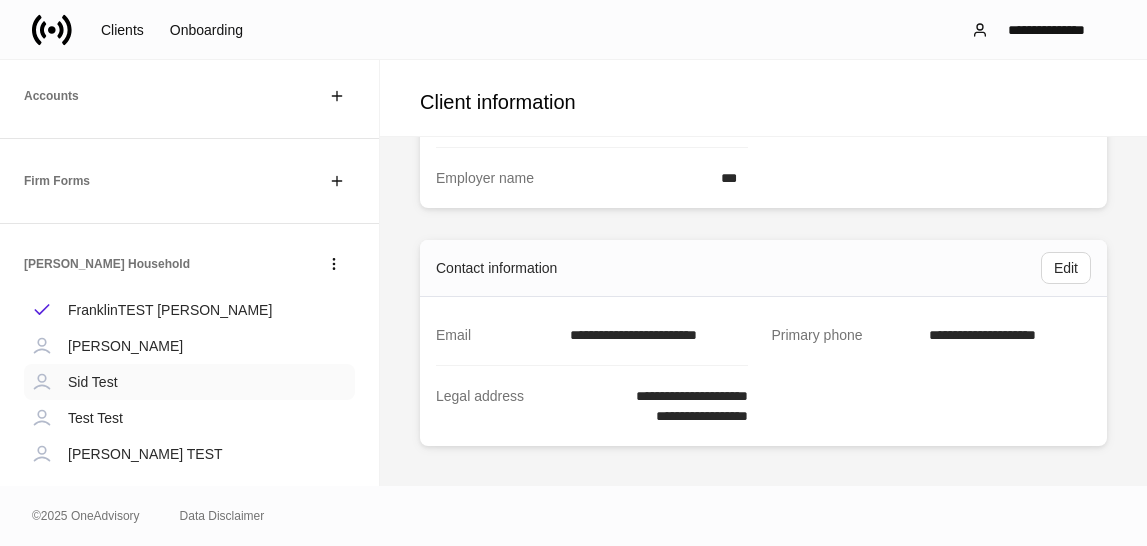 click on "Sid Test" at bounding box center (93, 382) 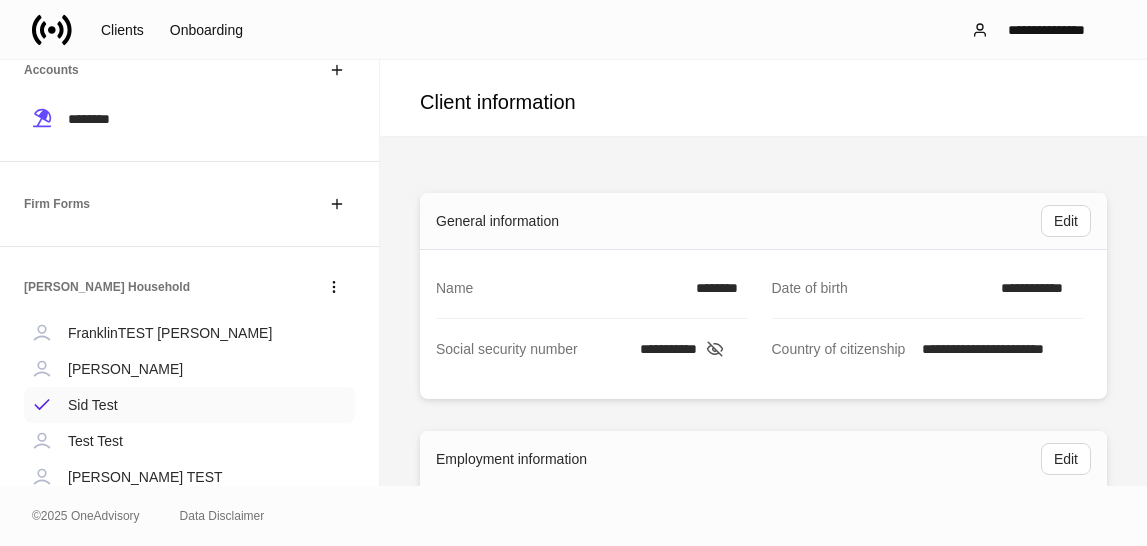click on "[PERSON_NAME]" at bounding box center (189, 369) 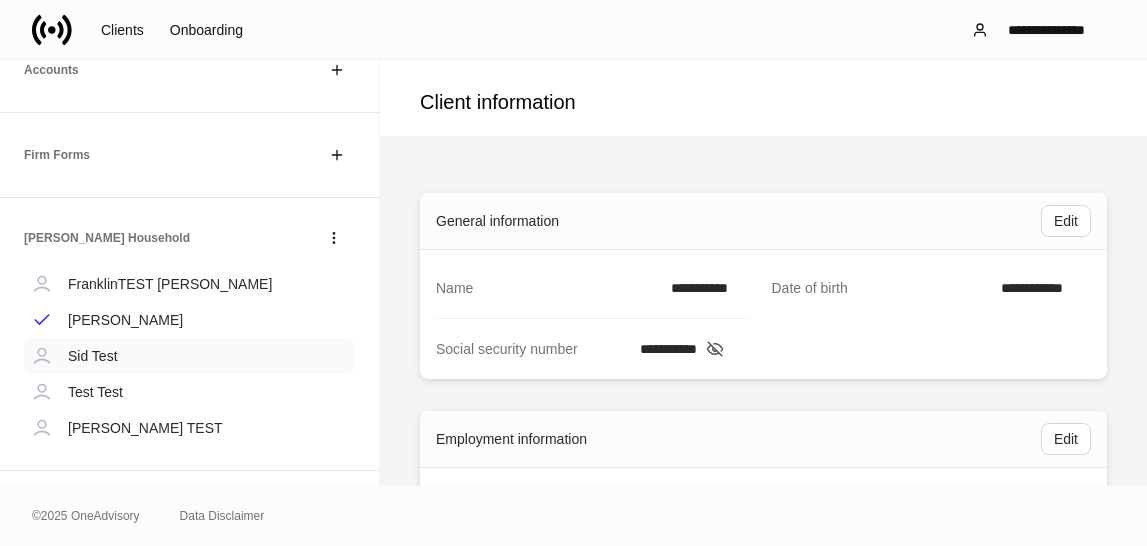 click on "Sid Test" at bounding box center [189, 356] 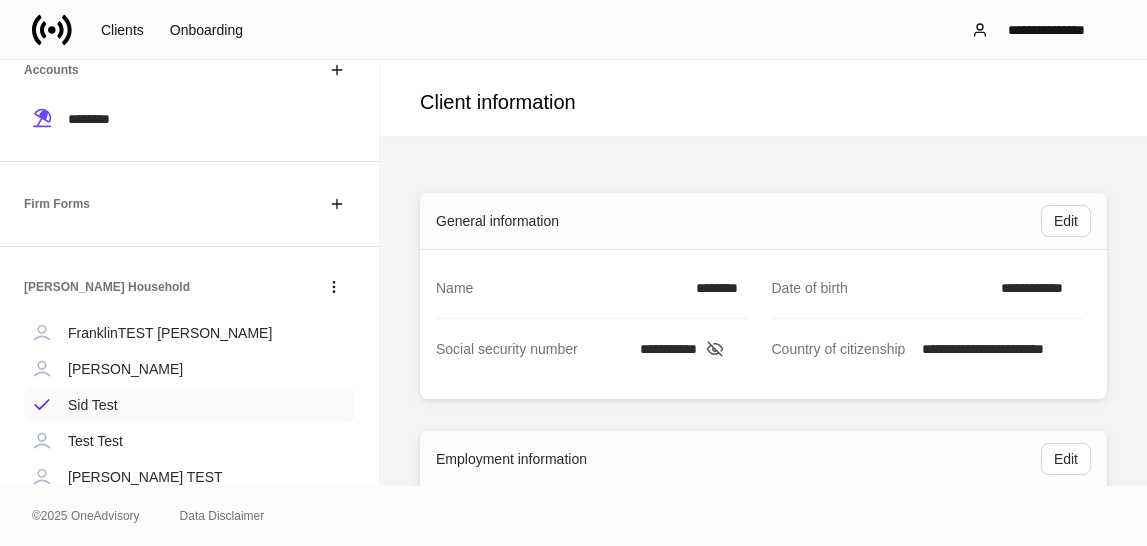 click on "Sid Test" at bounding box center (189, 405) 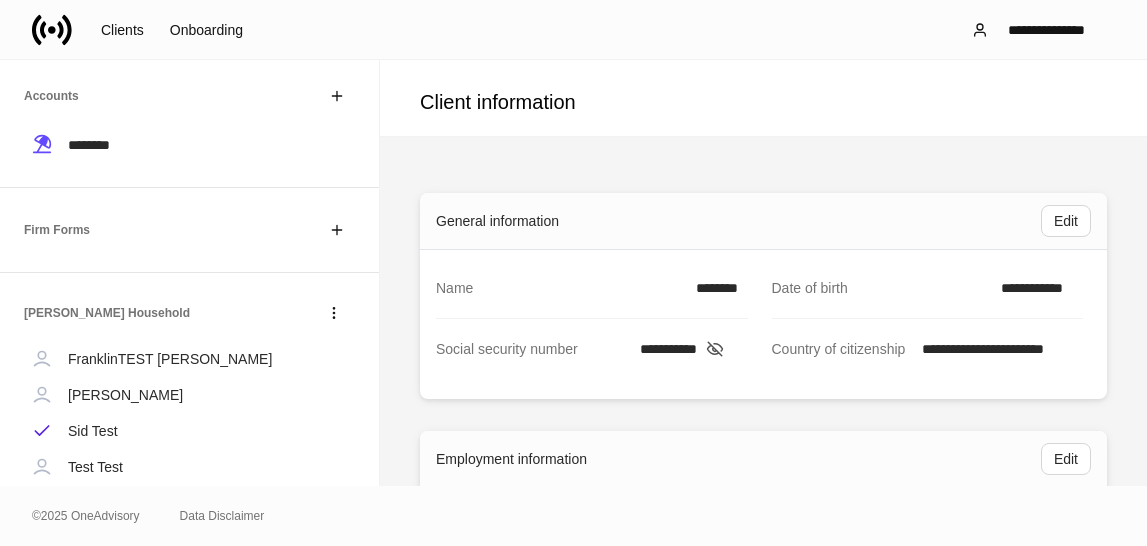 scroll, scrollTop: 354, scrollLeft: 0, axis: vertical 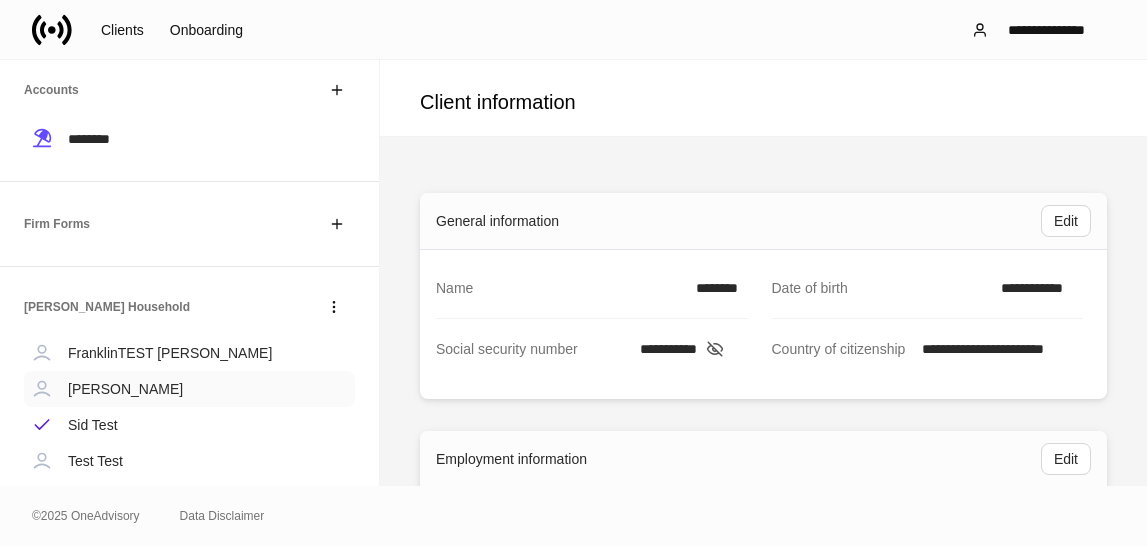 click on "[PERSON_NAME]" at bounding box center [189, 389] 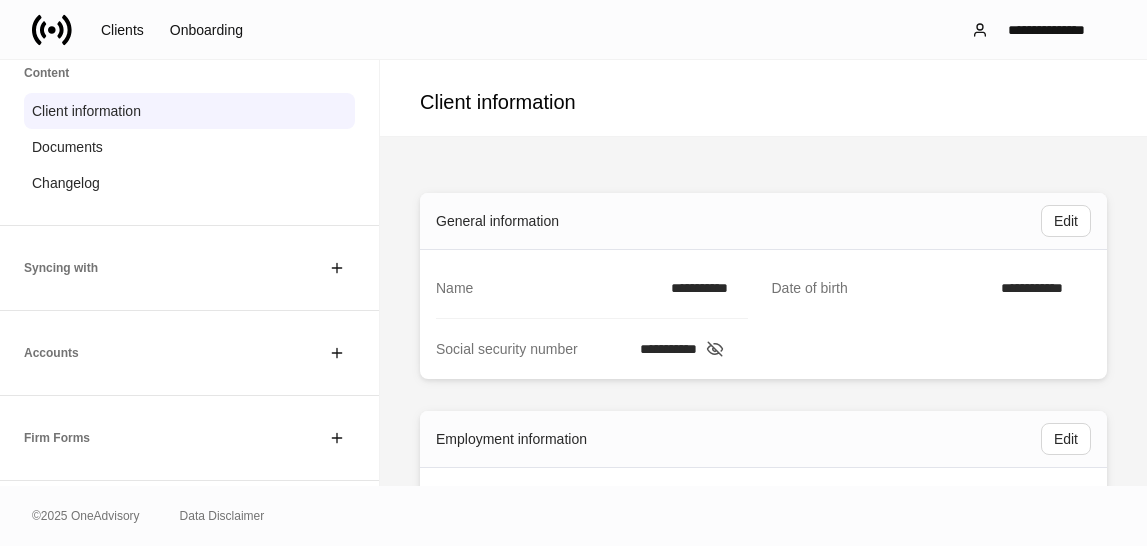 scroll, scrollTop: 0, scrollLeft: 0, axis: both 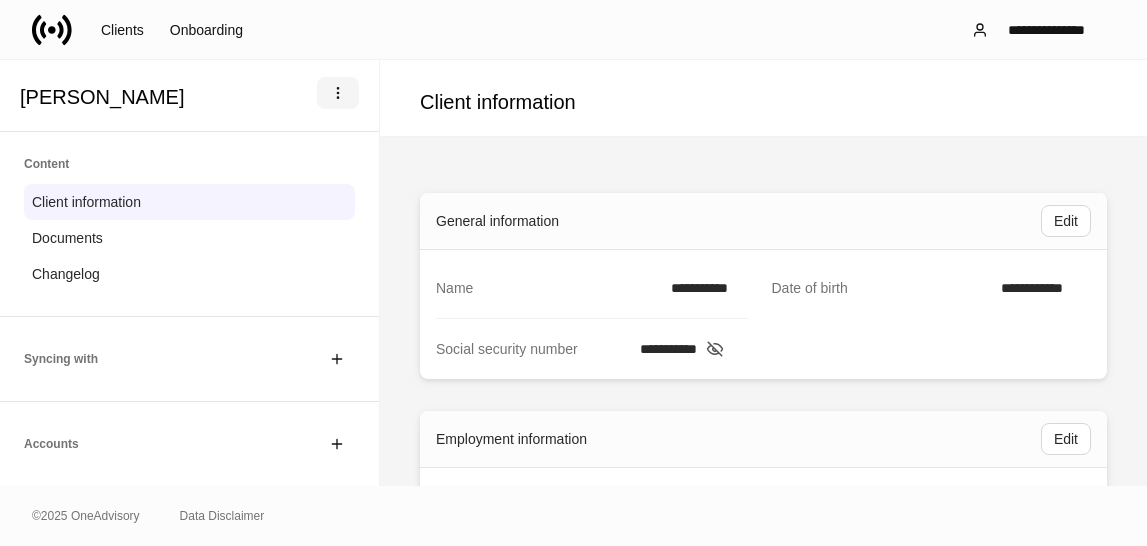 click 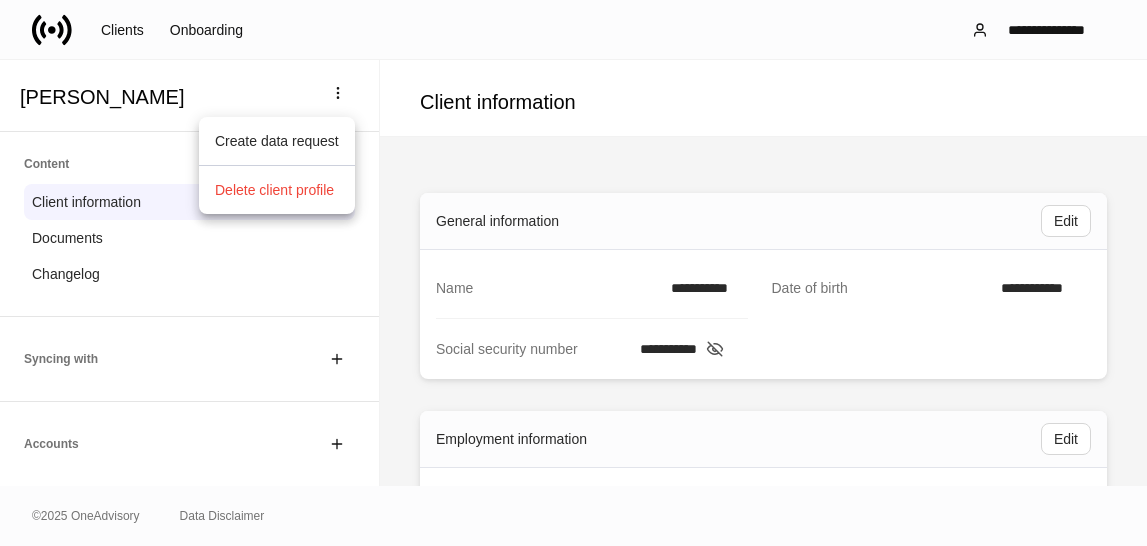 click on "Delete client profile" at bounding box center [274, 190] 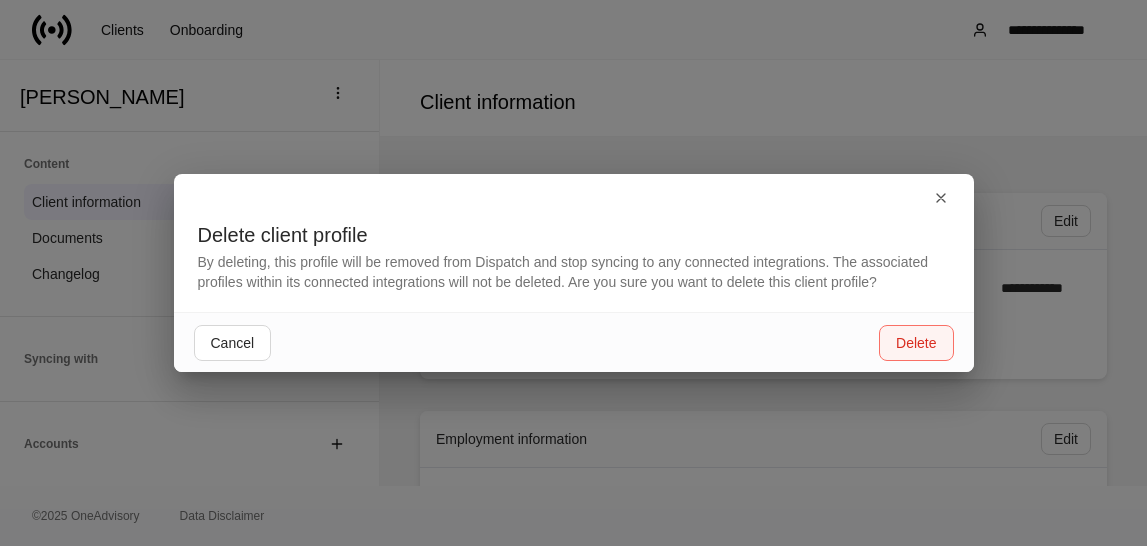 click on "Delete" at bounding box center [916, 343] 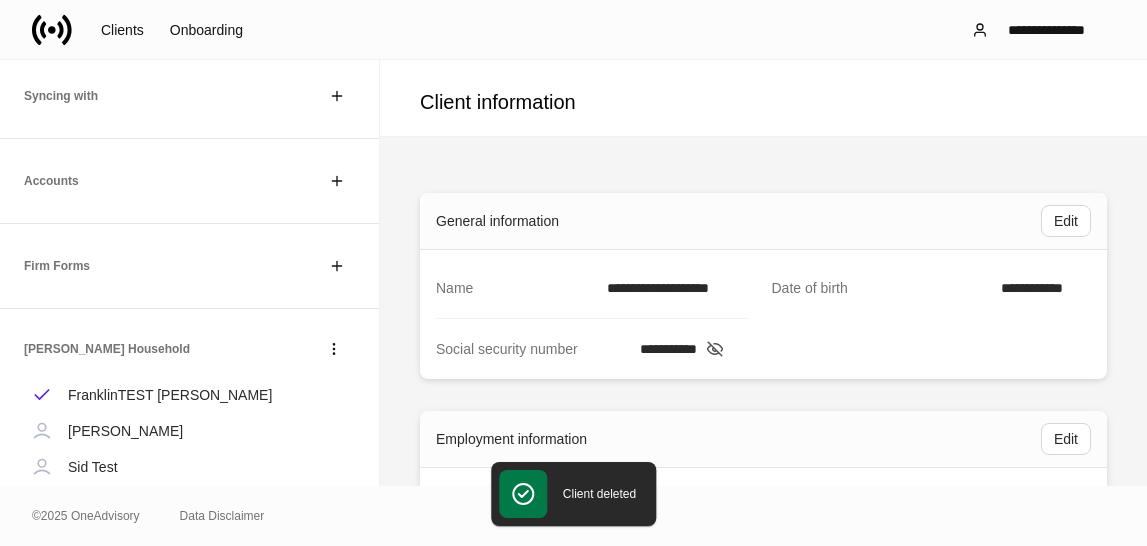 scroll, scrollTop: 374, scrollLeft: 0, axis: vertical 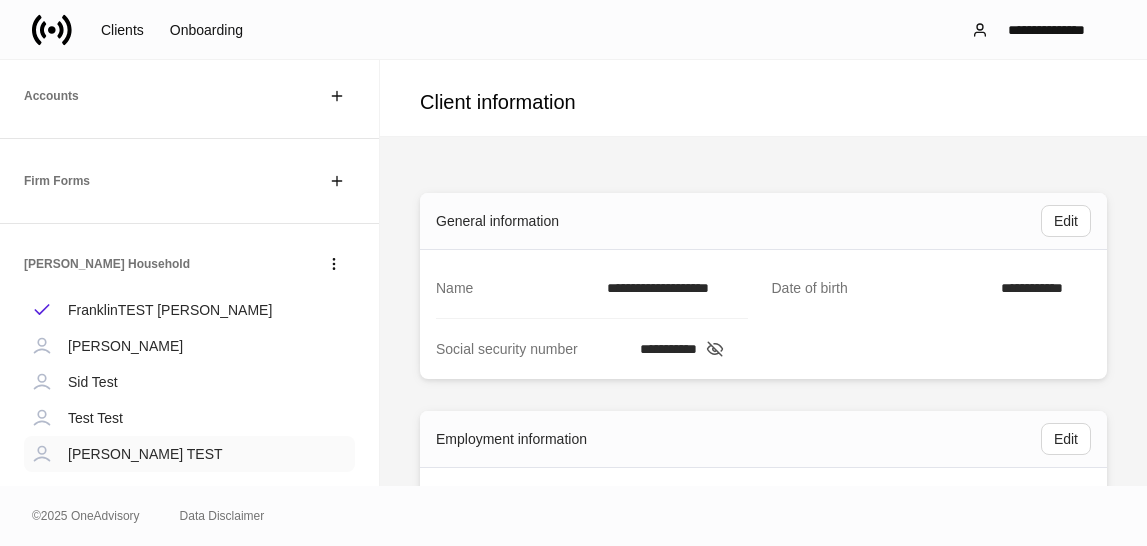 click on "[PERSON_NAME] TEST" at bounding box center (189, 454) 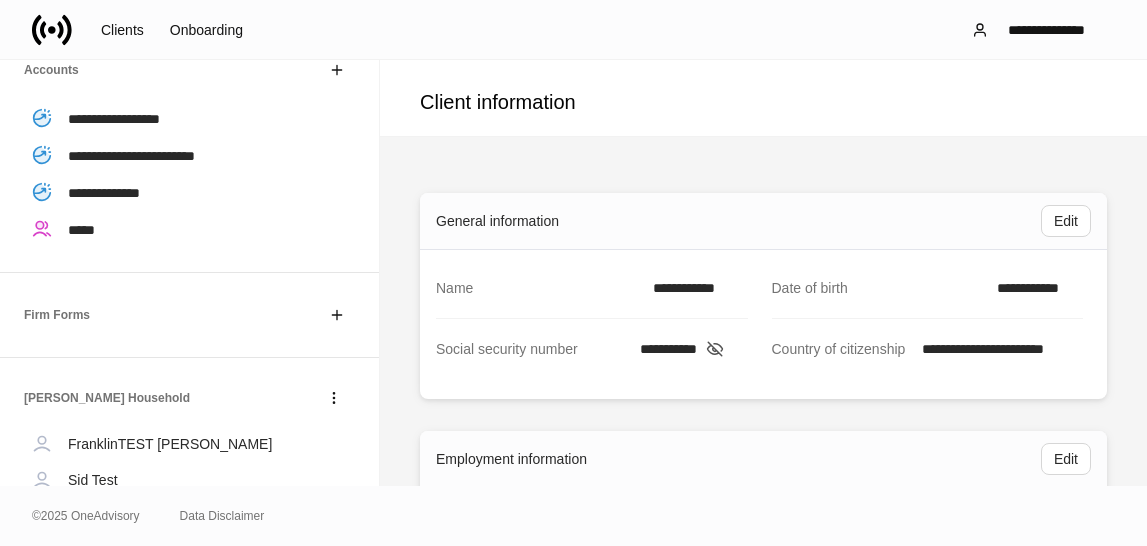 scroll, scrollTop: 494, scrollLeft: 0, axis: vertical 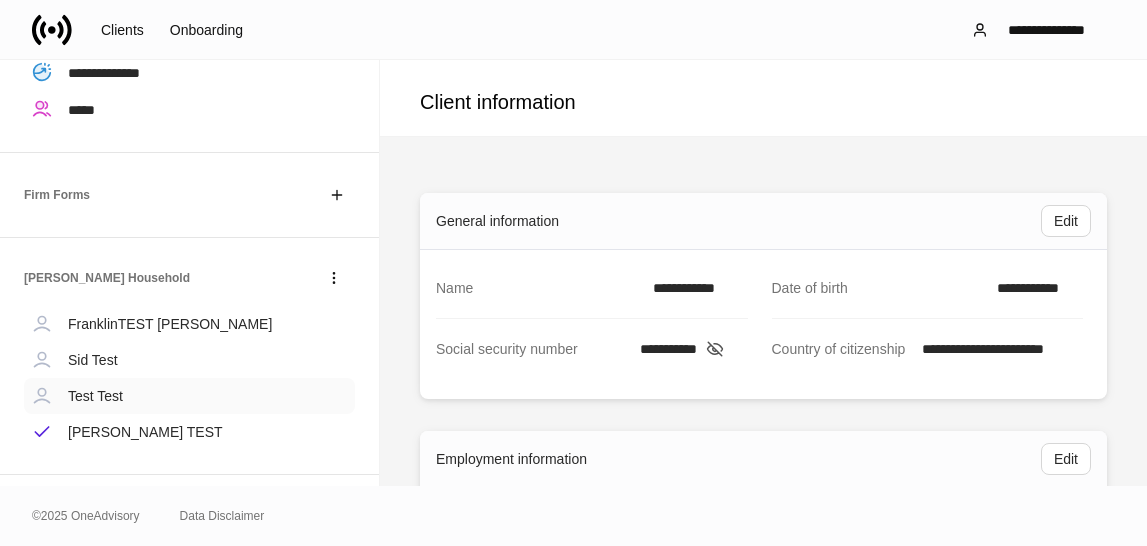 click on "Test  Test" at bounding box center (189, 396) 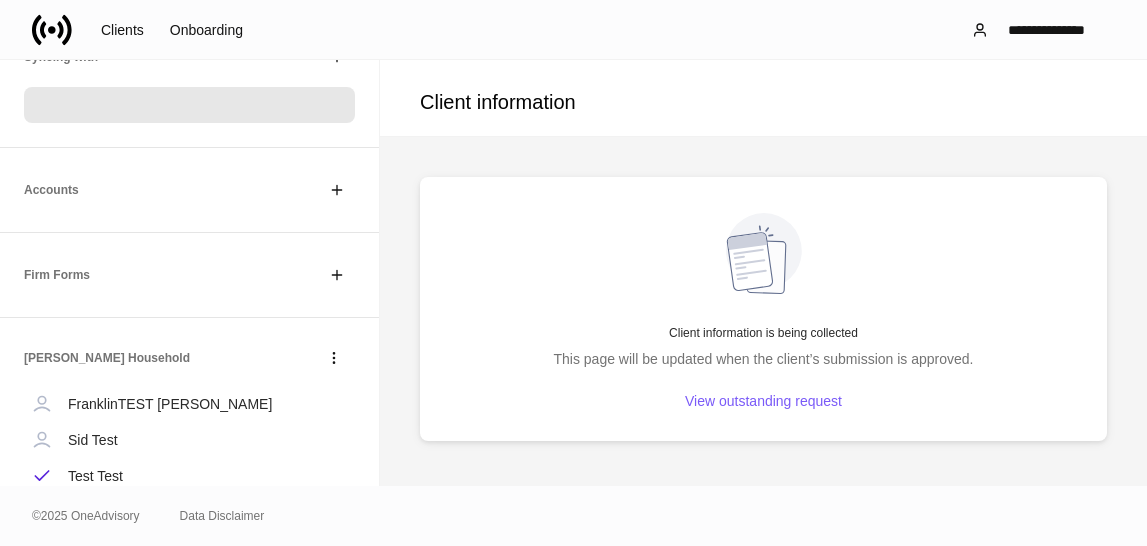scroll, scrollTop: 0, scrollLeft: 0, axis: both 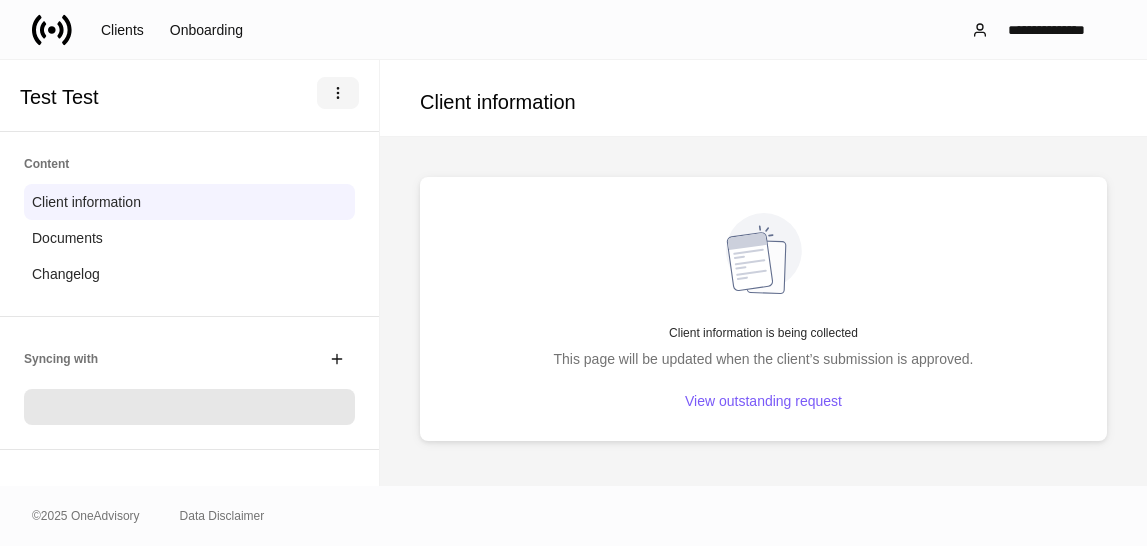 click 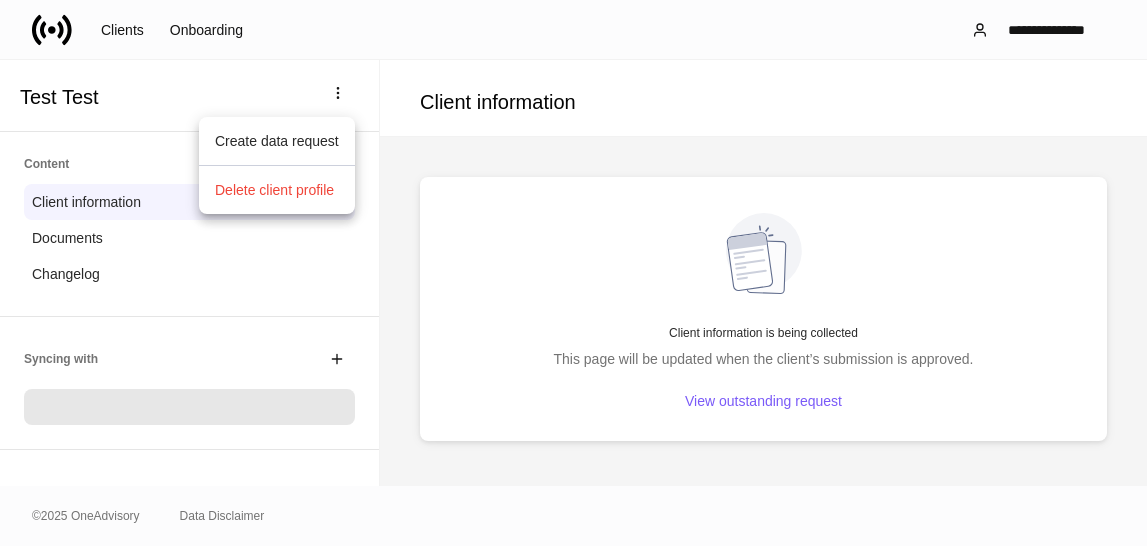 click on "Delete client profile" at bounding box center [274, 190] 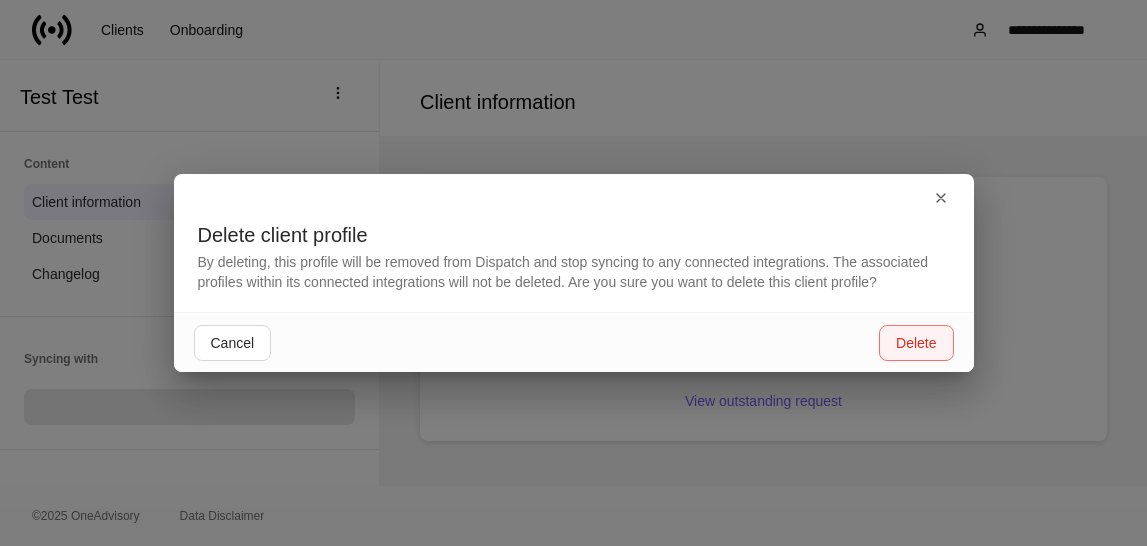 click on "Cancel Delete" at bounding box center [574, 342] 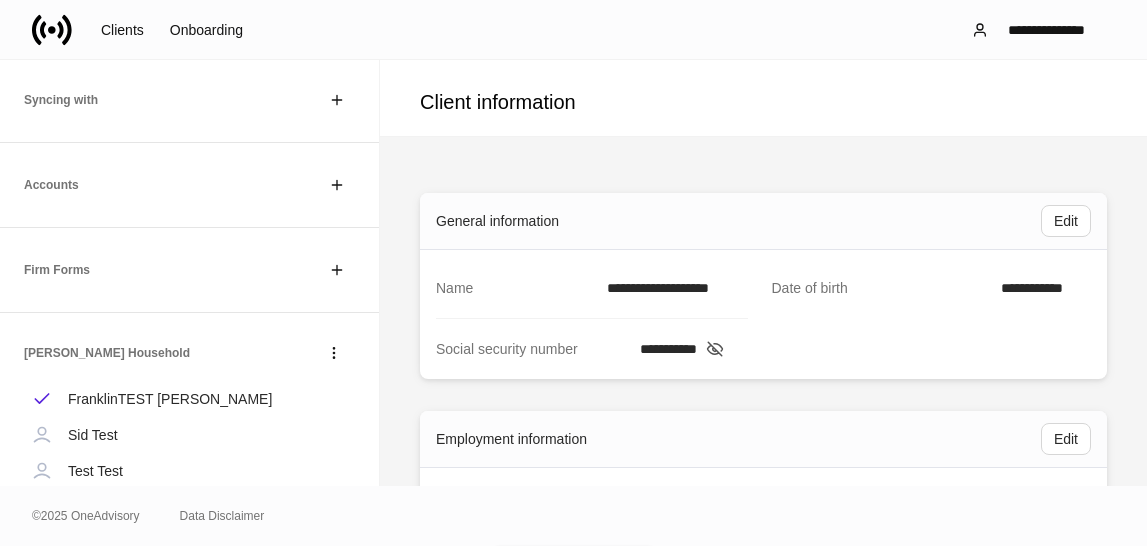scroll, scrollTop: 338, scrollLeft: 0, axis: vertical 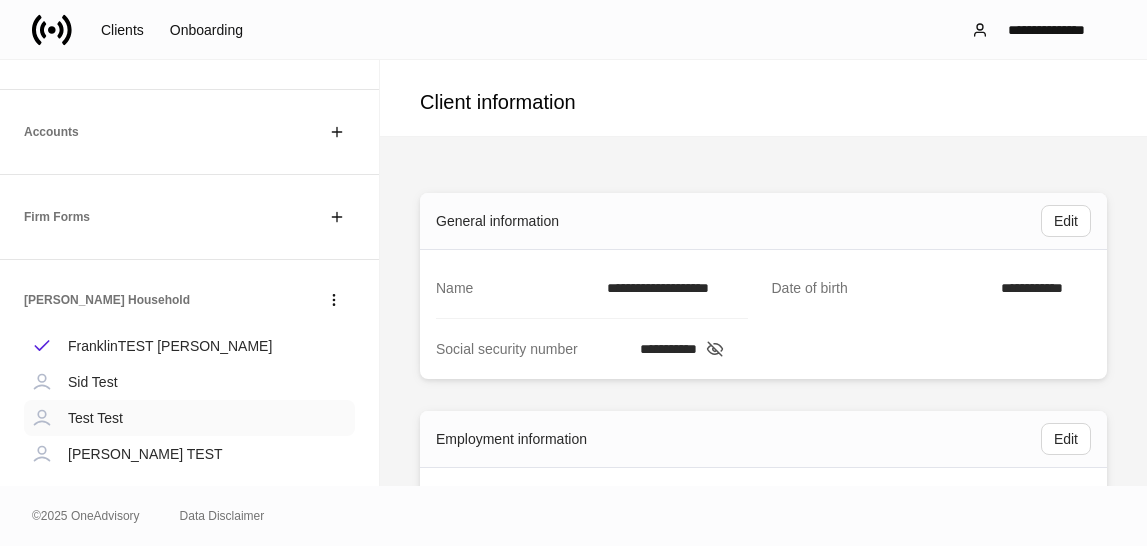 click on "Test  Test" at bounding box center [95, 418] 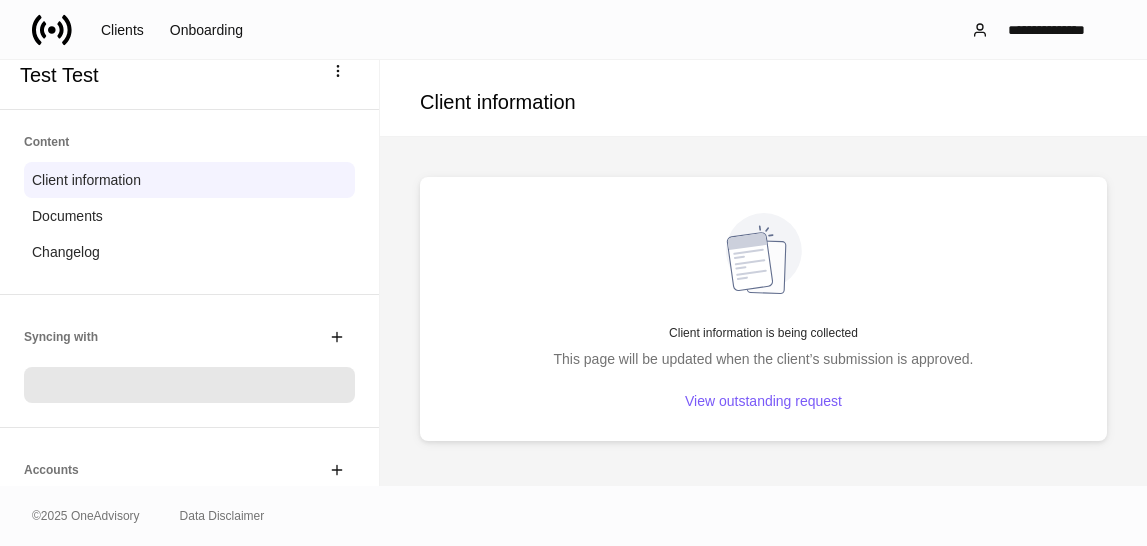 scroll, scrollTop: 0, scrollLeft: 0, axis: both 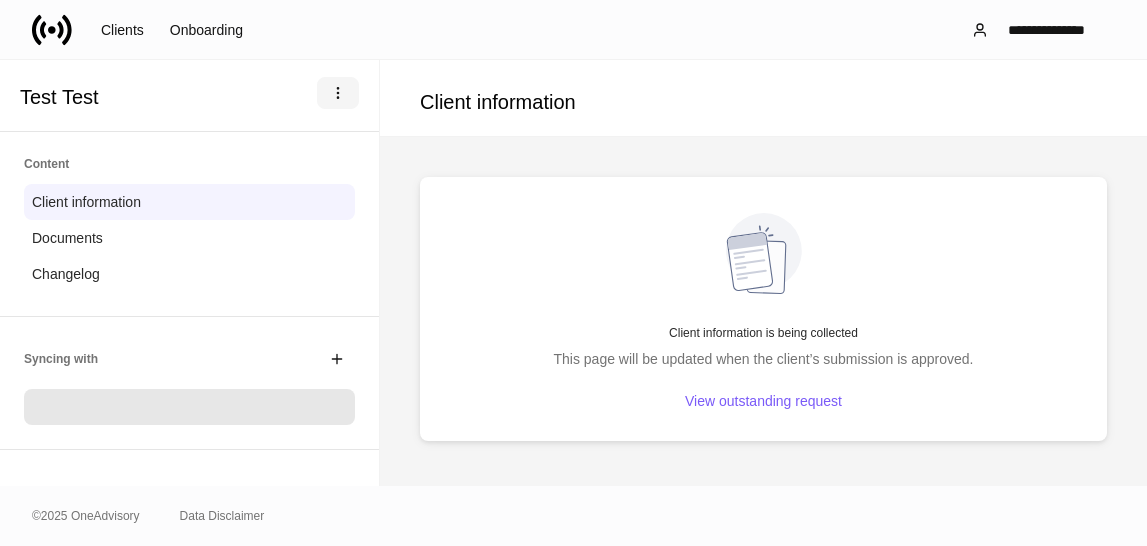 click at bounding box center [338, 93] 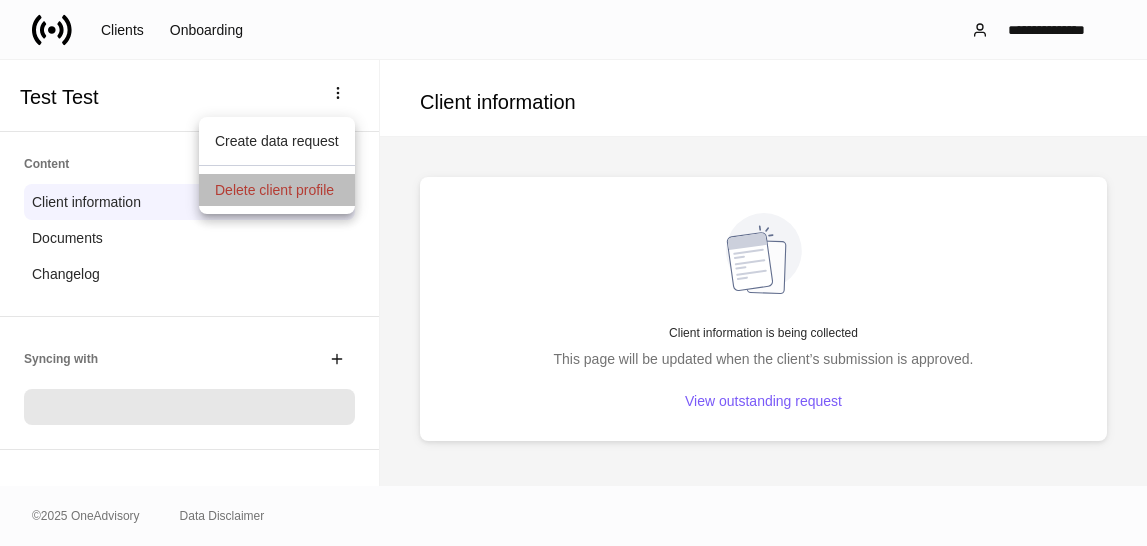 click on "Delete client profile" at bounding box center (274, 190) 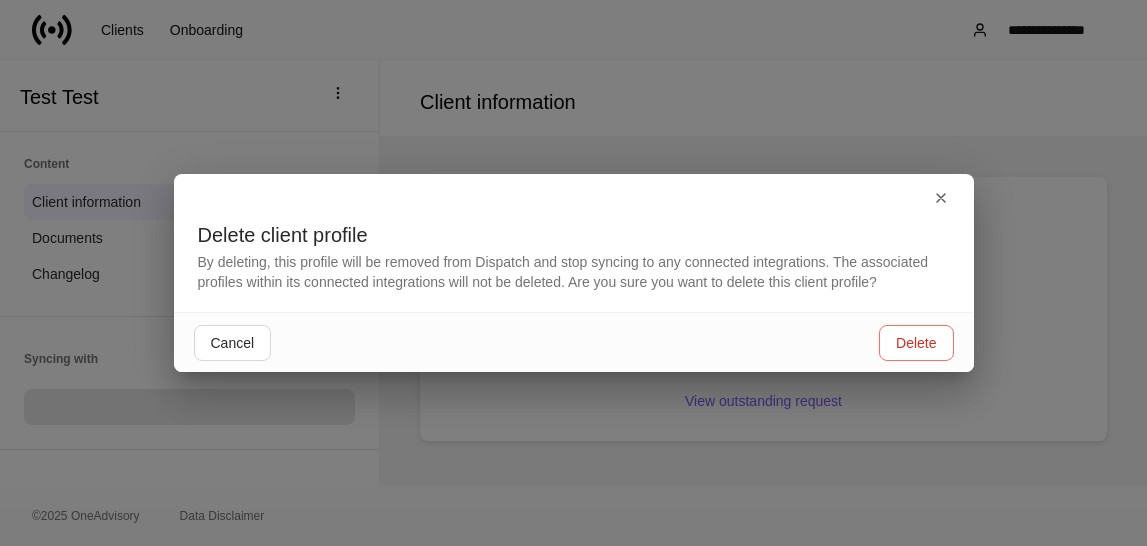click on "Cancel Delete" at bounding box center (574, 342) 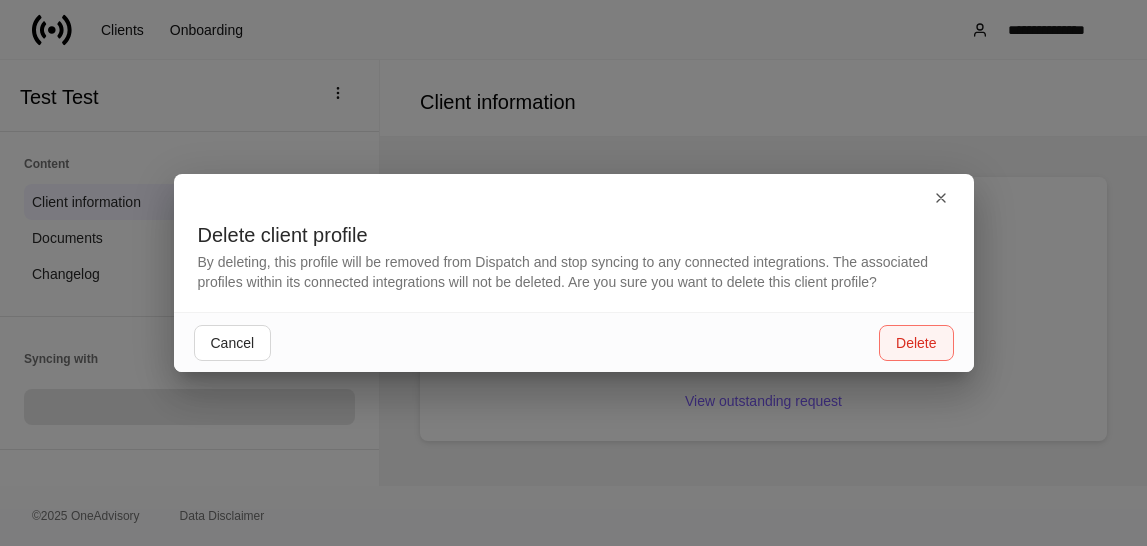 click on "Delete" at bounding box center [916, 343] 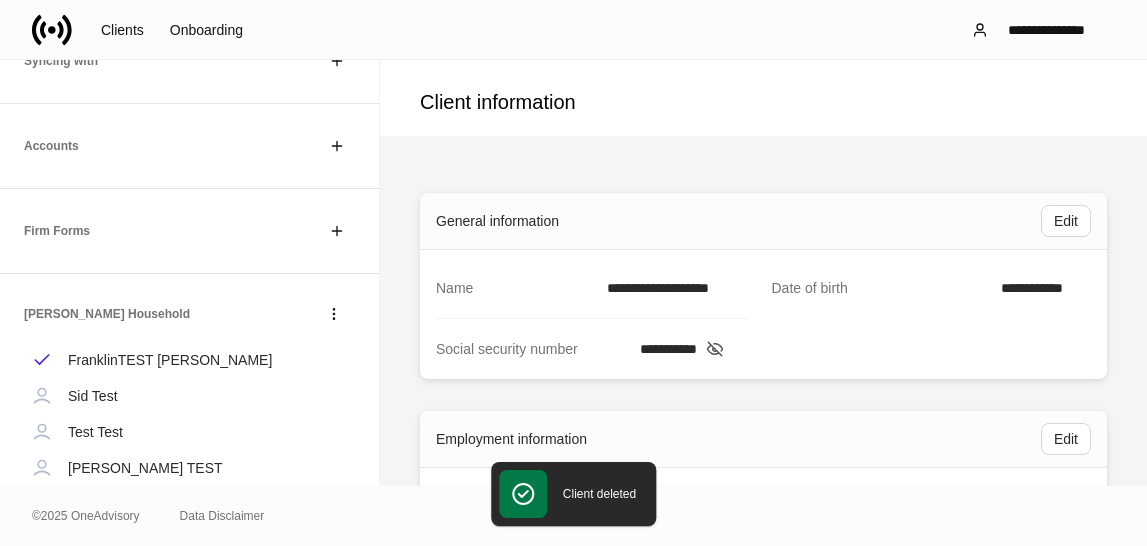 scroll, scrollTop: 338, scrollLeft: 0, axis: vertical 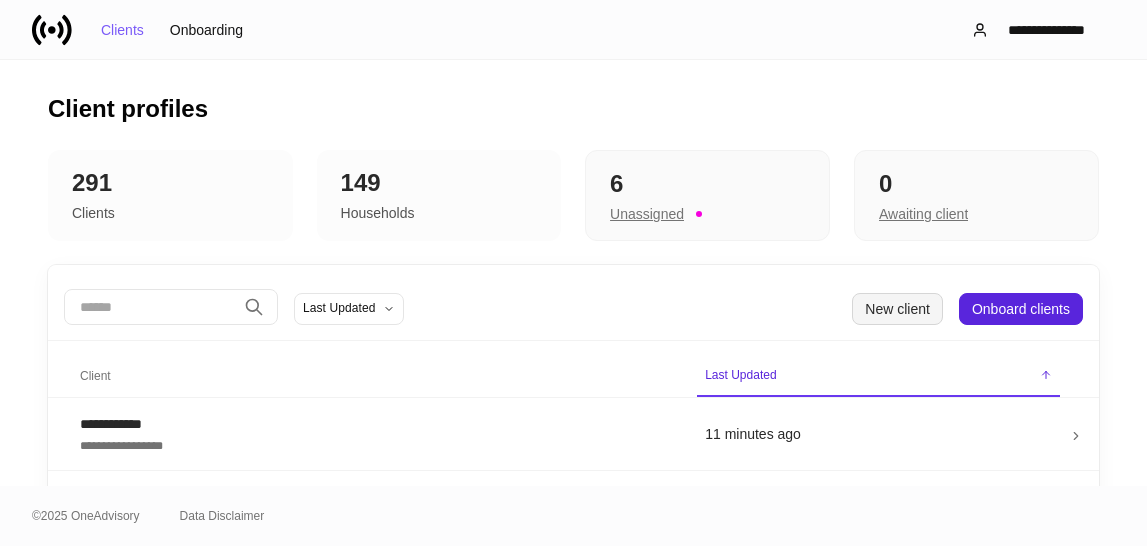 click on "New client" at bounding box center (897, 309) 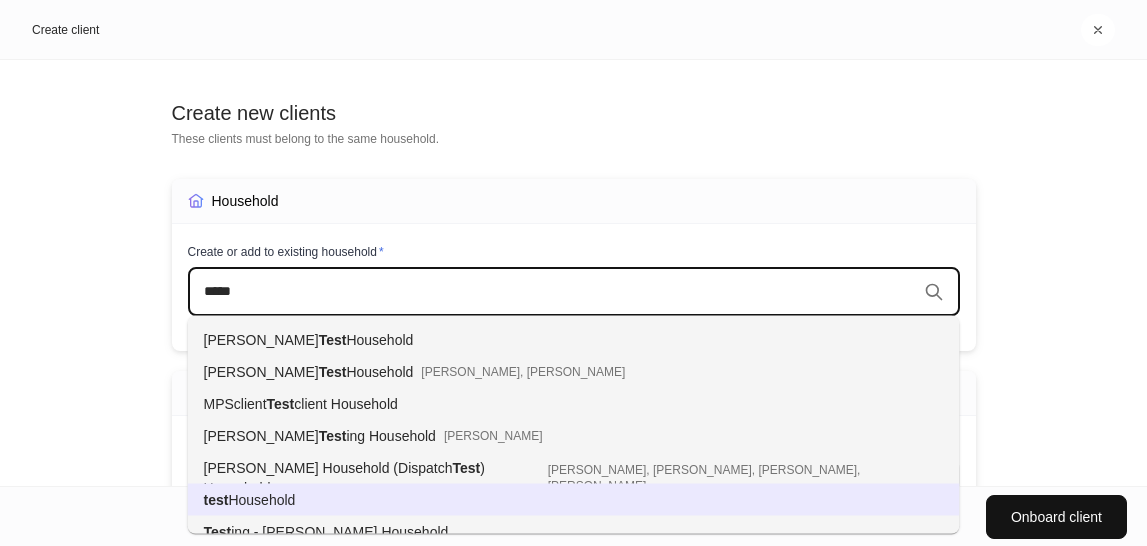 click on "test  Household" at bounding box center (574, 500) 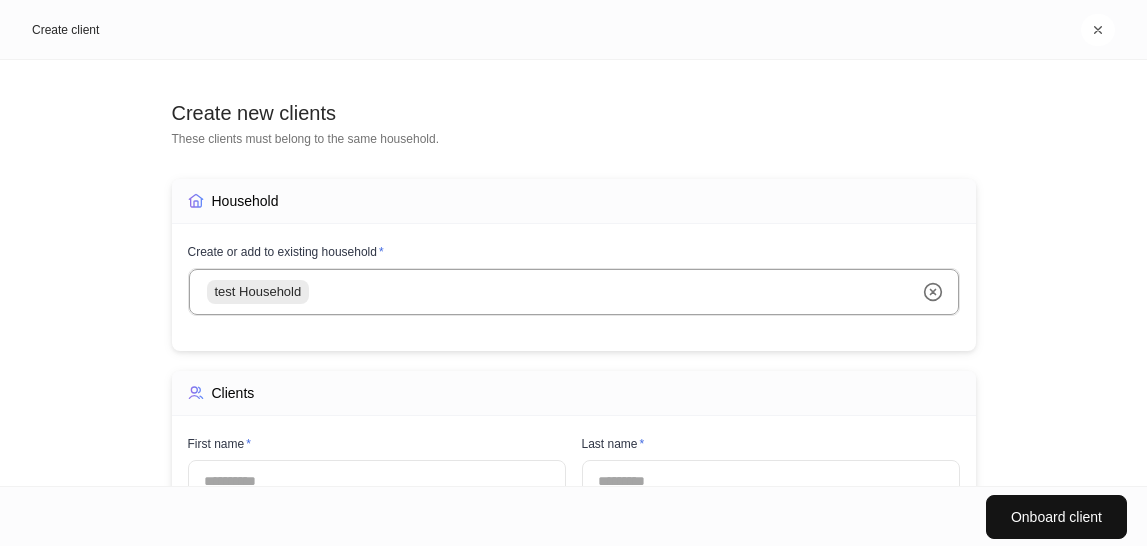 scroll, scrollTop: 246, scrollLeft: 0, axis: vertical 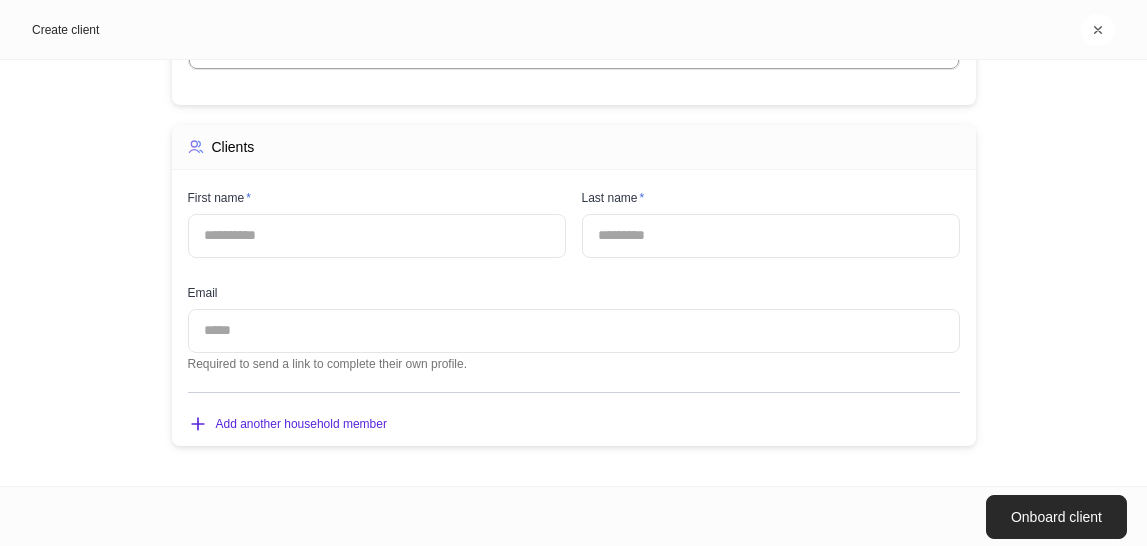 click on "Onboard client" at bounding box center (1056, 517) 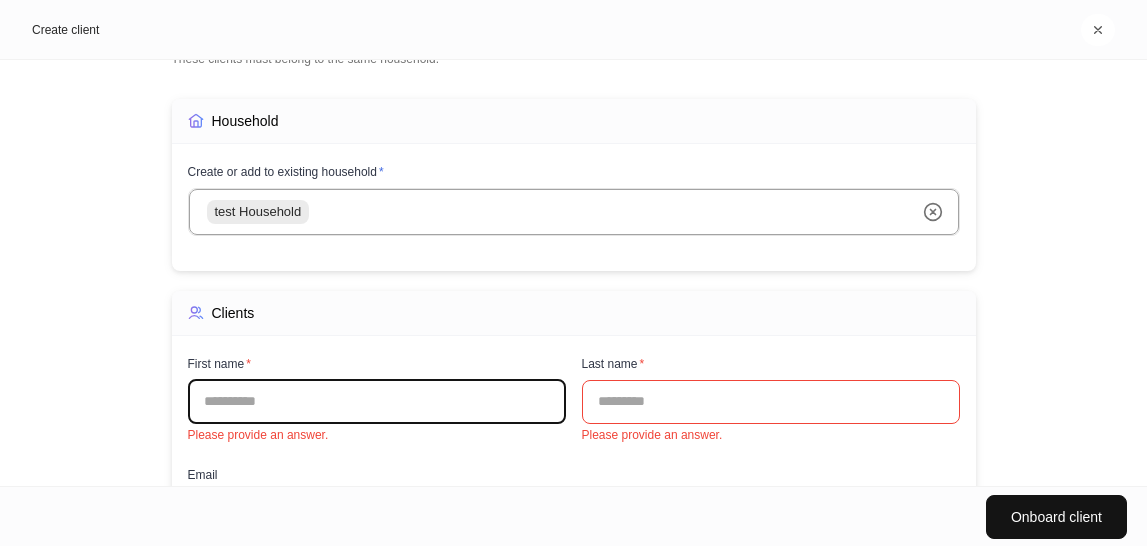scroll, scrollTop: 156, scrollLeft: 0, axis: vertical 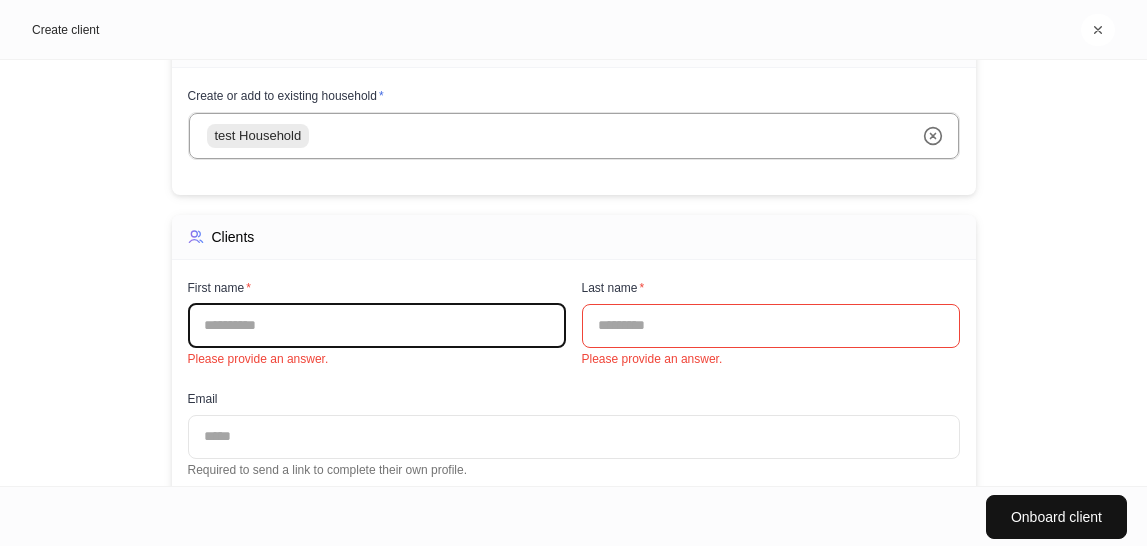 click at bounding box center (377, 326) 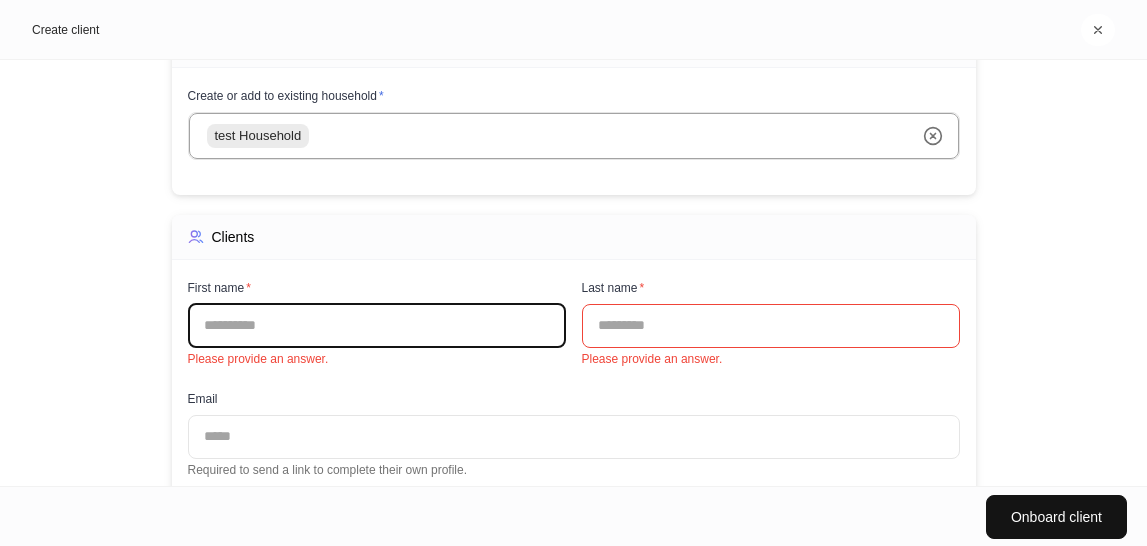 type on "*" 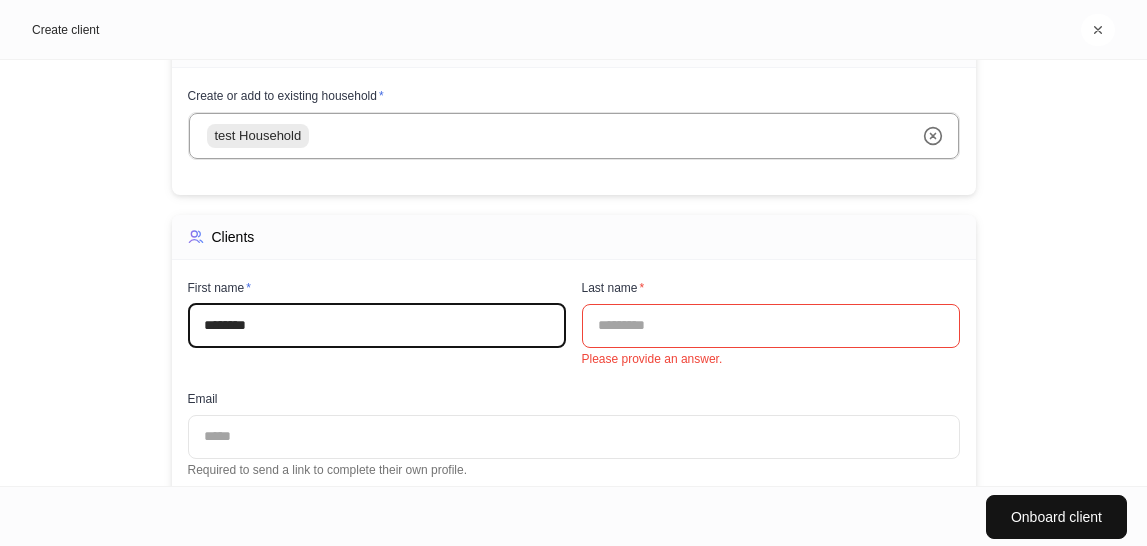 type on "*******" 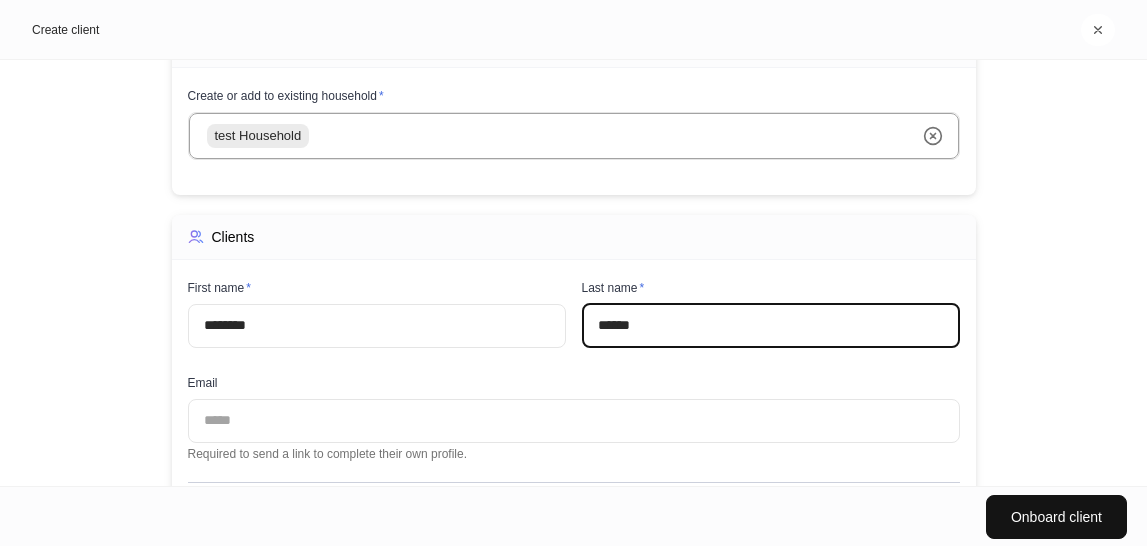 type on "******" 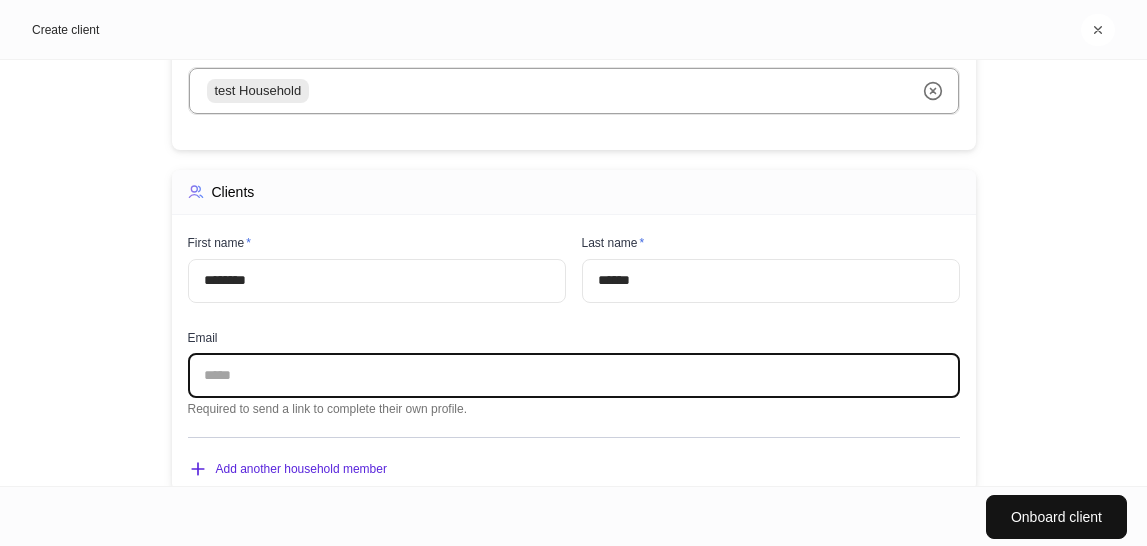scroll, scrollTop: 246, scrollLeft: 0, axis: vertical 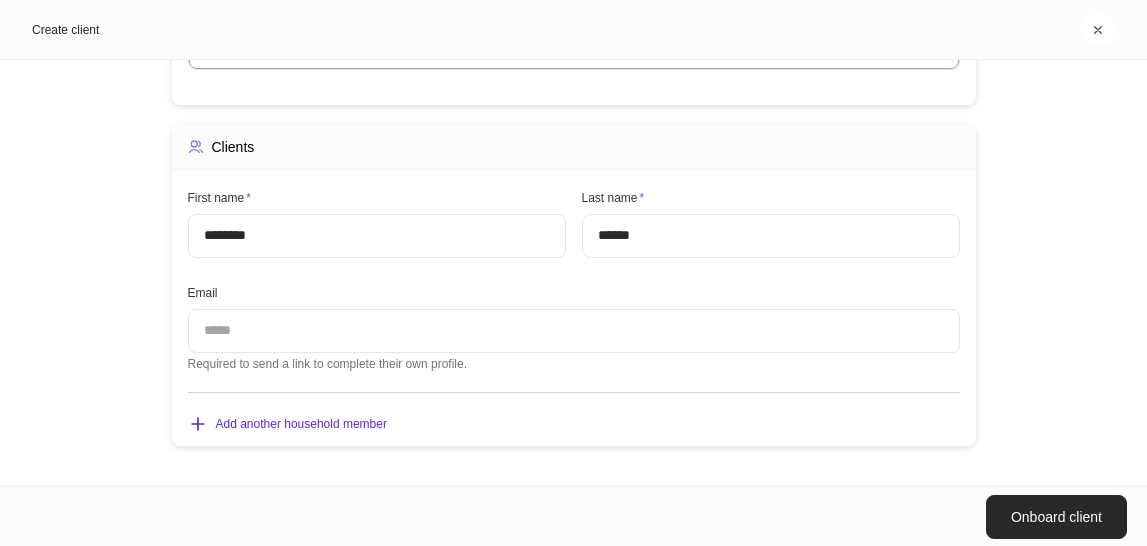 click on "Onboard client" at bounding box center (1056, 517) 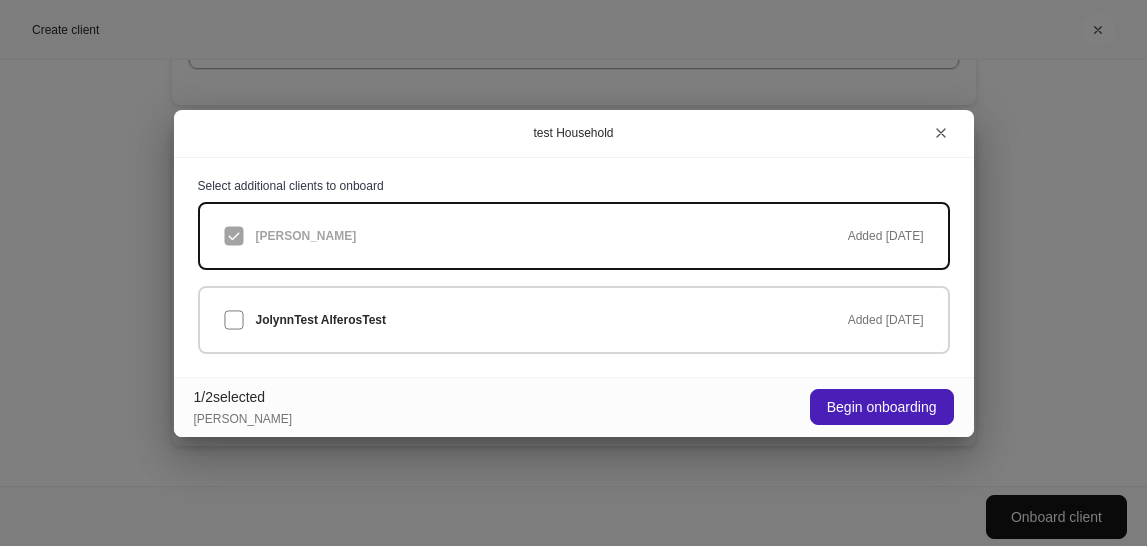 click on "Begin onboarding" at bounding box center (882, 407) 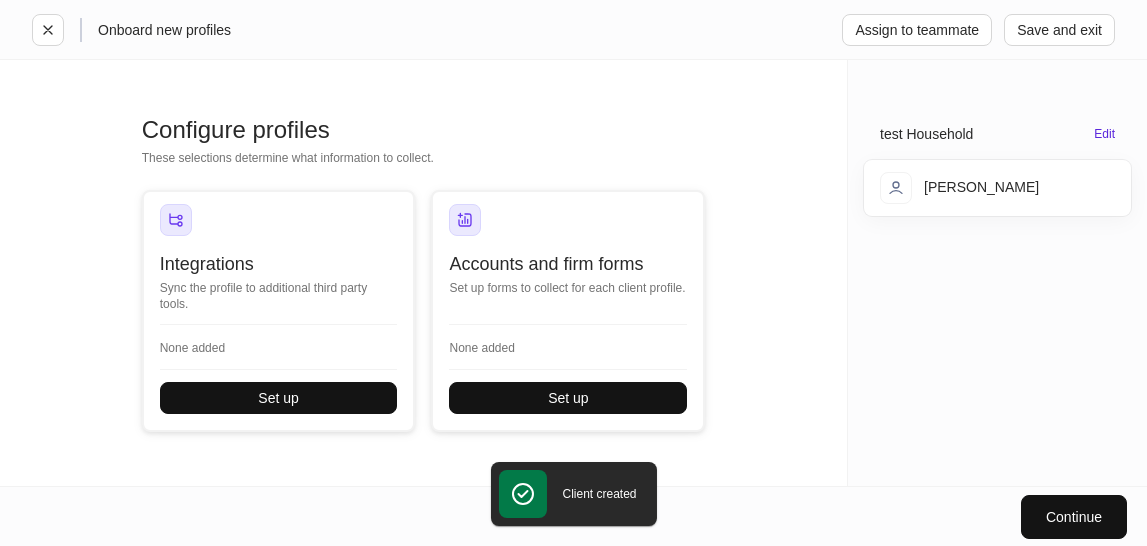 click on "Integrations Sync the profile to additional third party tools. None added Set up" at bounding box center [279, 341] 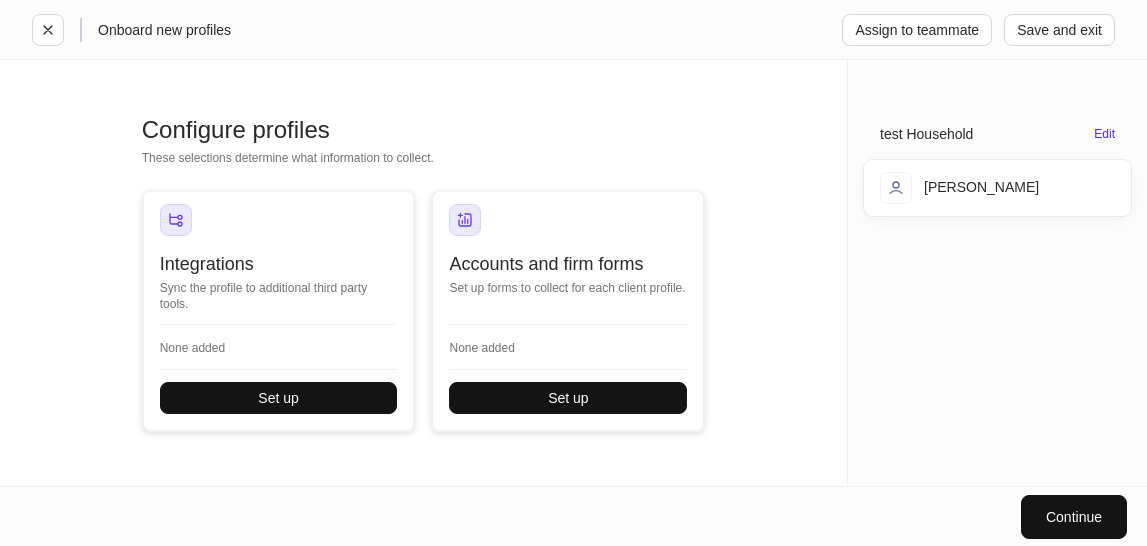 click on "[PERSON_NAME]" at bounding box center (959, 188) 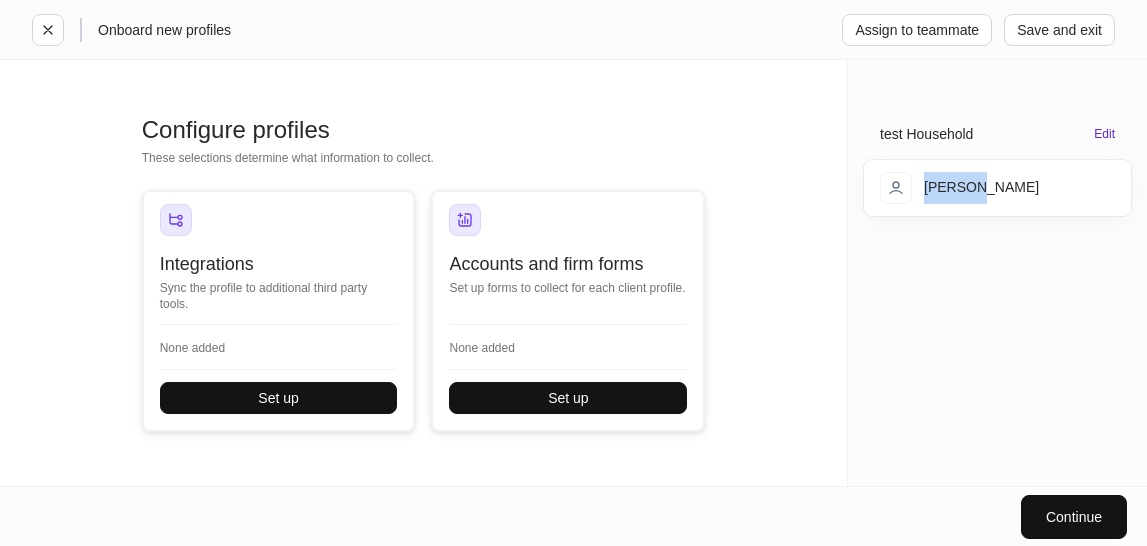 click on "[PERSON_NAME]" at bounding box center [959, 188] 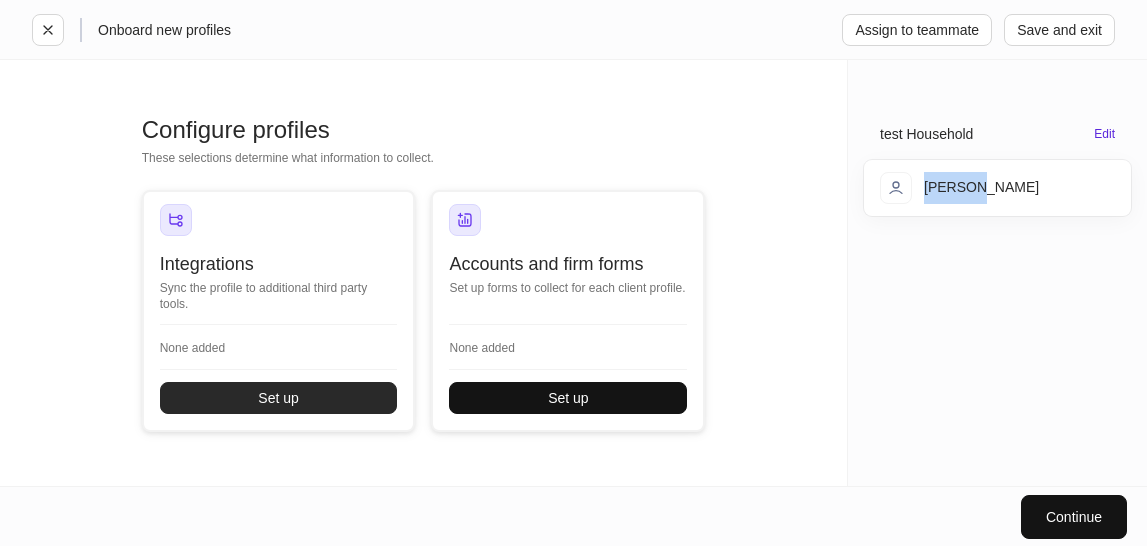 click on "Set up" at bounding box center (279, 398) 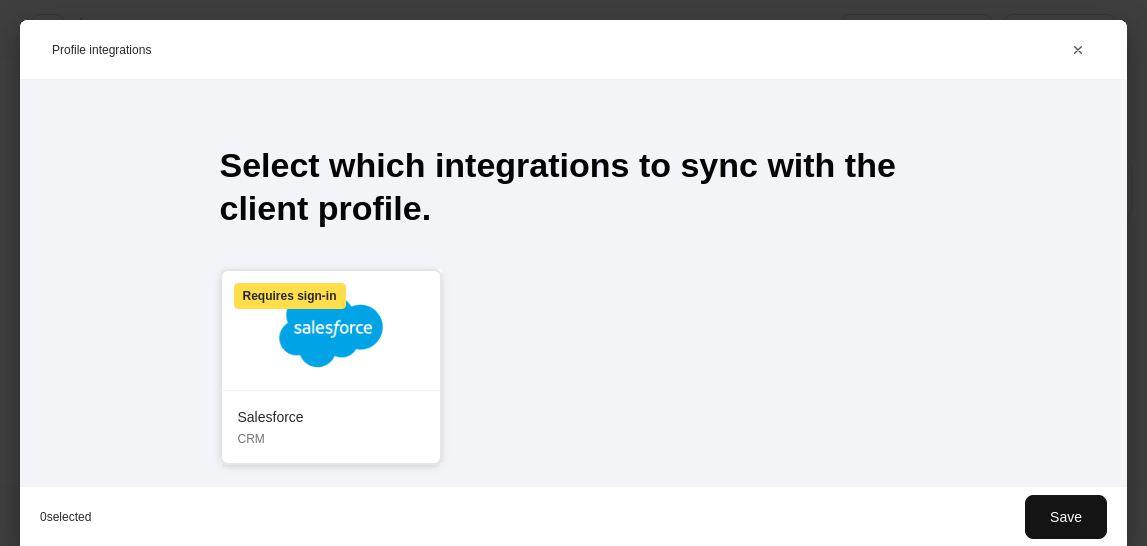 scroll, scrollTop: 19, scrollLeft: 0, axis: vertical 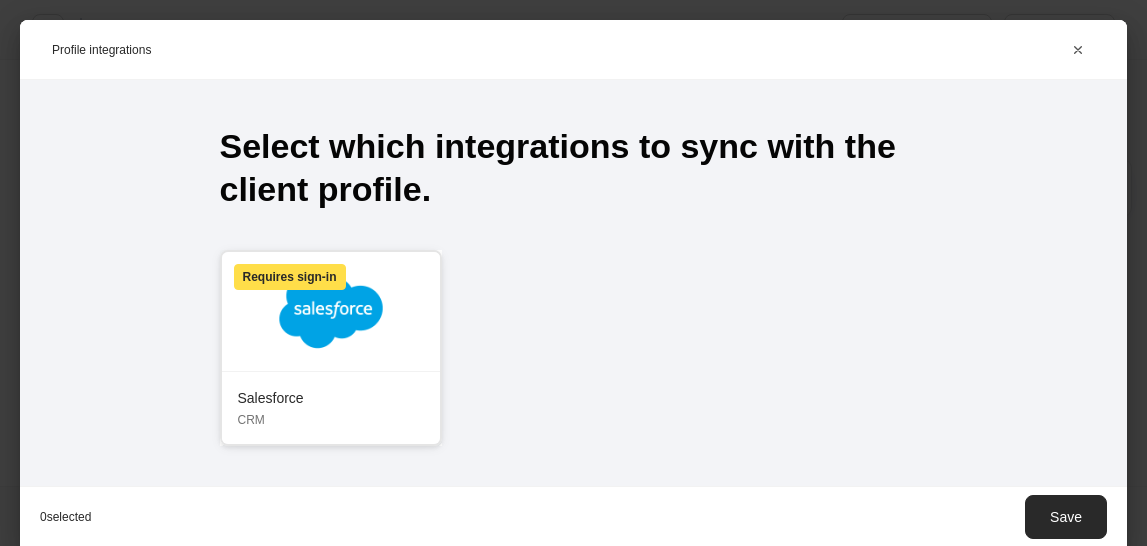 click on "Save" at bounding box center [1066, 517] 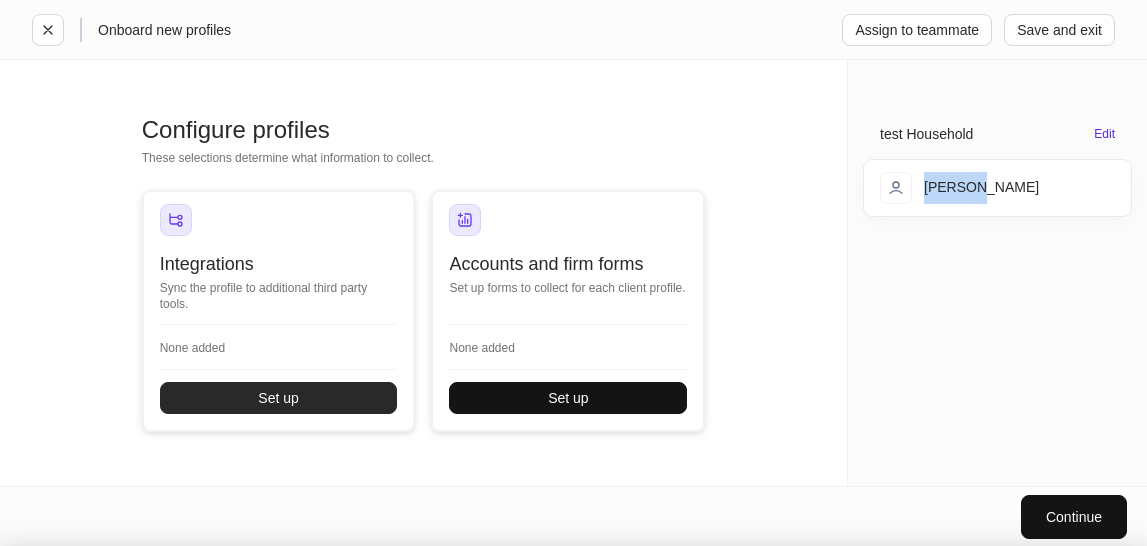 scroll, scrollTop: 0, scrollLeft: 0, axis: both 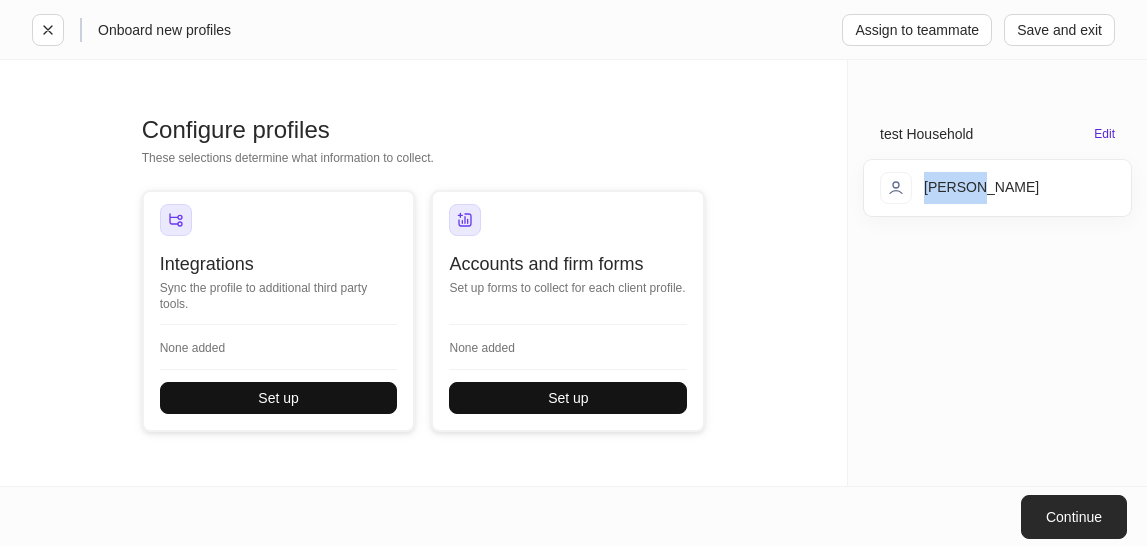 click on "Continue" at bounding box center [1074, 517] 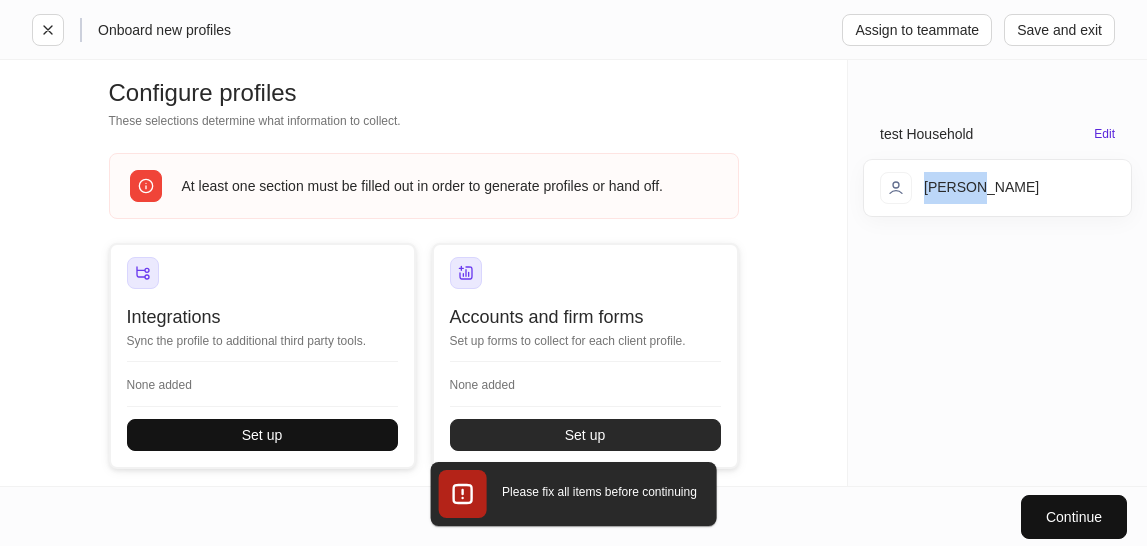 click on "Set up" at bounding box center (585, 435) 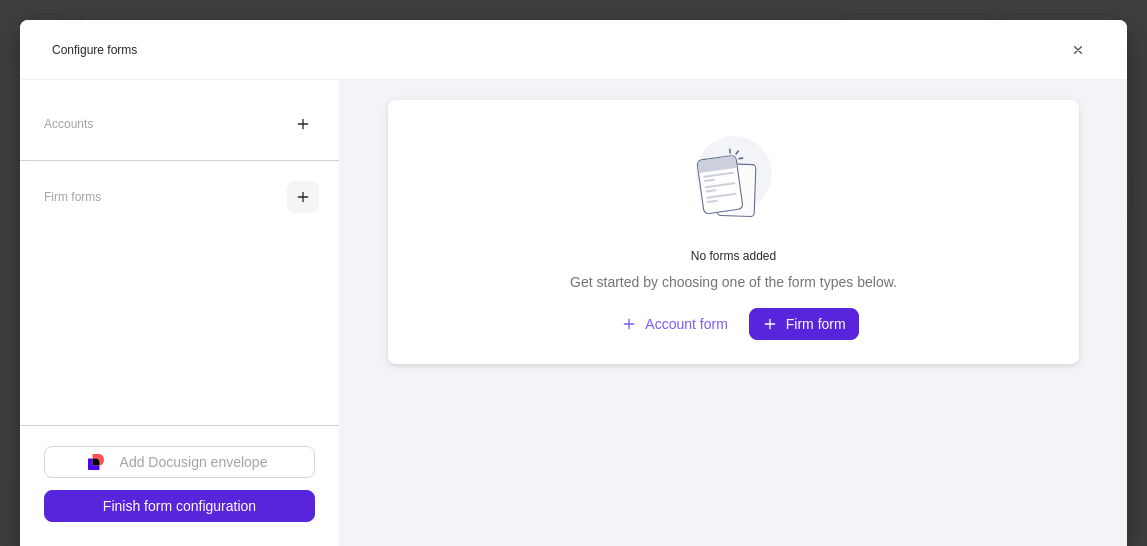 click 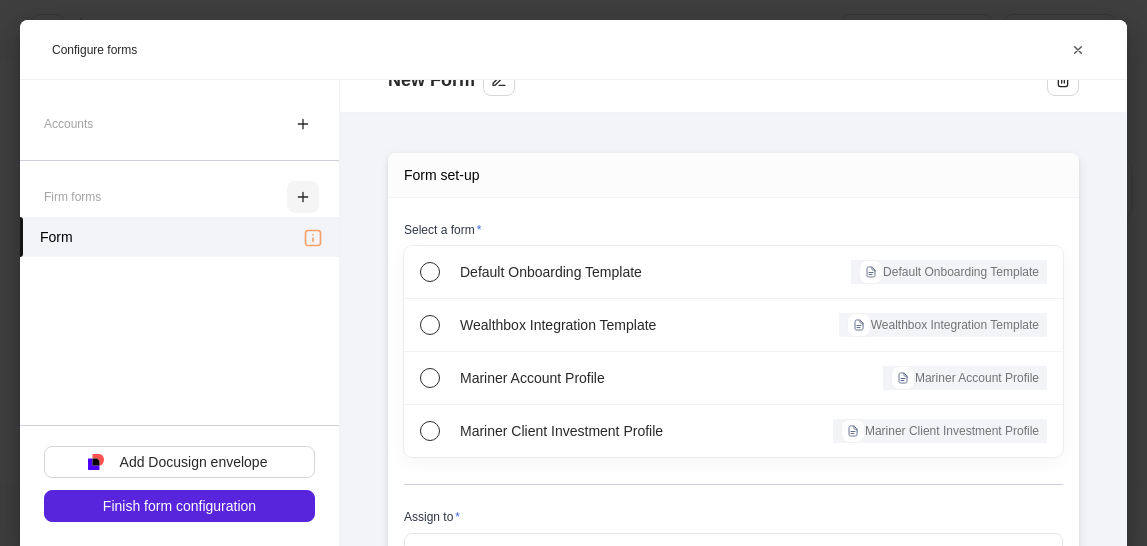 scroll, scrollTop: 142, scrollLeft: 0, axis: vertical 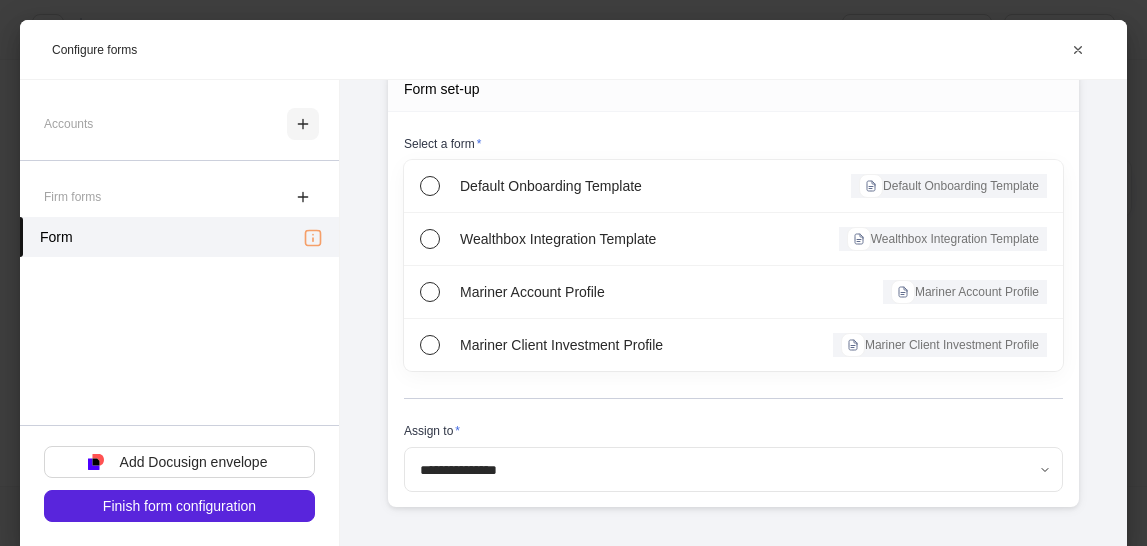 click at bounding box center [303, 124] 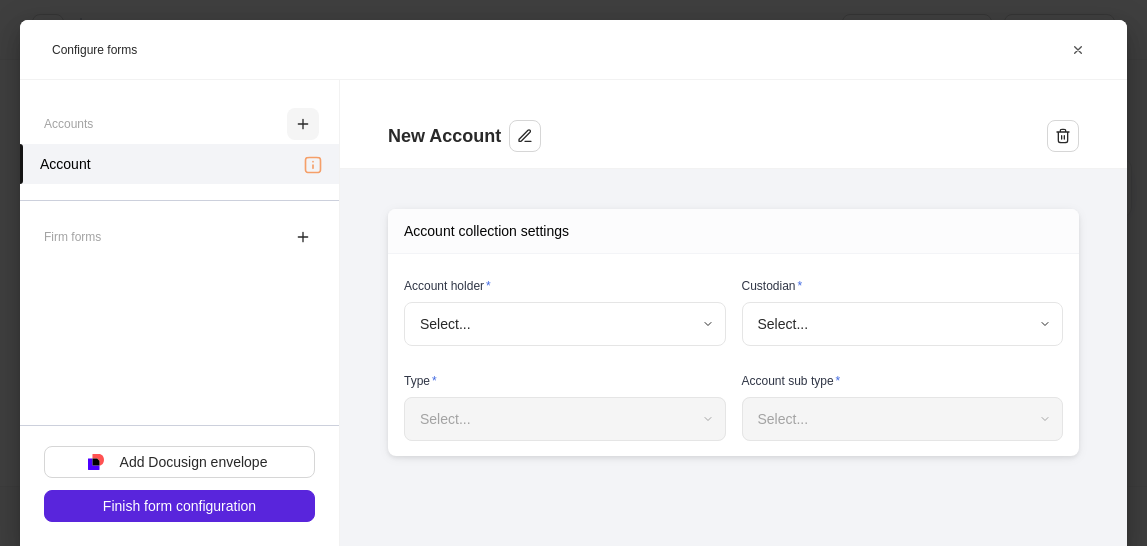 type on "**********" 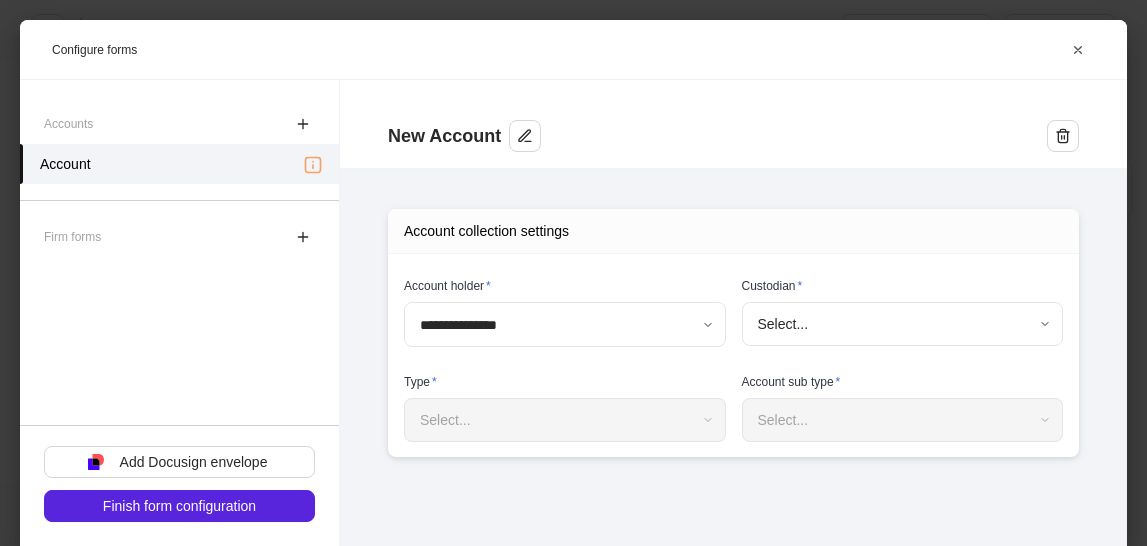 click on "**********" at bounding box center [573, 273] 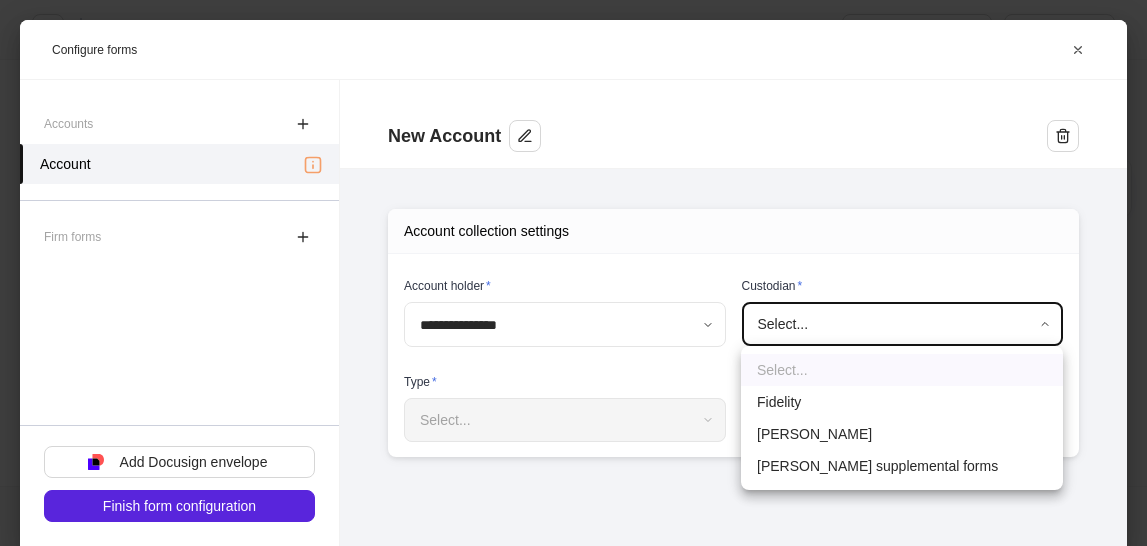 click on "Fidelity" at bounding box center [902, 402] 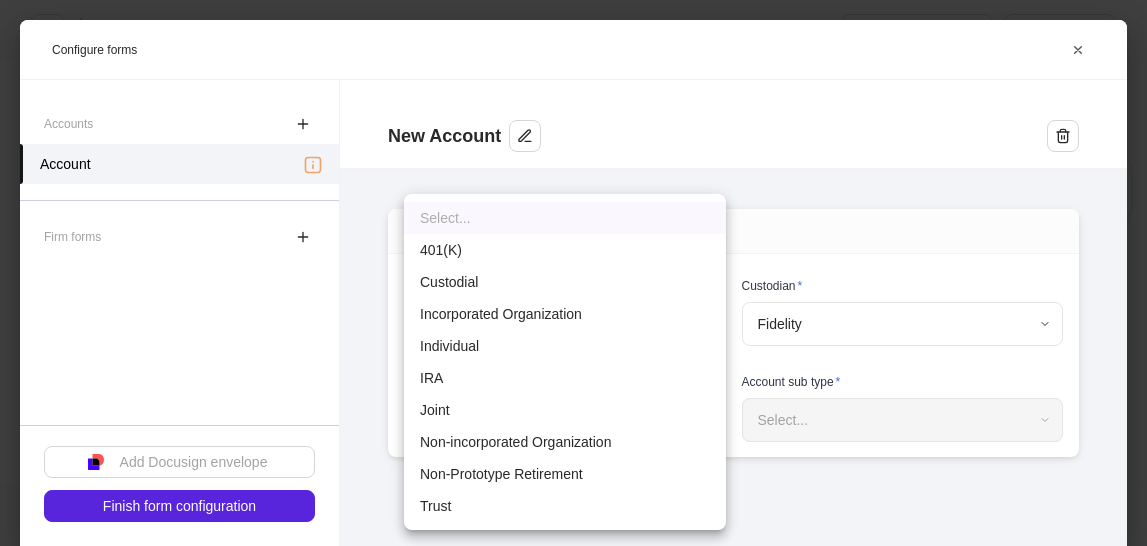 click on "**********" at bounding box center [573, 273] 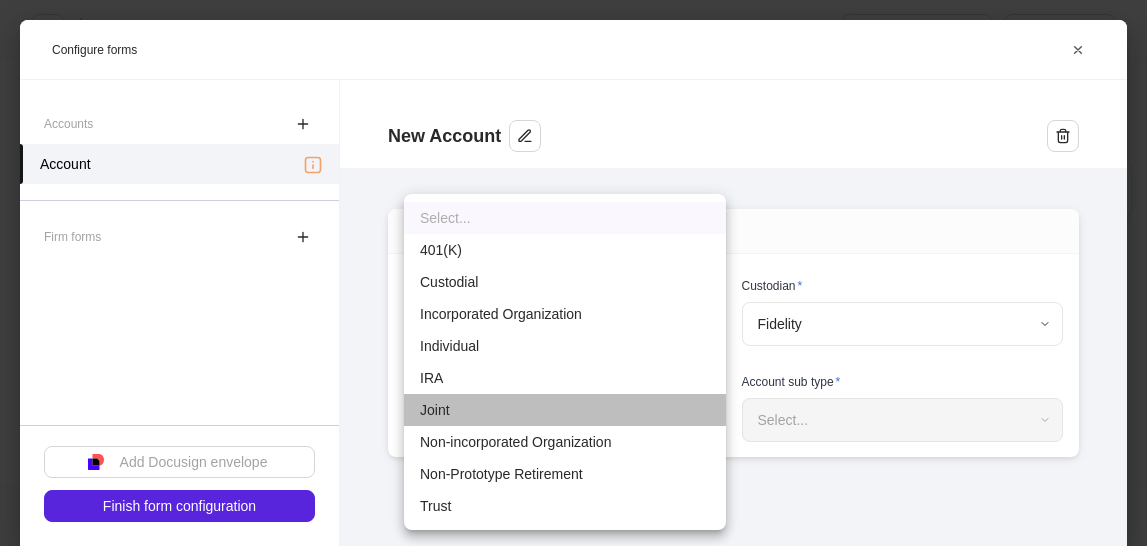 click on "Joint" at bounding box center (565, 410) 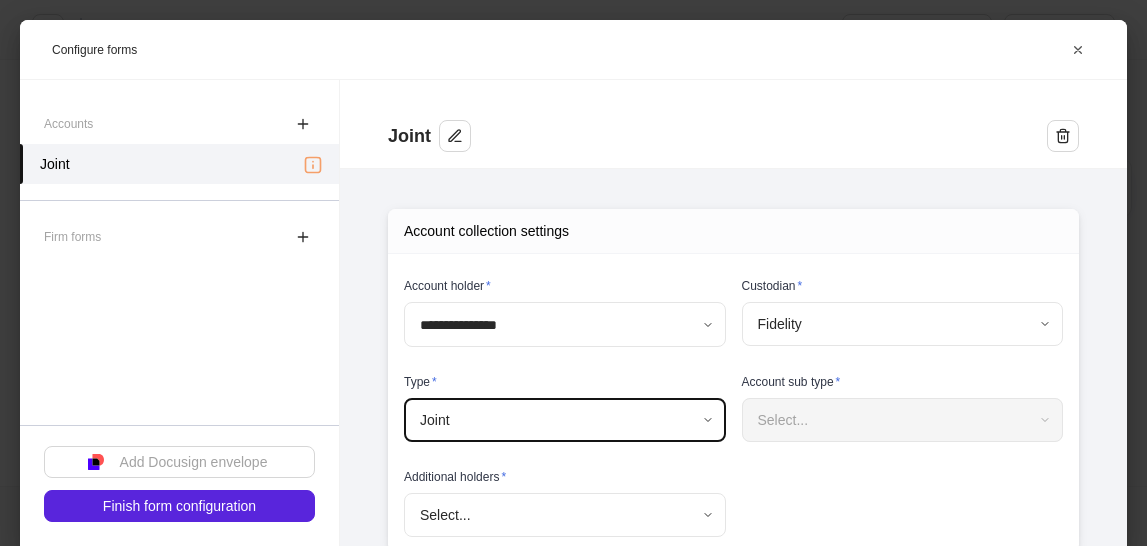 click on "Select..." at bounding box center [902, 420] 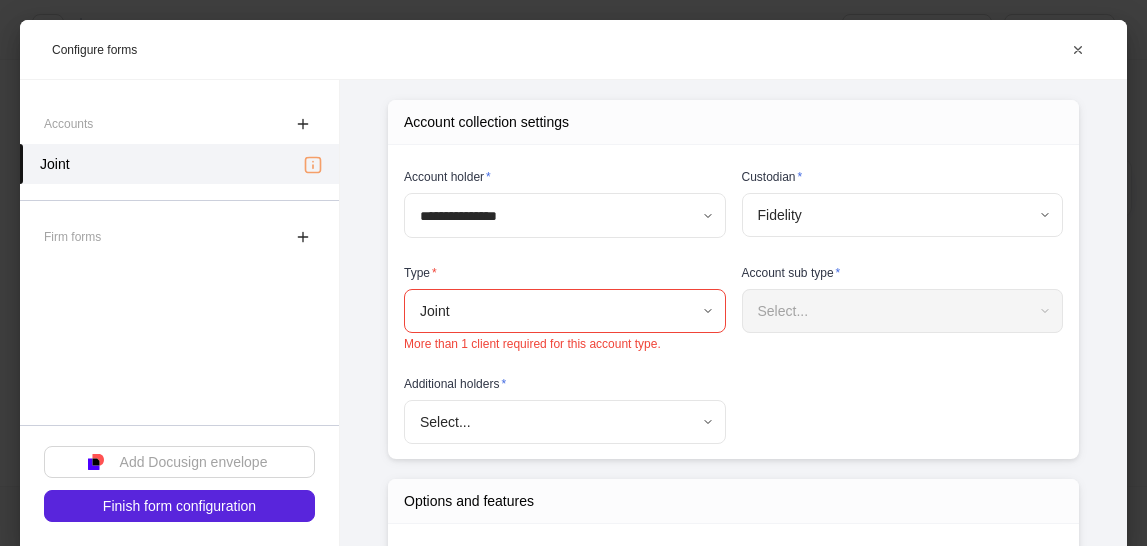 scroll, scrollTop: 117, scrollLeft: 0, axis: vertical 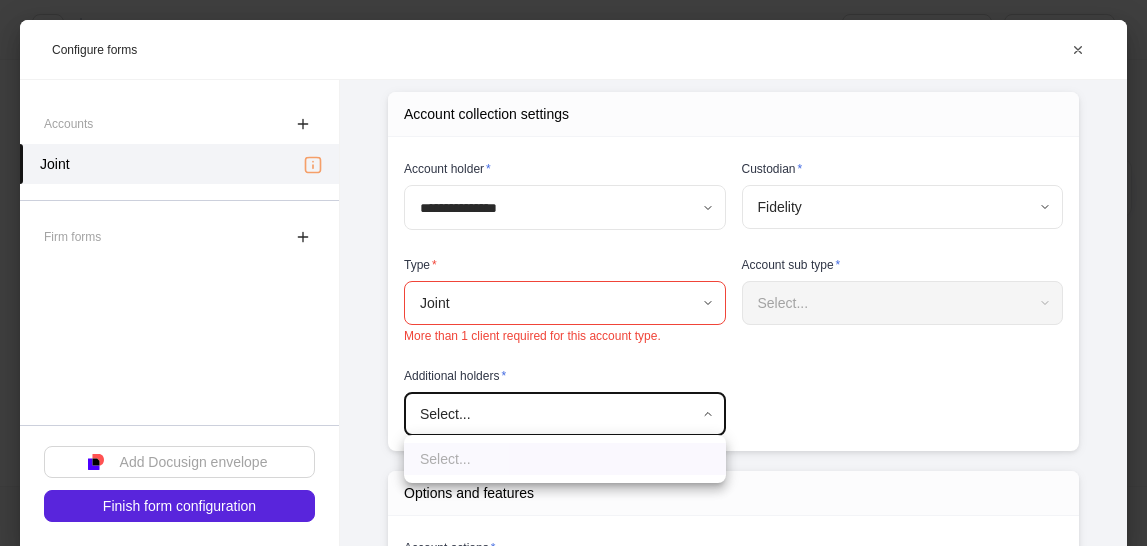 click on "**********" at bounding box center (573, 273) 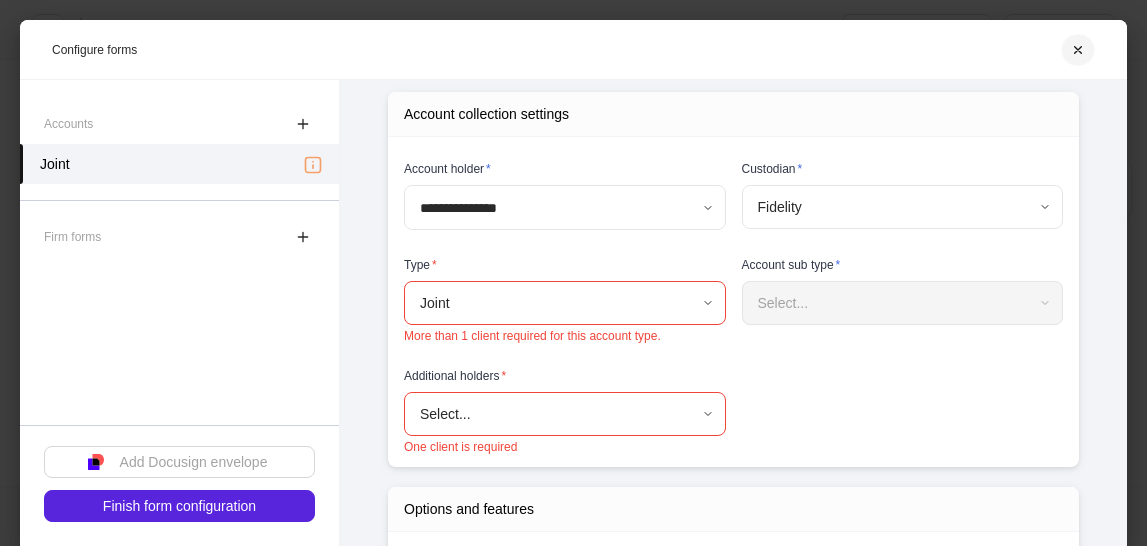 click 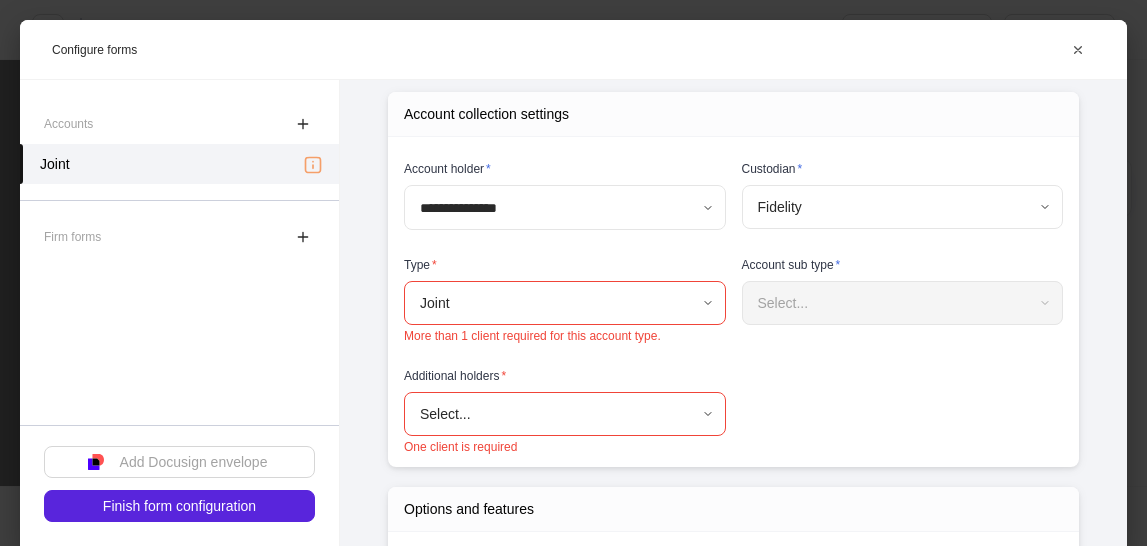 click on "Leave" at bounding box center [339, 694] 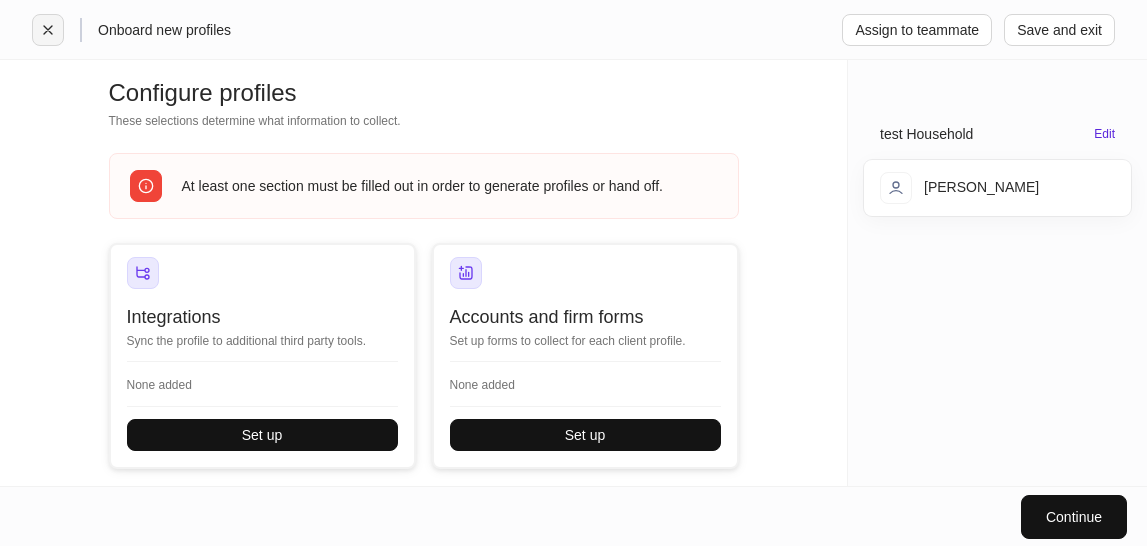 click 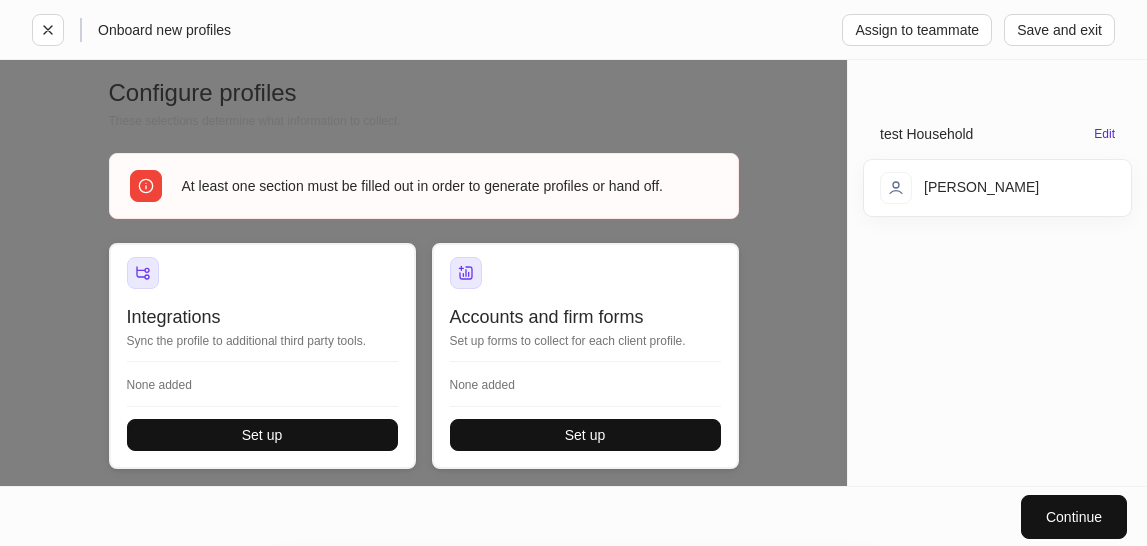 click on "Exit without saving" at bounding box center [331, 714] 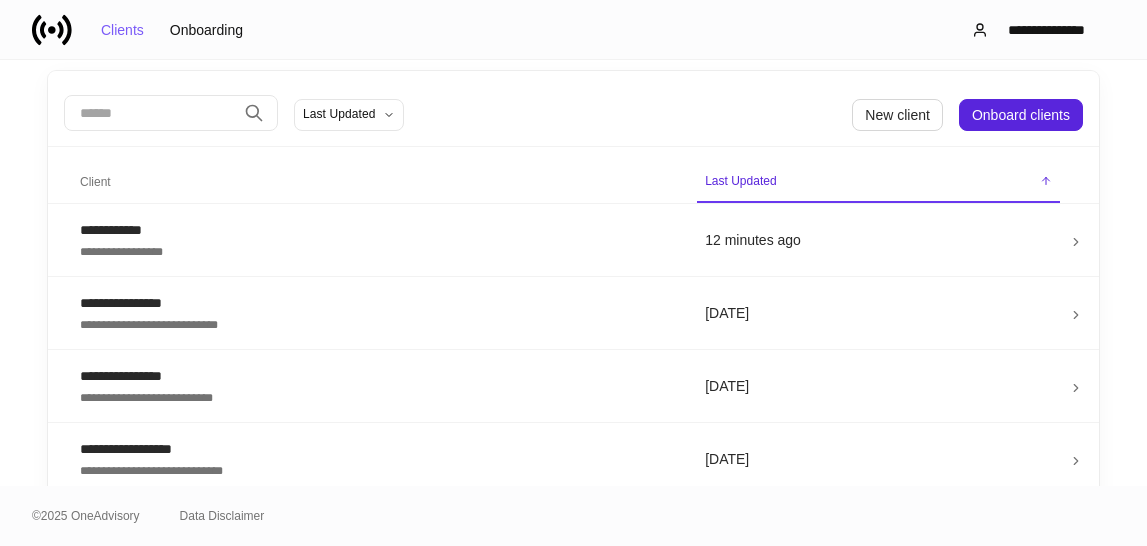 scroll, scrollTop: 212, scrollLeft: 0, axis: vertical 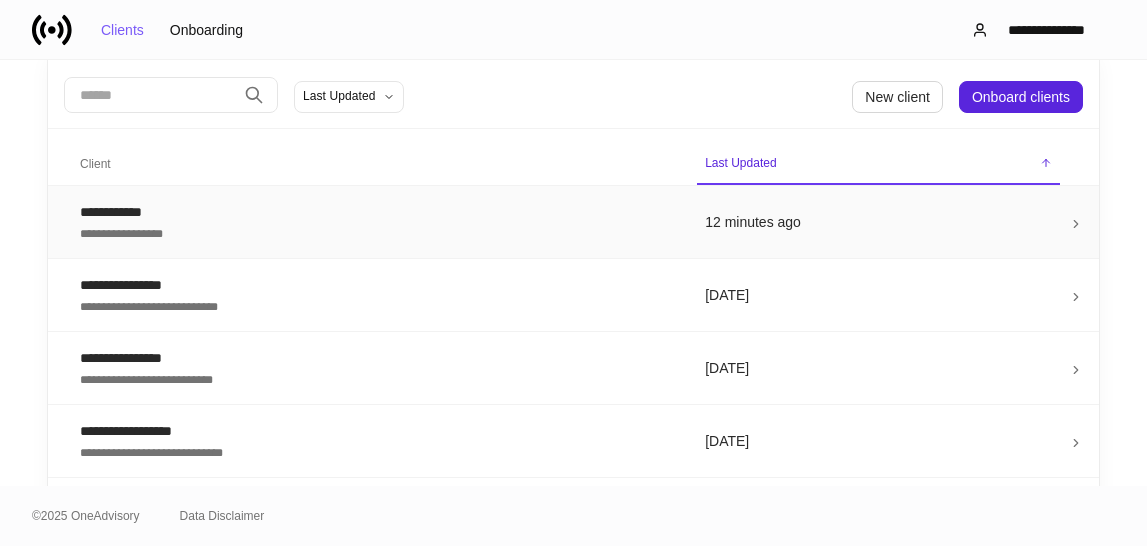click on "**********" at bounding box center [376, 232] 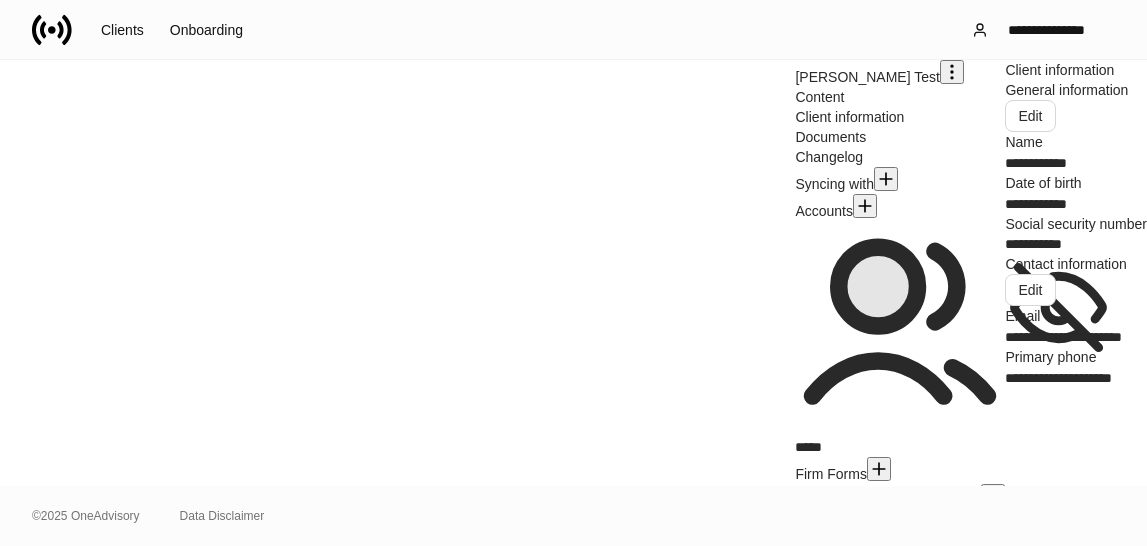 scroll, scrollTop: 90, scrollLeft: 0, axis: vertical 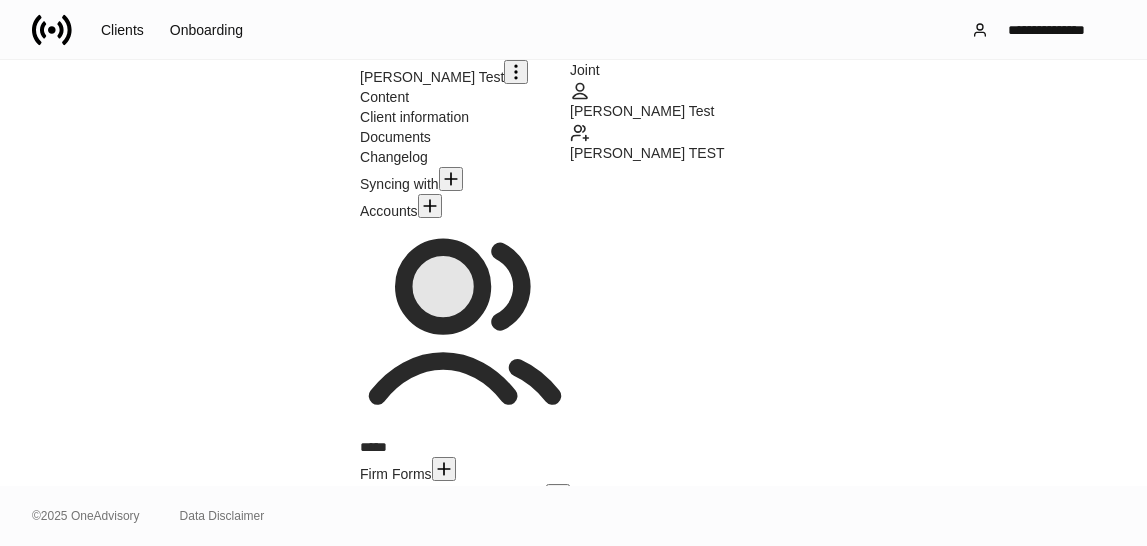 click on "View form" at bounding box center (1115, 1483) 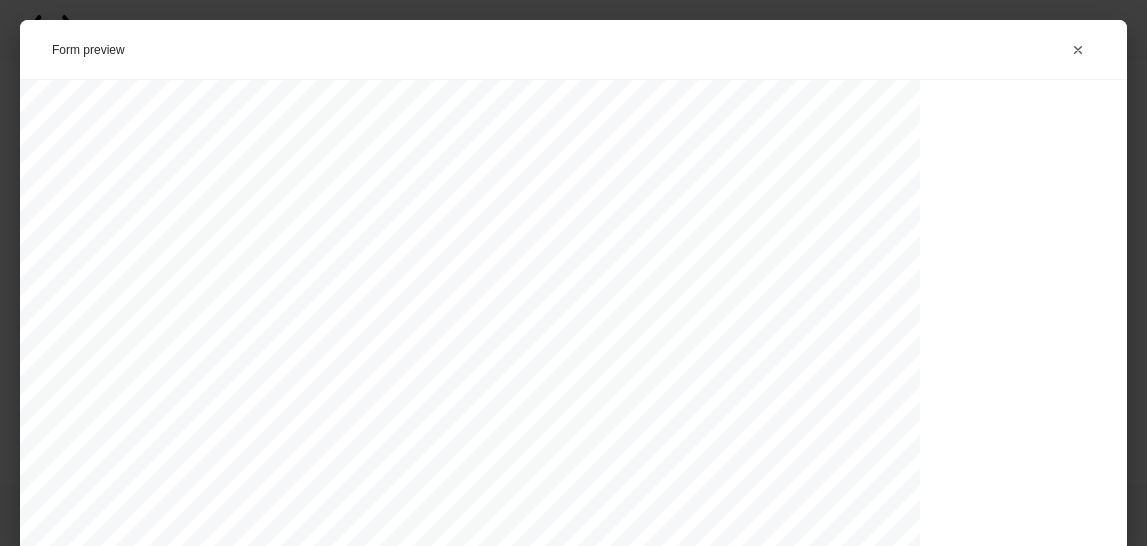 scroll, scrollTop: 2982, scrollLeft: 0, axis: vertical 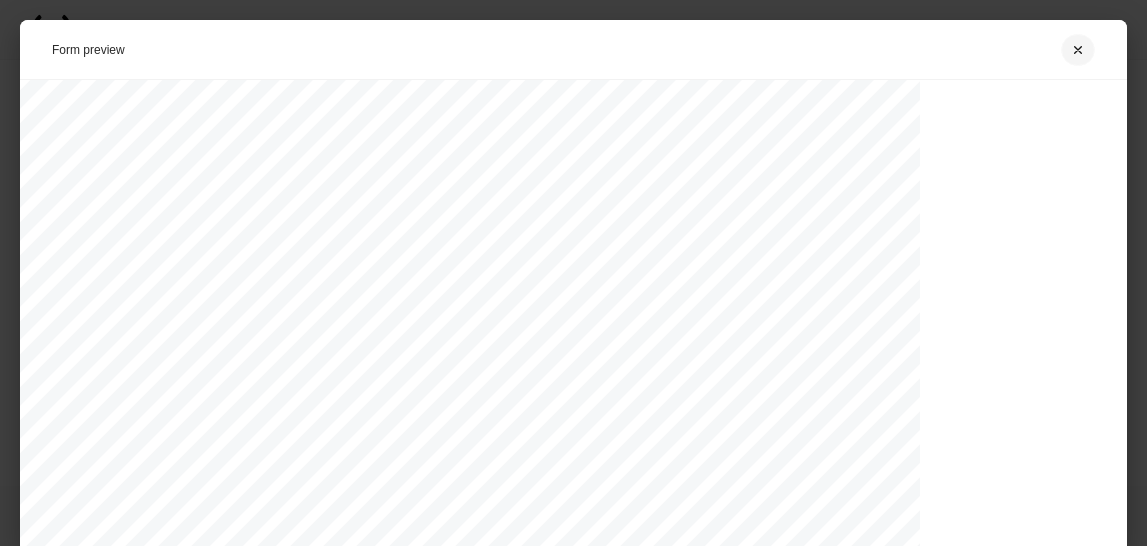 click 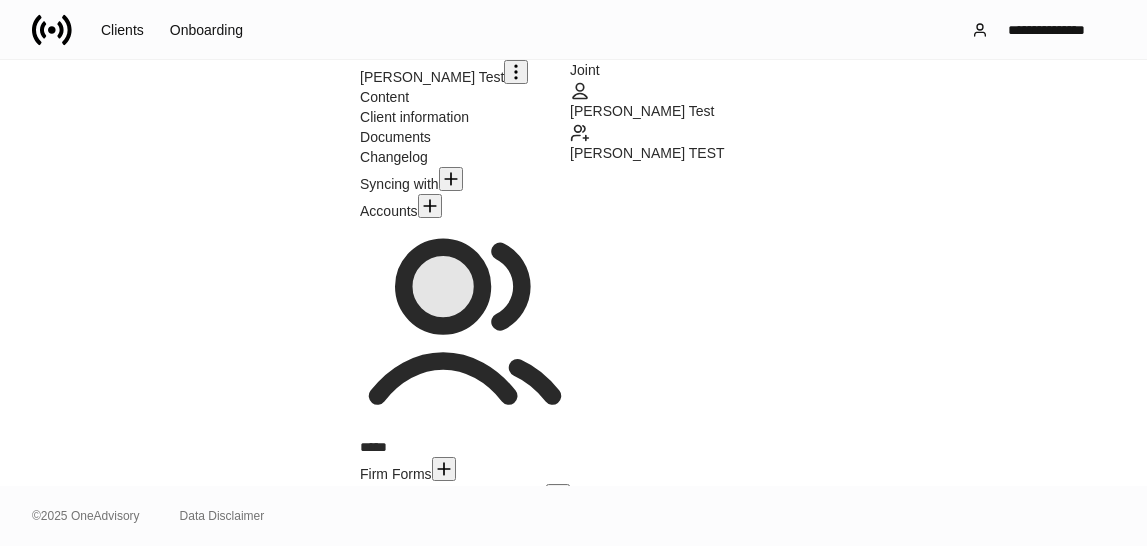 click on "1  additional   feature" at bounding box center (858, 1058) 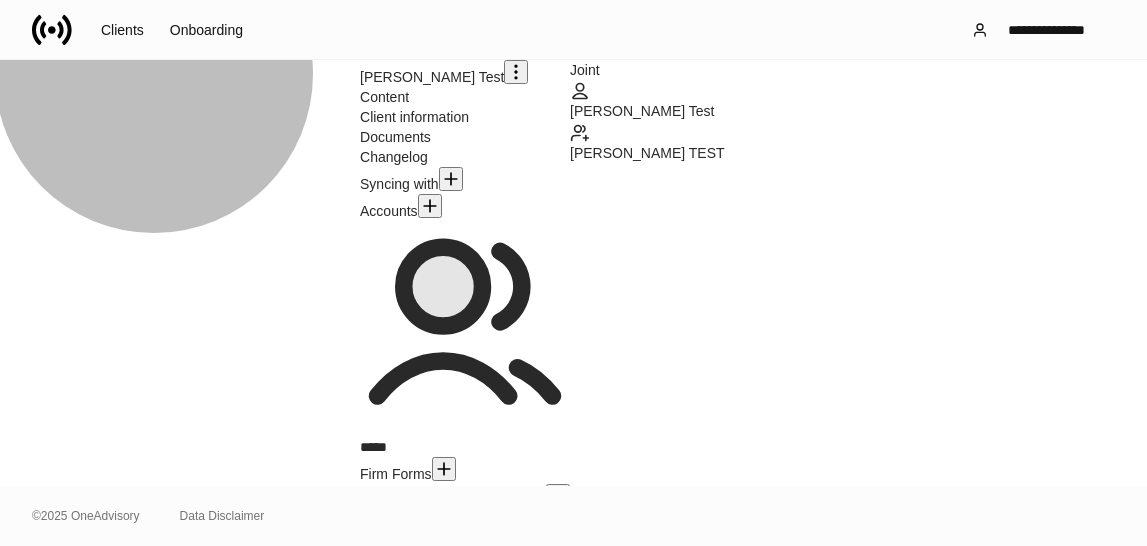click on "Fidelity Standing Payment Instructions" at bounding box center (740, 1407) 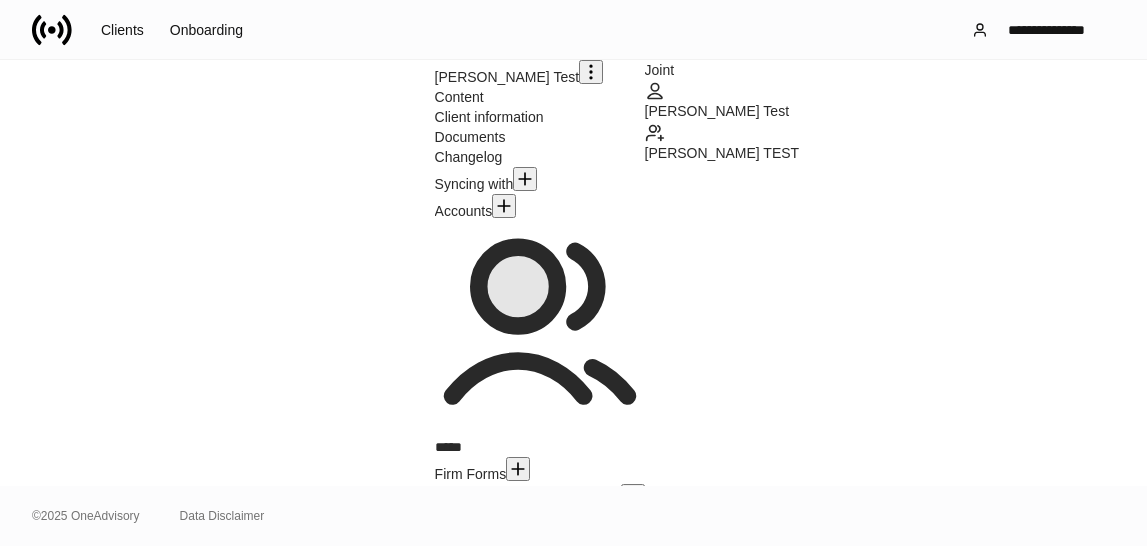 scroll, scrollTop: 0, scrollLeft: 0, axis: both 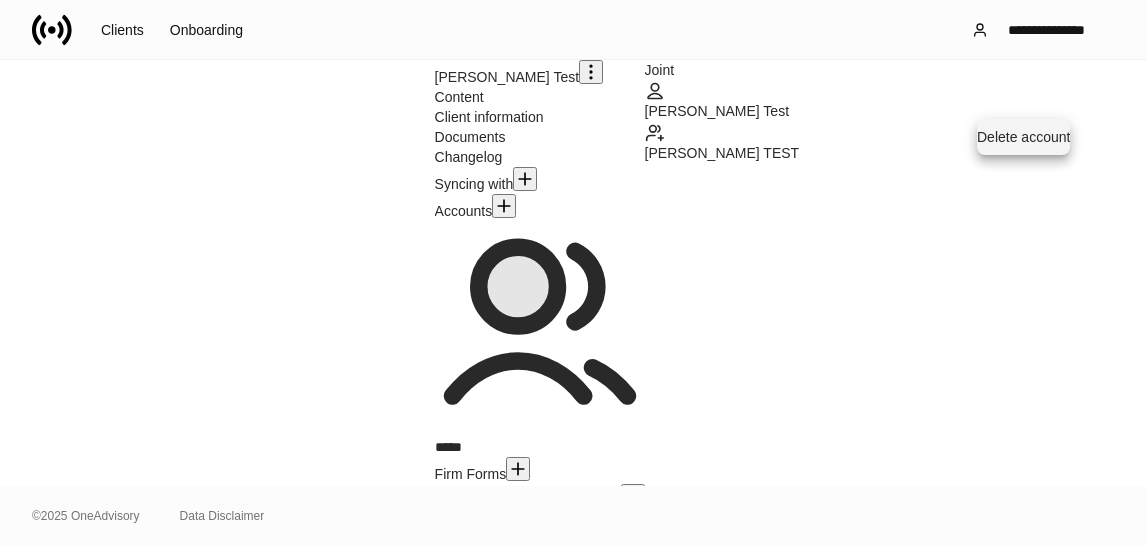 click at bounding box center [573, 273] 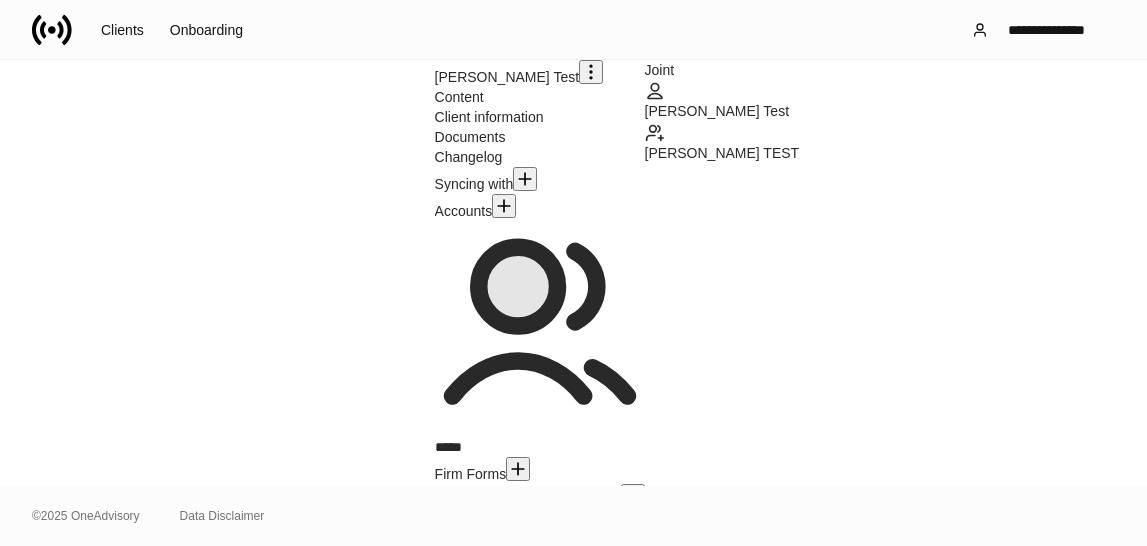 click 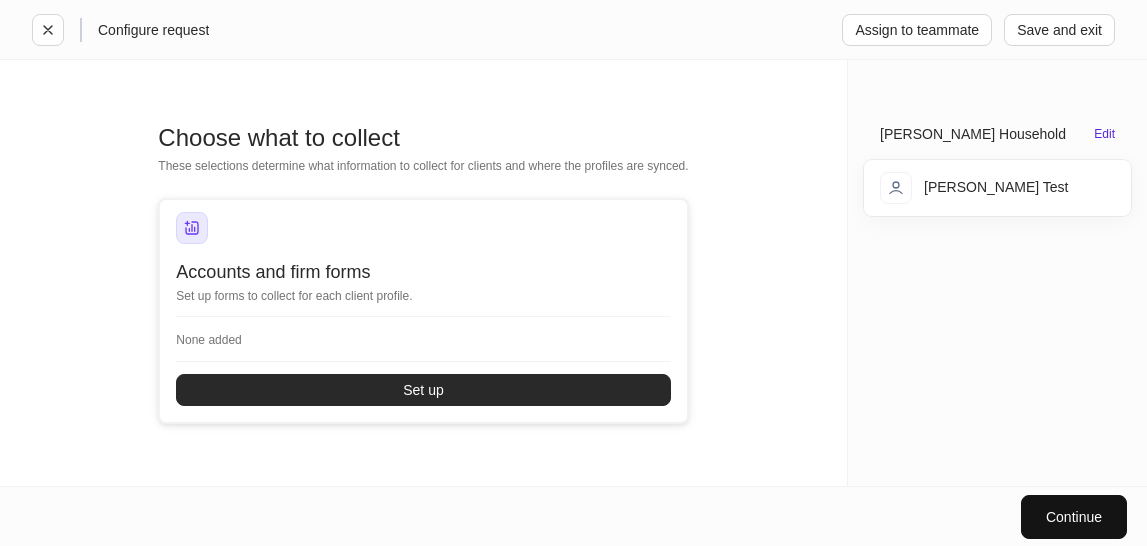 click on "Set up" at bounding box center (423, 390) 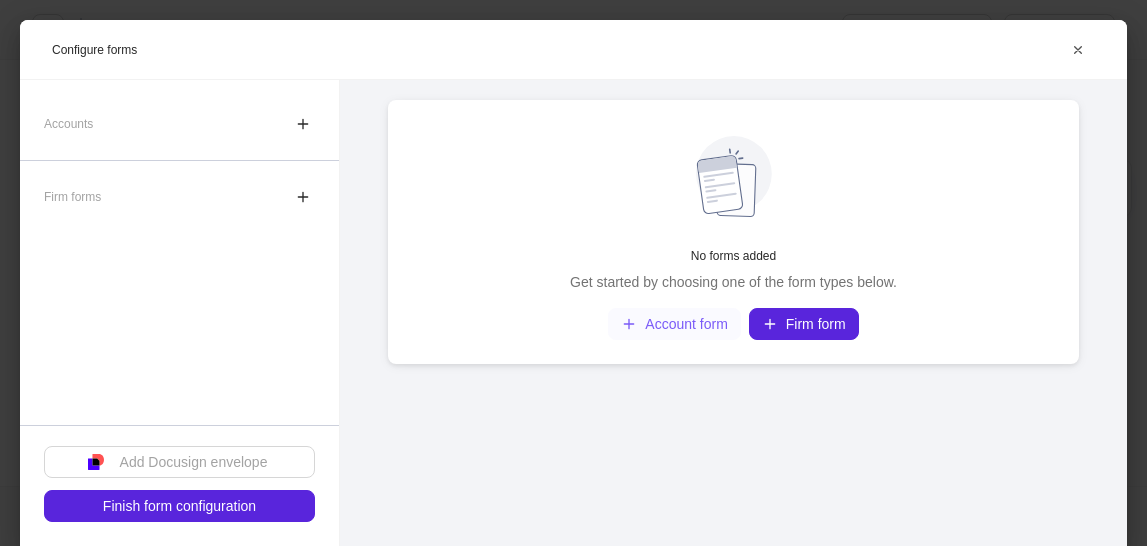 click on "Account form" at bounding box center (674, 324) 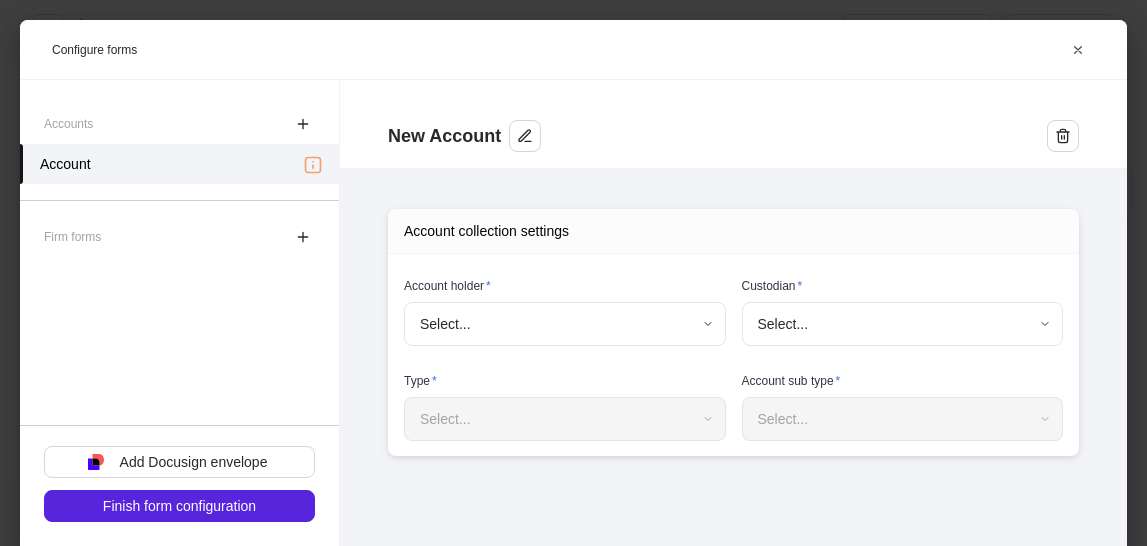 type on "**********" 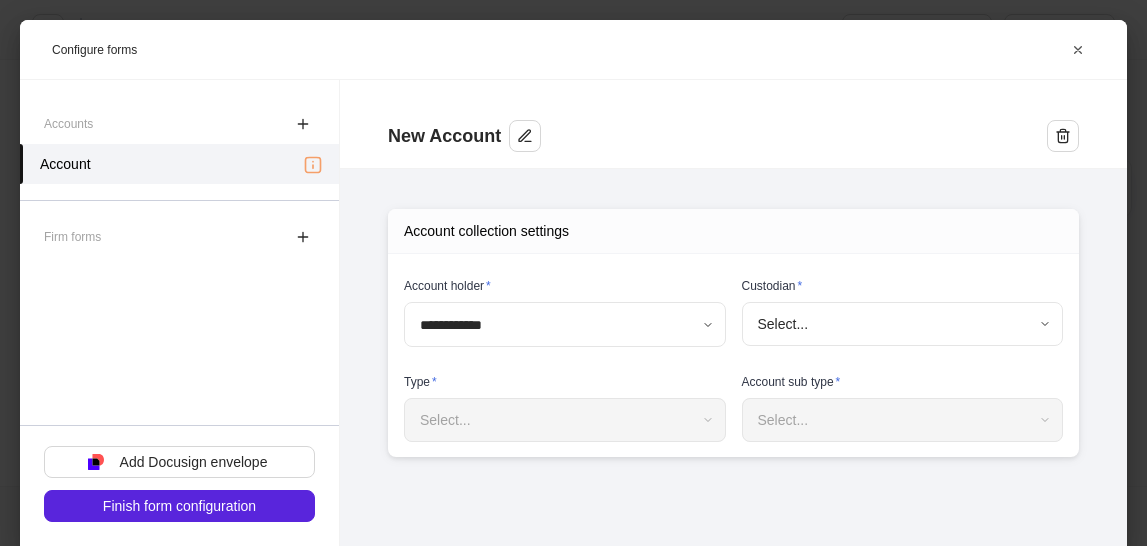 click on "**********" at bounding box center (573, 273) 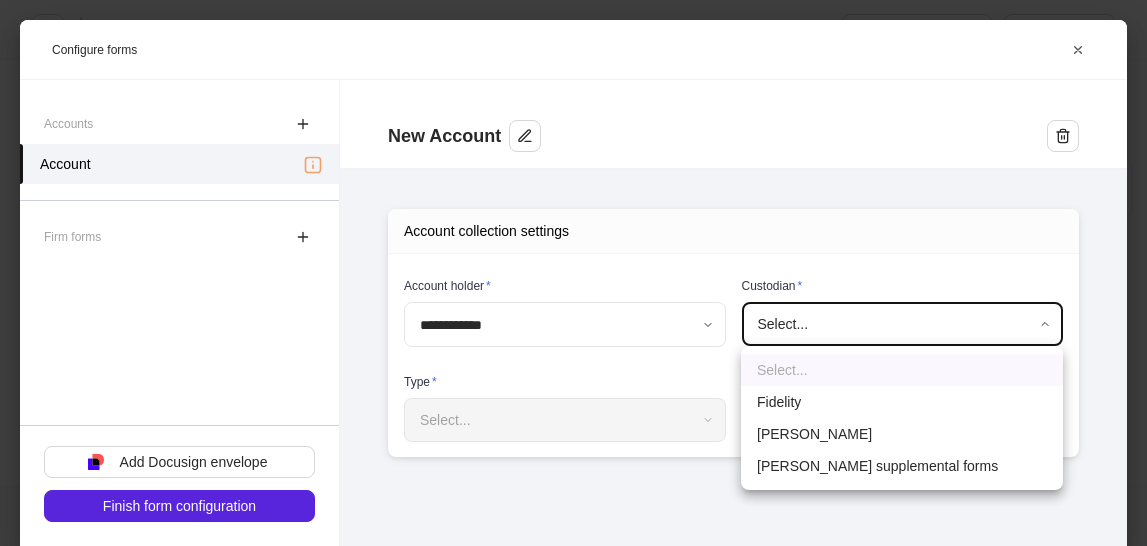 click on "Fidelity" at bounding box center (902, 402) 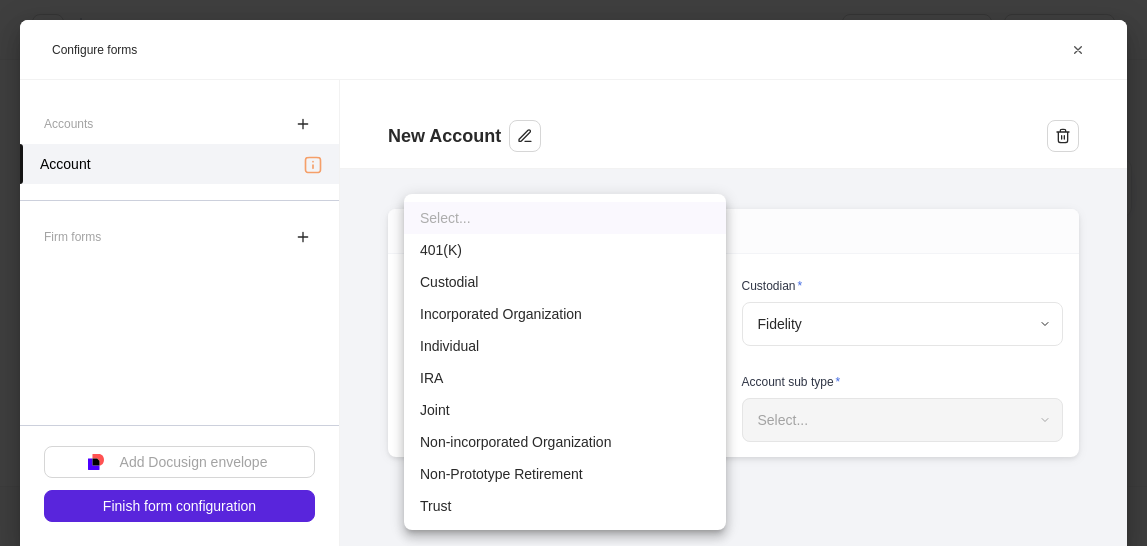 click on "**********" at bounding box center (573, 273) 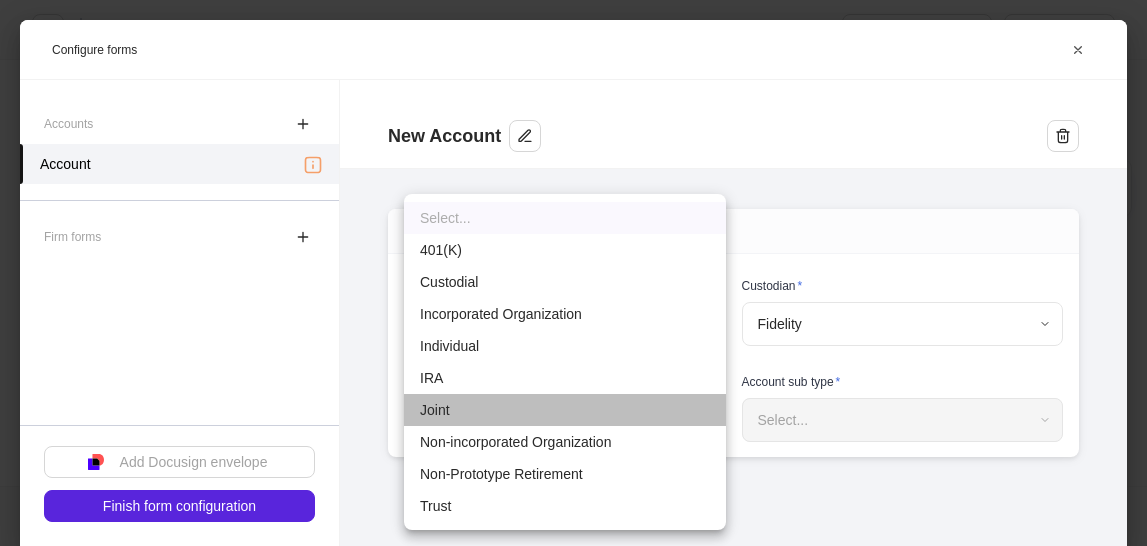 click on "Joint" at bounding box center (565, 410) 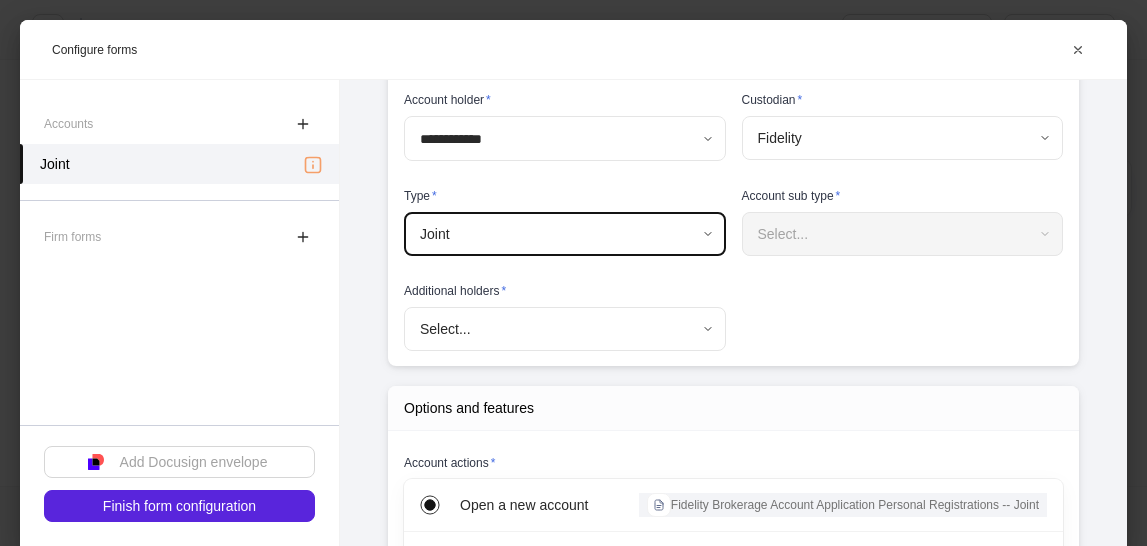 scroll, scrollTop: 198, scrollLeft: 0, axis: vertical 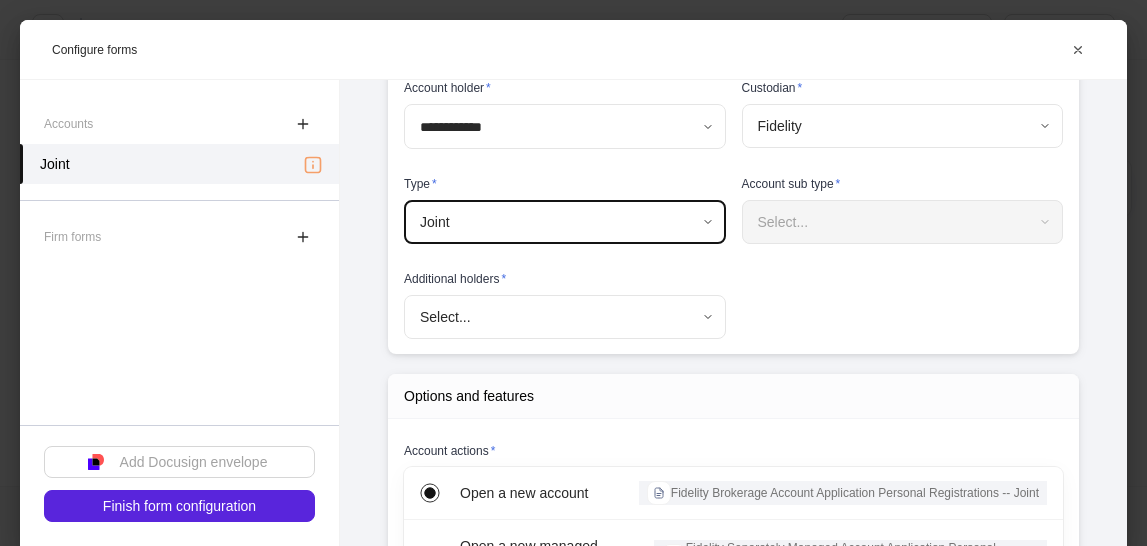 click on "**********" at bounding box center [573, 273] 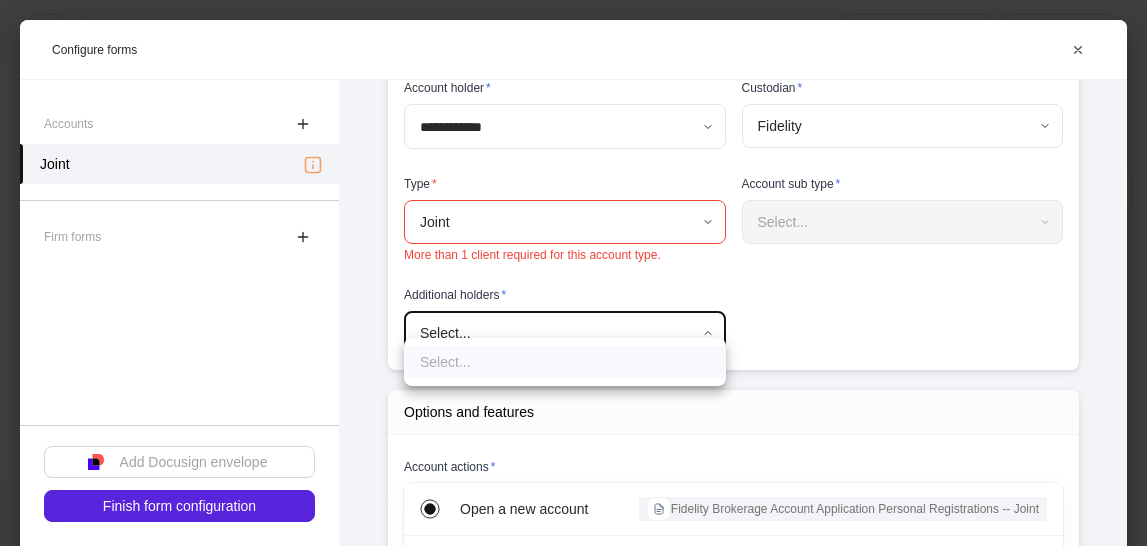 click at bounding box center [573, 273] 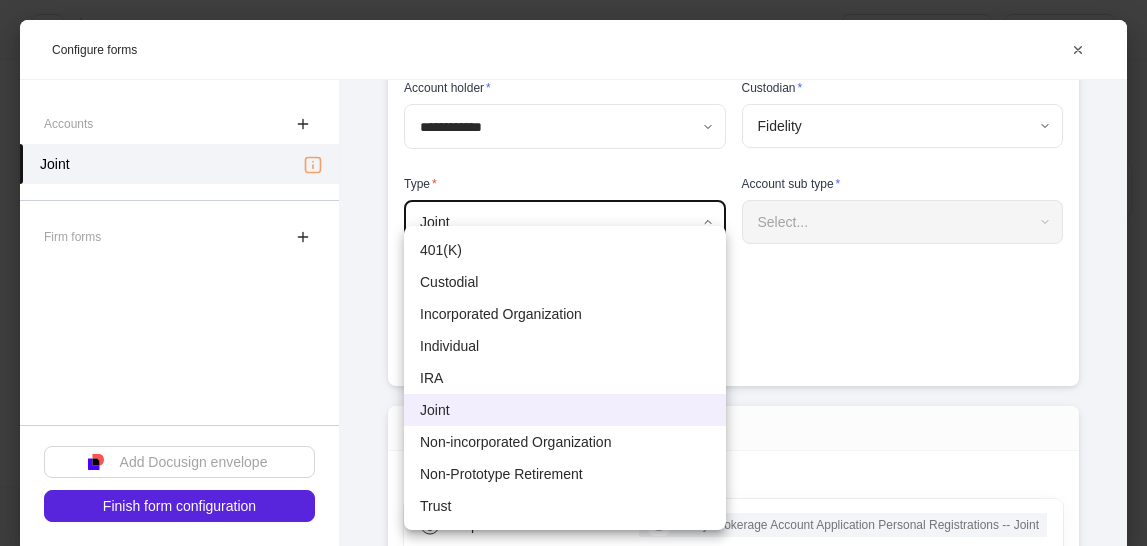 click on "**********" at bounding box center [573, 273] 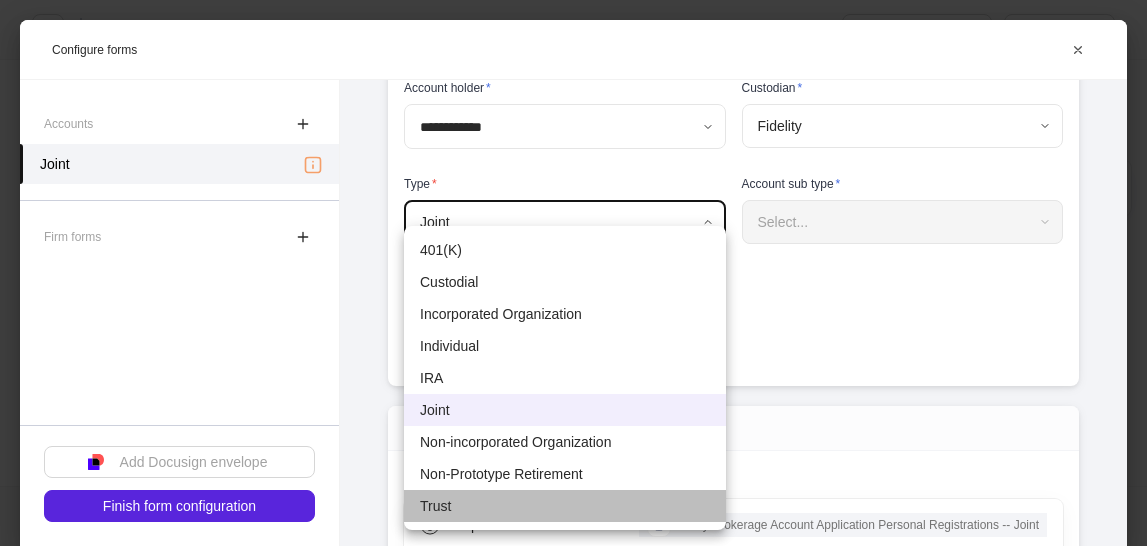 click on "Trust" at bounding box center (565, 506) 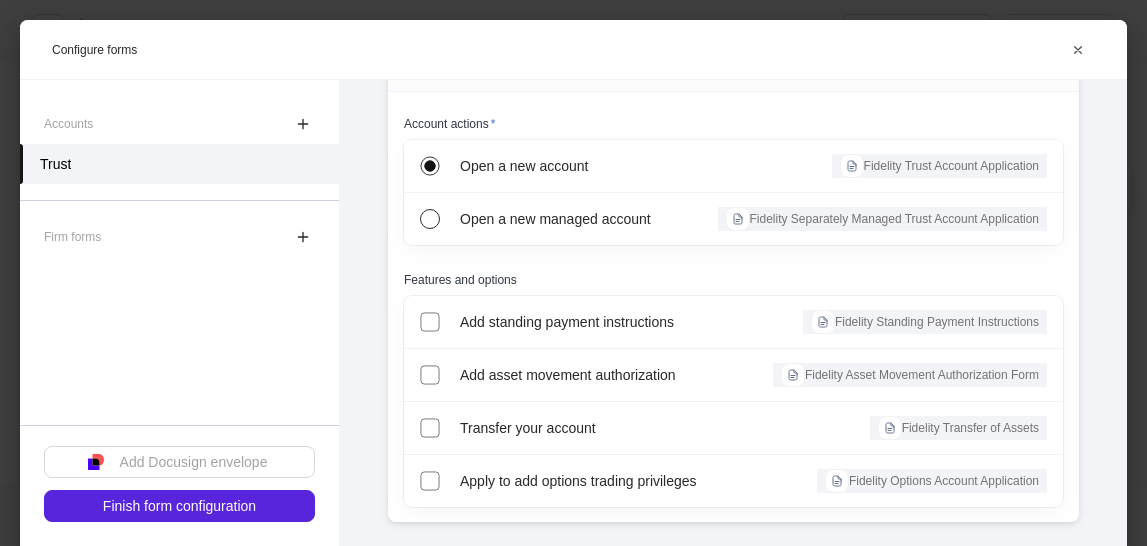 scroll, scrollTop: 433, scrollLeft: 0, axis: vertical 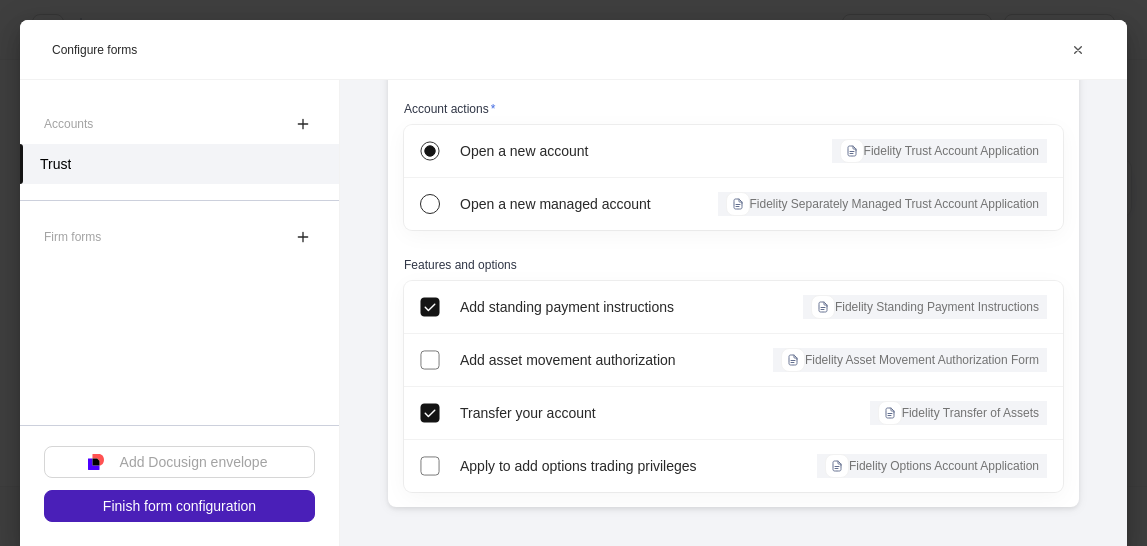 click on "Finish form configuration" at bounding box center (179, 506) 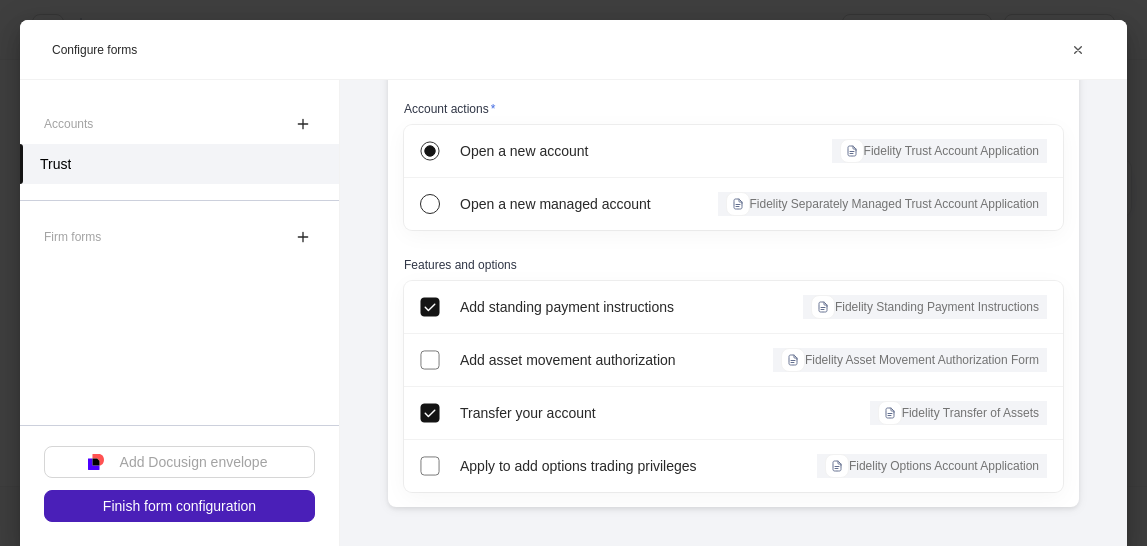 scroll, scrollTop: 425, scrollLeft: 0, axis: vertical 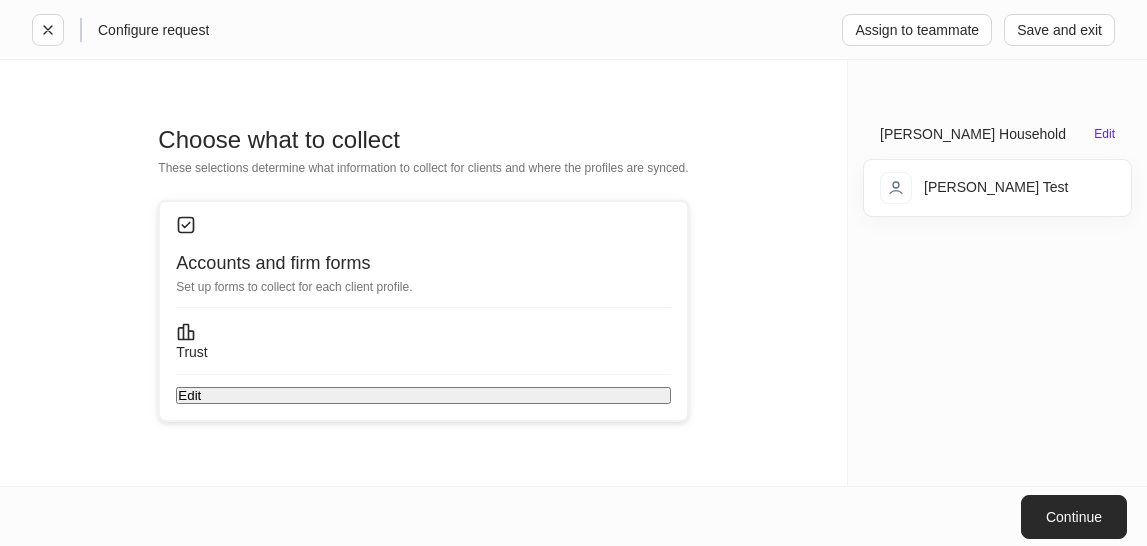 click on "Continue" at bounding box center [1074, 517] 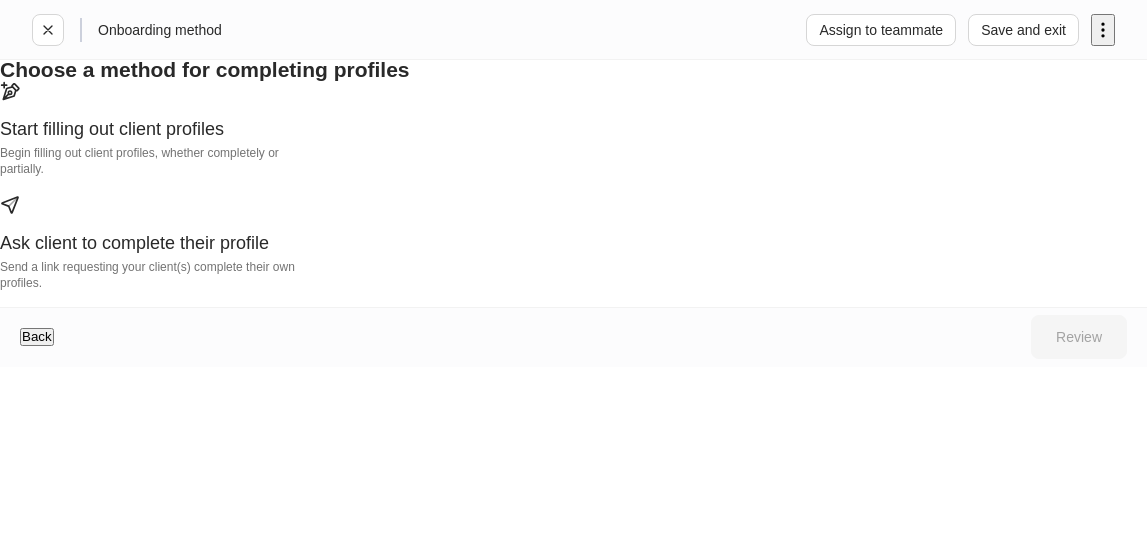 click on "Start filling out client profiles Begin filling out client profiles, whether completely or partially." at bounding box center [157, 147] 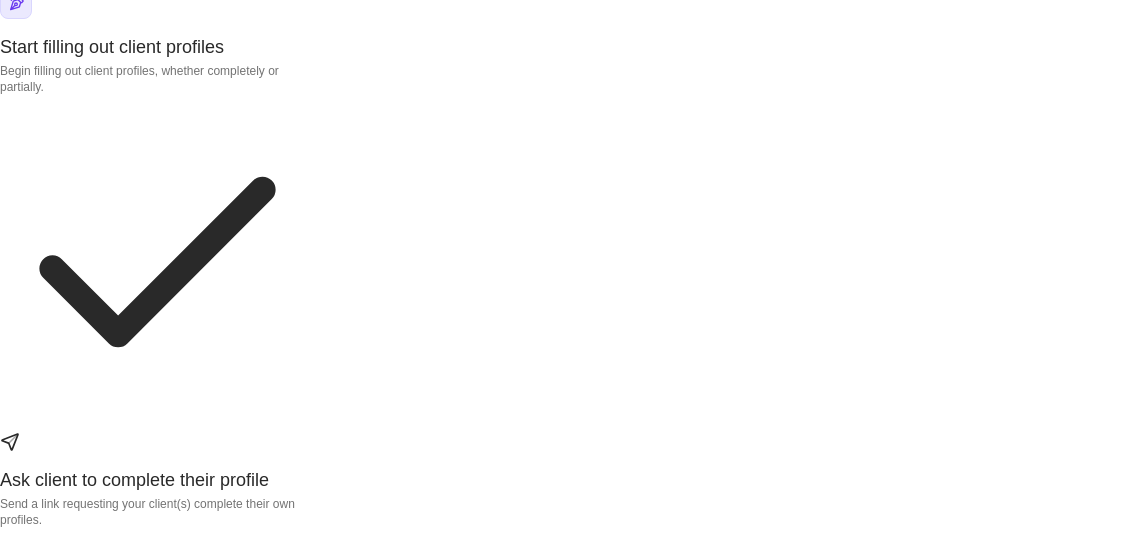 scroll, scrollTop: 186, scrollLeft: 0, axis: vertical 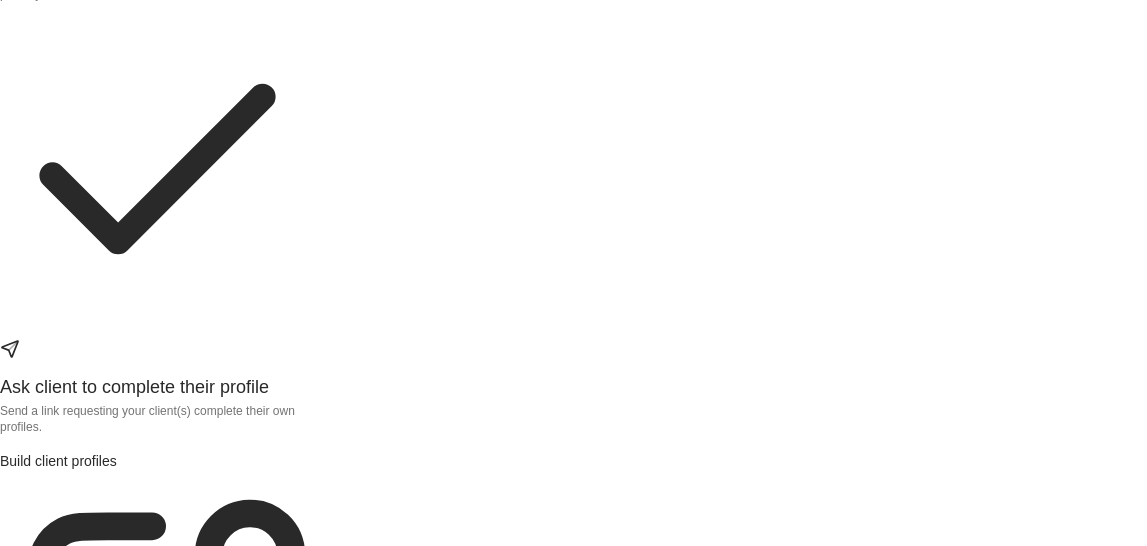 click on "Enter profile builder" at bounding box center [60, 873] 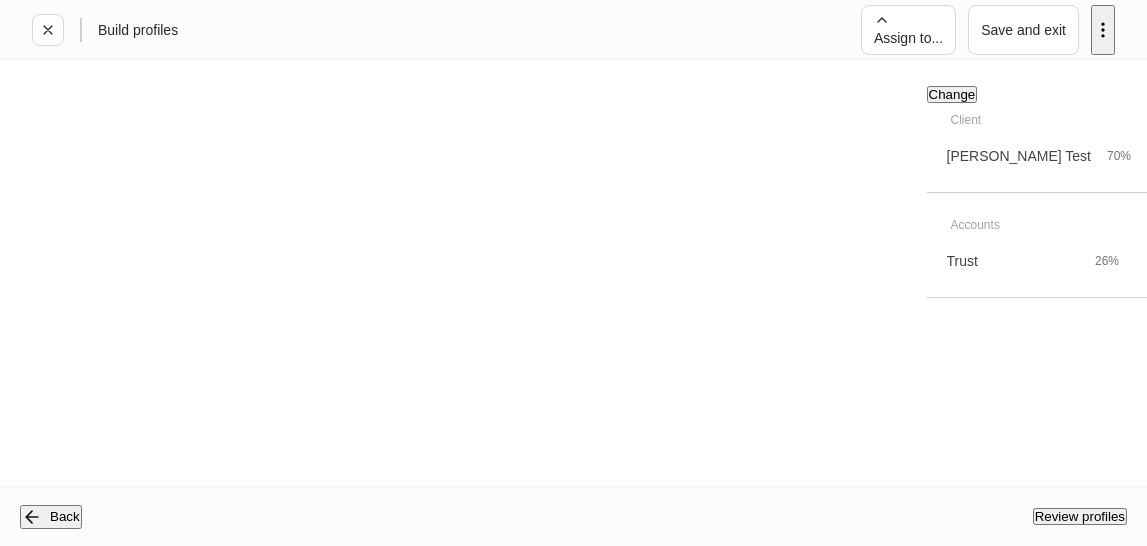 scroll, scrollTop: 0, scrollLeft: 0, axis: both 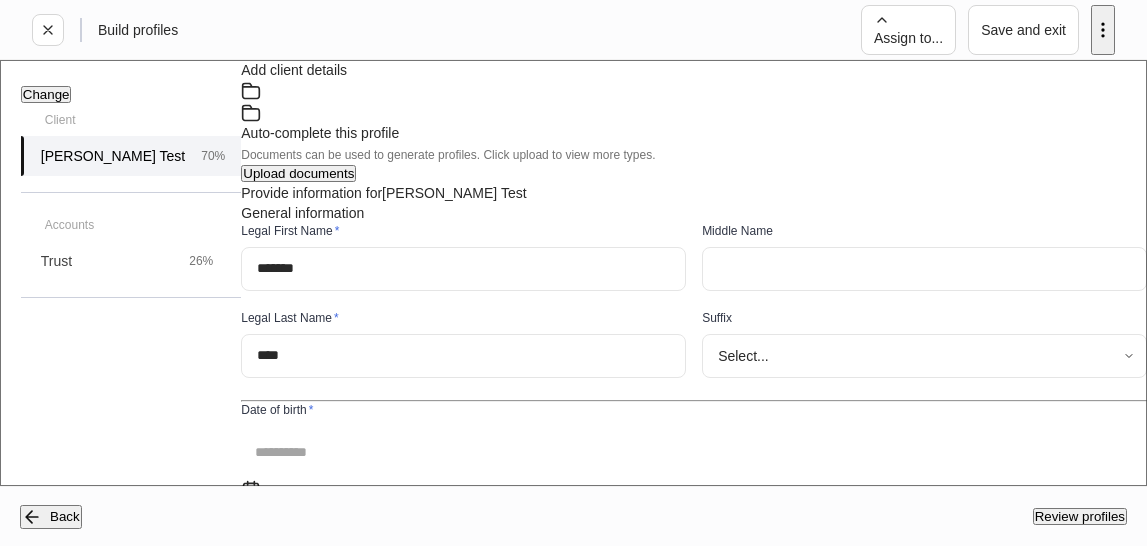 type on "**********" 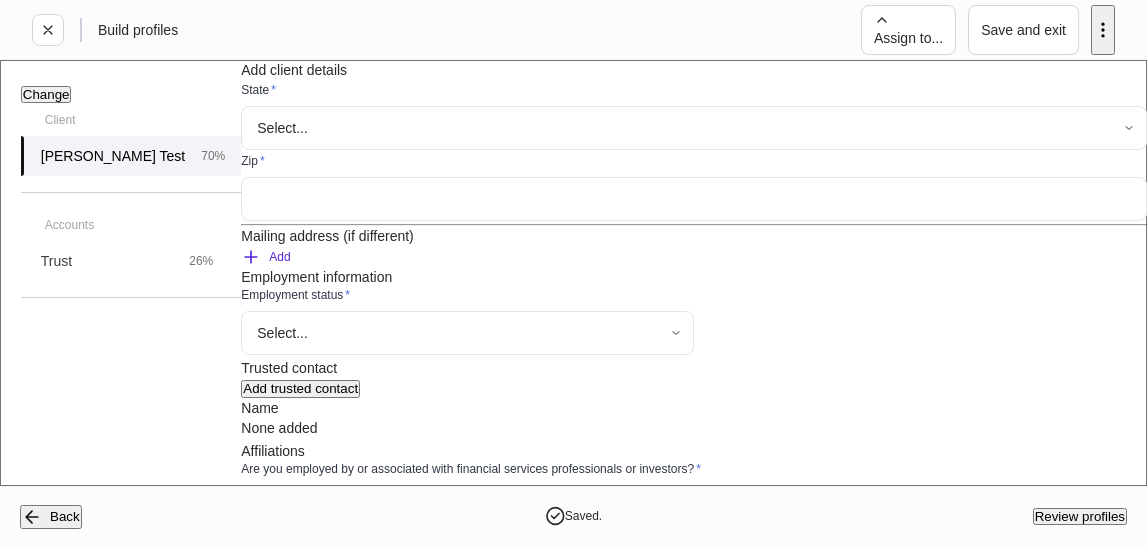 scroll, scrollTop: 1896, scrollLeft: 0, axis: vertical 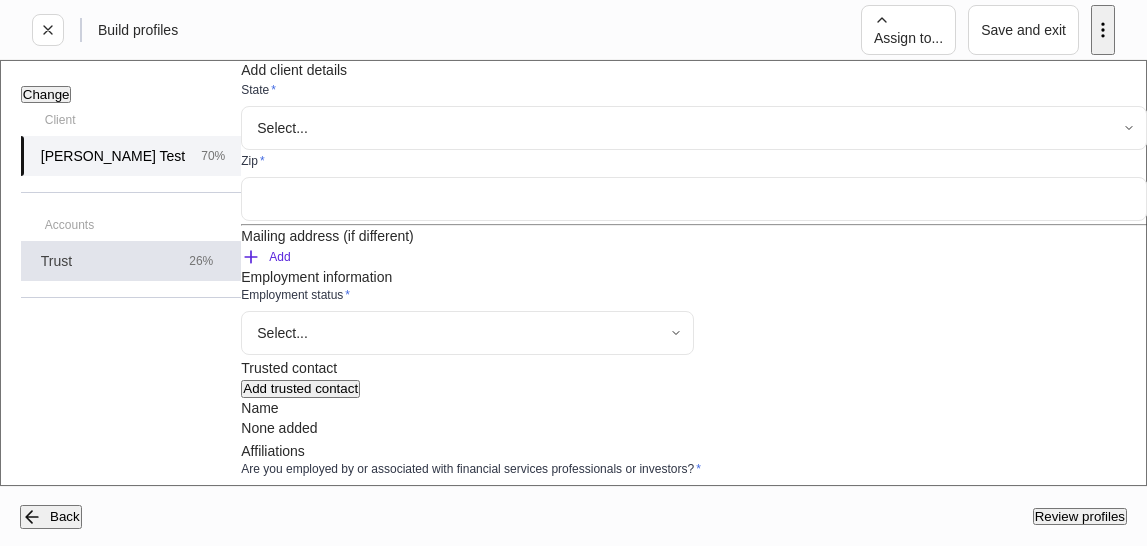 click on "Trust 26%" at bounding box center [131, 261] 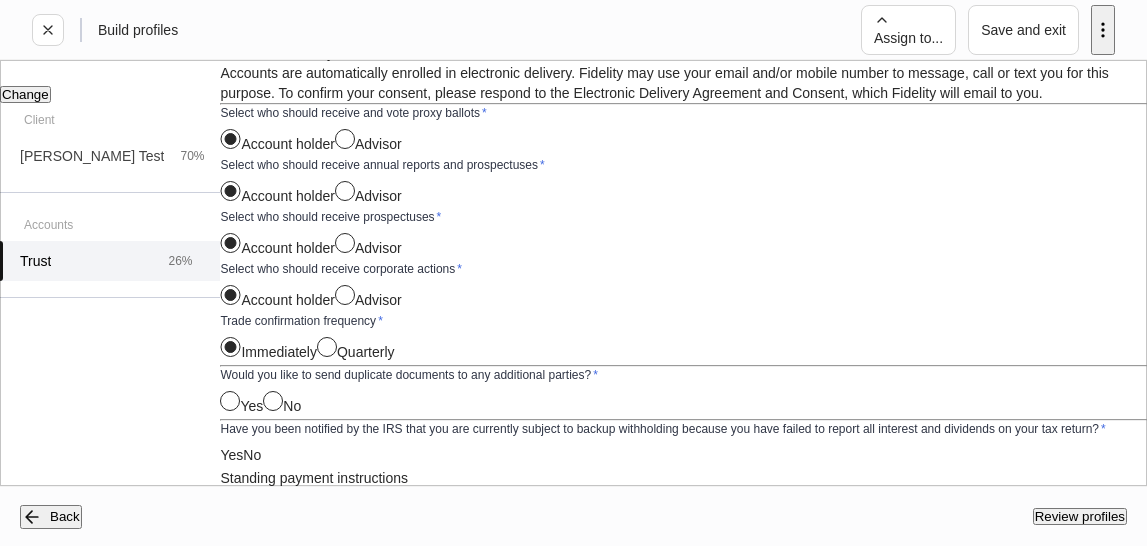 scroll, scrollTop: 3307, scrollLeft: 0, axis: vertical 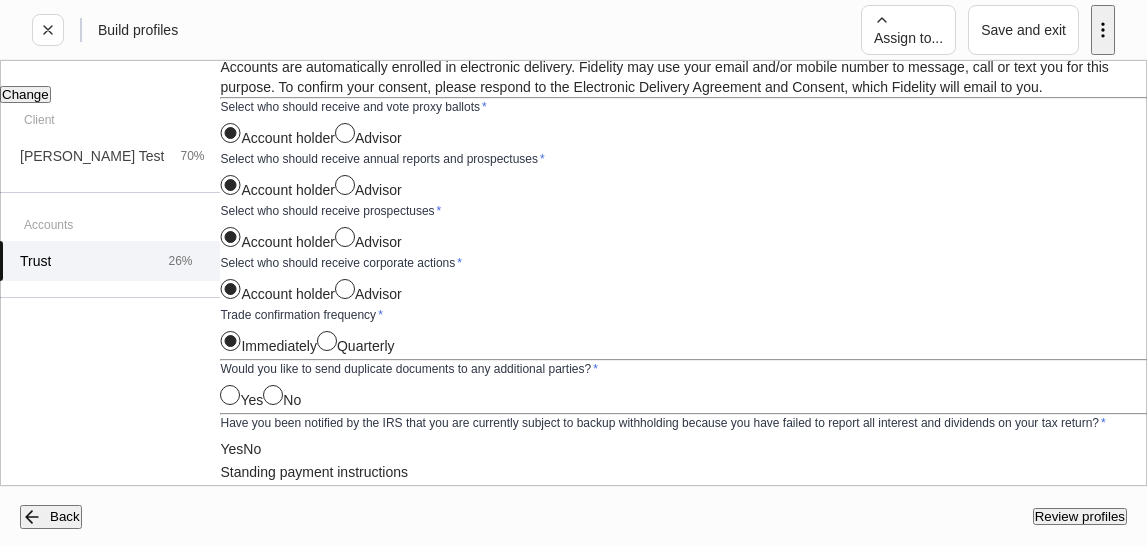 click on "Build profiles Assign to... Save and exit Trust [PERSON_NAME] Test Fidelity 2  additional   features Firm settings Internal use only Authorized agent/Advisor firm name * ​ Firm G Number * Provide the numeric portion, omit the "G" View  more ​ DTC number ​ Additional authorized agent/Advisor firm Add an authorized agent/advisor firm   Account referred through the Wealth Advisor Solutions program Advisor name * ​ Fidelity account number (not required for new accounts) ​ Account details Would you like to transfer eligible assets from an existing Fidelity account or change registration of an existing fidelity account? * Yes No Trust * Add trust Name None added Primary account holder information Primary account holder's role Trustee and grantor Trustee Grantor/Settlor Deceased grantor/settlor Individual with appoint/remove authority Individual with revoke/amend authority Additional trustee, grantor, or other individual Add trustee, grantor, or other individual Name None added * Select... ​" at bounding box center [573, 273] 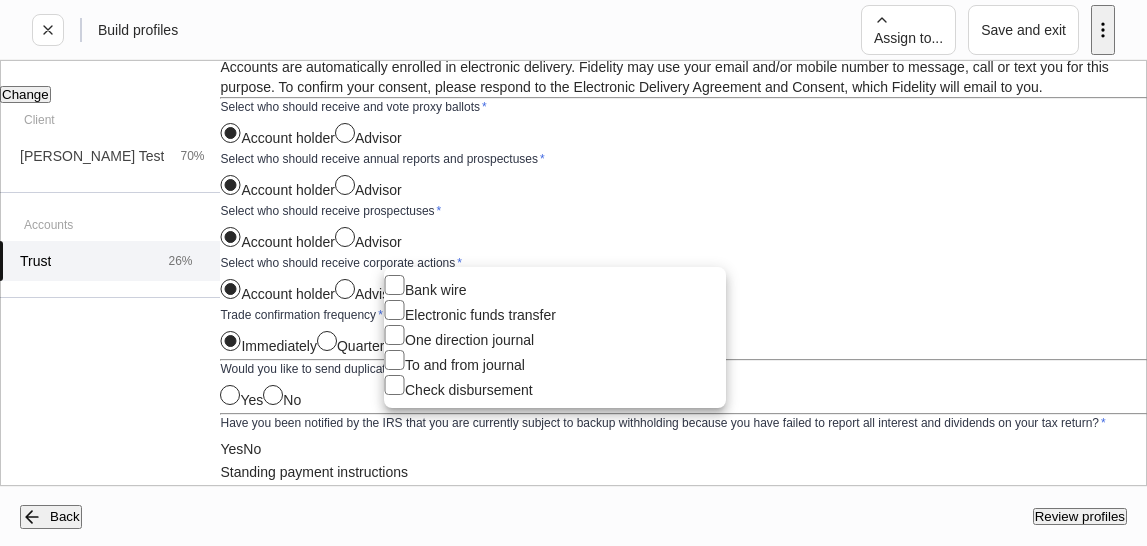 type on "****" 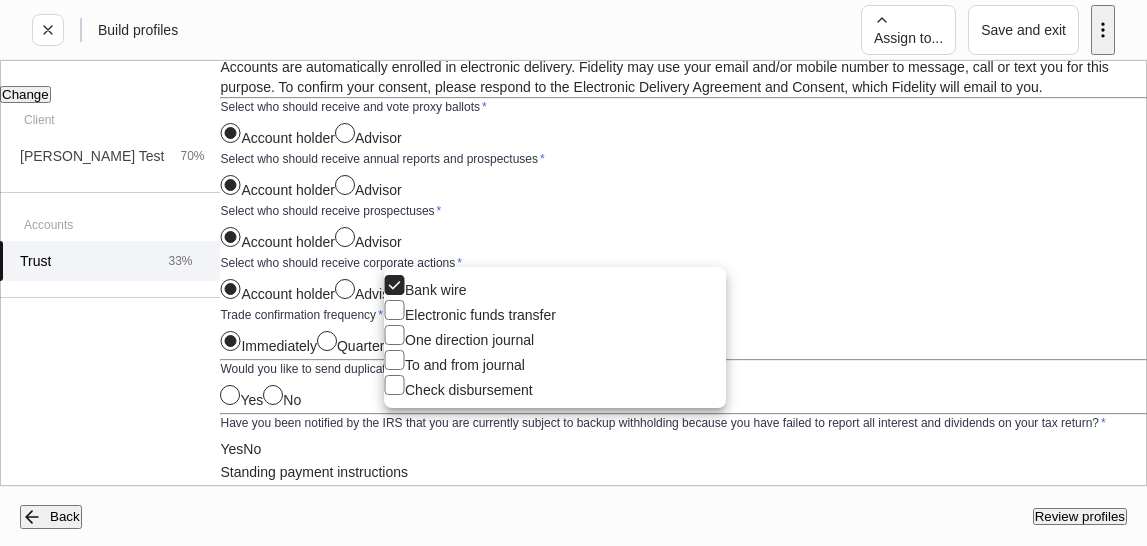 click at bounding box center (573, 273) 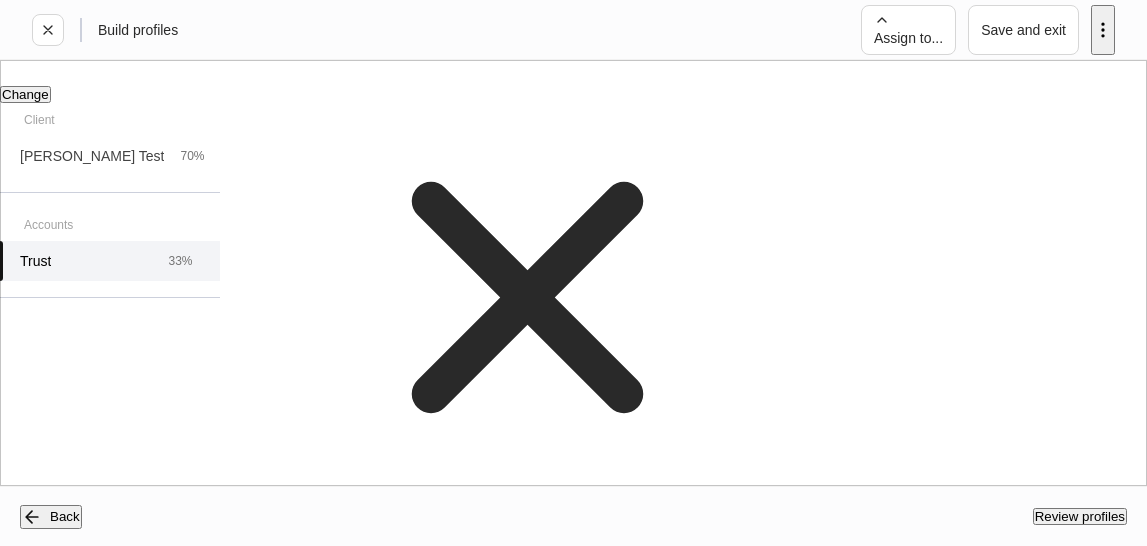 scroll, scrollTop: 3883, scrollLeft: 0, axis: vertical 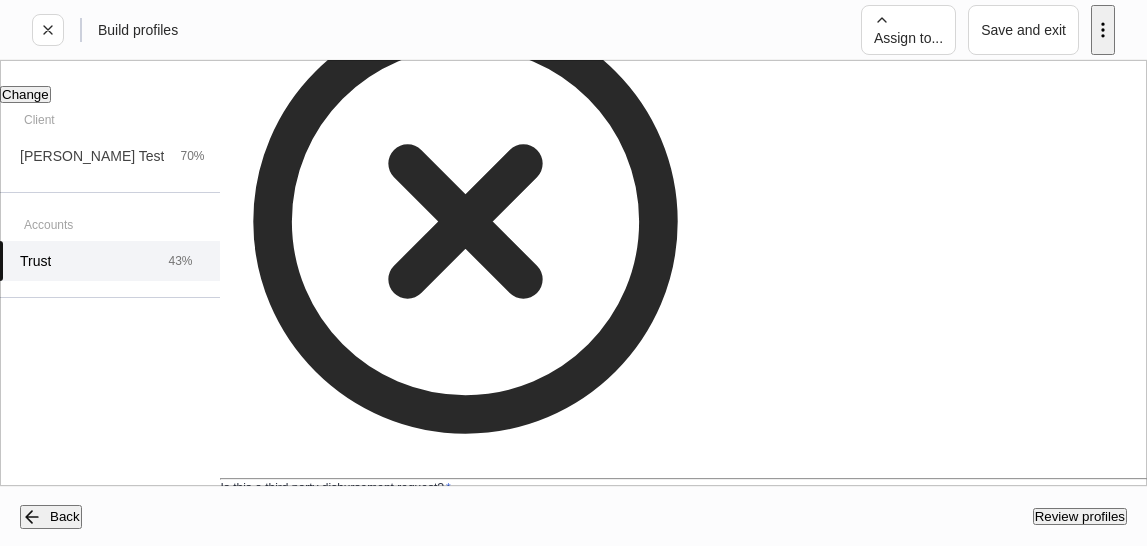 click on "Review profiles" at bounding box center [1080, 516] 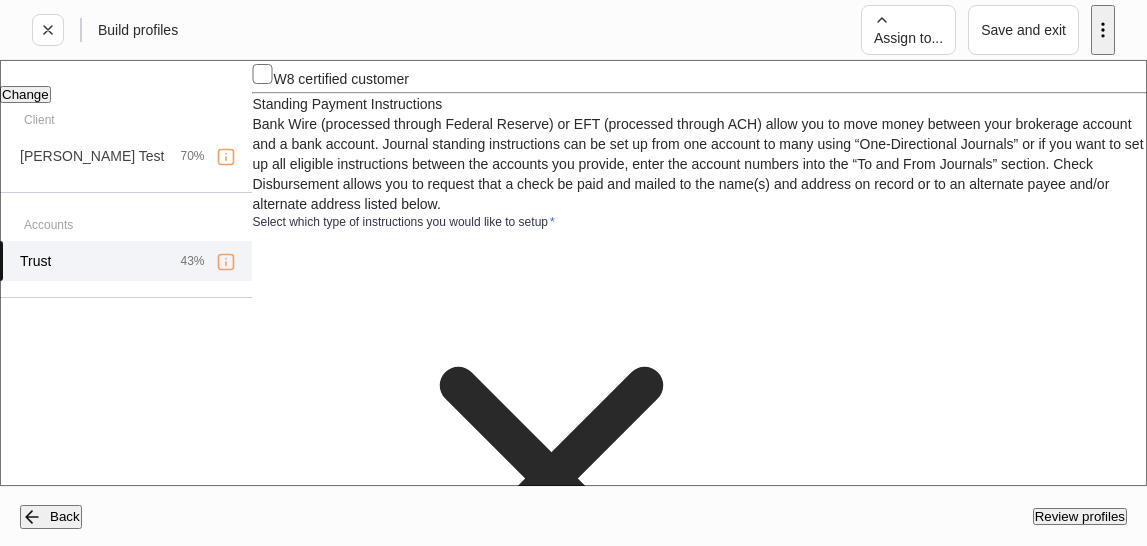 scroll, scrollTop: 3811, scrollLeft: 0, axis: vertical 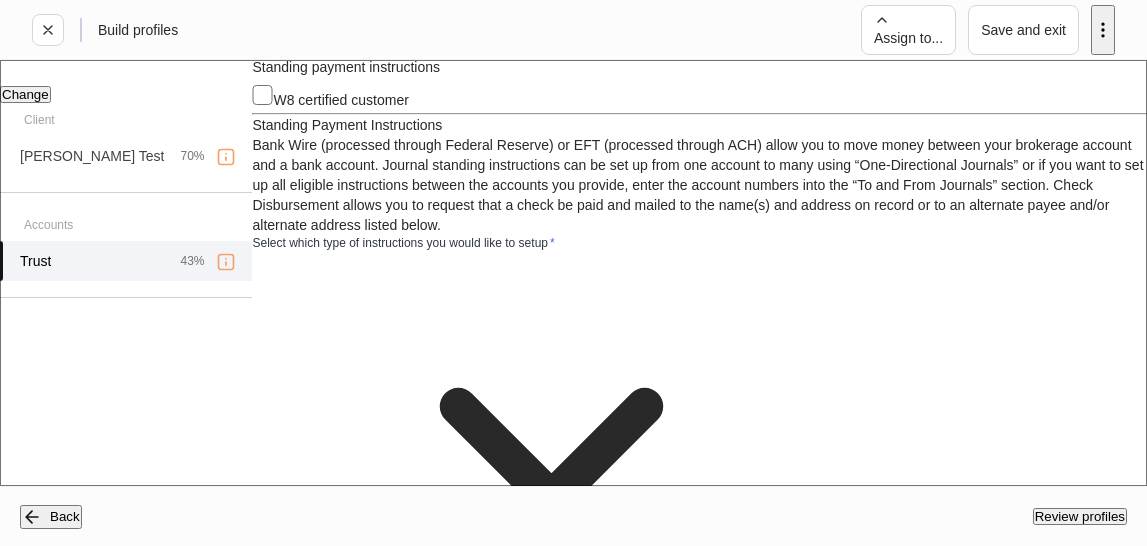 click on "None added" at bounding box center (699, 1324) 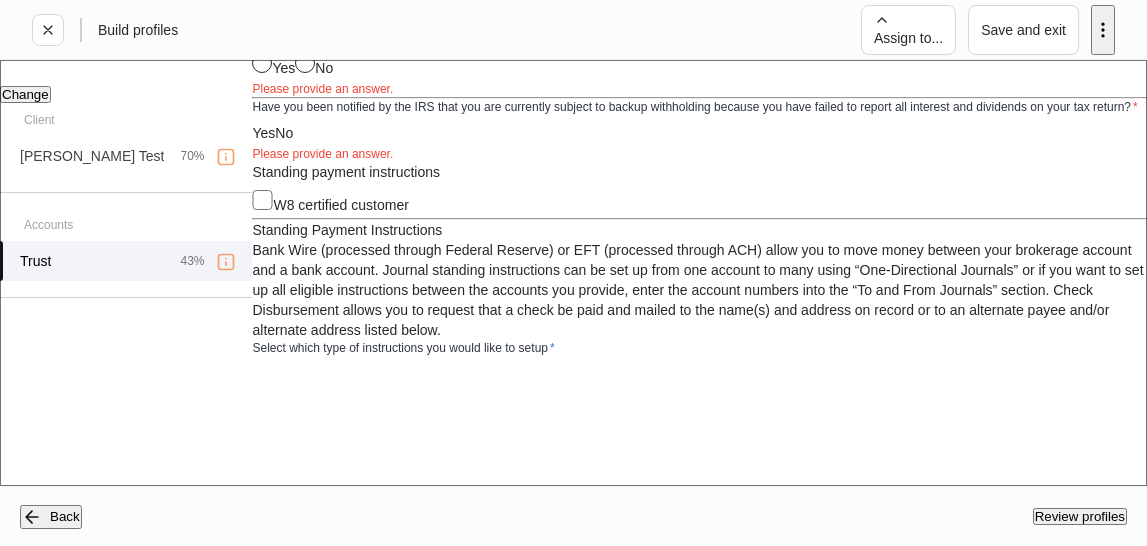 scroll, scrollTop: 3695, scrollLeft: 0, axis: vertical 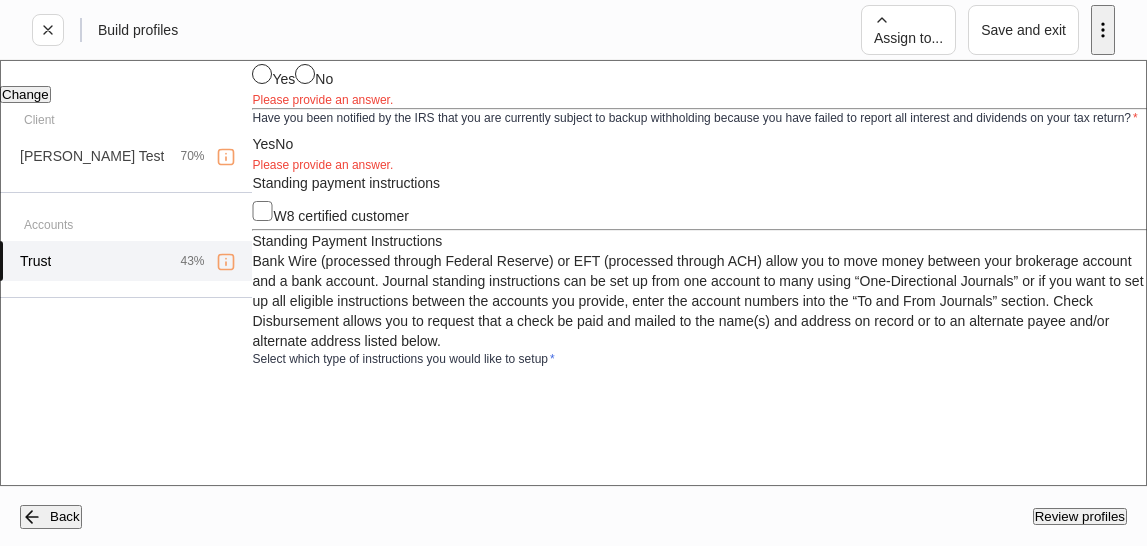 click on "Add bank wire" at bounding box center (296, 1400) 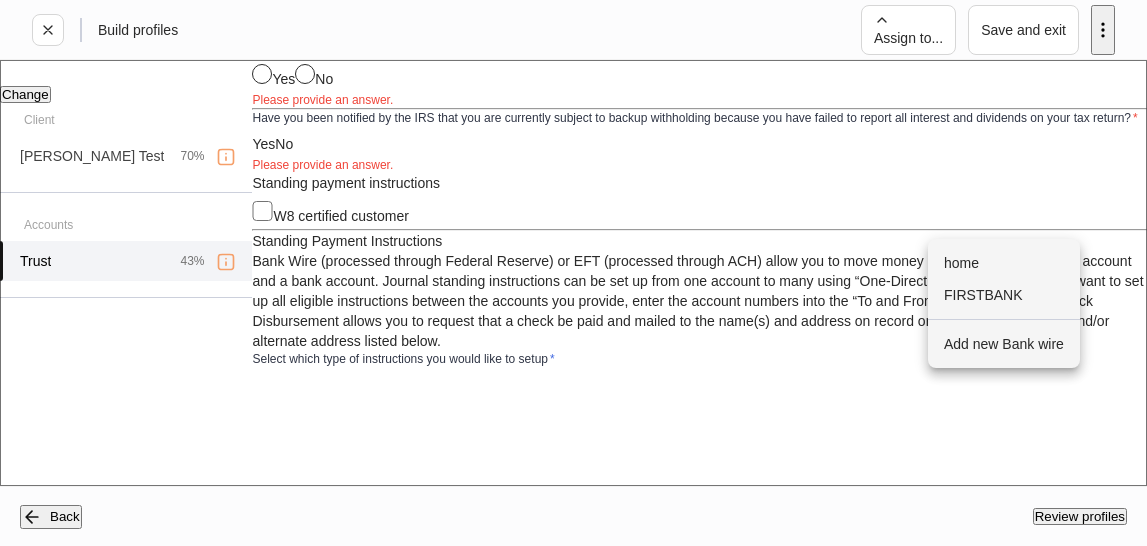 click on "home" at bounding box center [1004, 263] 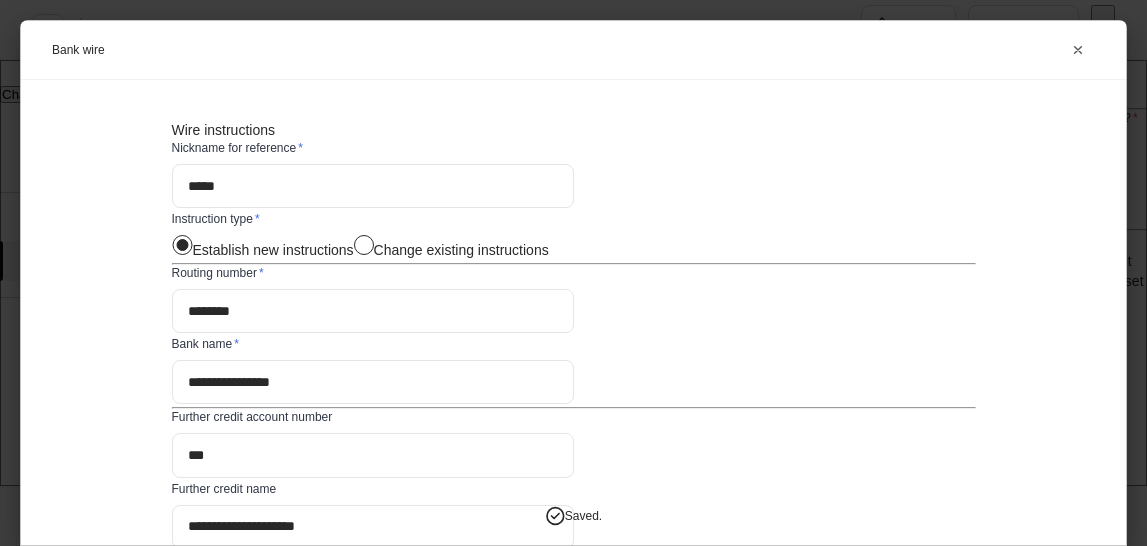 scroll, scrollTop: 348, scrollLeft: 0, axis: vertical 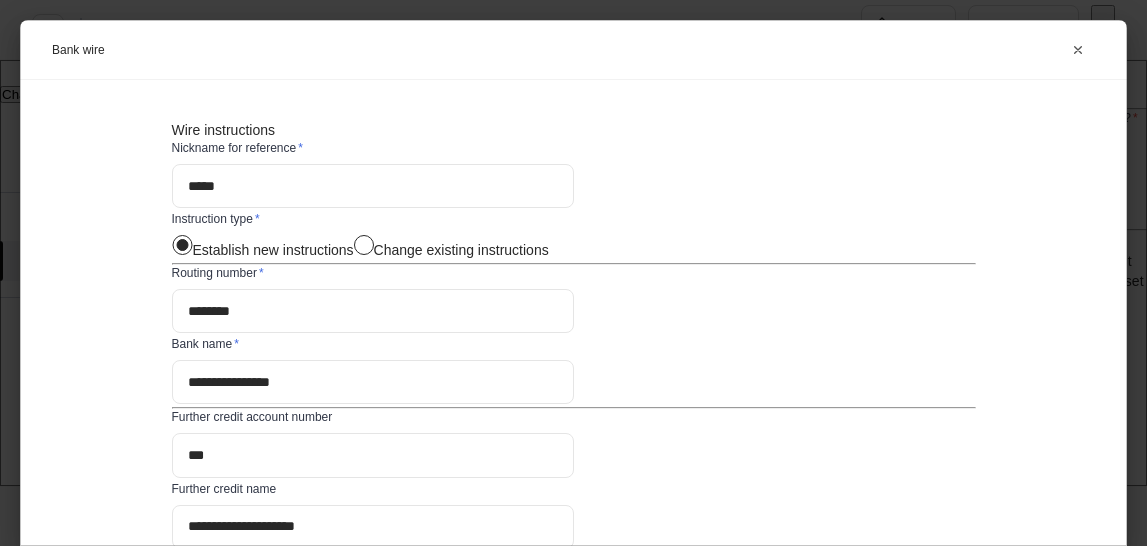 click on "Bank wire" at bounding box center (78, 50) 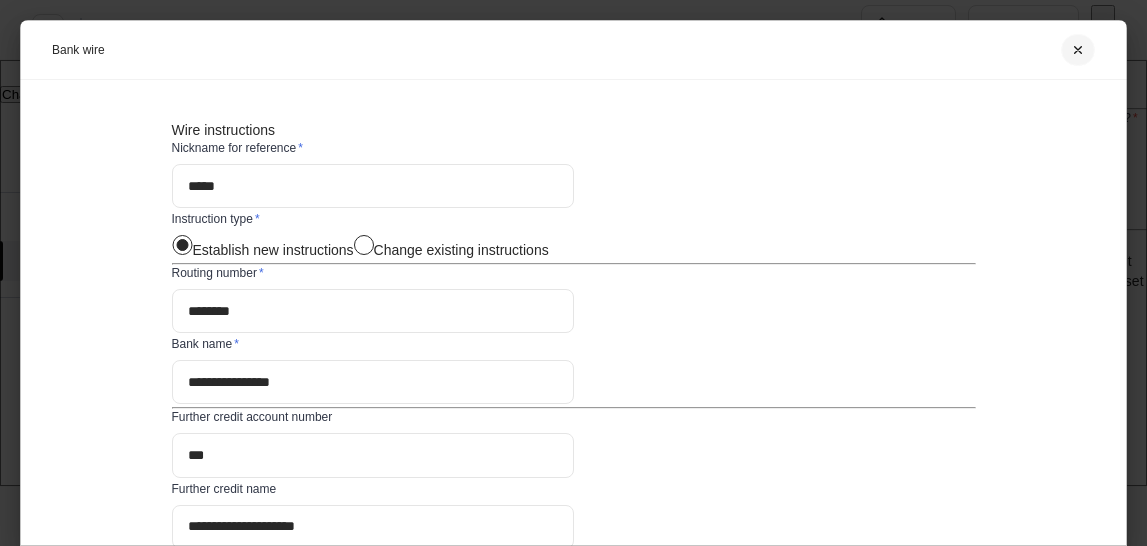 click 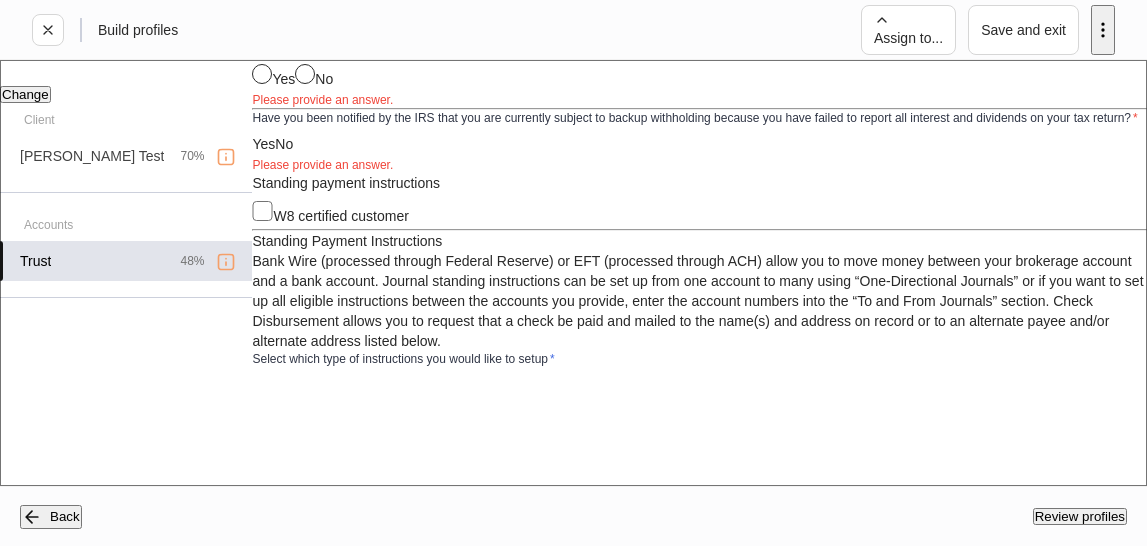 click on "Trust 48%" at bounding box center (126, 261) 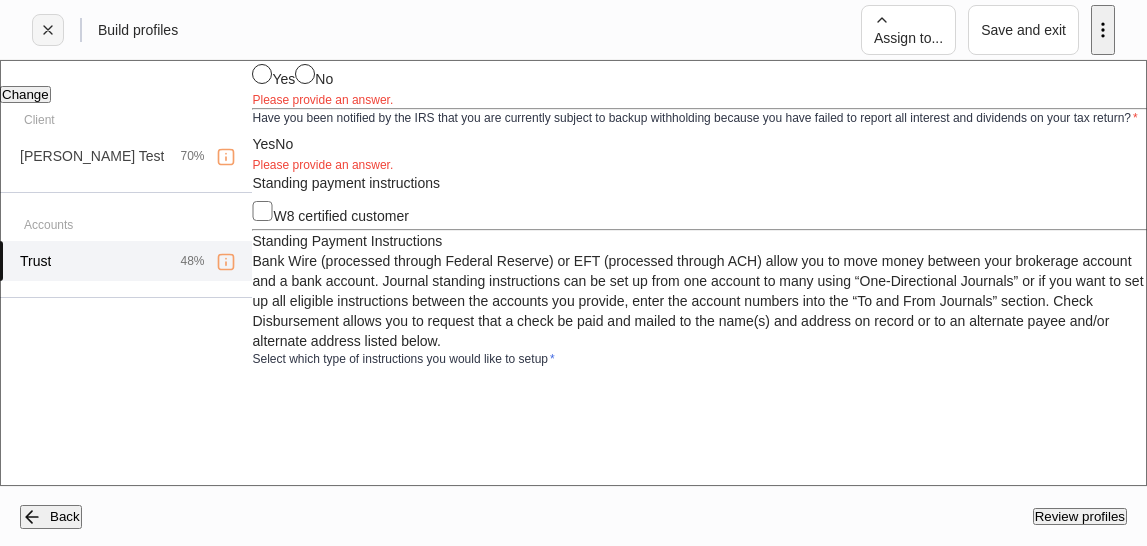 click 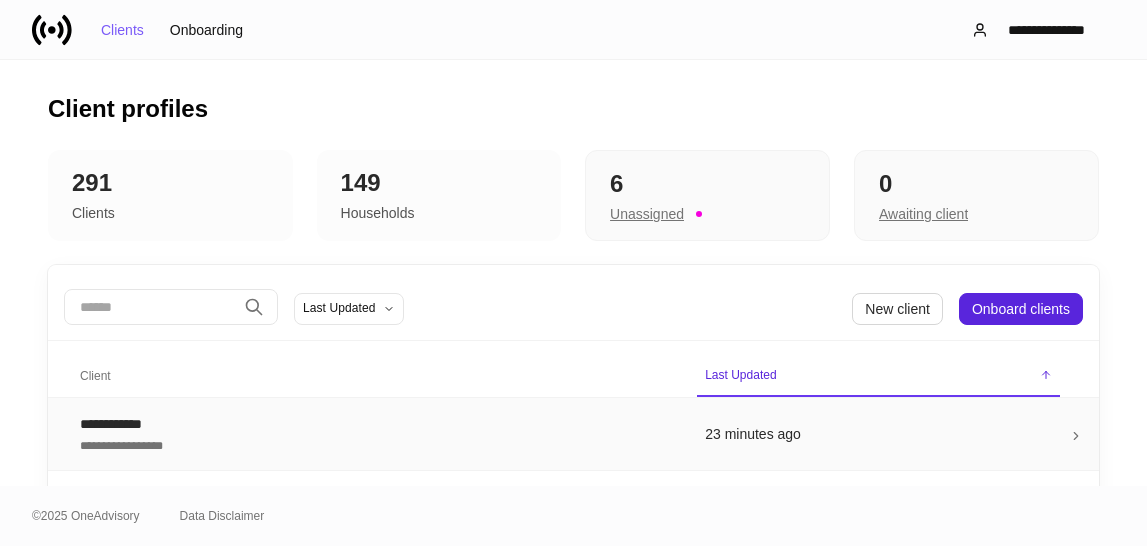 click on "**********" at bounding box center [376, 424] 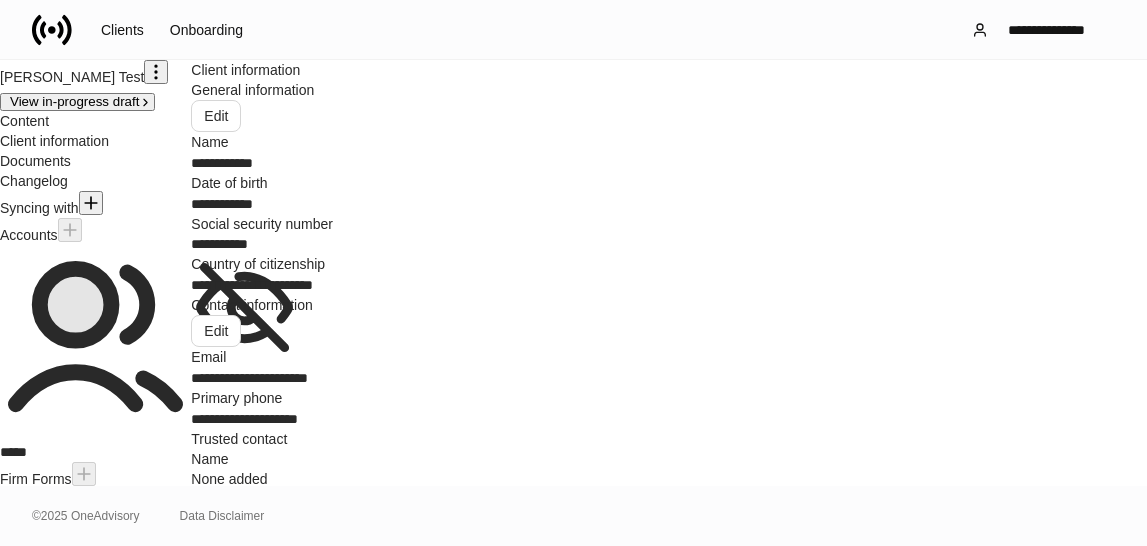 scroll, scrollTop: 245, scrollLeft: 0, axis: vertical 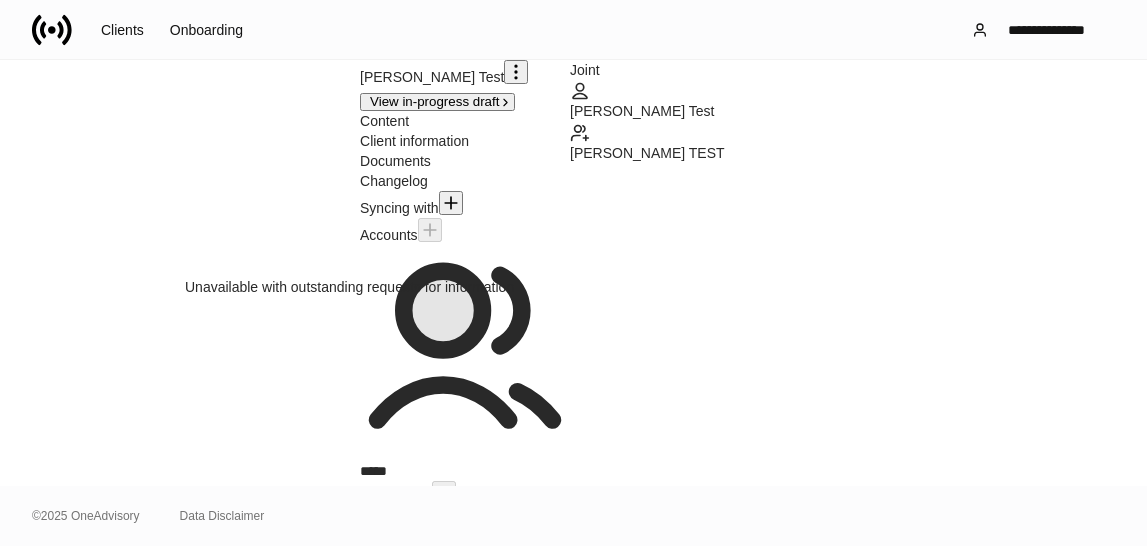 click at bounding box center (430, 235) 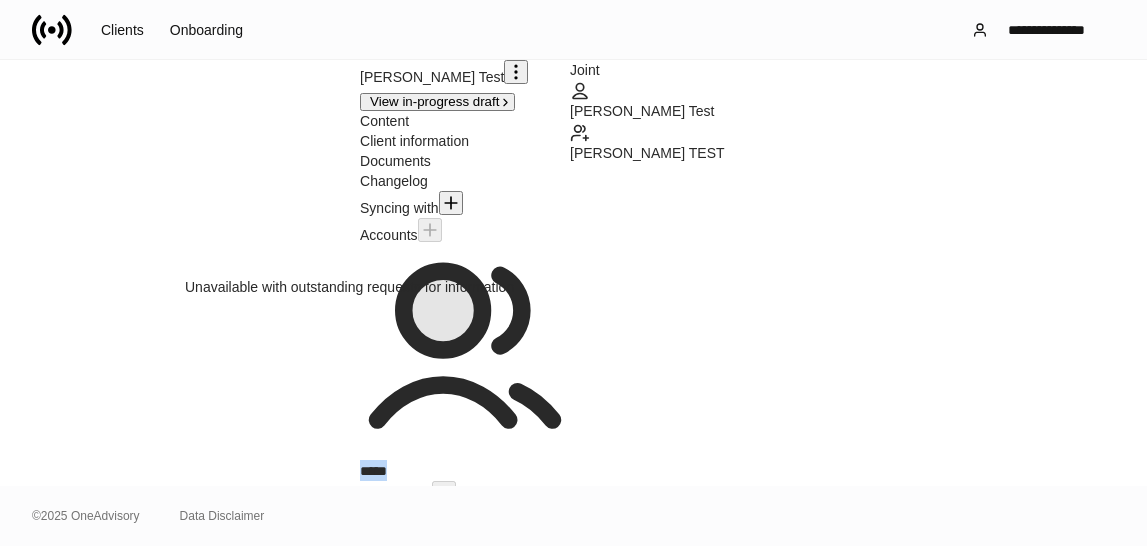 click at bounding box center (430, 235) 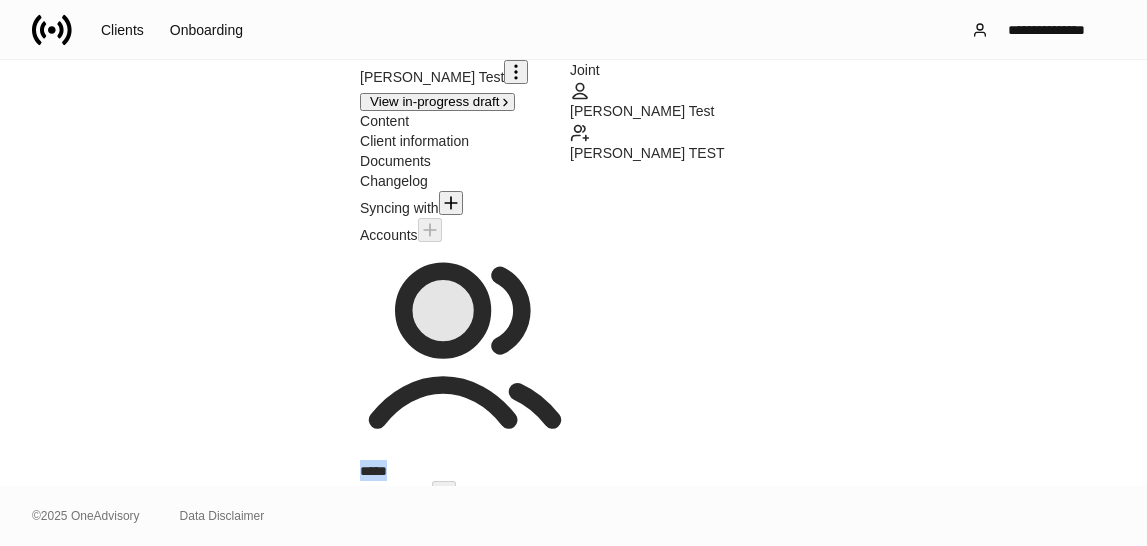 click on "*****" at bounding box center [465, 363] 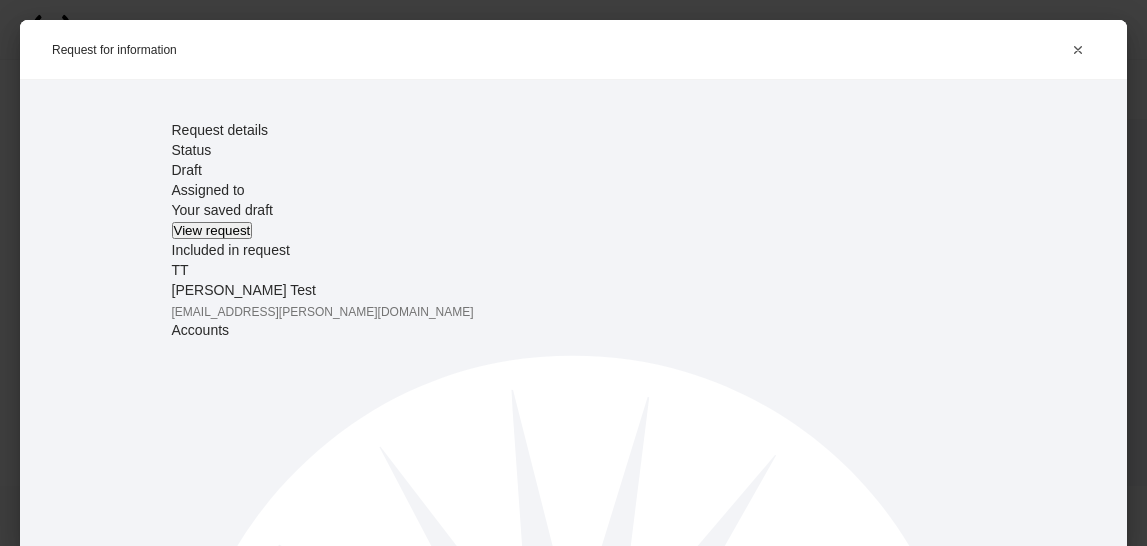 click on "View request" at bounding box center (212, 230) 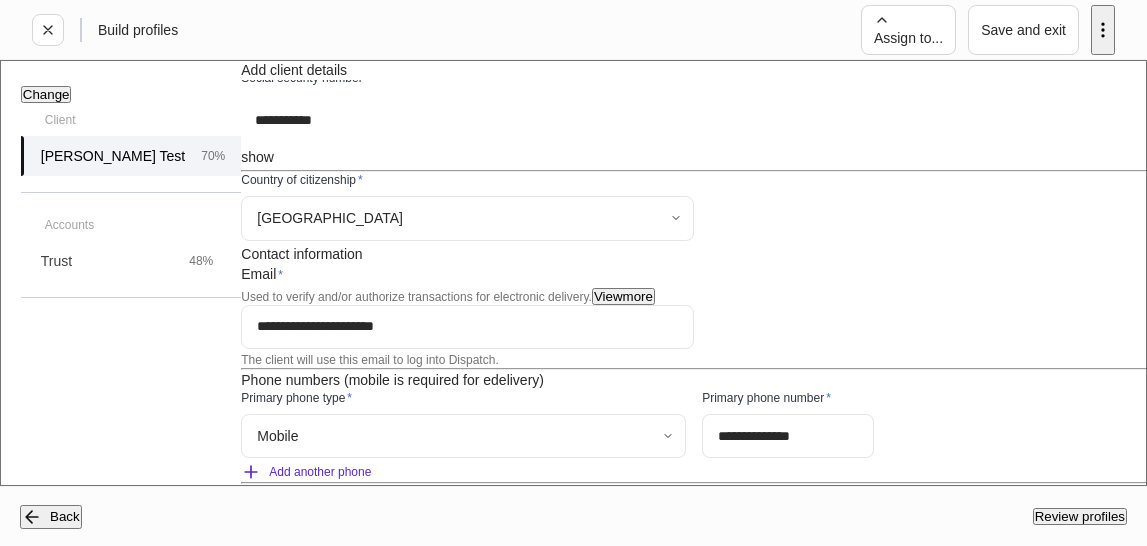 scroll, scrollTop: 436, scrollLeft: 0, axis: vertical 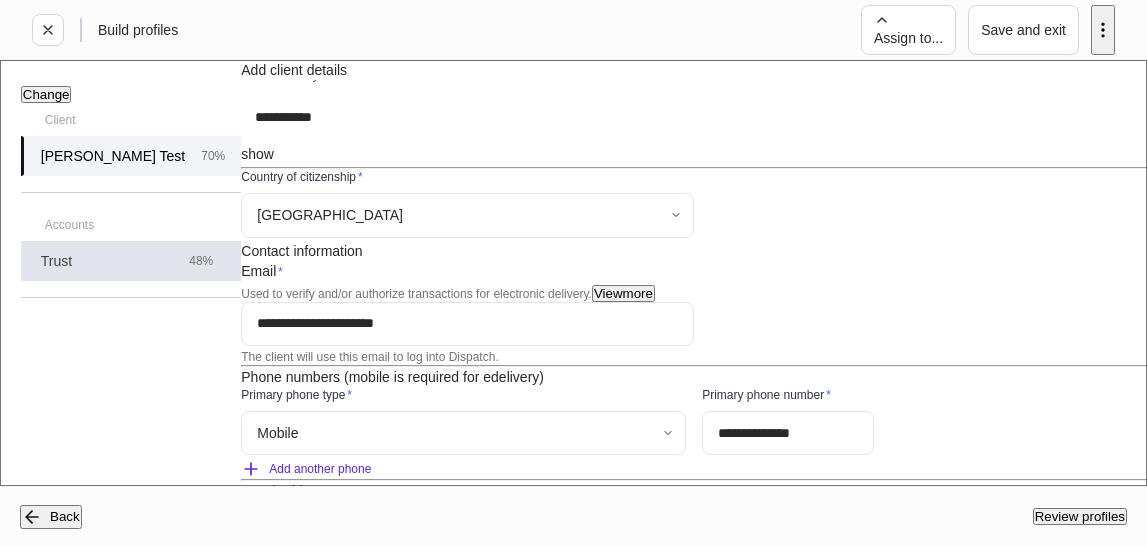 click 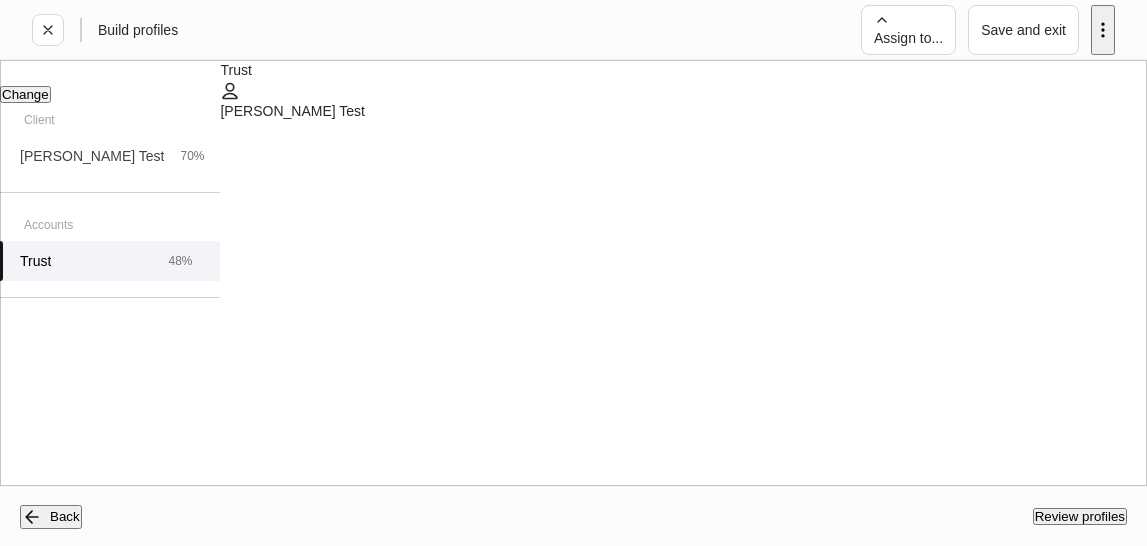 click at bounding box center [232, 2029] 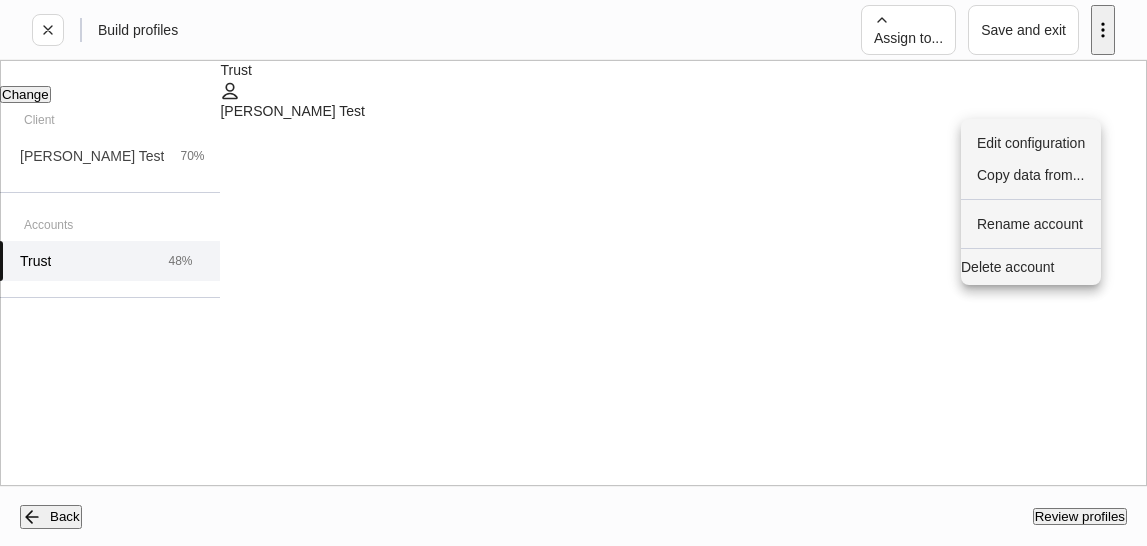 click at bounding box center [573, 273] 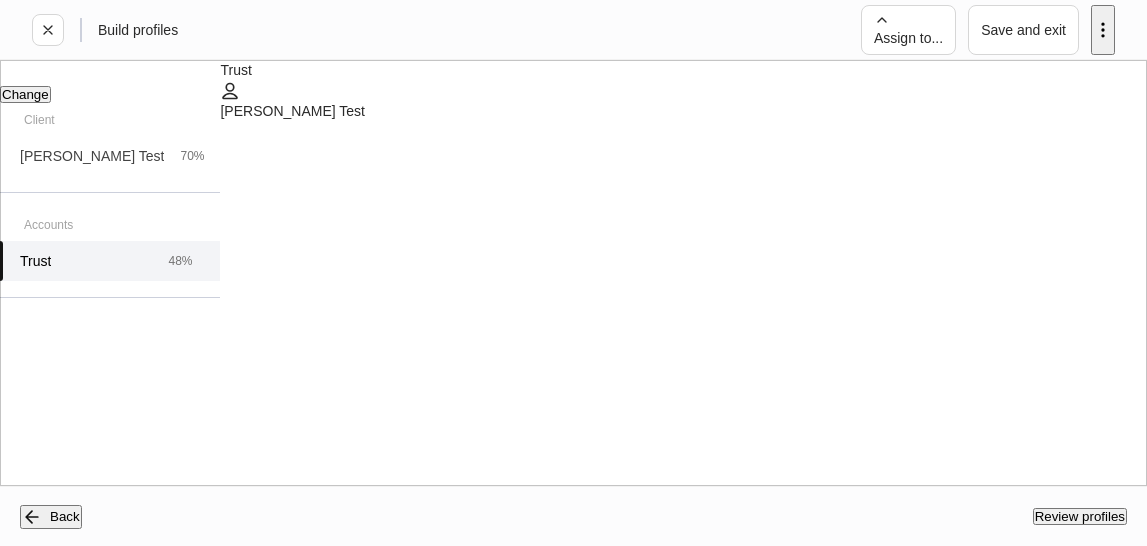 click on "Change" at bounding box center (25, 94) 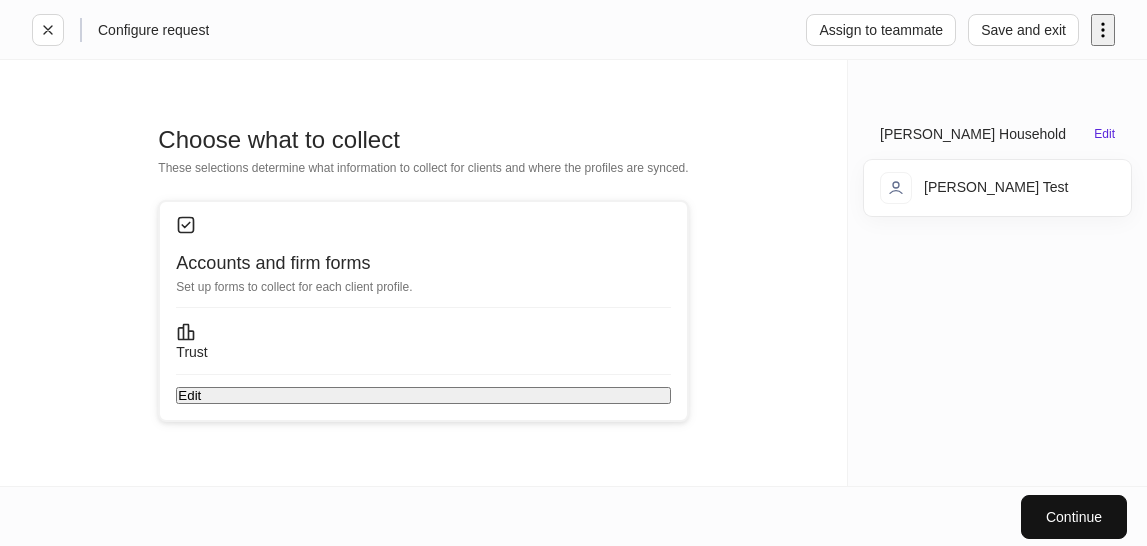 click on "Edit" at bounding box center [423, 395] 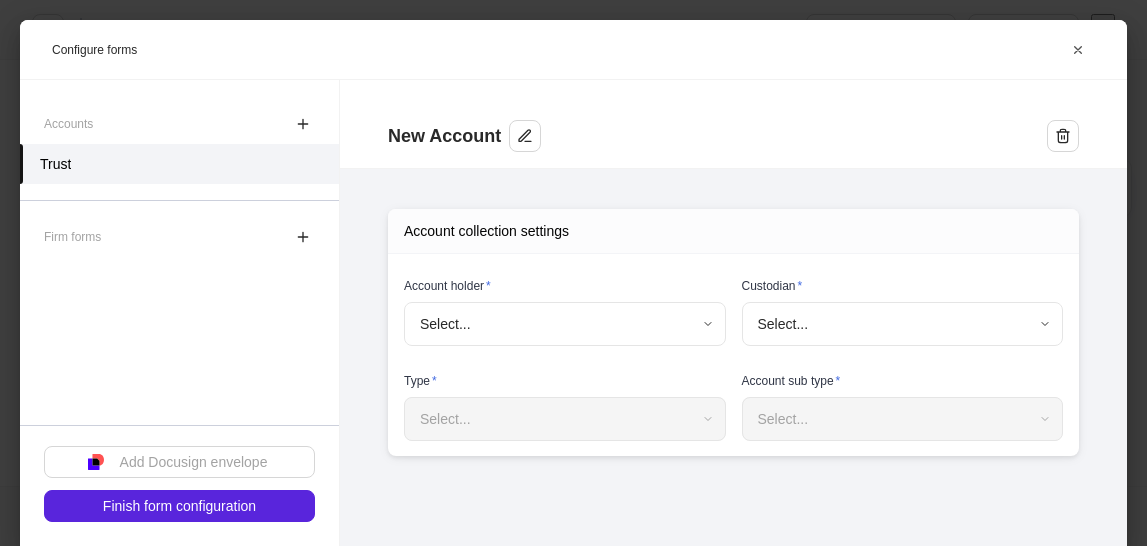 type on "**********" 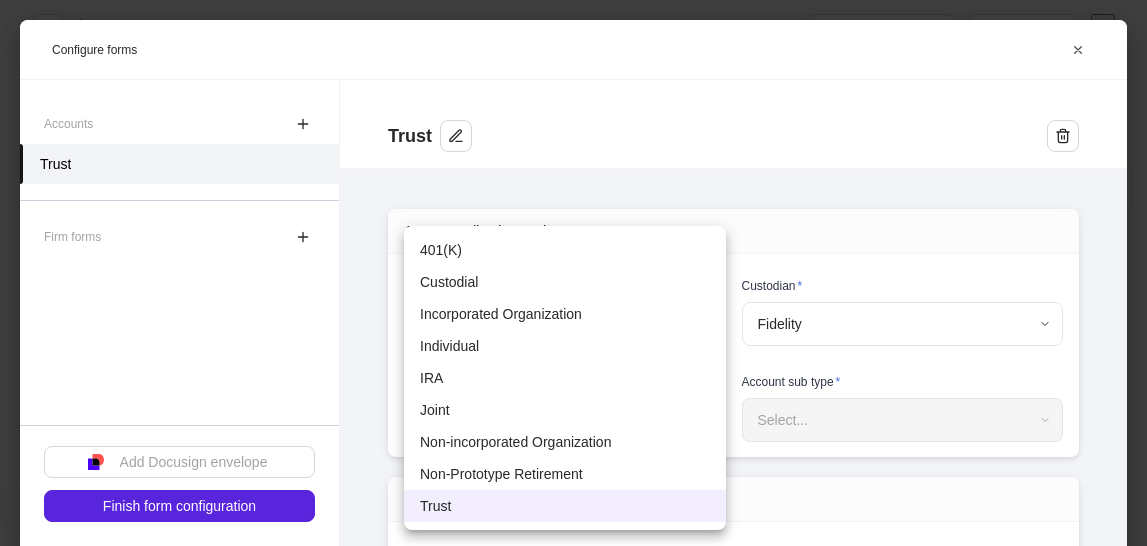 click on "**********" at bounding box center [573, 273] 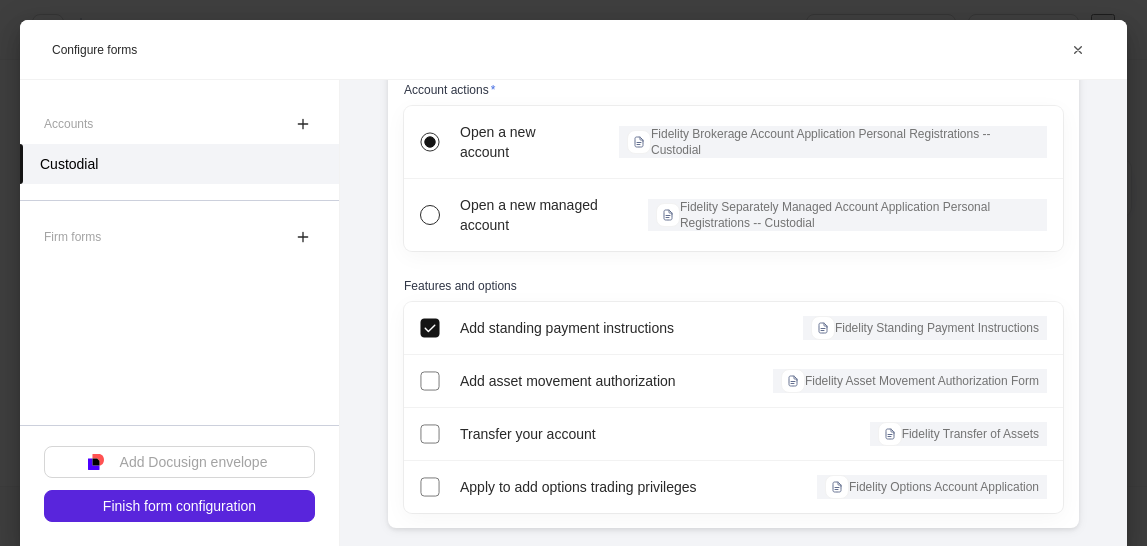 scroll, scrollTop: 485, scrollLeft: 0, axis: vertical 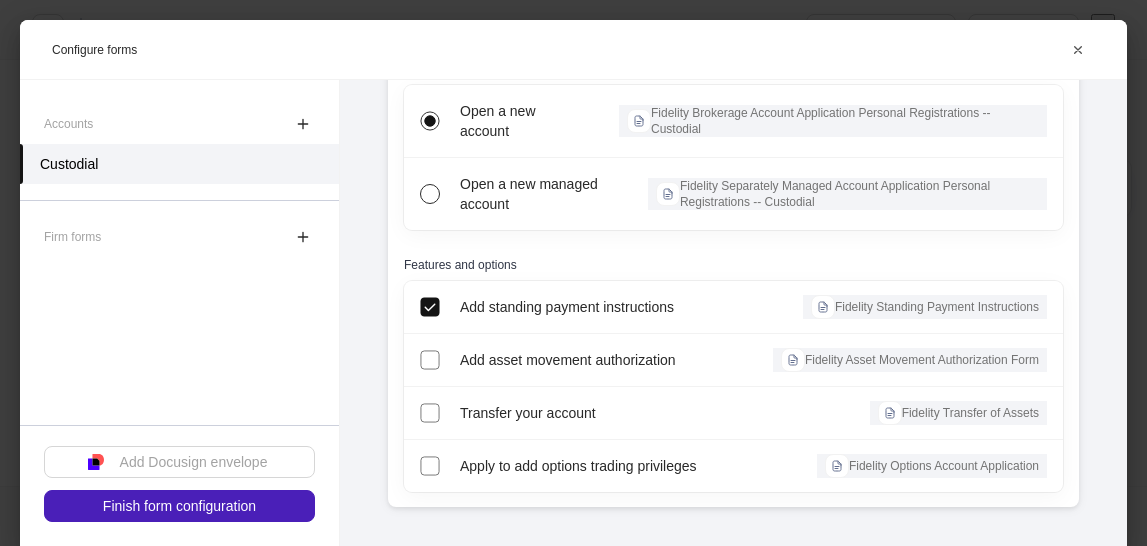 click on "Finish form configuration" at bounding box center (179, 506) 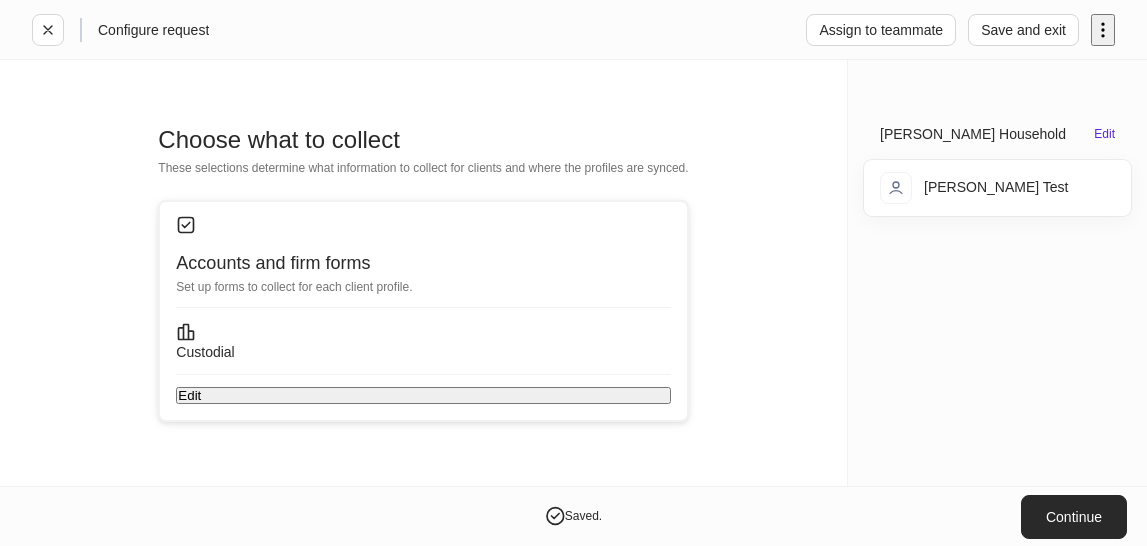 click on "Continue" at bounding box center (1074, 517) 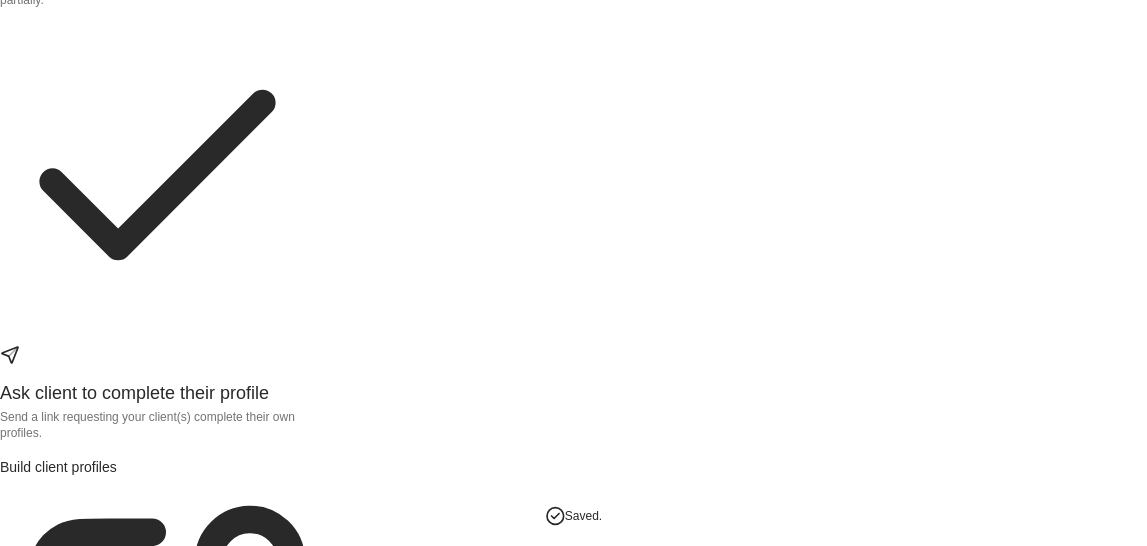 scroll, scrollTop: 186, scrollLeft: 0, axis: vertical 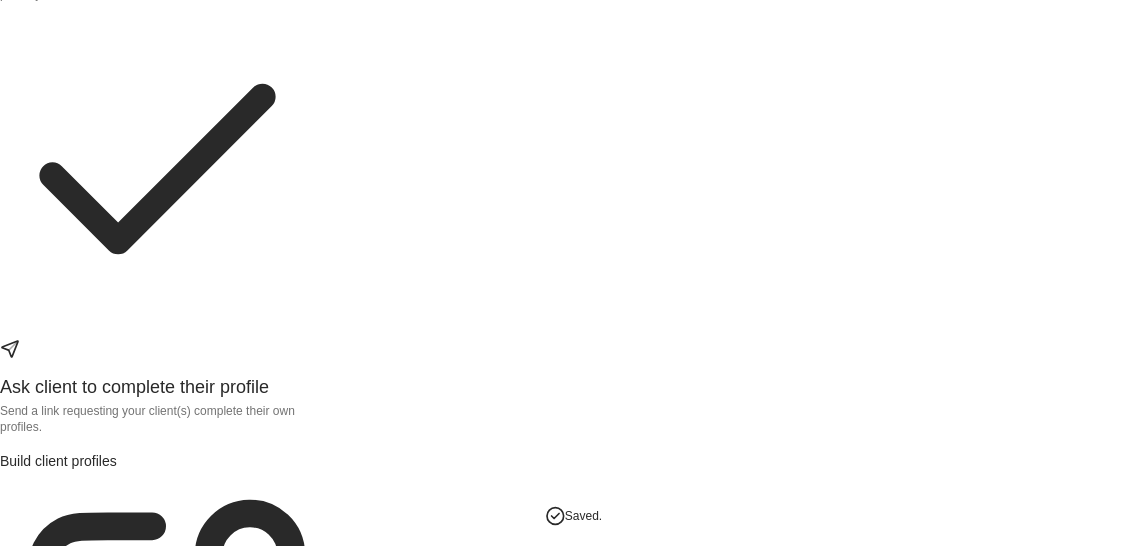 click on "Start filling out client profiles Begin filling out client profiles, whether completely or partially." at bounding box center (157, -28) 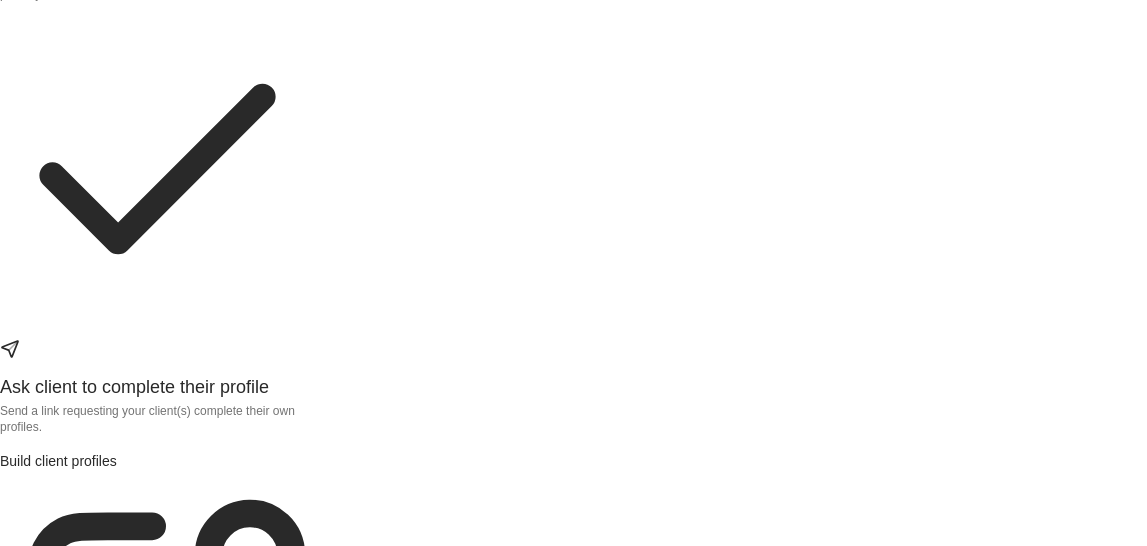 click on "Enter profile builder" at bounding box center (60, 873) 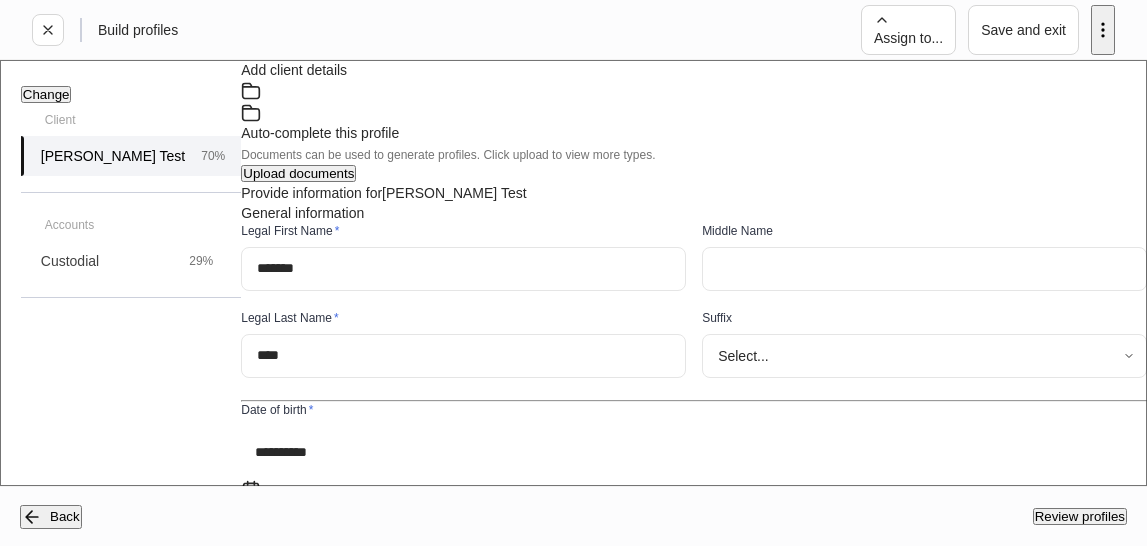 scroll, scrollTop: 0, scrollLeft: 0, axis: both 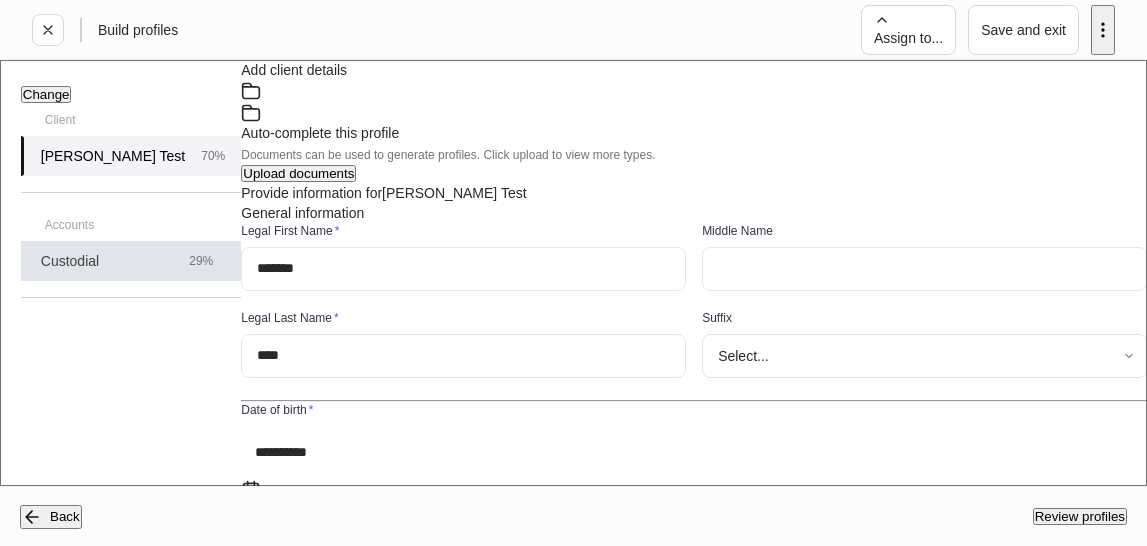 click on "Custodial 29%" at bounding box center (131, 261) 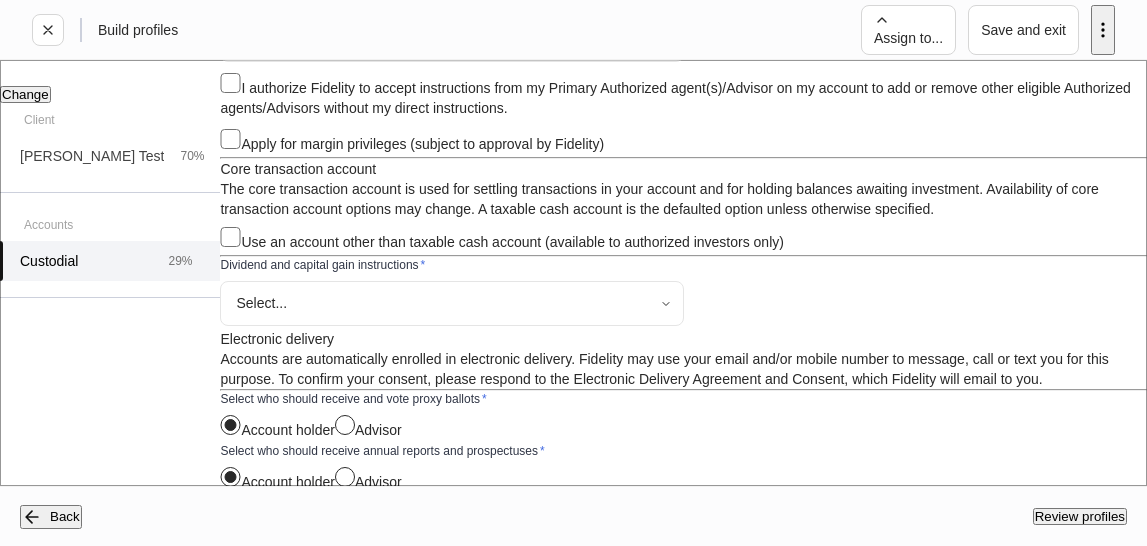 scroll, scrollTop: 2819, scrollLeft: 0, axis: vertical 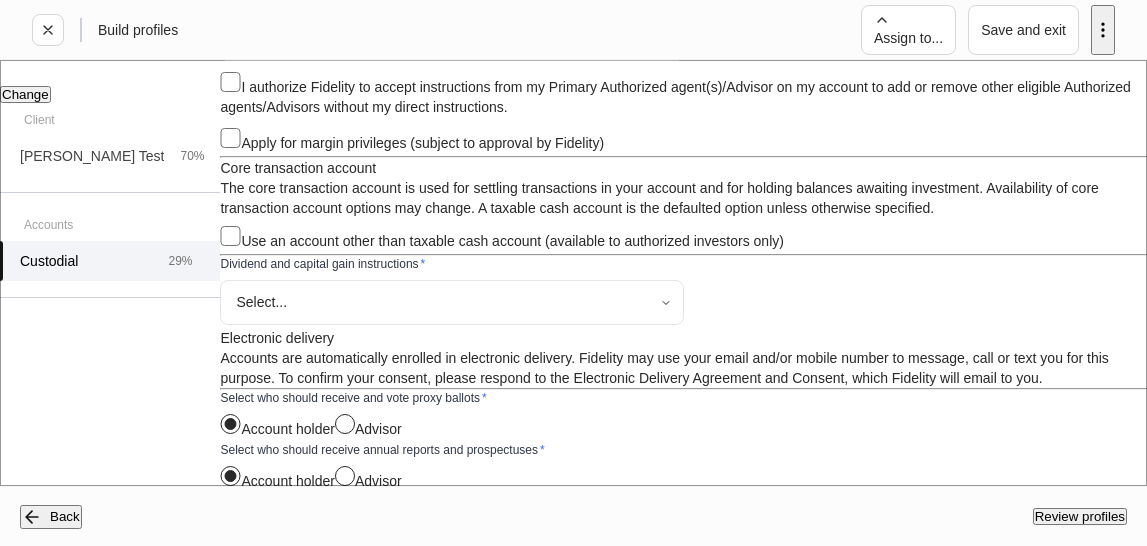 click on "Build profiles Assign to... Save and exit Custodial [PERSON_NAME] Test Fidelity 1  additional   feature Firm settings Internal use only Authorized agent/Advisor firm name * ​ Firm G Number * Provide the numeric portion, omit the "G" View  more ​ DTC number ​ Additional authorized agent/Advisor firm Add an authorized agent/advisor firm   Account referred through the Wealth Advisor Solutions program Fidelity account number (not required for new accounts) ​ Account details Would you like to transfer eligible assets from an existing Fidelity account or change registration of an existing fidelity account? * Yes No State where the gift/transfer was made * Select... ​ Age of termination * ​ Custodian * Add custodian Name None added Account characteristics Advisor trading and asset movement authorizations * Select... ​     Apply for margin privileges (subject to approval by Fidelity) Core transaction account   Use an account other than taxable cash account (available to authorized investors only)" at bounding box center (573, 273) 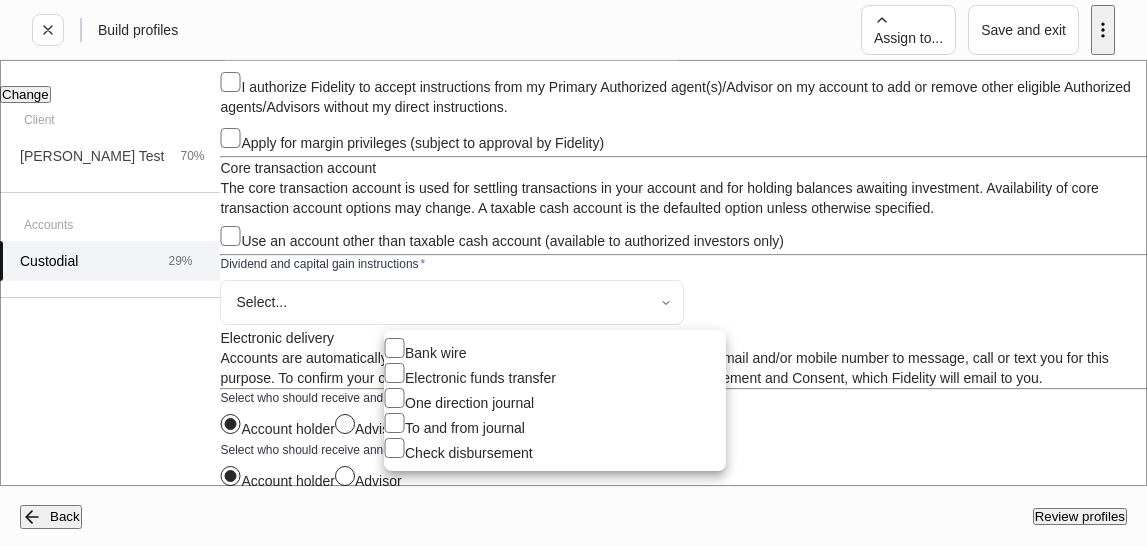 type on "****" 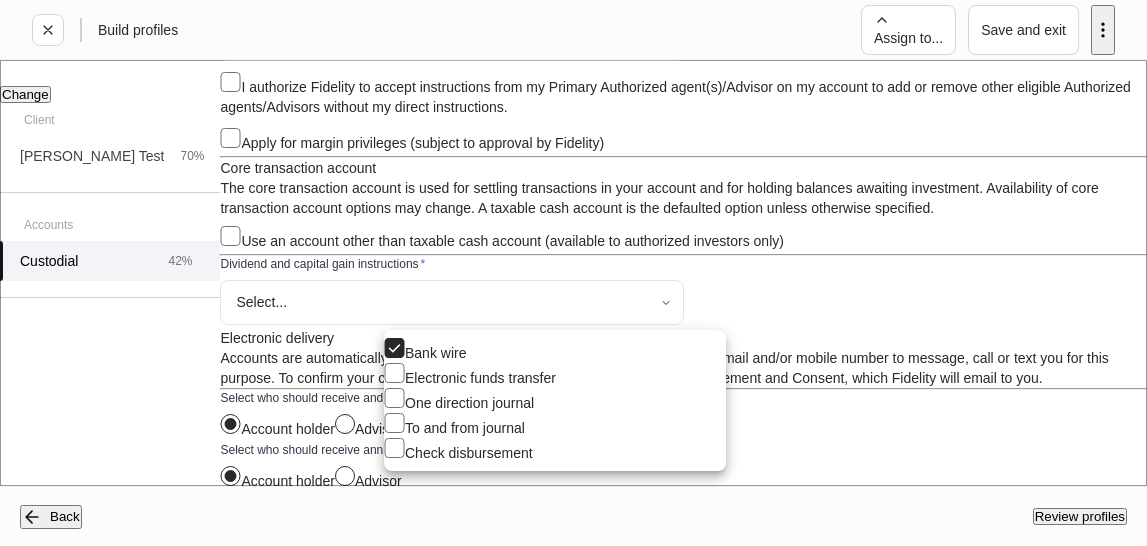 click at bounding box center (573, 273) 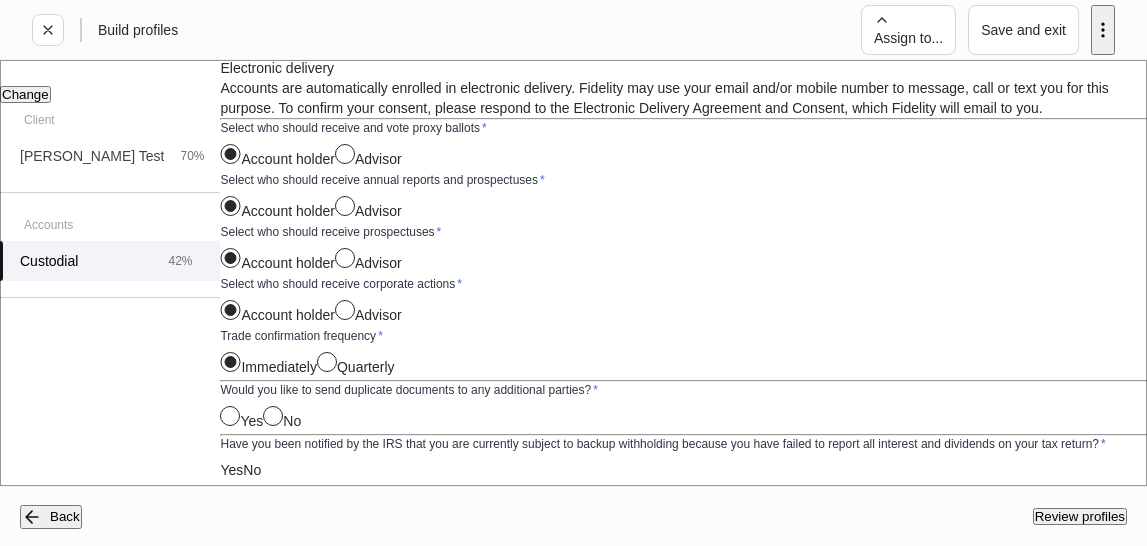 scroll, scrollTop: 3134, scrollLeft: 0, axis: vertical 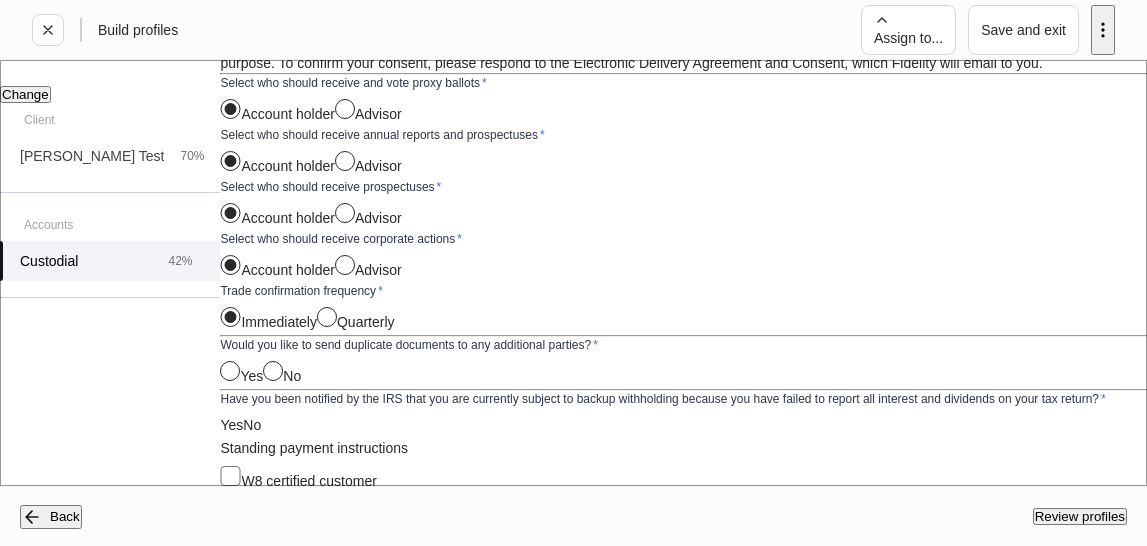 click on "Review profiles" at bounding box center (1080, 516) 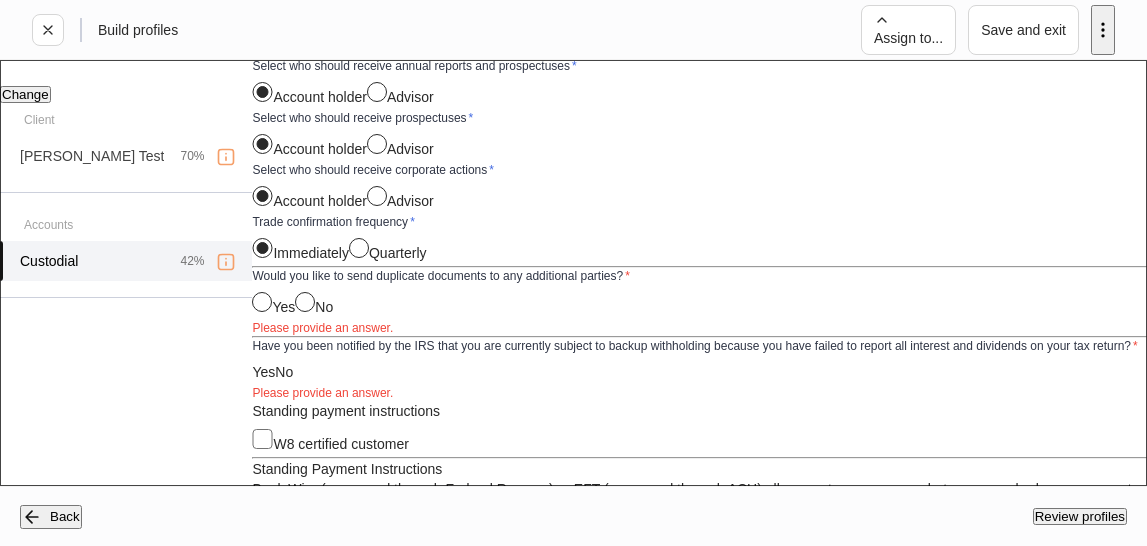 scroll, scrollTop: 3326, scrollLeft: 0, axis: vertical 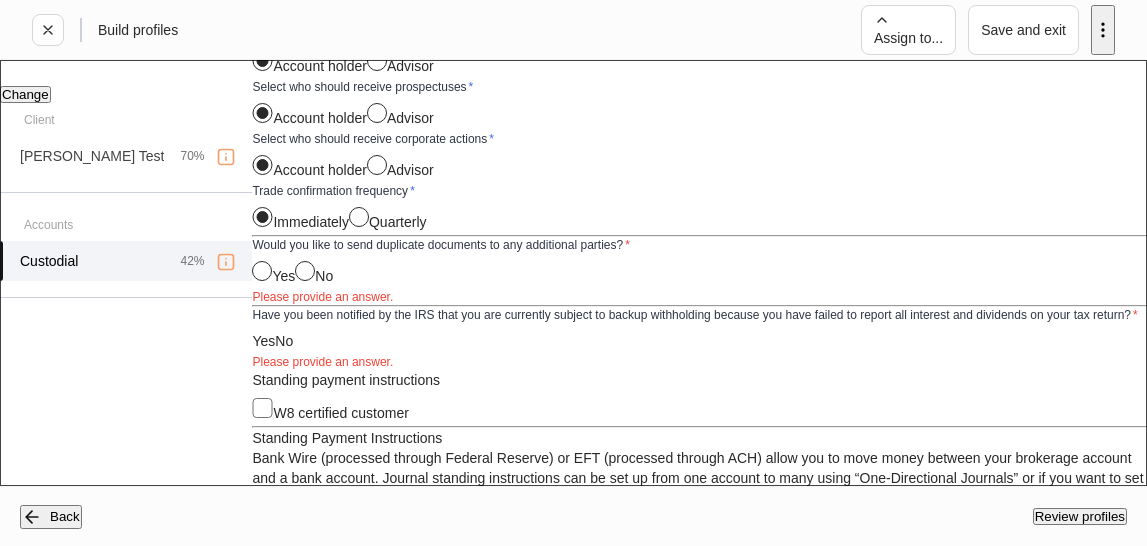 click on "Nickname for reference" at bounding box center [699, 1632] 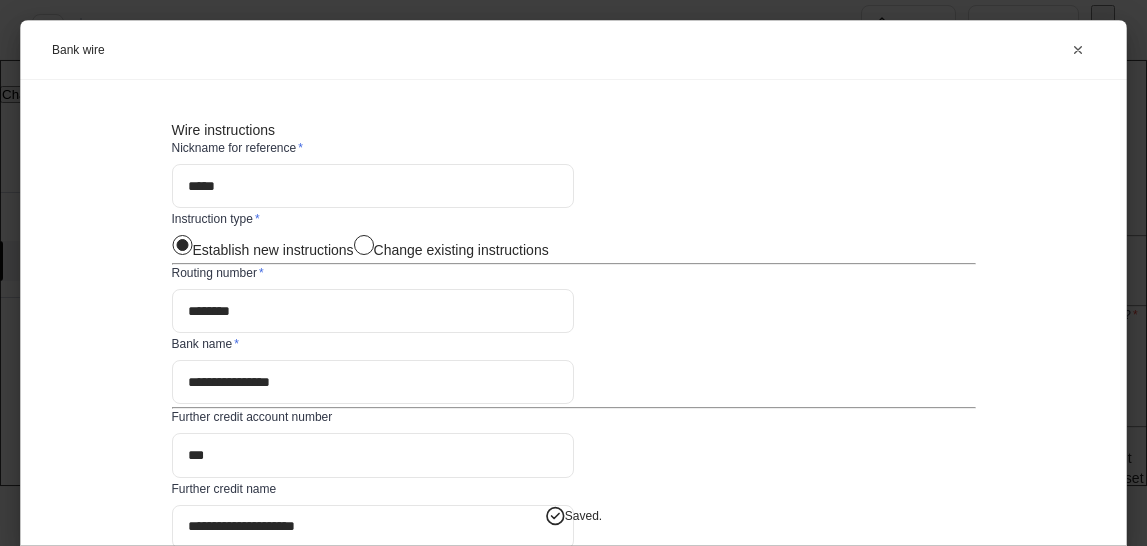 scroll, scrollTop: 385, scrollLeft: 0, axis: vertical 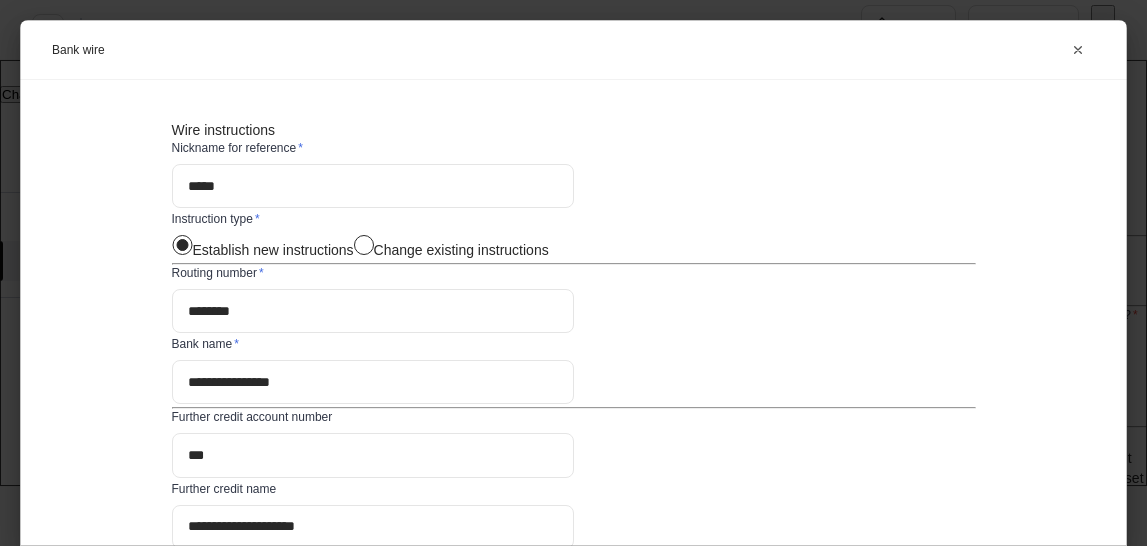 click on "***" at bounding box center [373, 455] 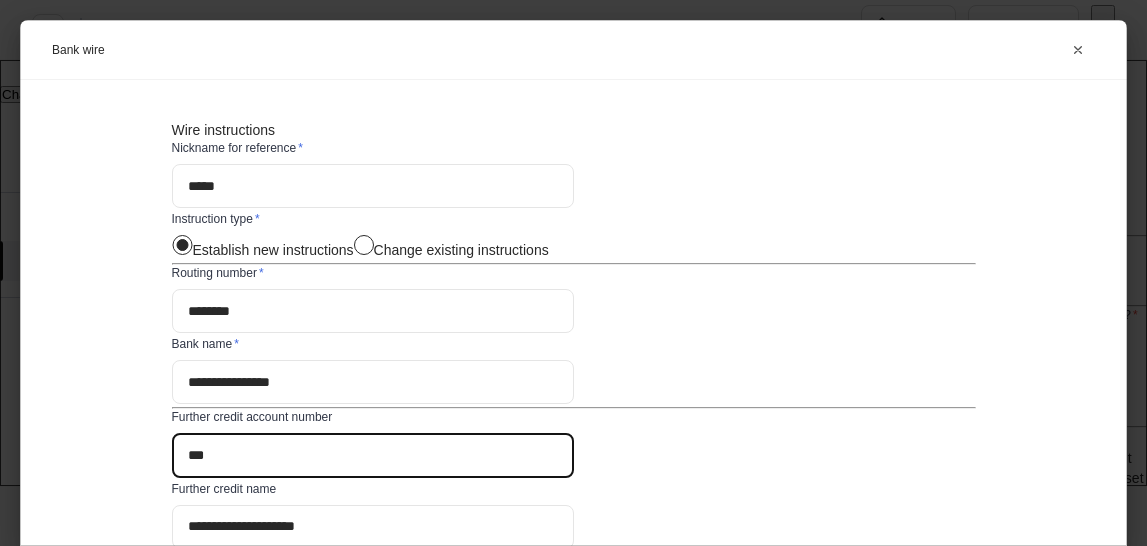 click on "***" at bounding box center [373, 455] 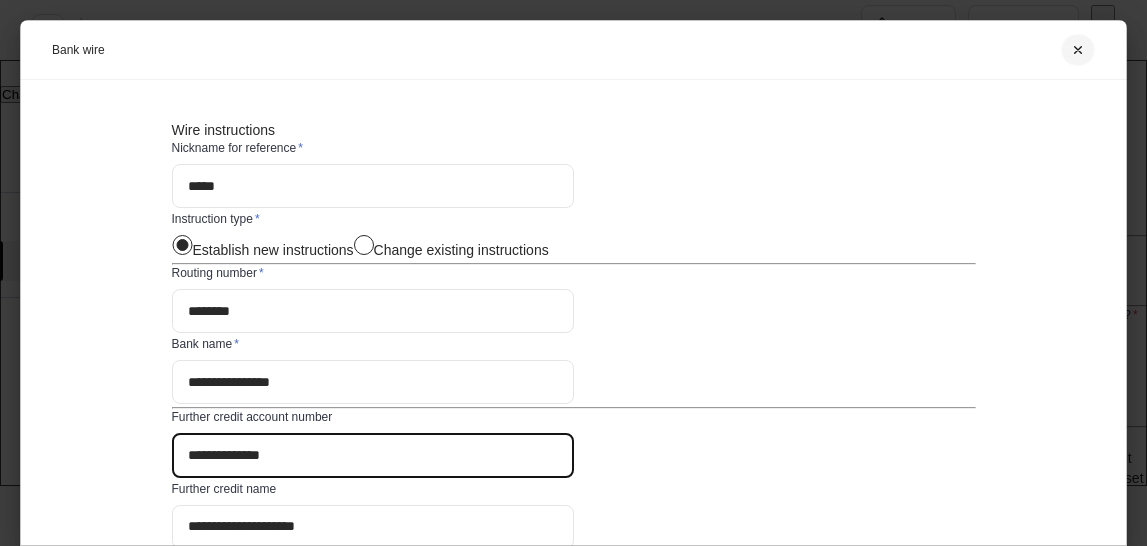 type on "**********" 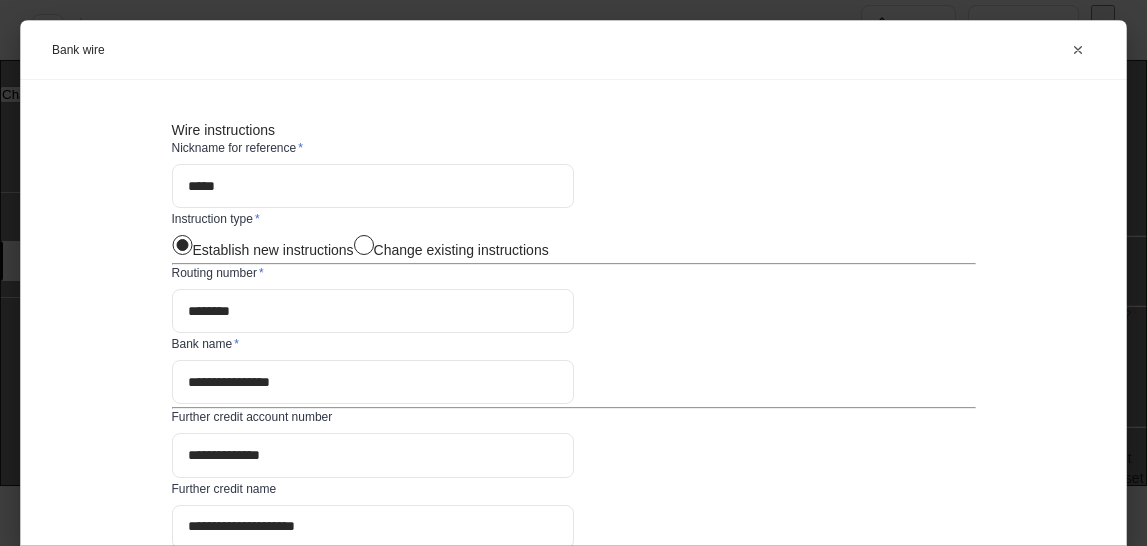 click on "Leave" at bounding box center [339, 694] 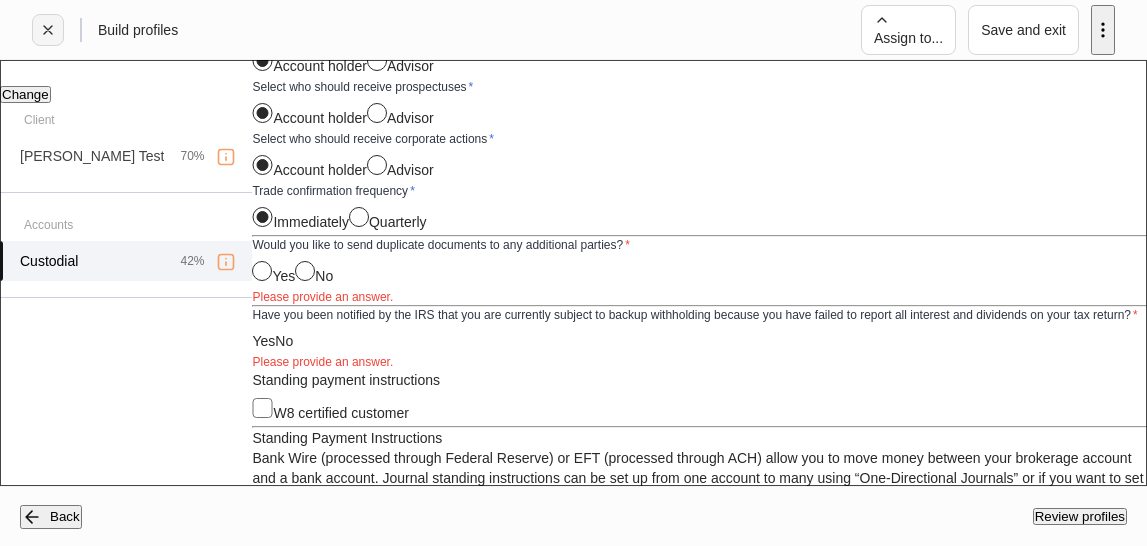 click 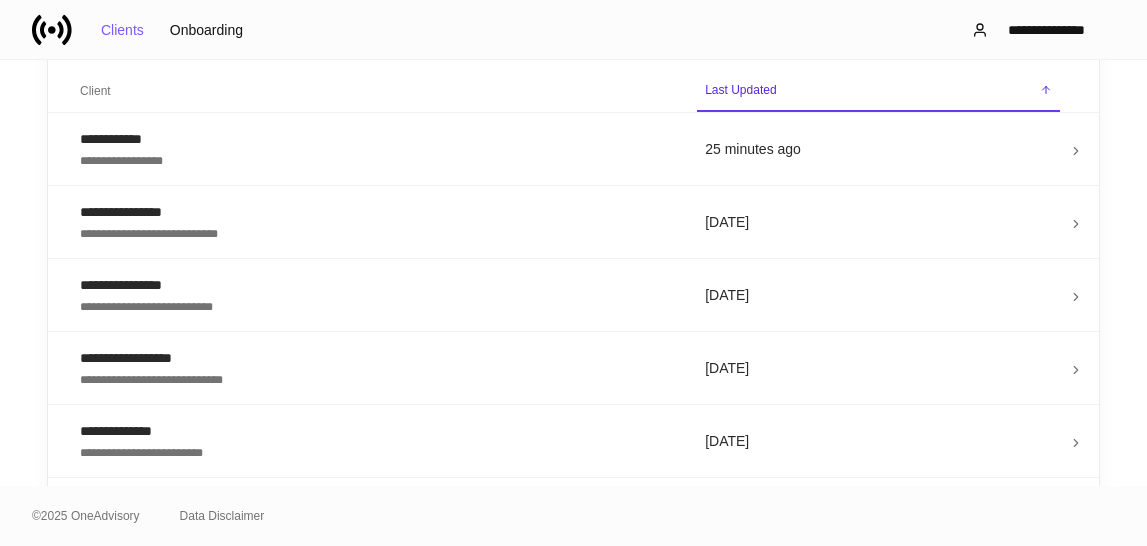 scroll, scrollTop: 286, scrollLeft: 0, axis: vertical 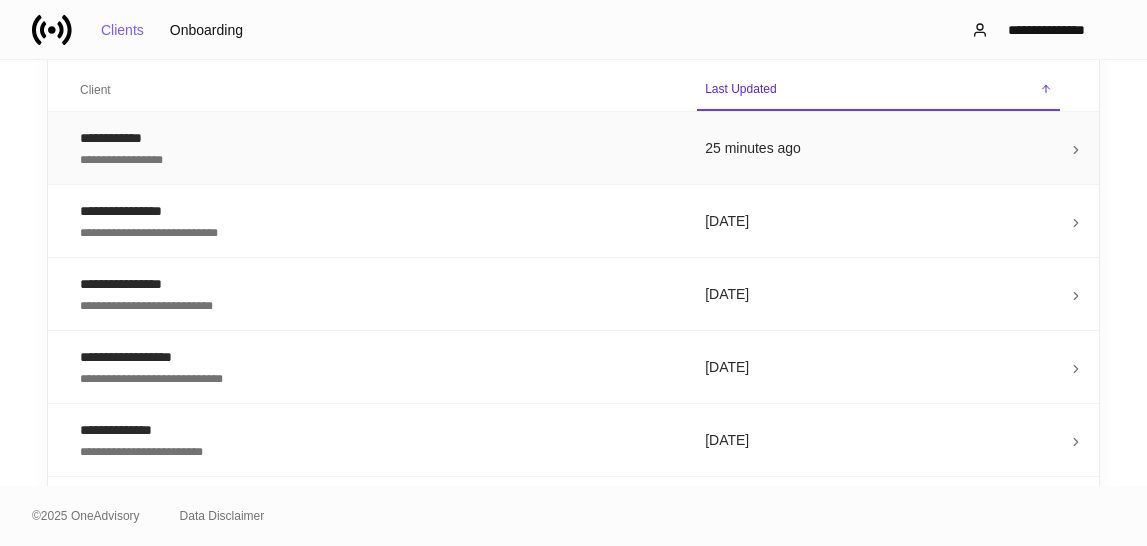 click on "**********" at bounding box center (376, 158) 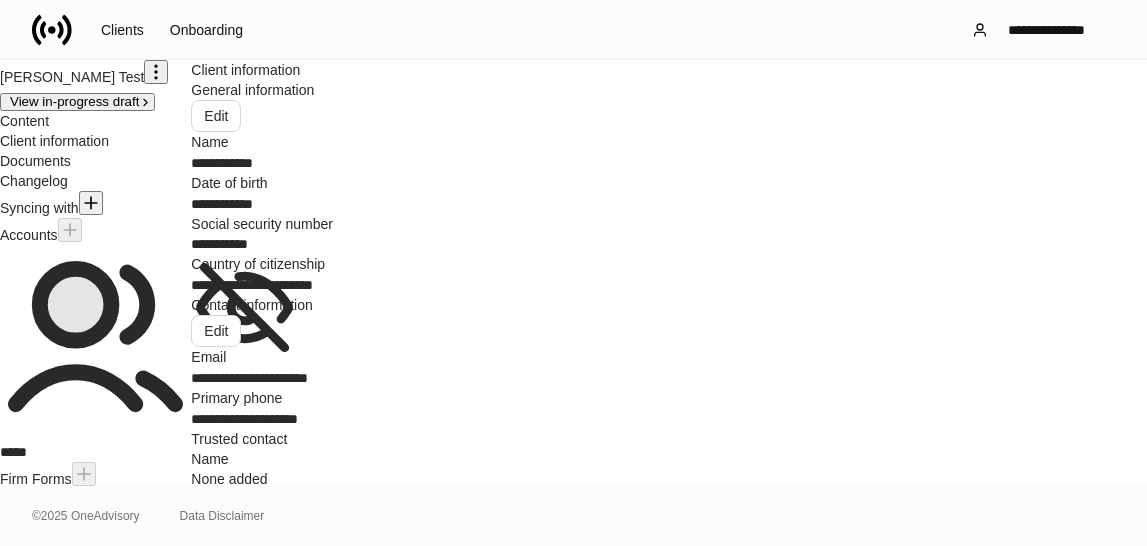 click on "Documents" at bounding box center (95, 161) 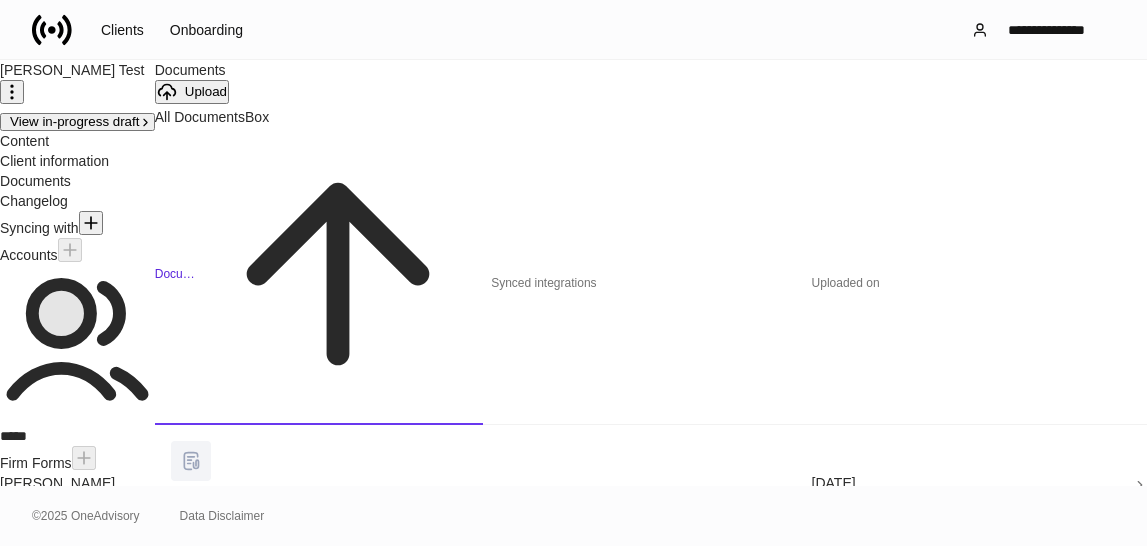 click on "Standing Payment Instructions - EDouglas, FDouglas - 202506121821.pdf" at bounding box center (315, 634) 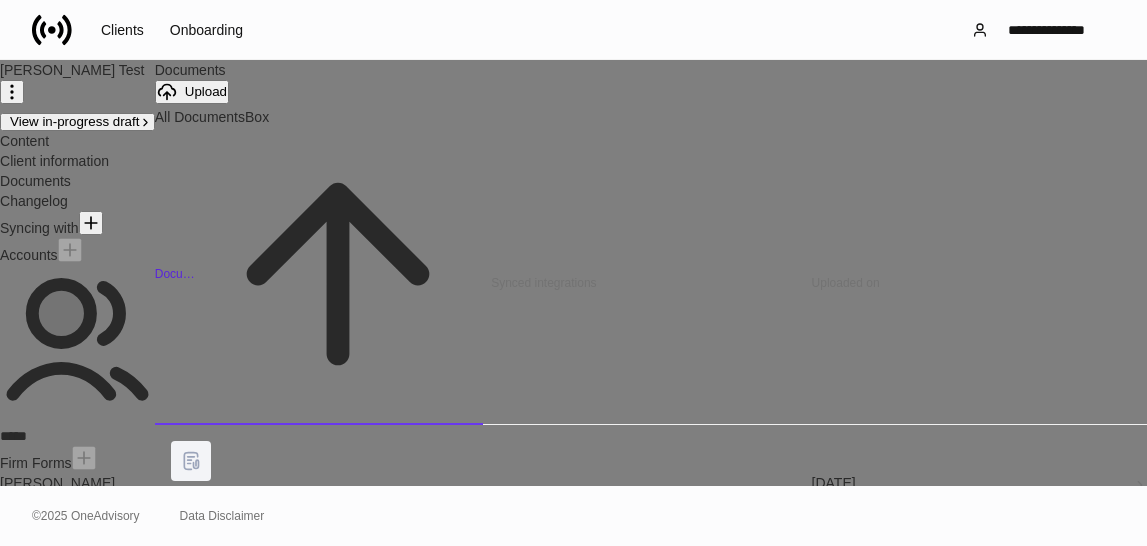 drag, startPoint x: 725, startPoint y: 183, endPoint x: 570, endPoint y: 160, distance: 156.69716 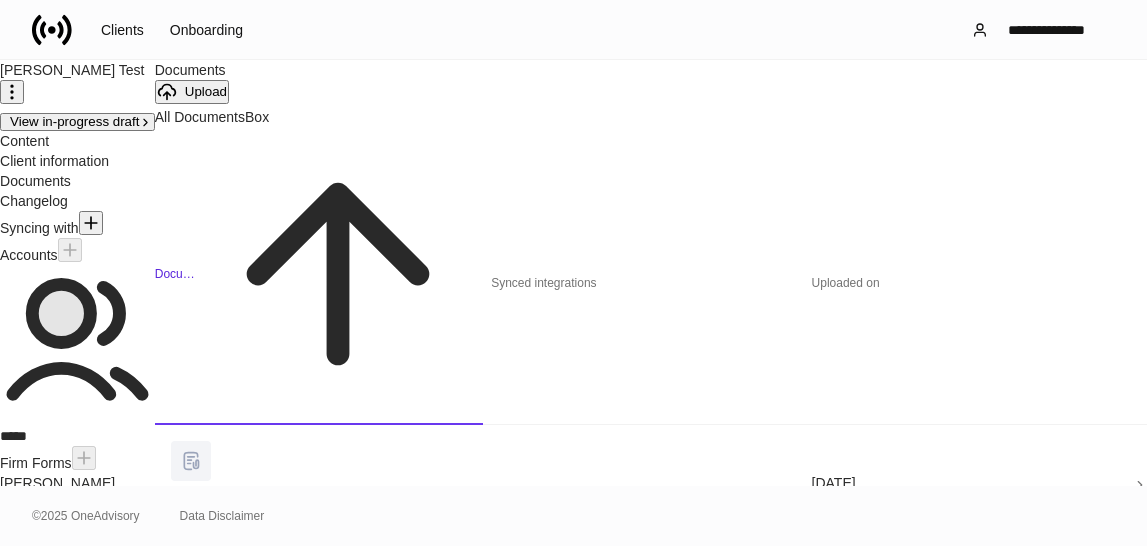 scroll, scrollTop: 496, scrollLeft: 0, axis: vertical 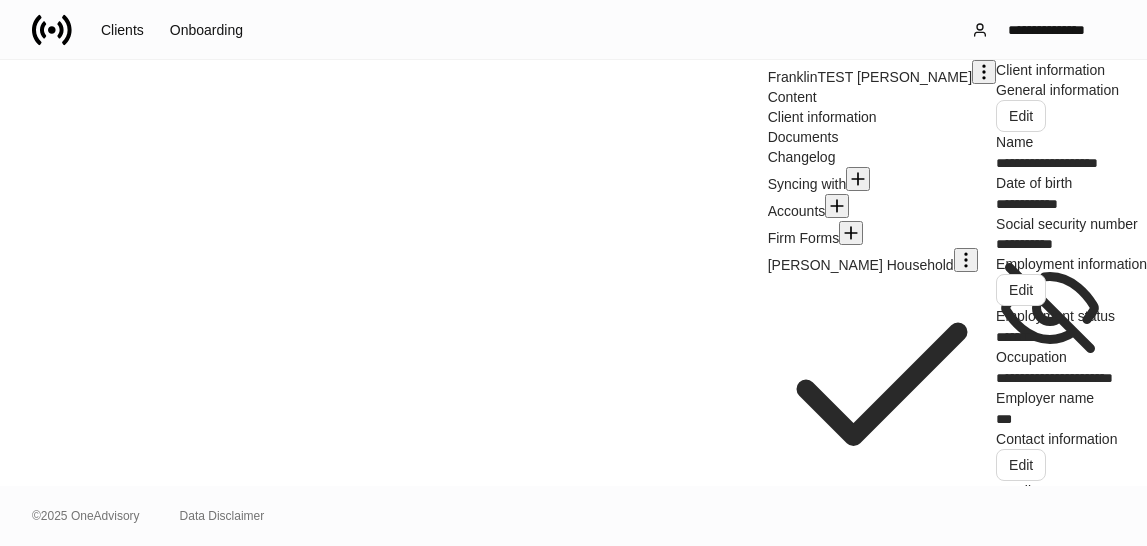 click on "[PERSON_NAME] TEST" at bounding box center (882, 590) 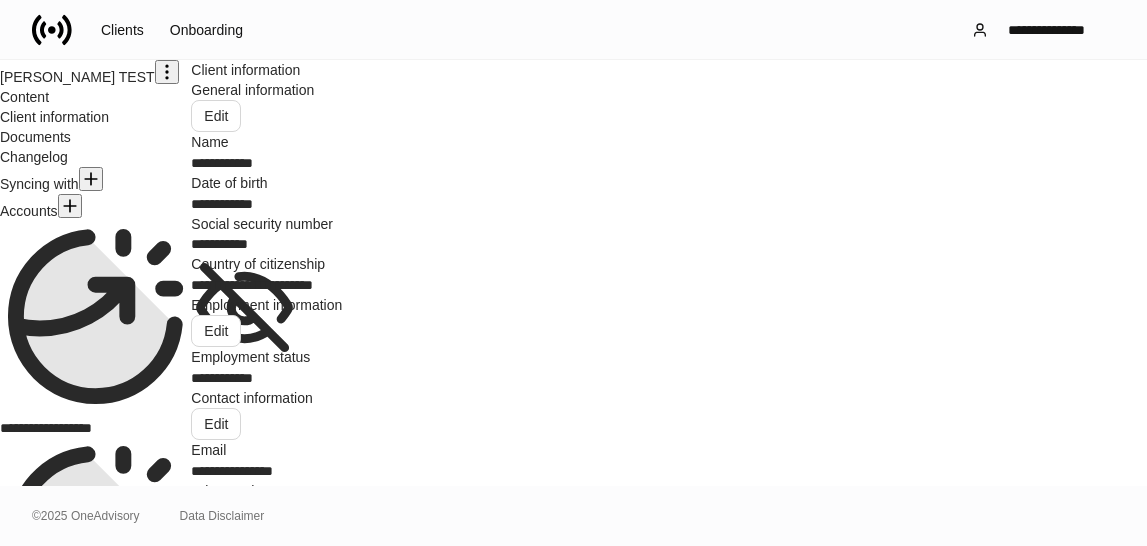scroll, scrollTop: 330, scrollLeft: 0, axis: vertical 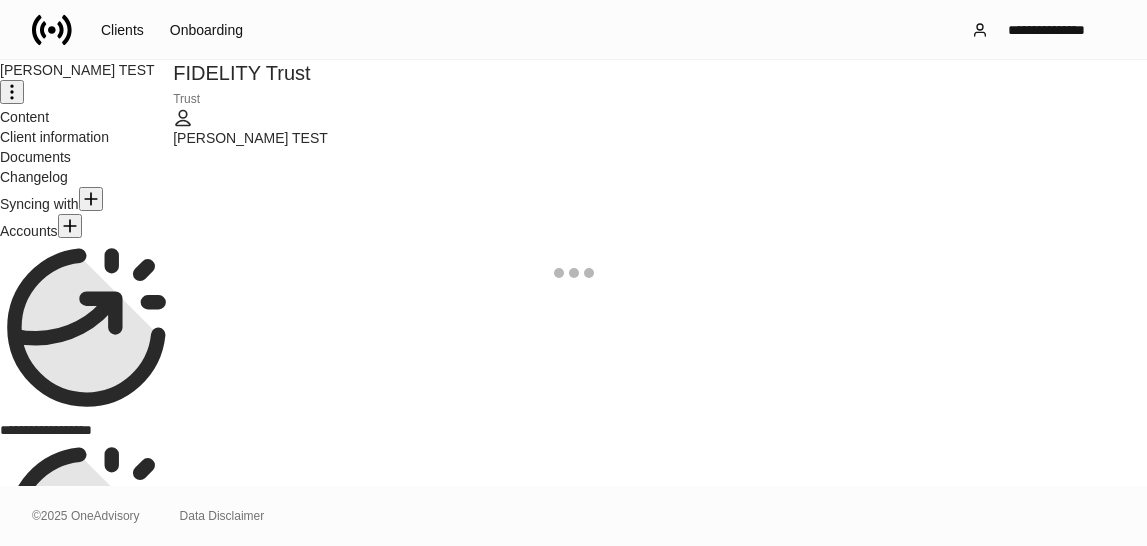 click at bounding box center [70, 226] 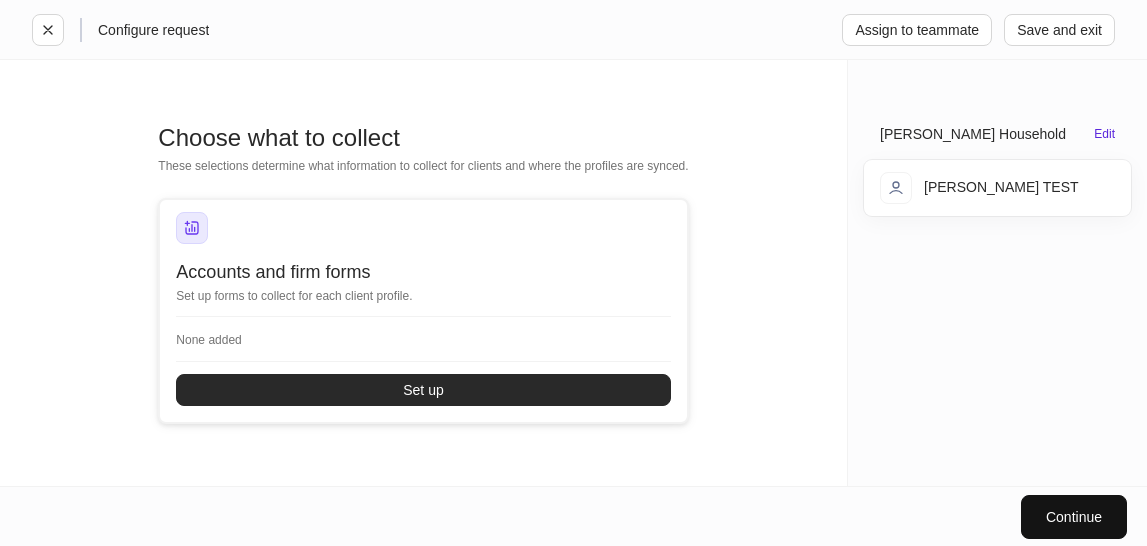 click on "Set up" at bounding box center (423, 390) 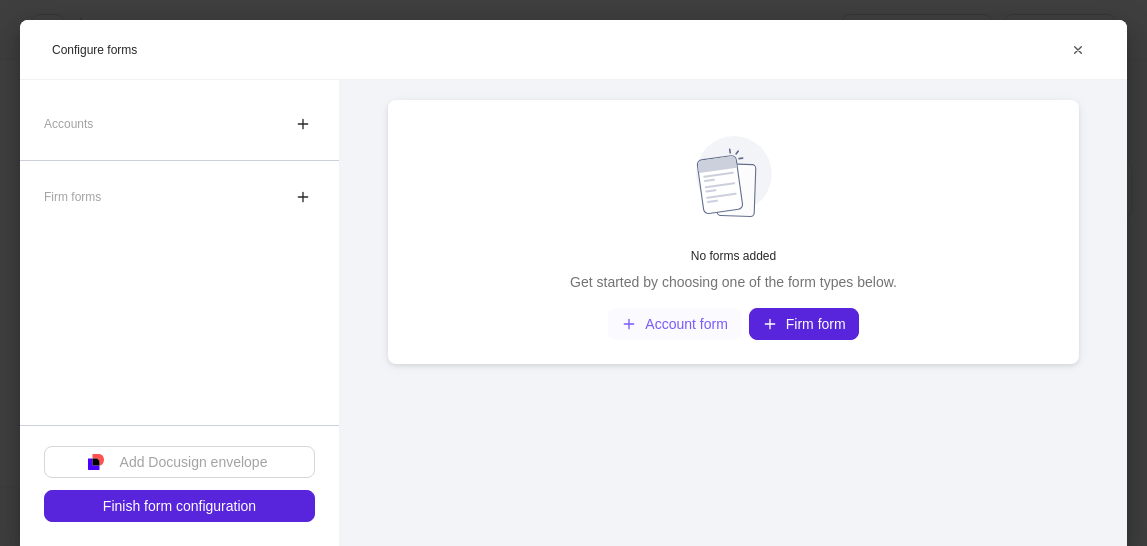 click on "Account form" at bounding box center (674, 324) 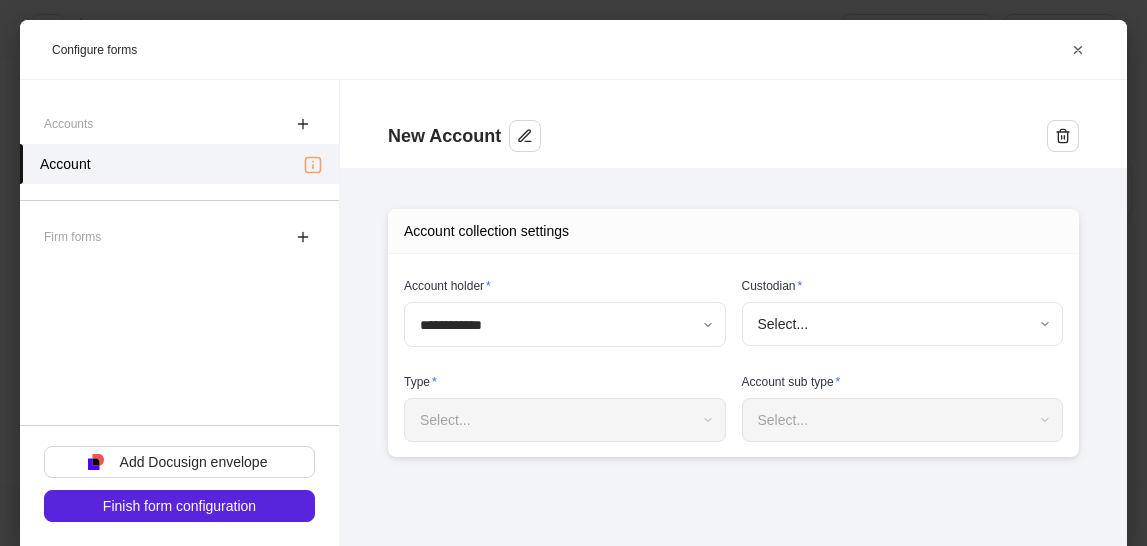 click on "**********" at bounding box center [573, 273] 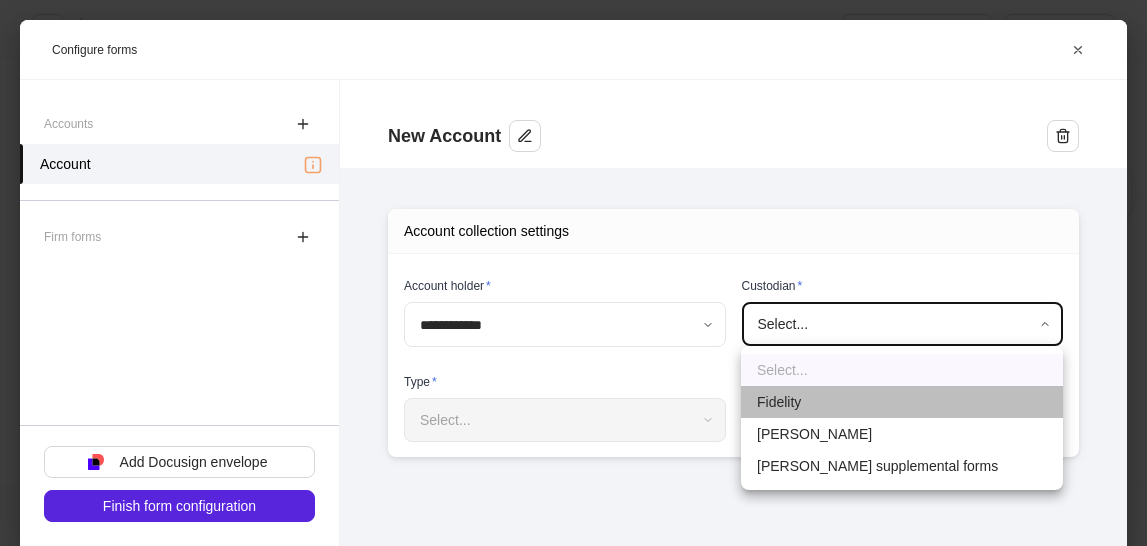 click on "Fidelity" at bounding box center (902, 402) 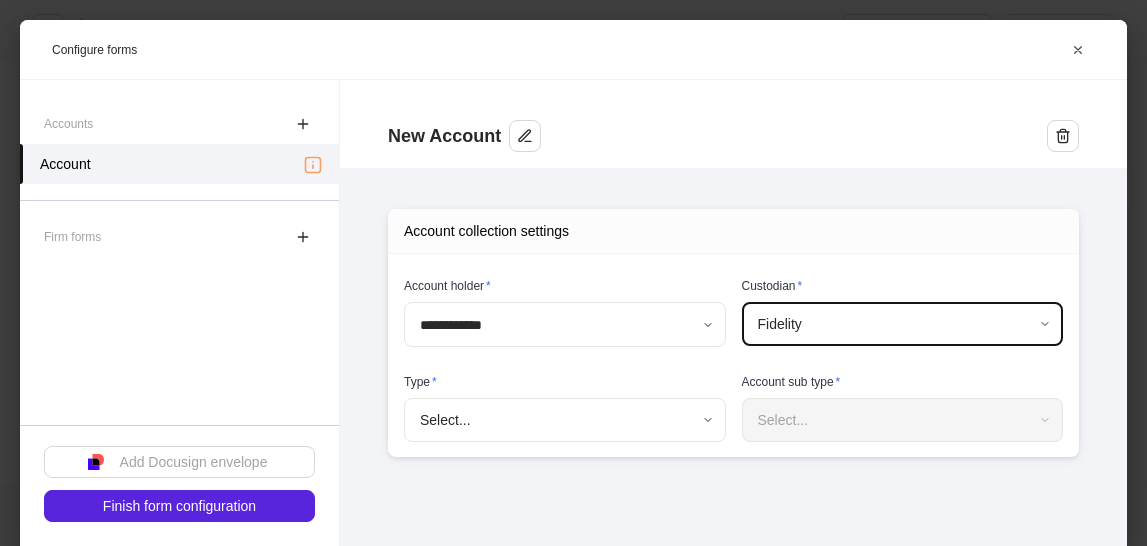 click on "**********" at bounding box center (573, 273) 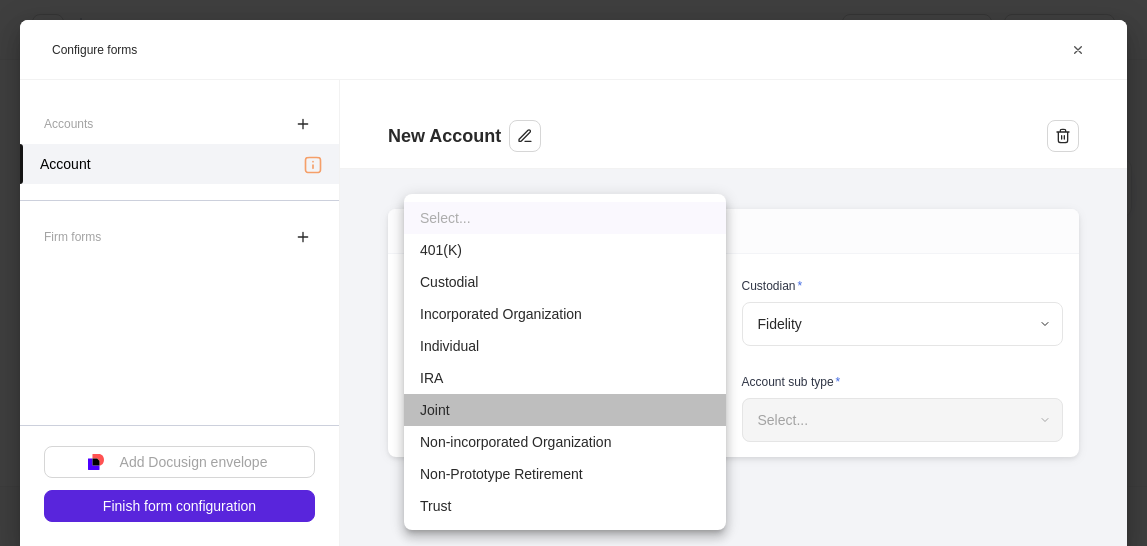 click on "Joint" at bounding box center [565, 410] 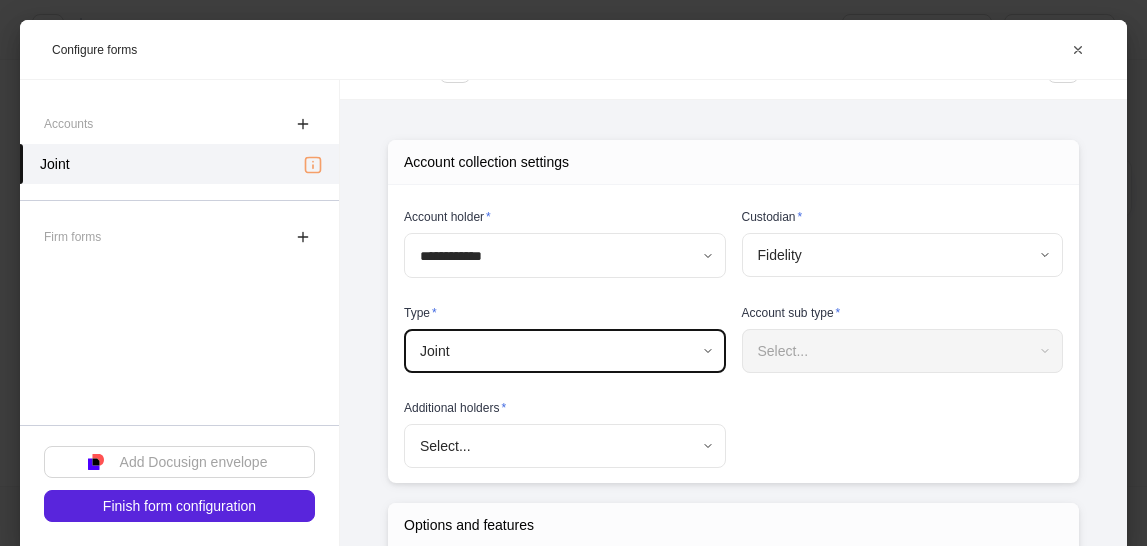 scroll, scrollTop: 131, scrollLeft: 0, axis: vertical 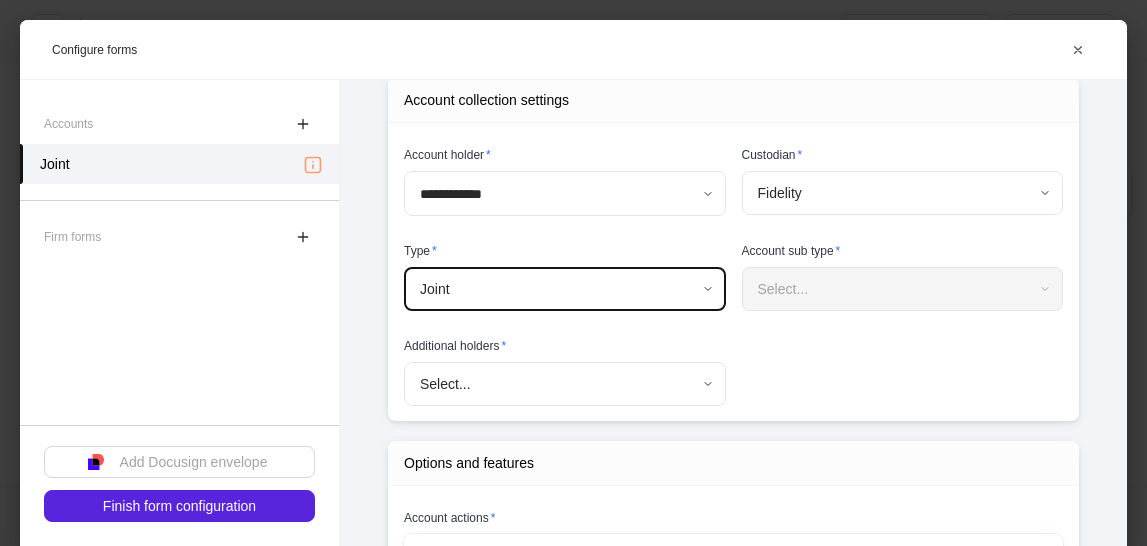 click on "**********" at bounding box center (573, 273) 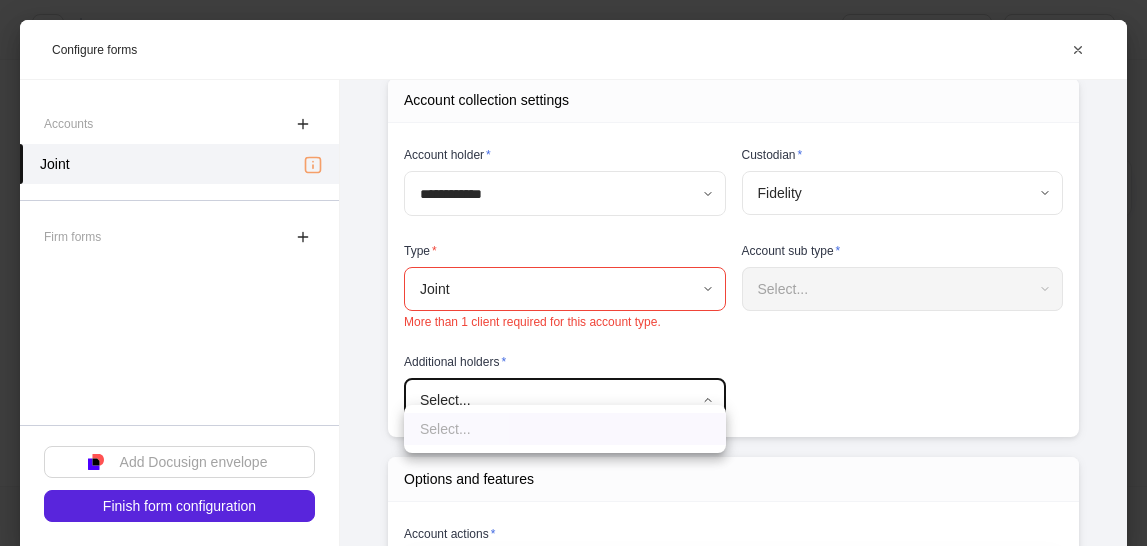 click at bounding box center [573, 273] 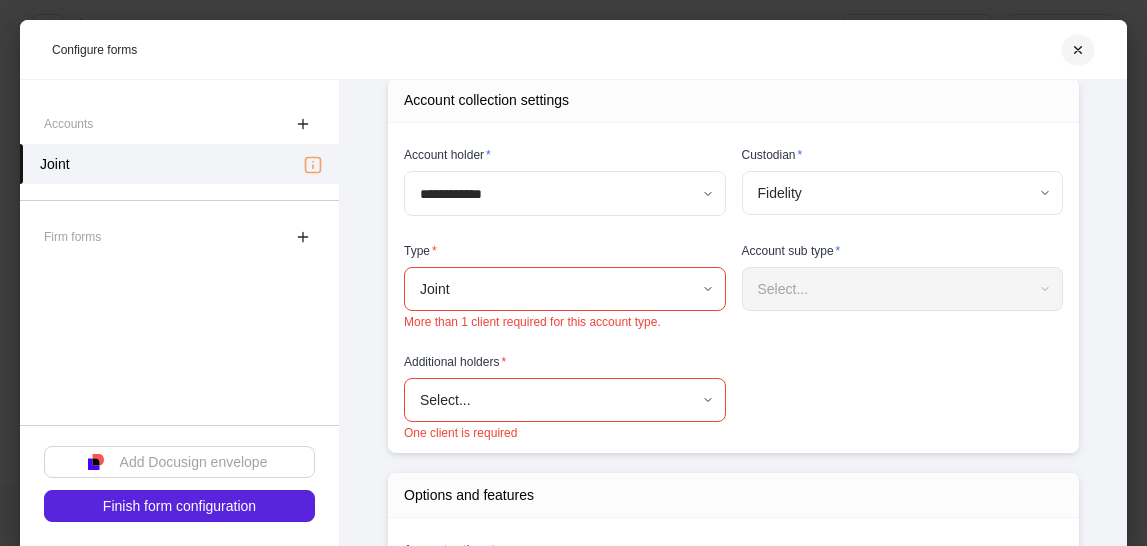 click 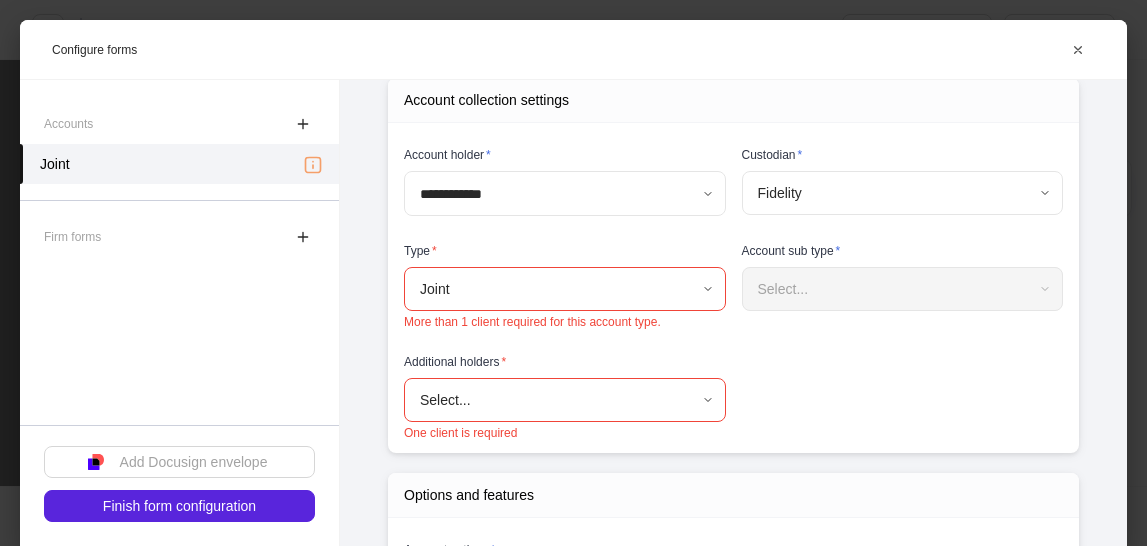 click on "Navigating away from this page will cause you to lose your progress. Are you sure you want to leave?" at bounding box center (574, 664) 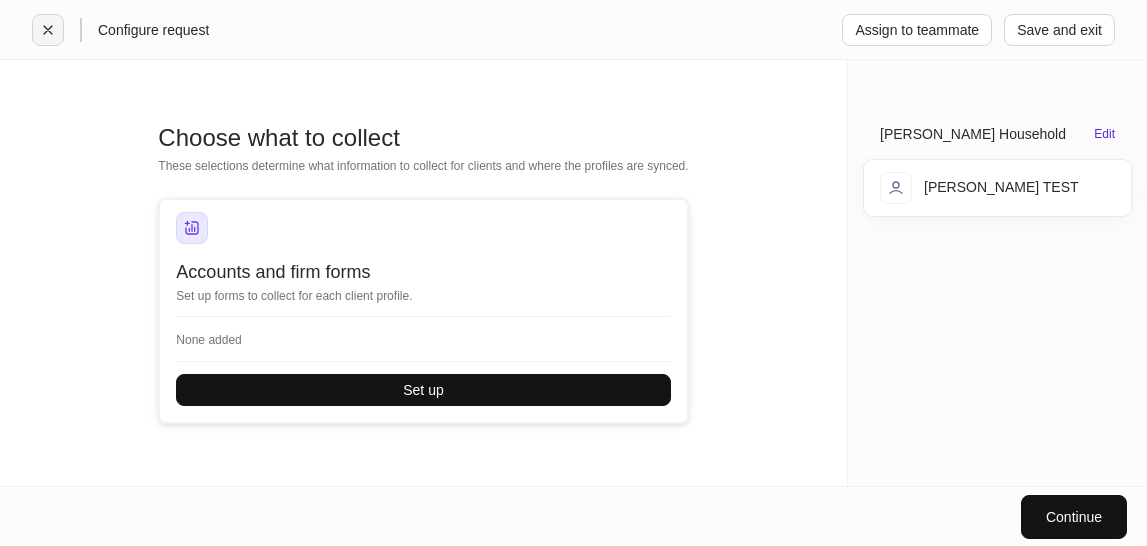 click at bounding box center [48, 30] 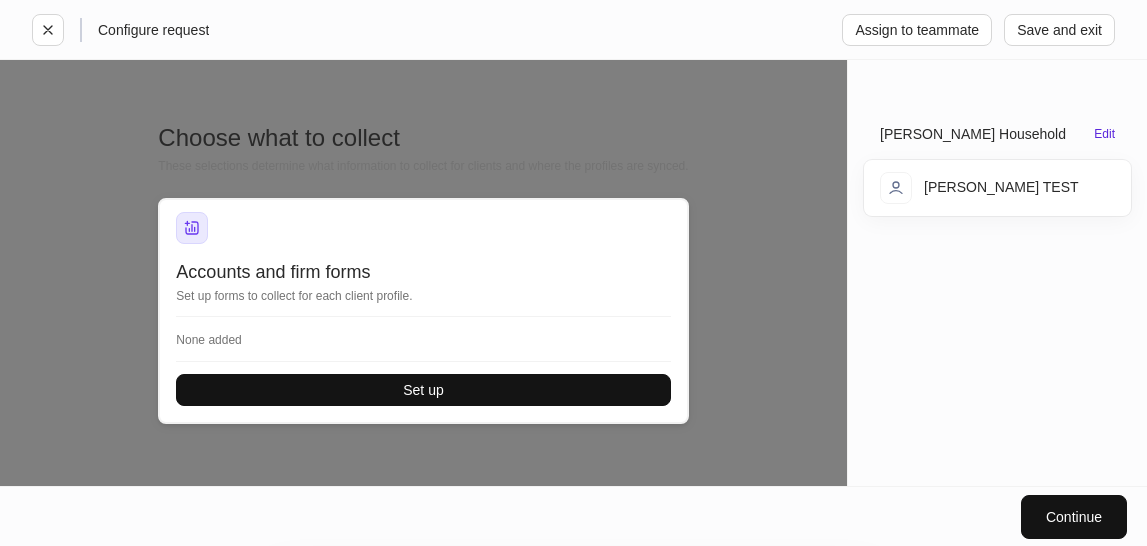 click on "Exit without saving" at bounding box center (331, 714) 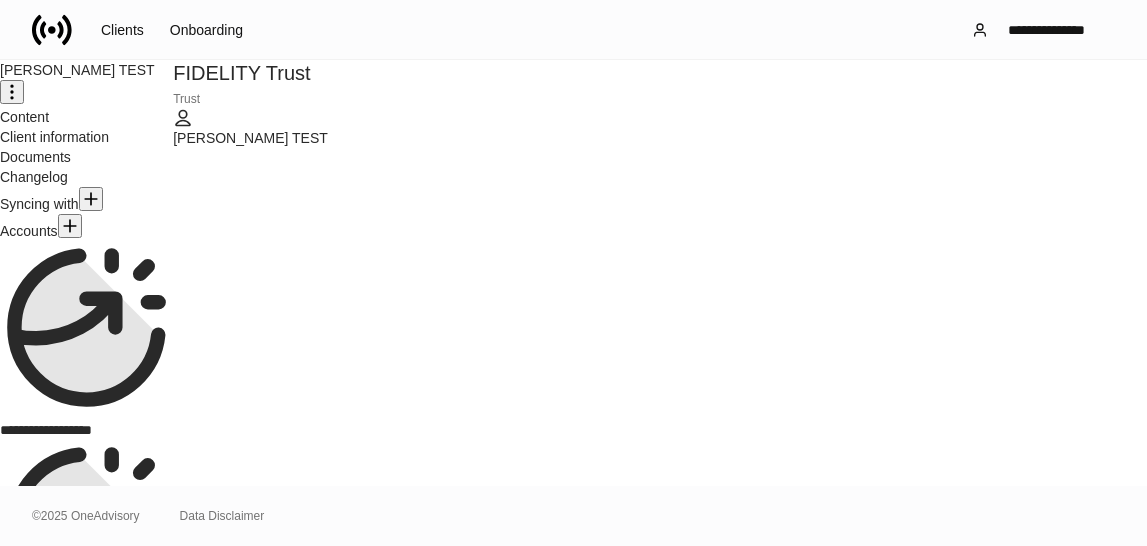scroll, scrollTop: 458, scrollLeft: 0, axis: vertical 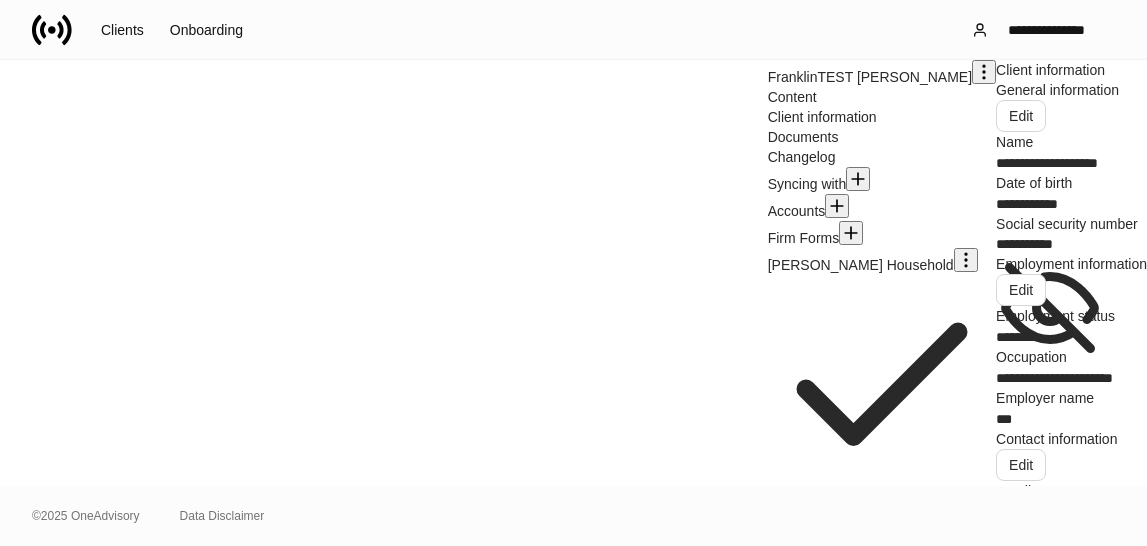 click 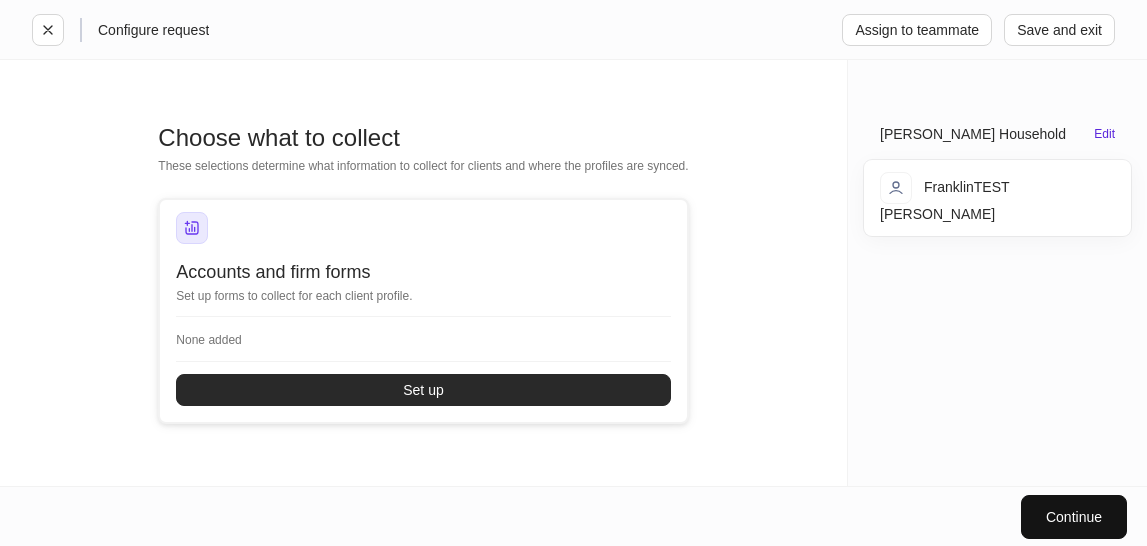 click on "Set up" at bounding box center [423, 390] 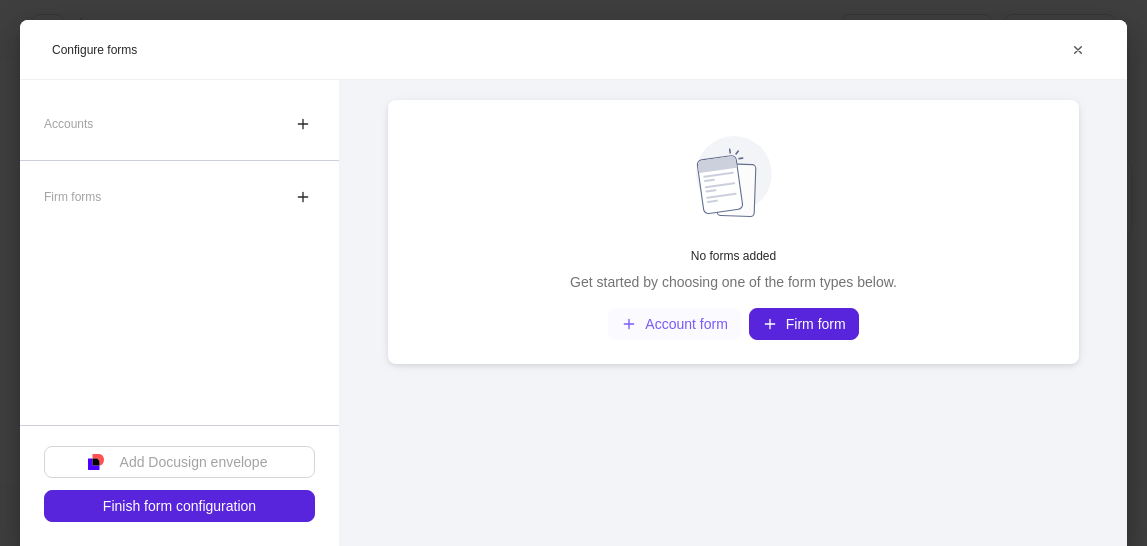 click on "Account form" at bounding box center [674, 324] 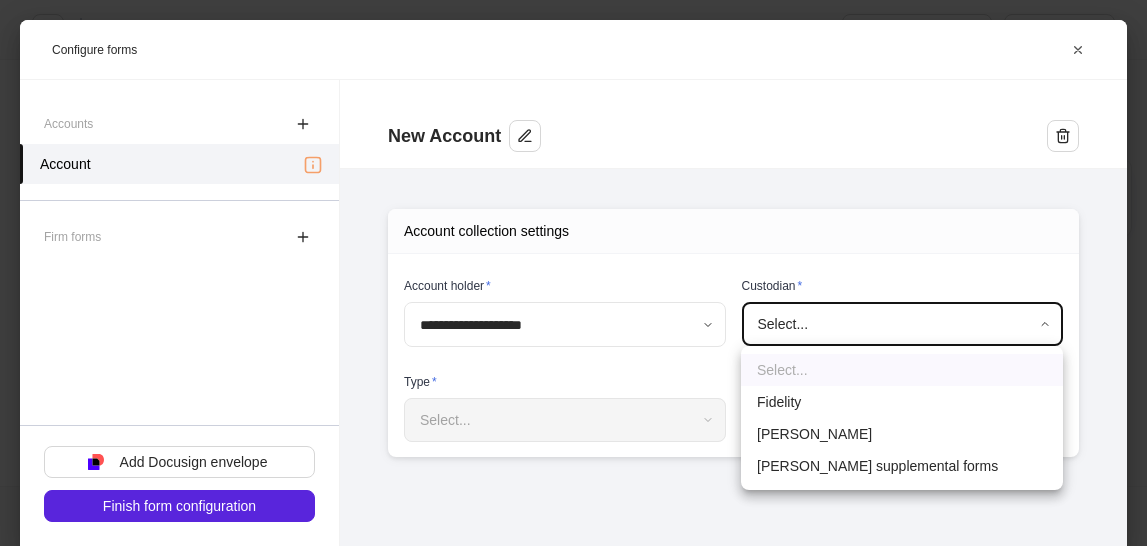 click on "**********" at bounding box center (573, 273) 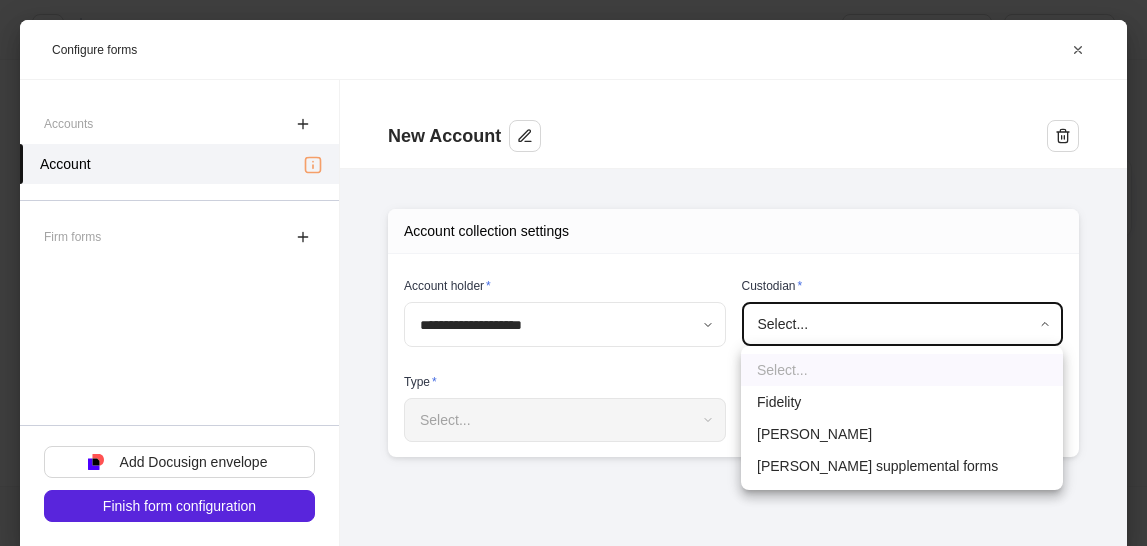 click on "Fidelity" at bounding box center (902, 402) 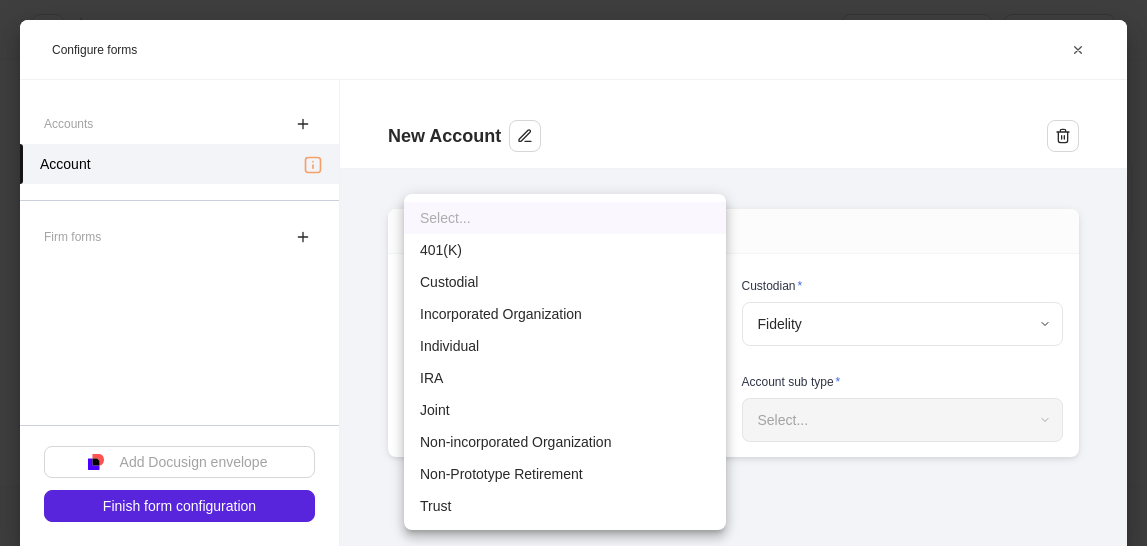 click on "**********" at bounding box center (573, 273) 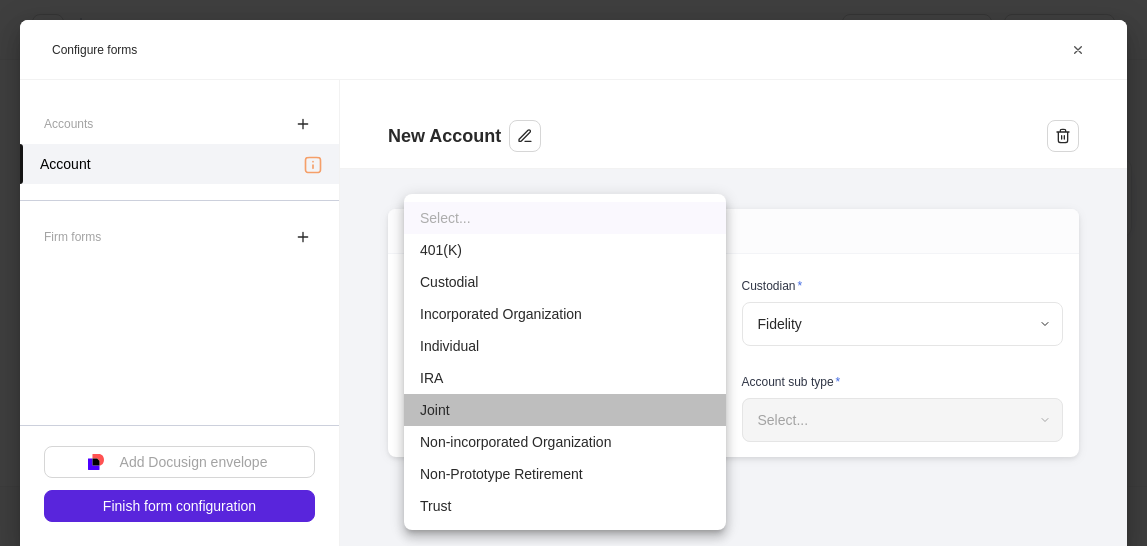 click on "Joint" at bounding box center [565, 410] 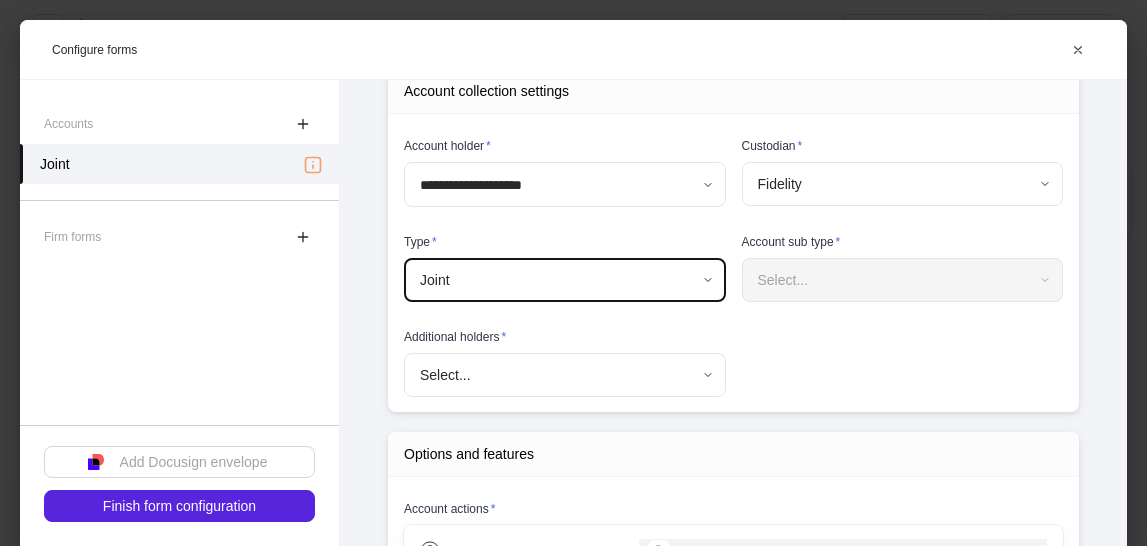 scroll, scrollTop: 227, scrollLeft: 0, axis: vertical 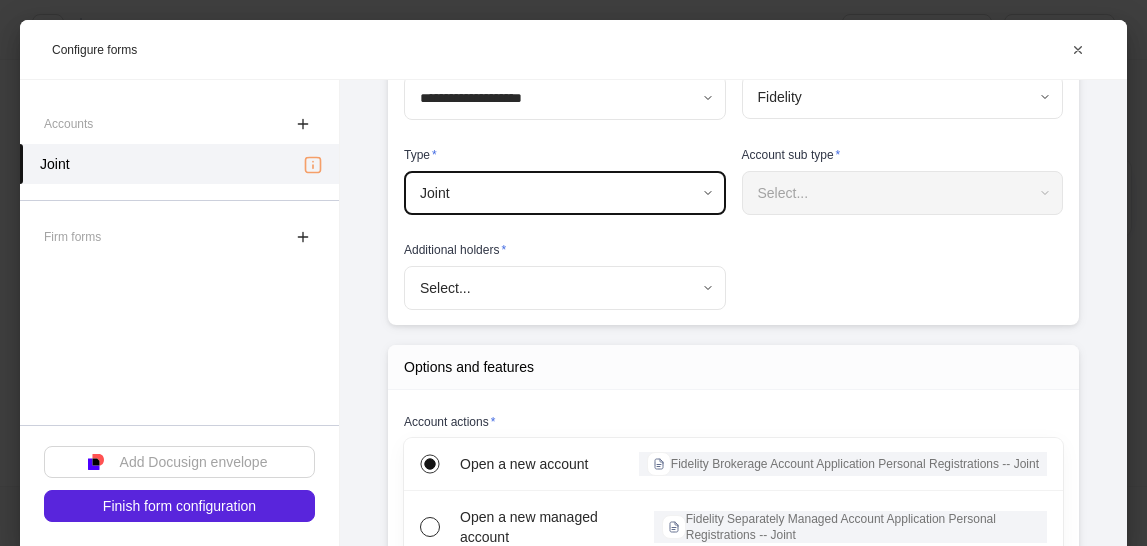 click on "**********" at bounding box center (573, 273) 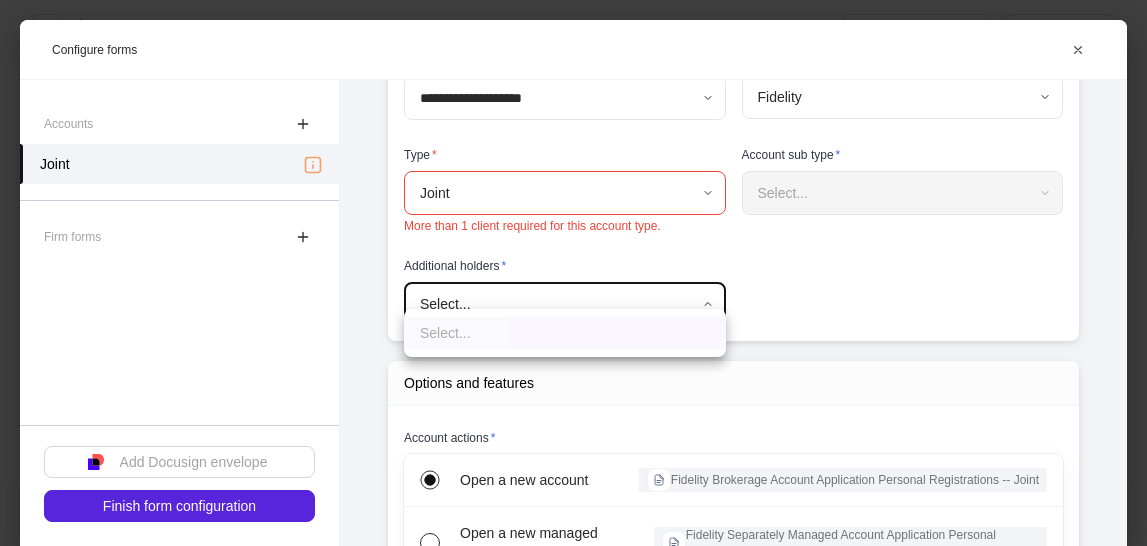 click at bounding box center (573, 273) 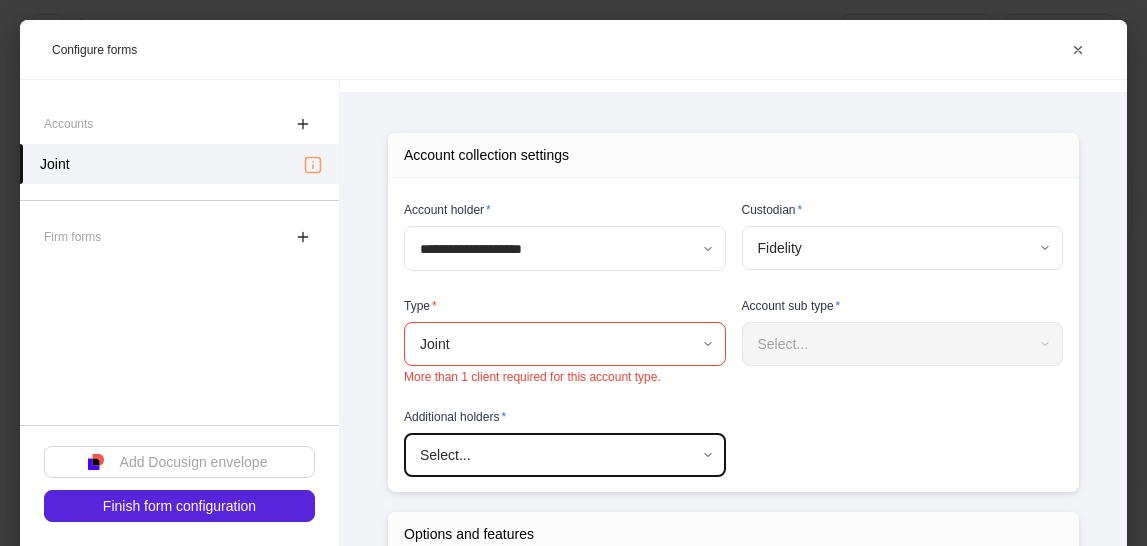 scroll, scrollTop: 151, scrollLeft: 0, axis: vertical 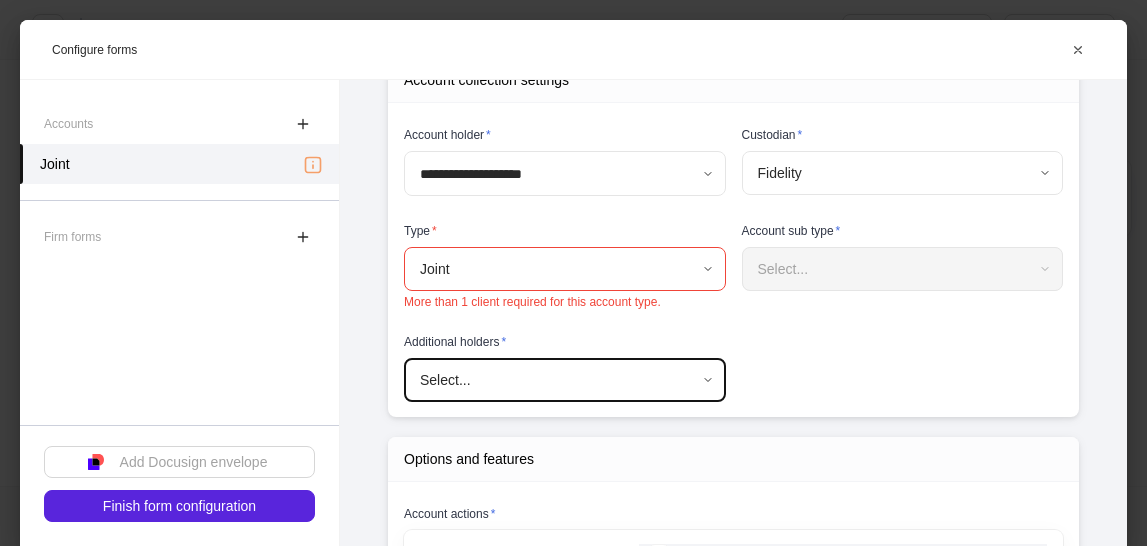 click on "**********" at bounding box center (573, 273) 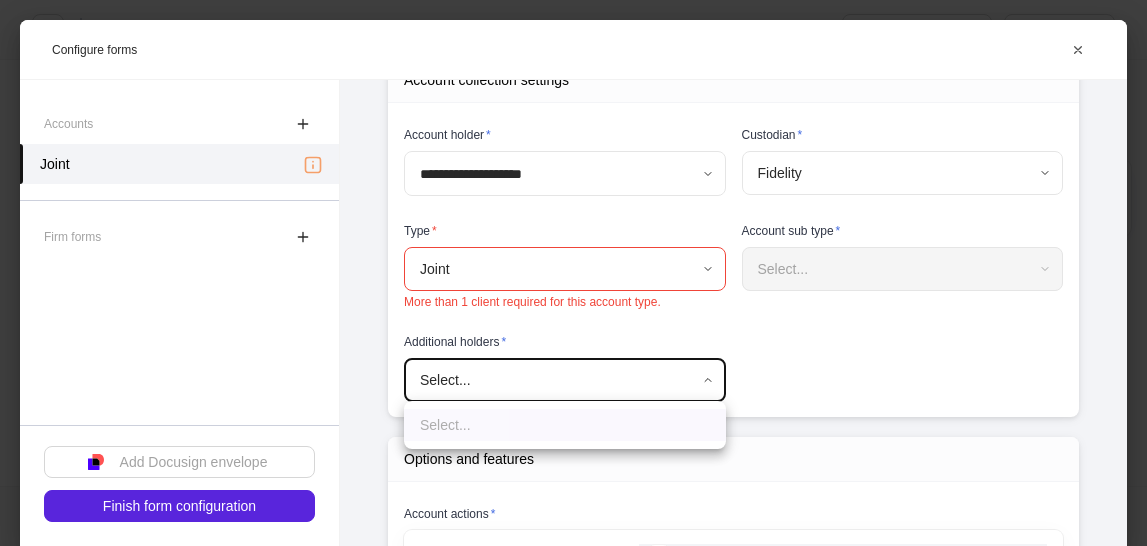 click at bounding box center (573, 273) 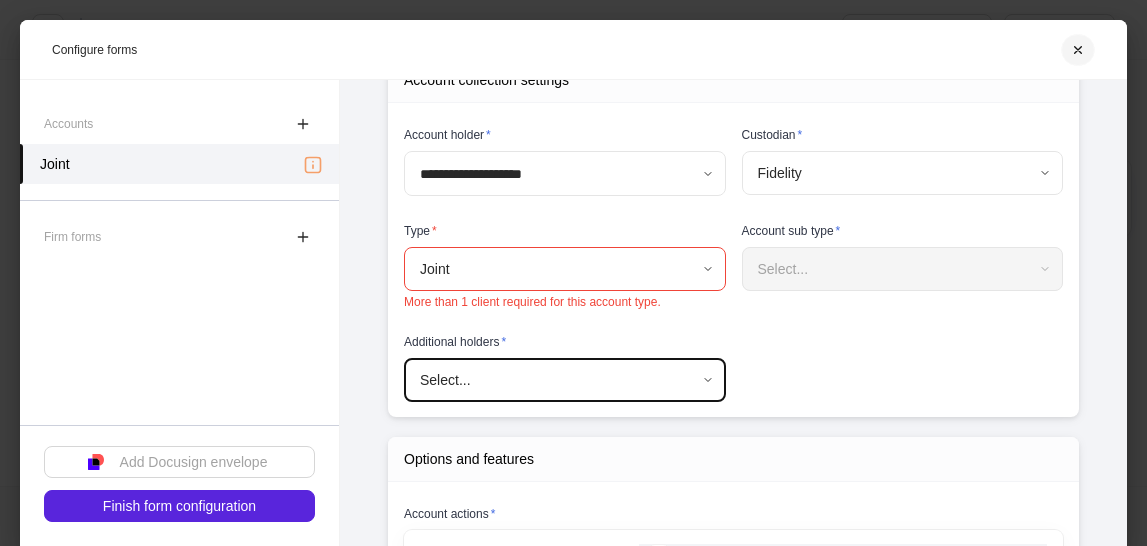 click 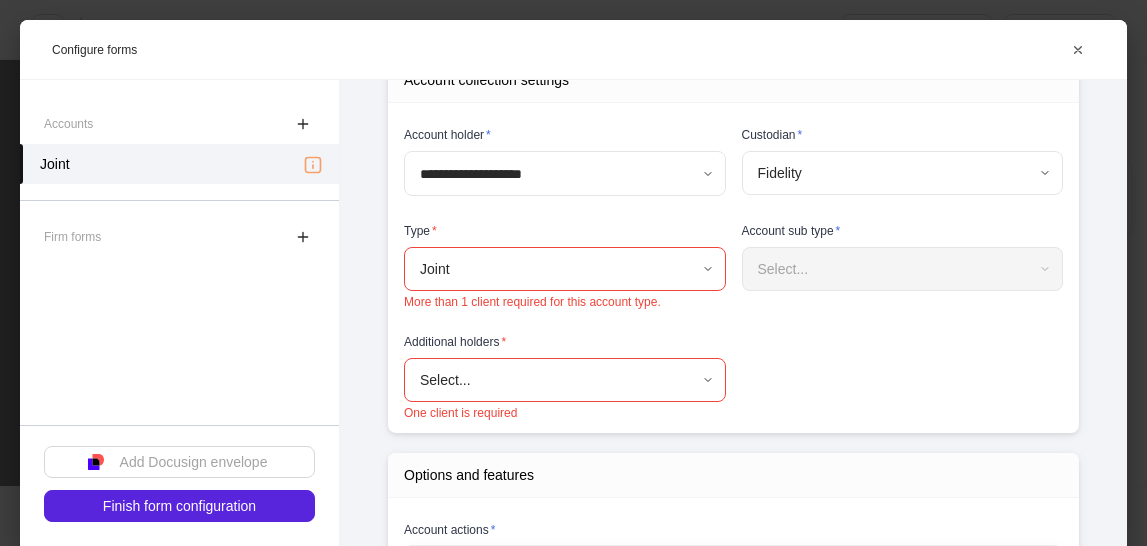 click on "Leave" at bounding box center (339, 694) 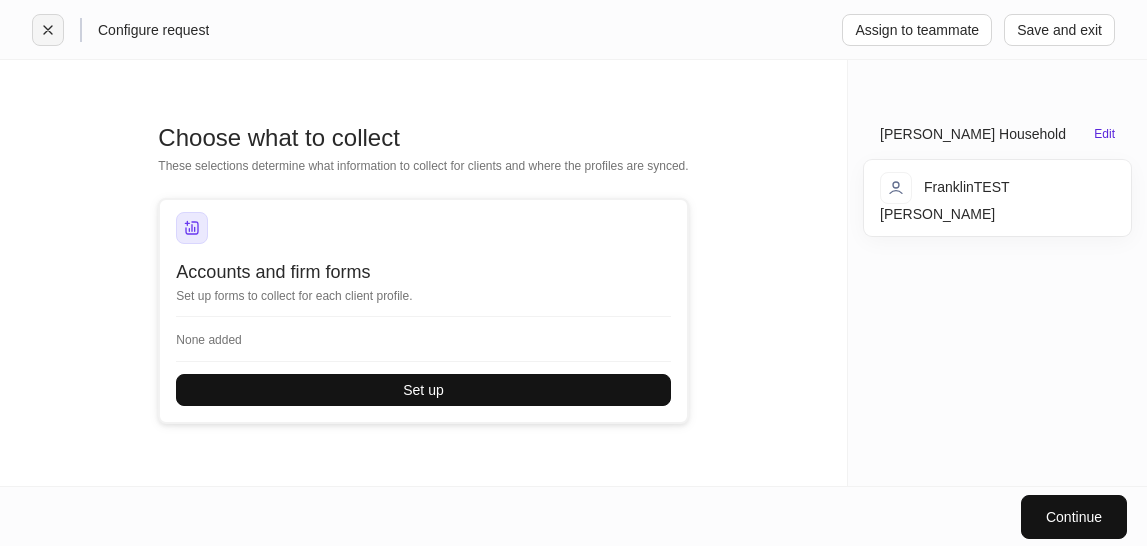 click at bounding box center (48, 30) 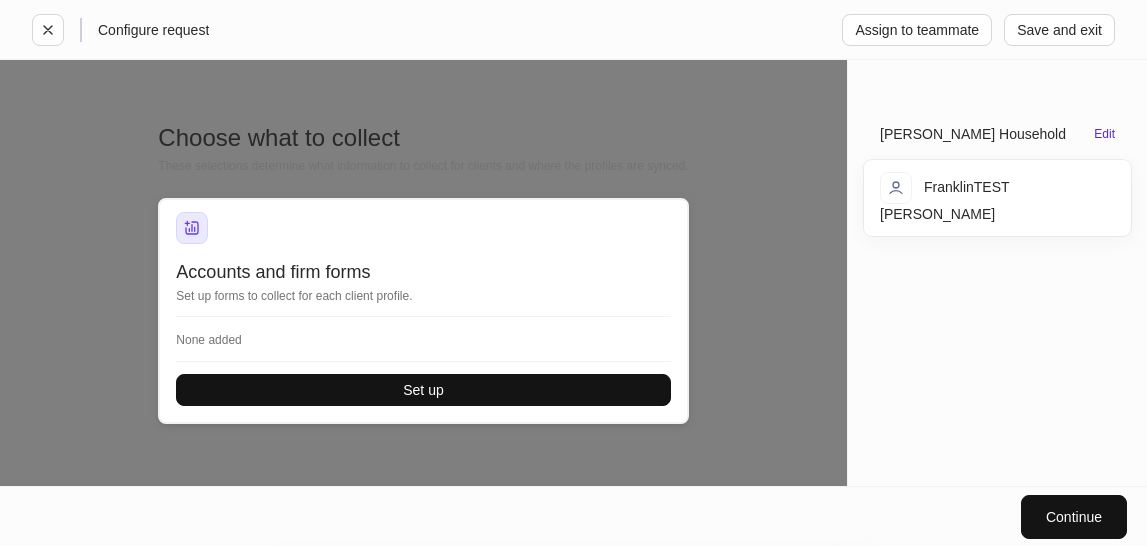 click on "Exit without saving" at bounding box center [331, 714] 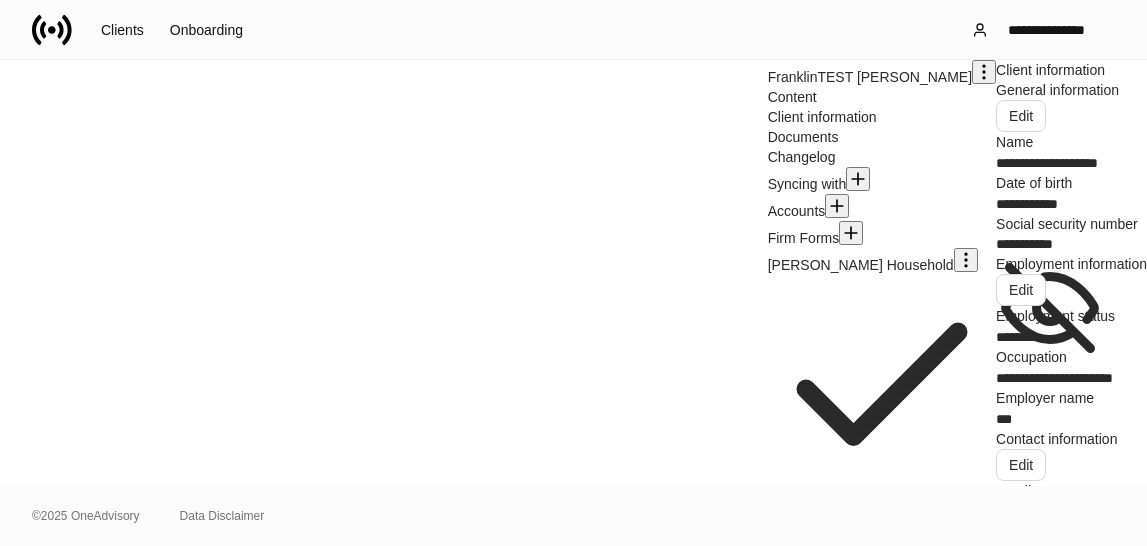 scroll, scrollTop: 302, scrollLeft: 0, axis: vertical 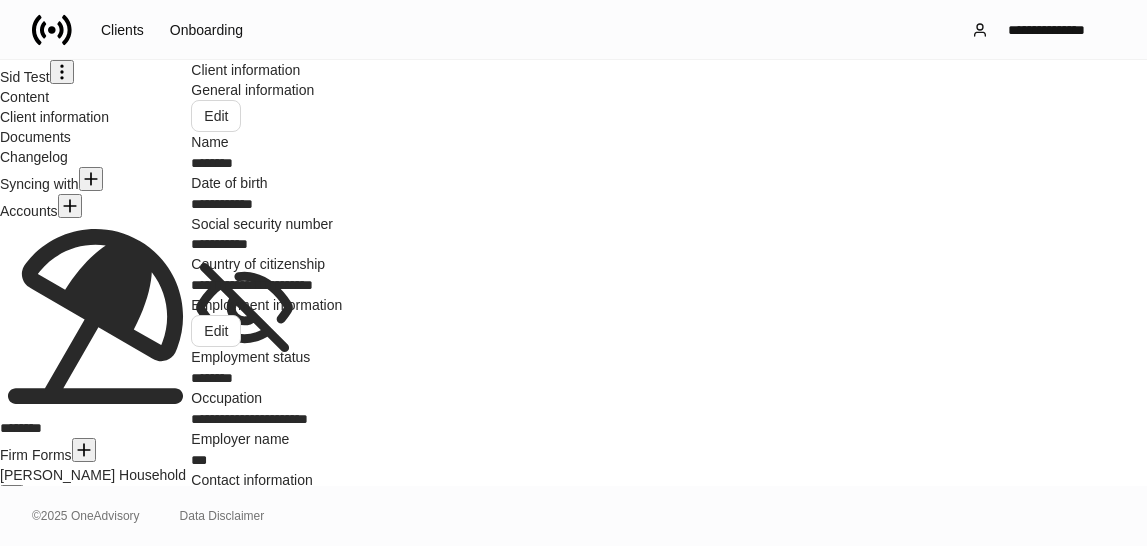 click on "[PERSON_NAME] TEST" at bounding box center (95, 810) 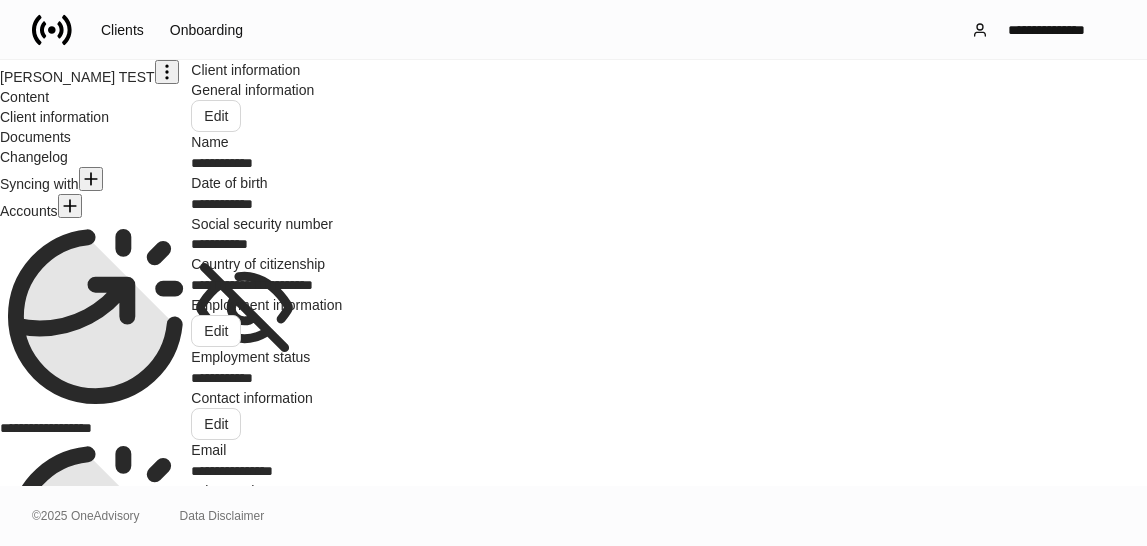 click 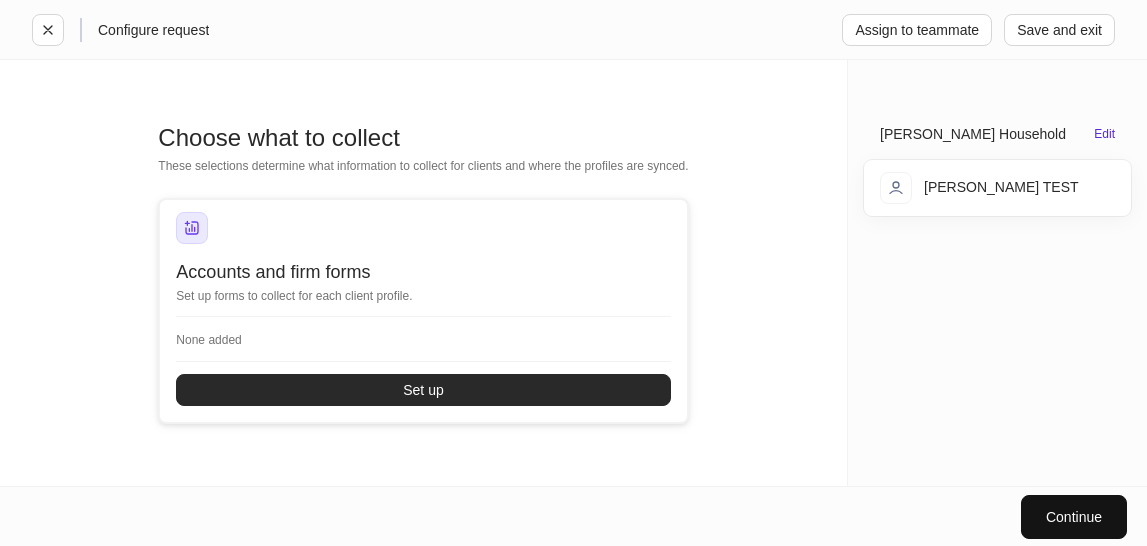 click on "Set up" at bounding box center (423, 390) 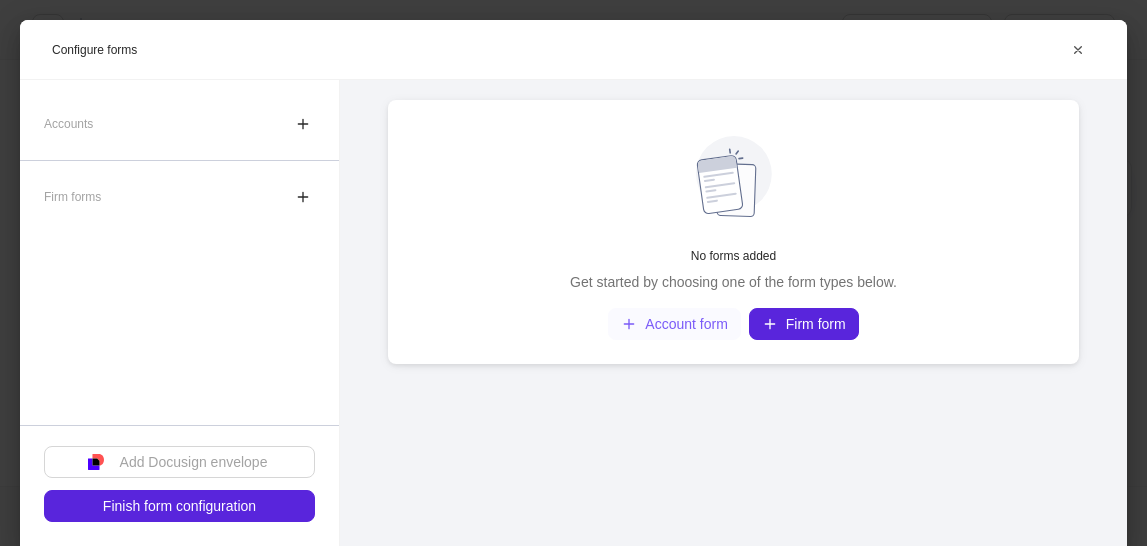 click on "Account form" at bounding box center [674, 324] 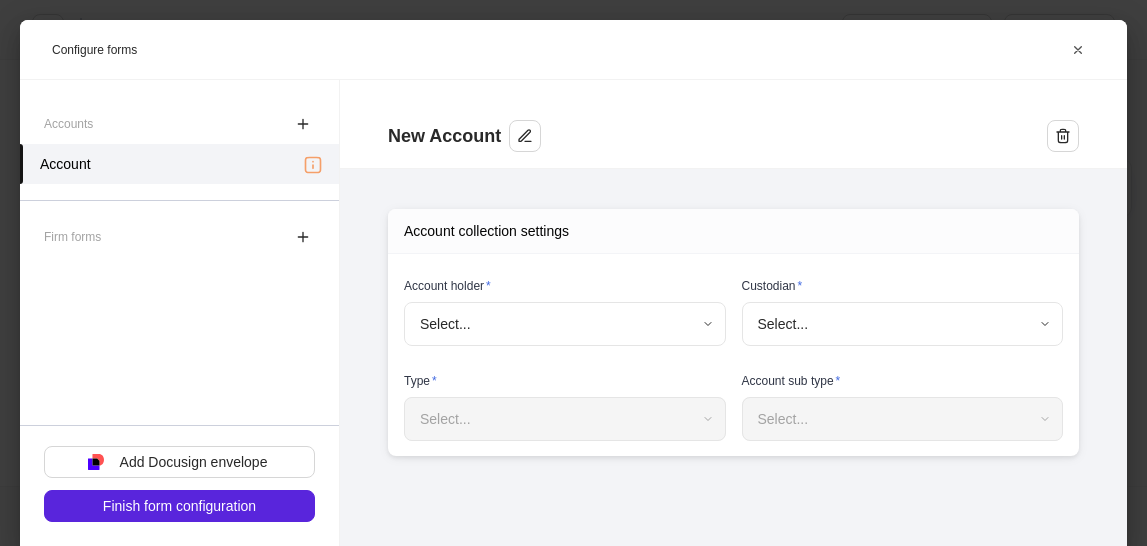 type on "**********" 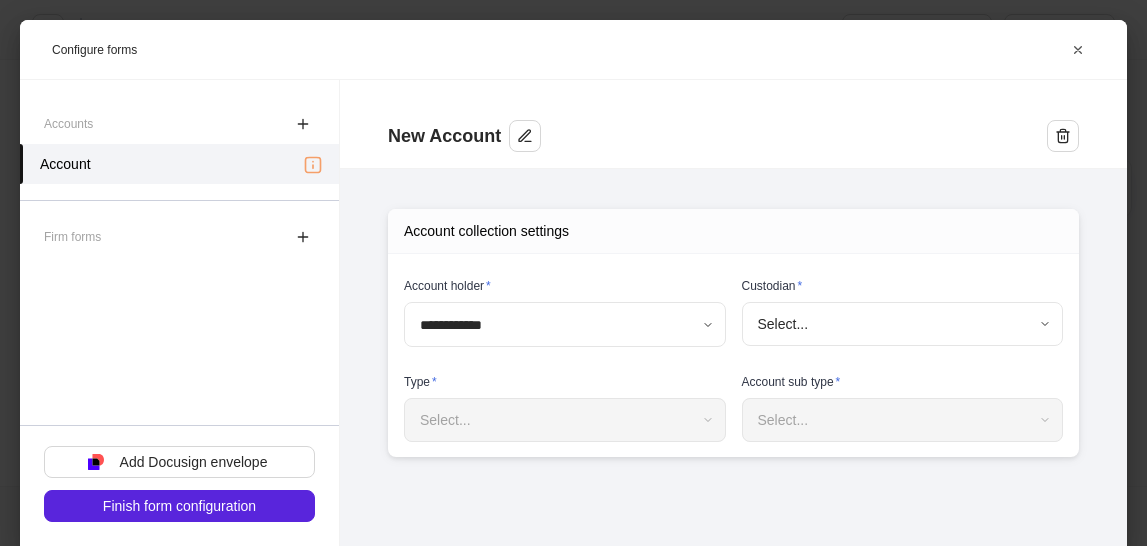 click on "**********" at bounding box center (573, 273) 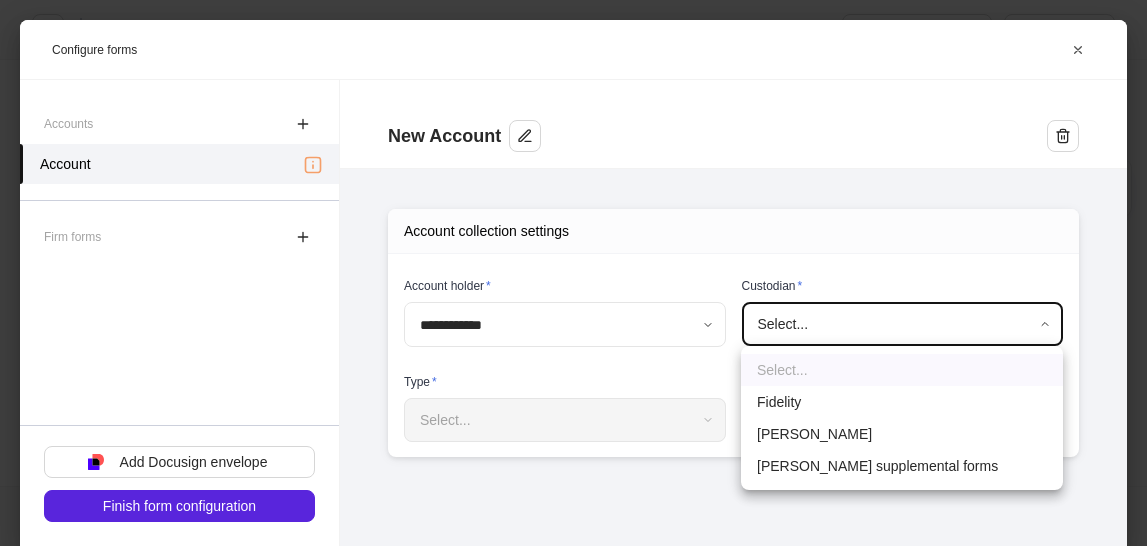 click on "Select... Fidelity [PERSON_NAME] [PERSON_NAME] supplemental forms" at bounding box center (902, 418) 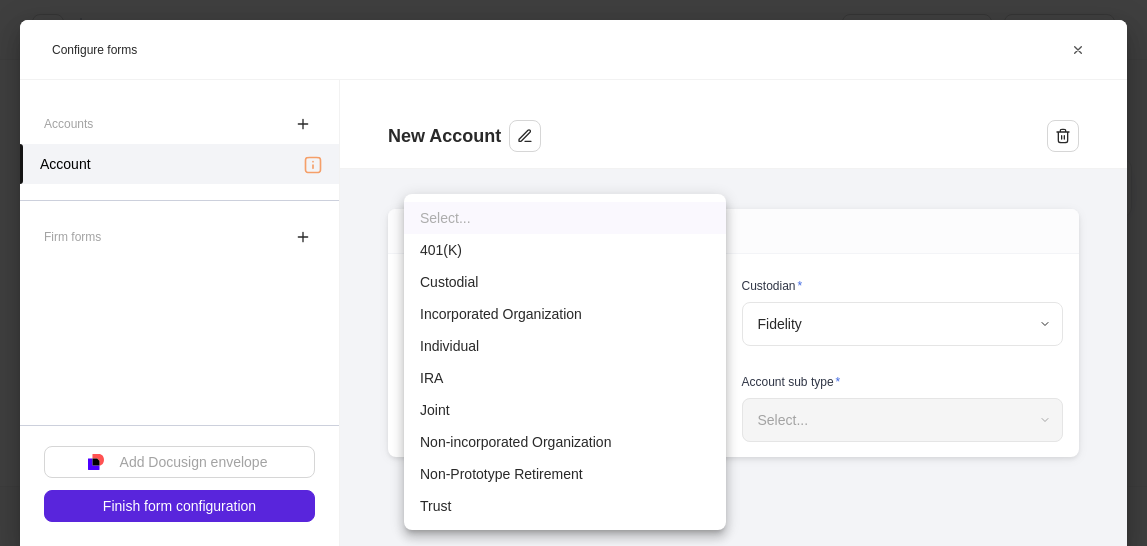 click on "**********" at bounding box center [573, 273] 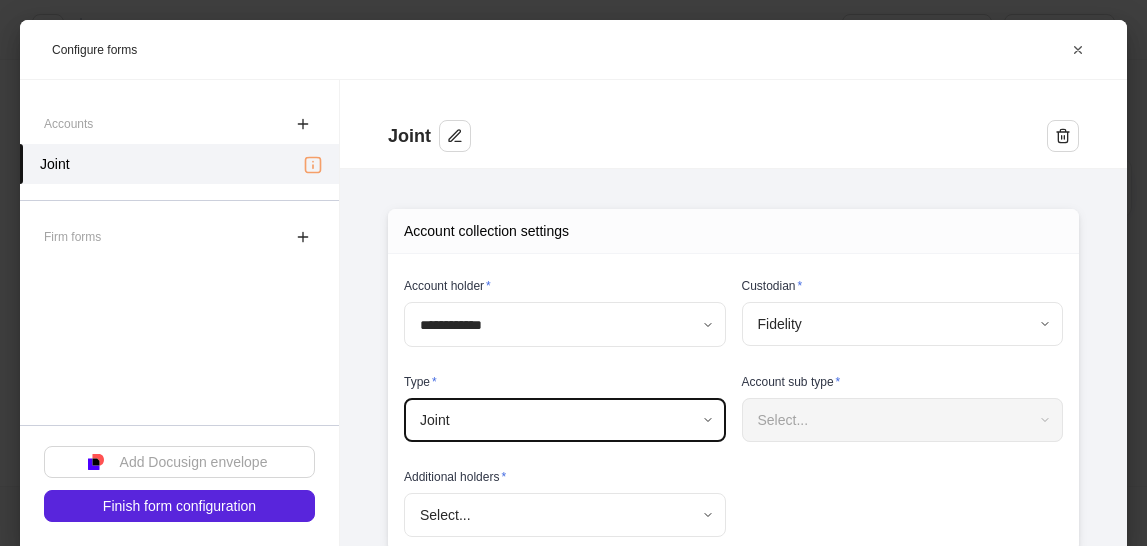 click on "**********" at bounding box center [573, 273] 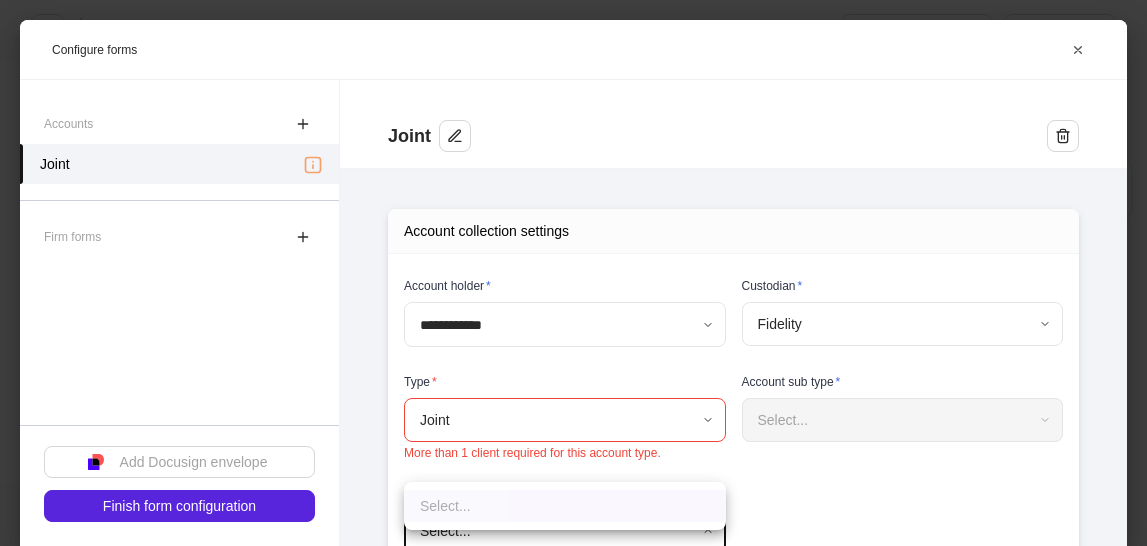 click at bounding box center [573, 273] 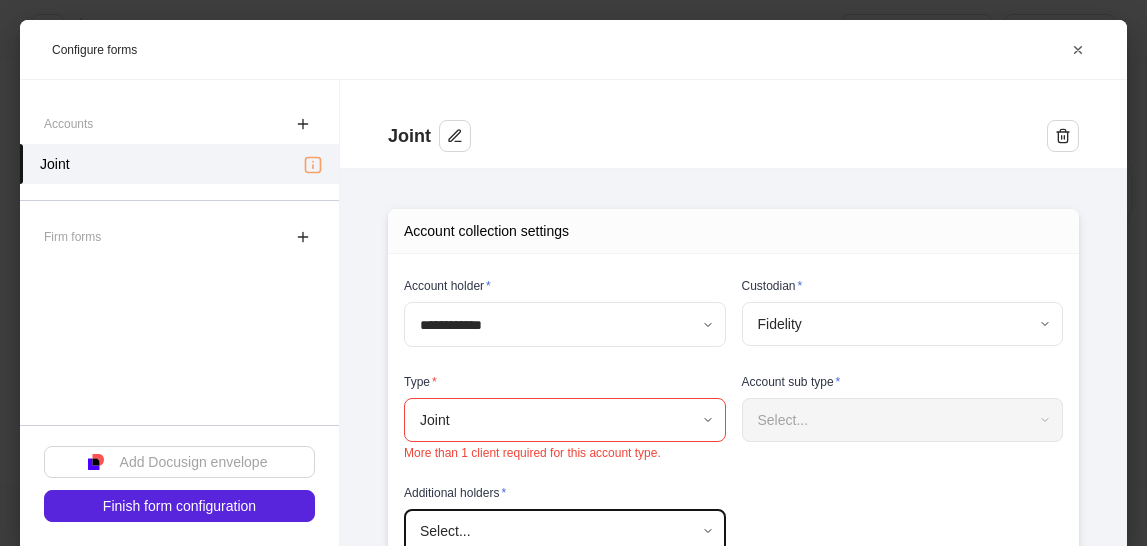 scroll, scrollTop: 6, scrollLeft: 0, axis: vertical 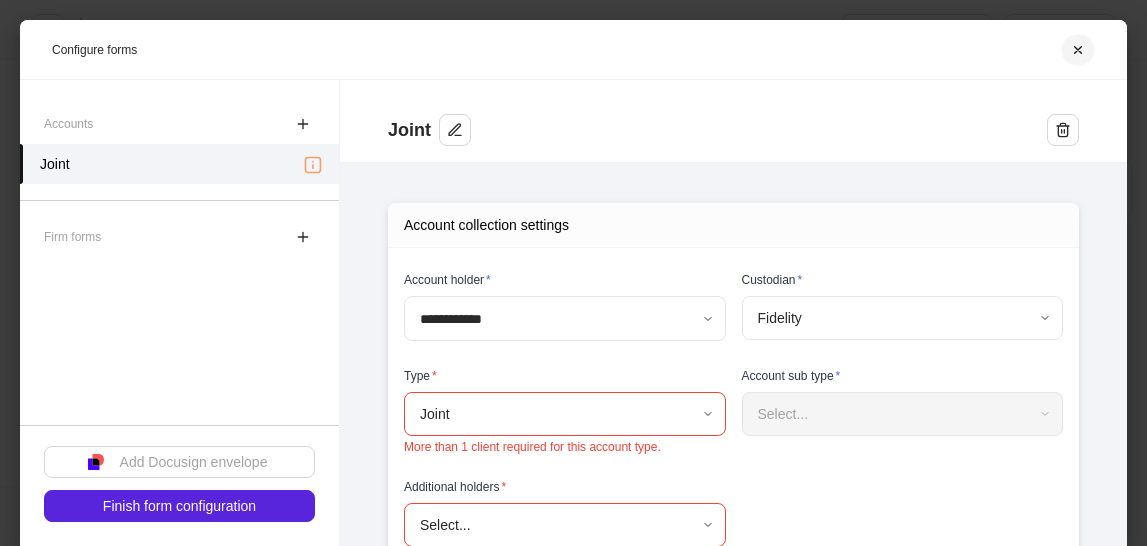 click 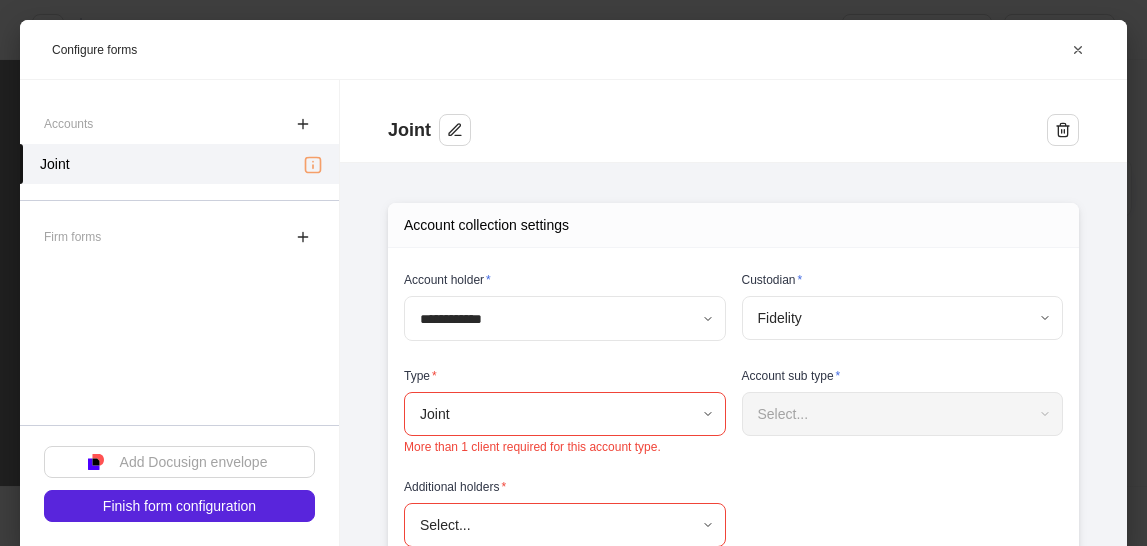 click on "Leave" at bounding box center (339, 694) 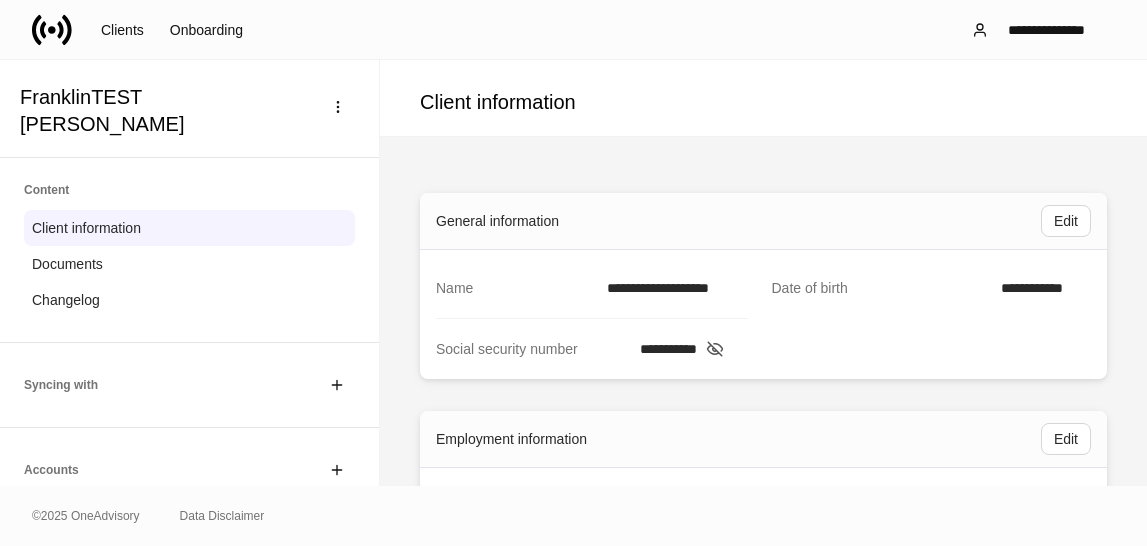 scroll, scrollTop: 0, scrollLeft: 0, axis: both 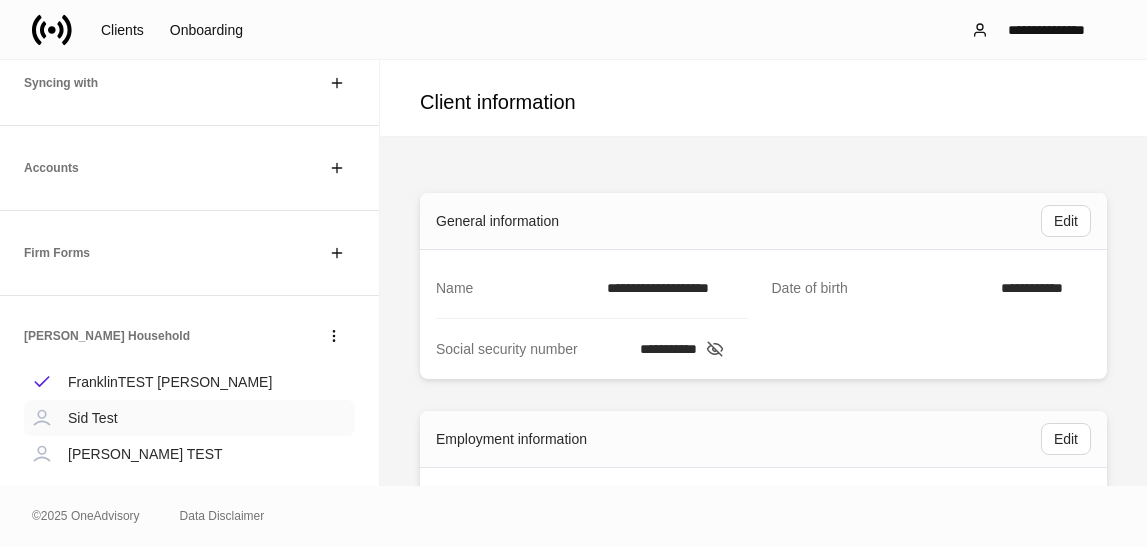 click on "Sid Test" at bounding box center [93, 418] 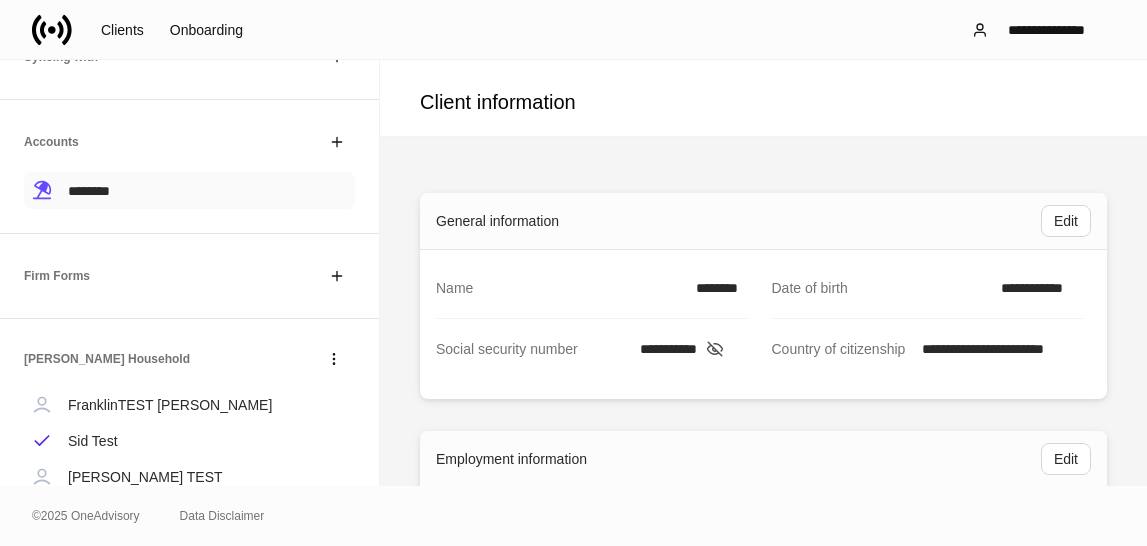 click on "********" at bounding box center [189, 190] 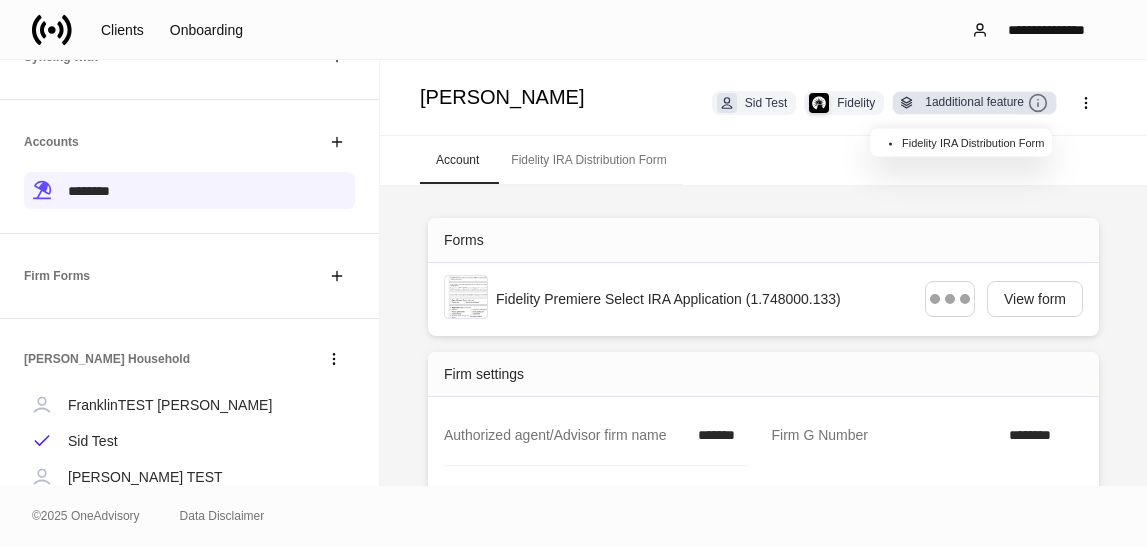 click on "1  additional   feature" at bounding box center (986, 103) 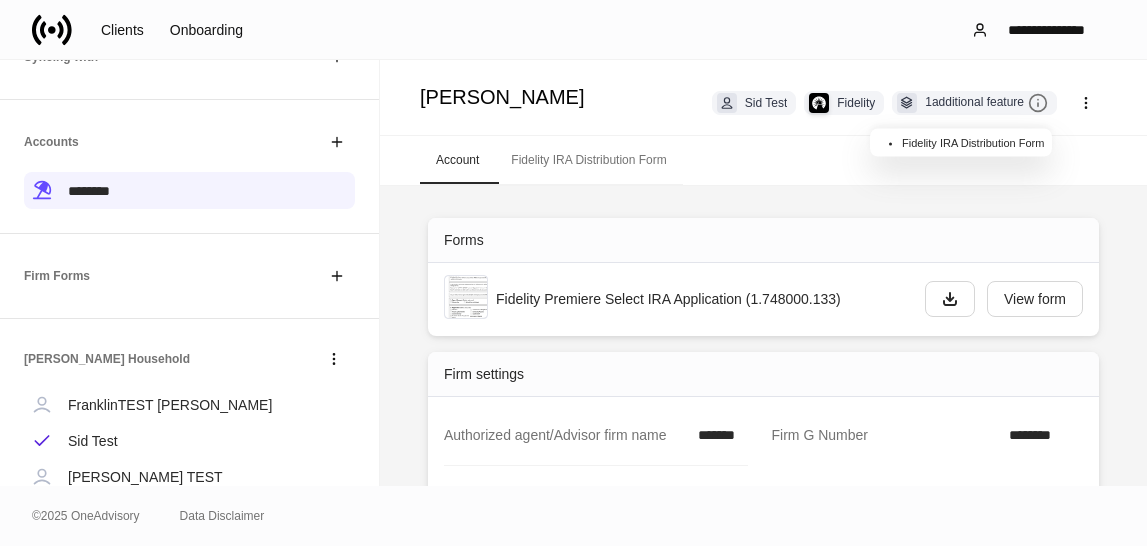 click on "Fidelity IRA Distribution Form" at bounding box center (973, 143) 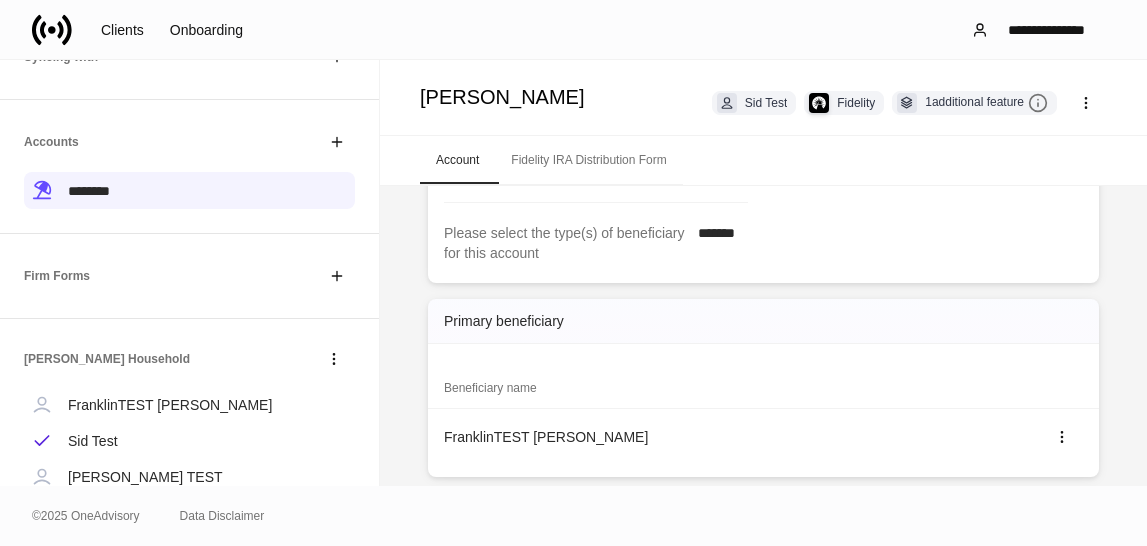 scroll, scrollTop: 1226, scrollLeft: 0, axis: vertical 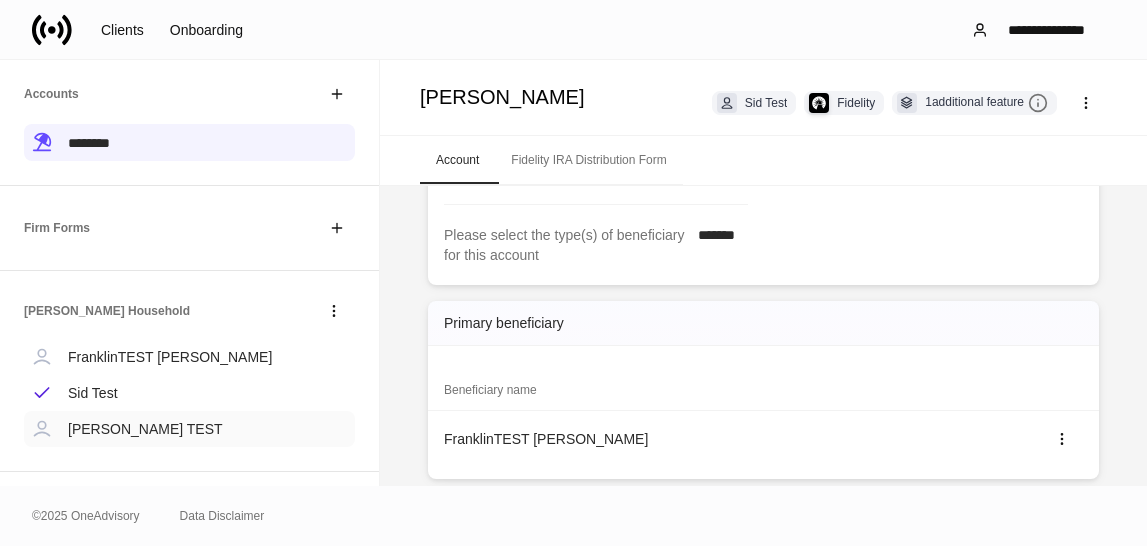 click on "[PERSON_NAME] TEST" at bounding box center [189, 429] 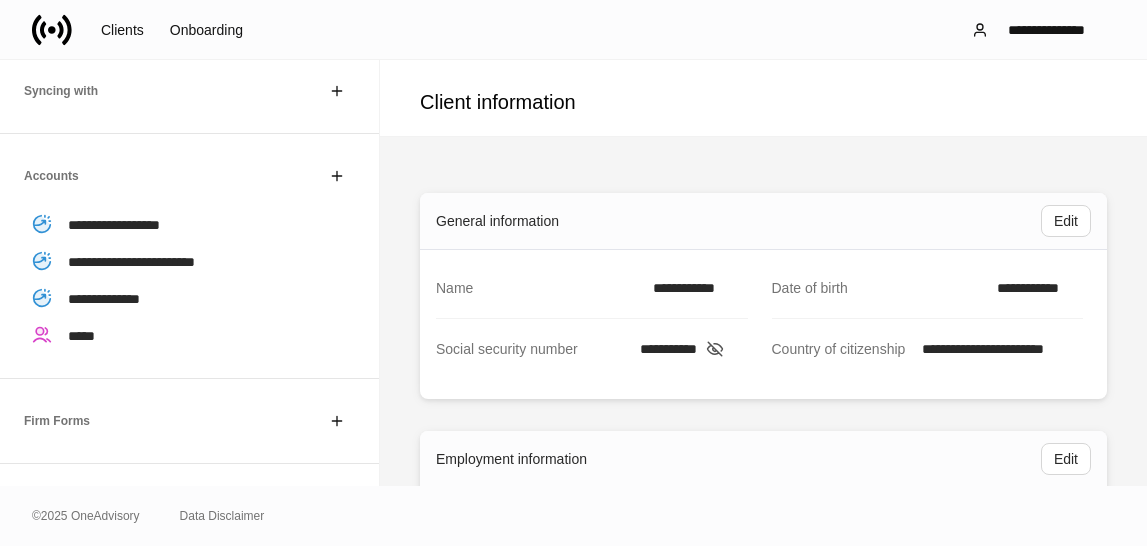 scroll, scrollTop: 255, scrollLeft: 0, axis: vertical 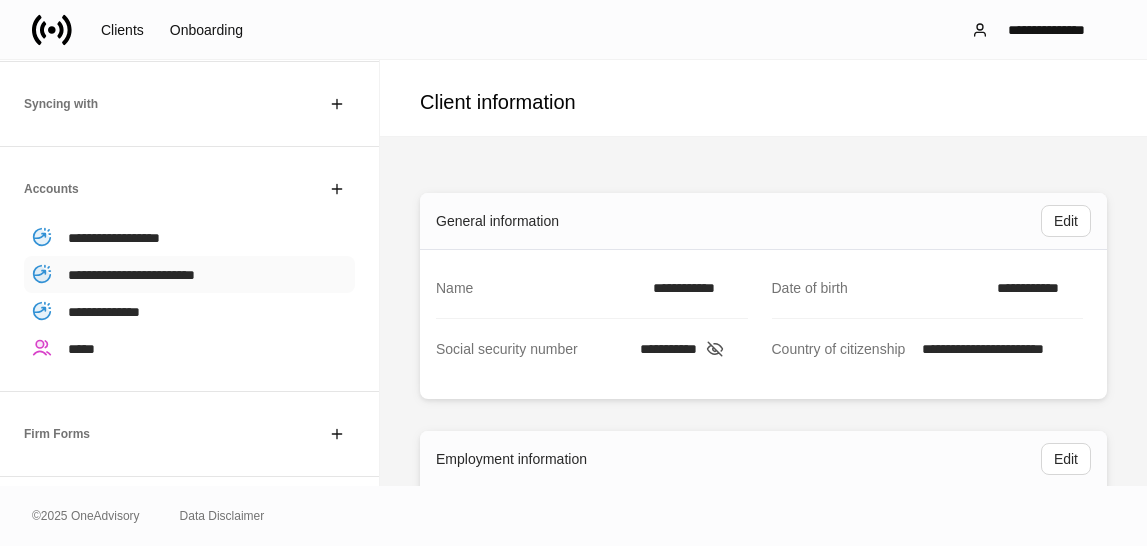 click on "**********" at bounding box center (131, 275) 